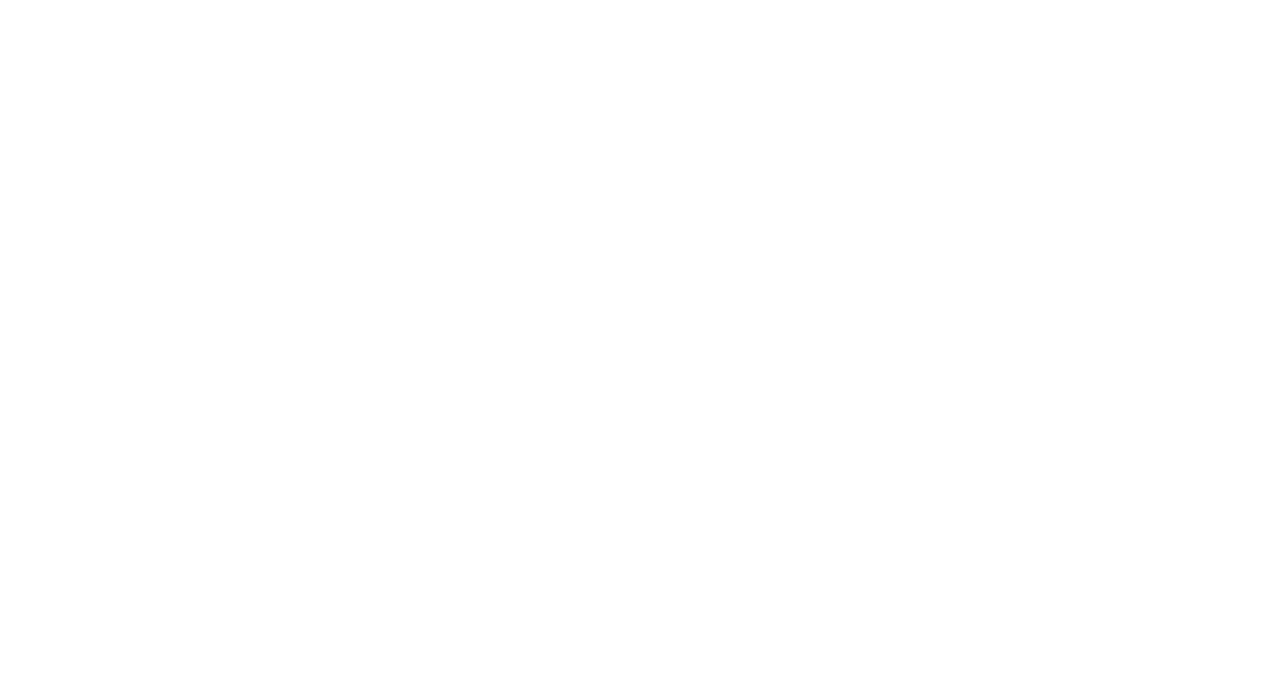 scroll, scrollTop: 0, scrollLeft: 0, axis: both 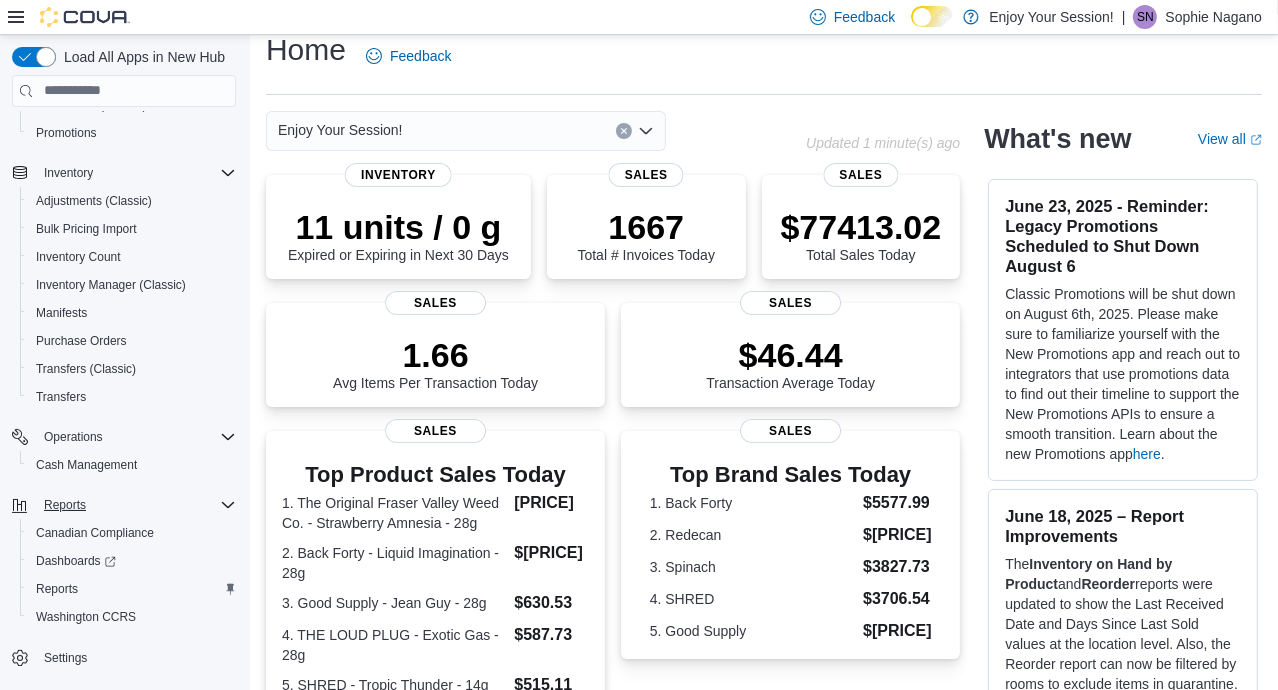 click 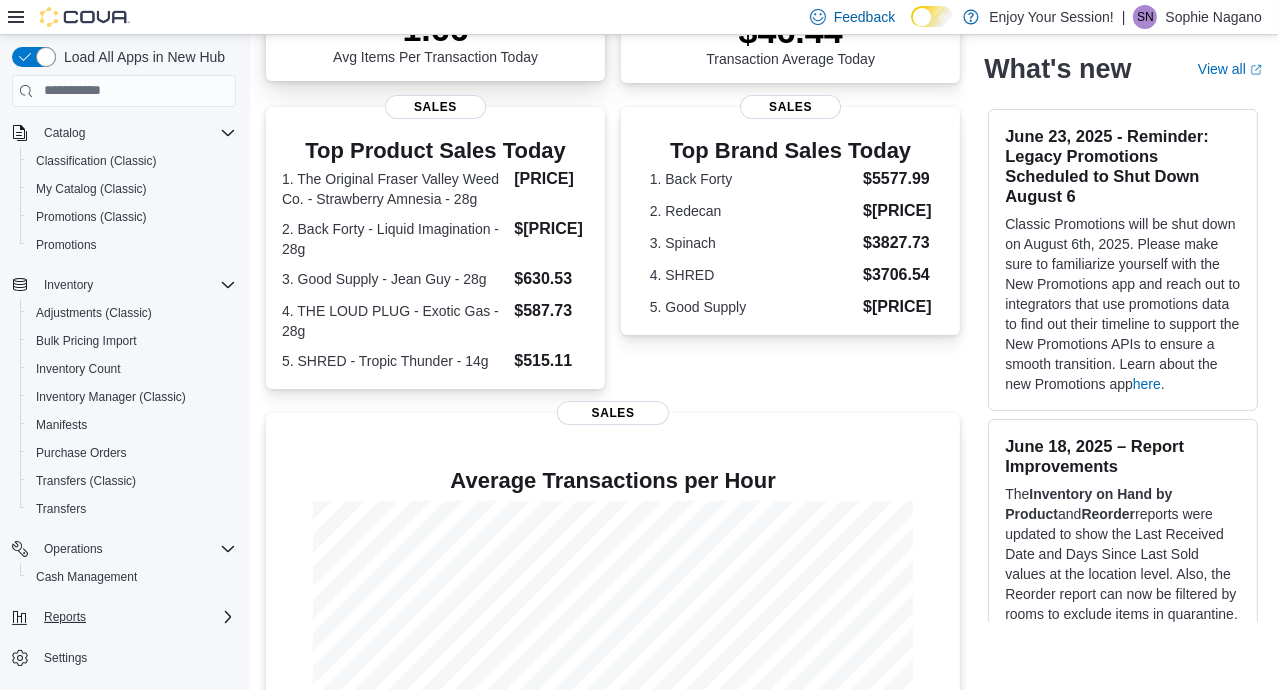 scroll, scrollTop: 528, scrollLeft: 0, axis: vertical 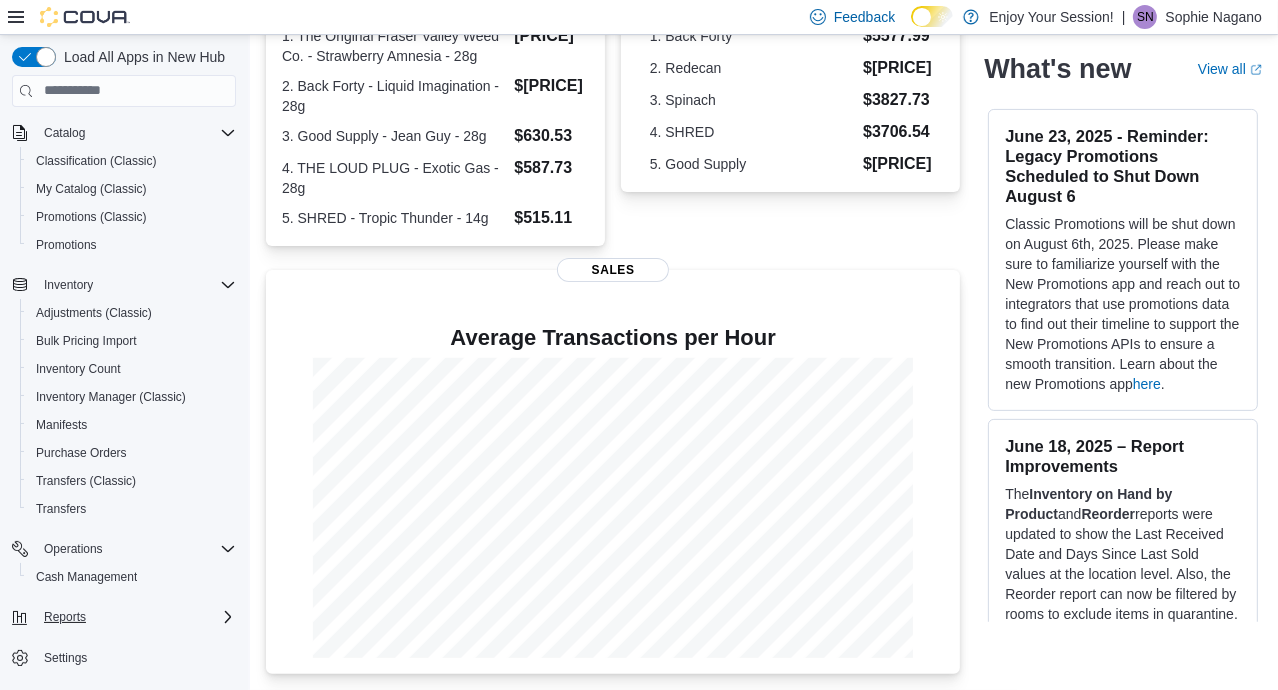 click 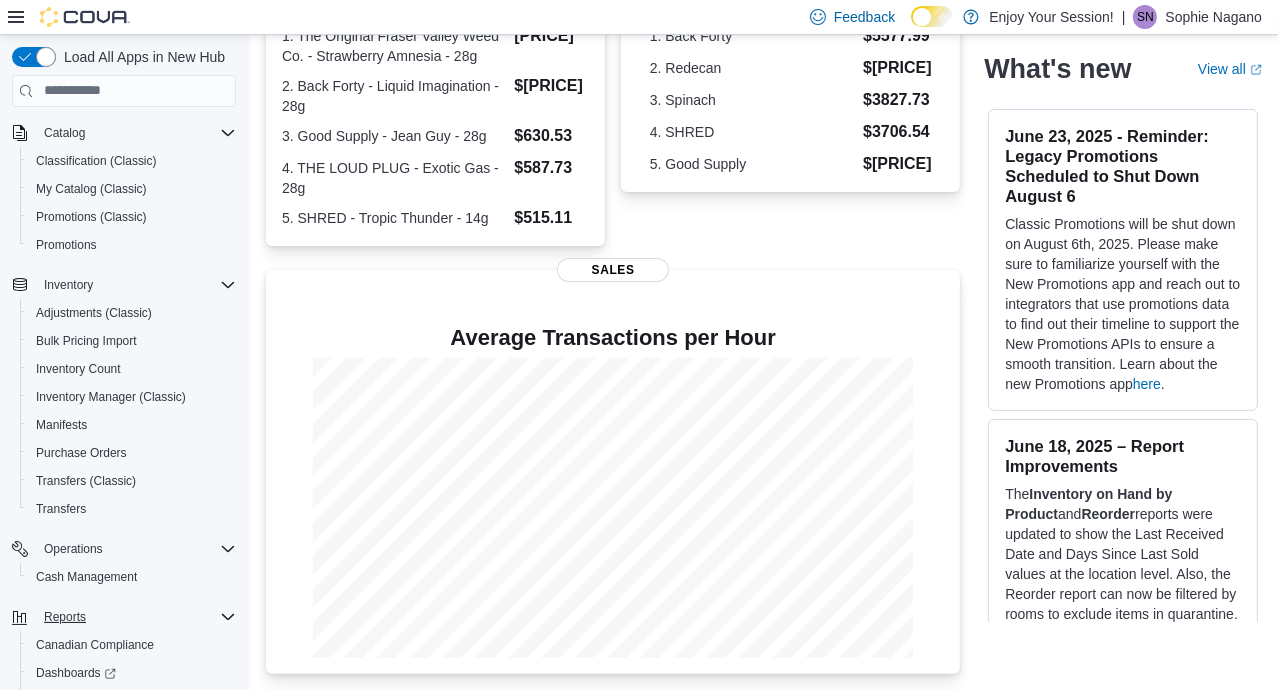 scroll, scrollTop: 318, scrollLeft: 0, axis: vertical 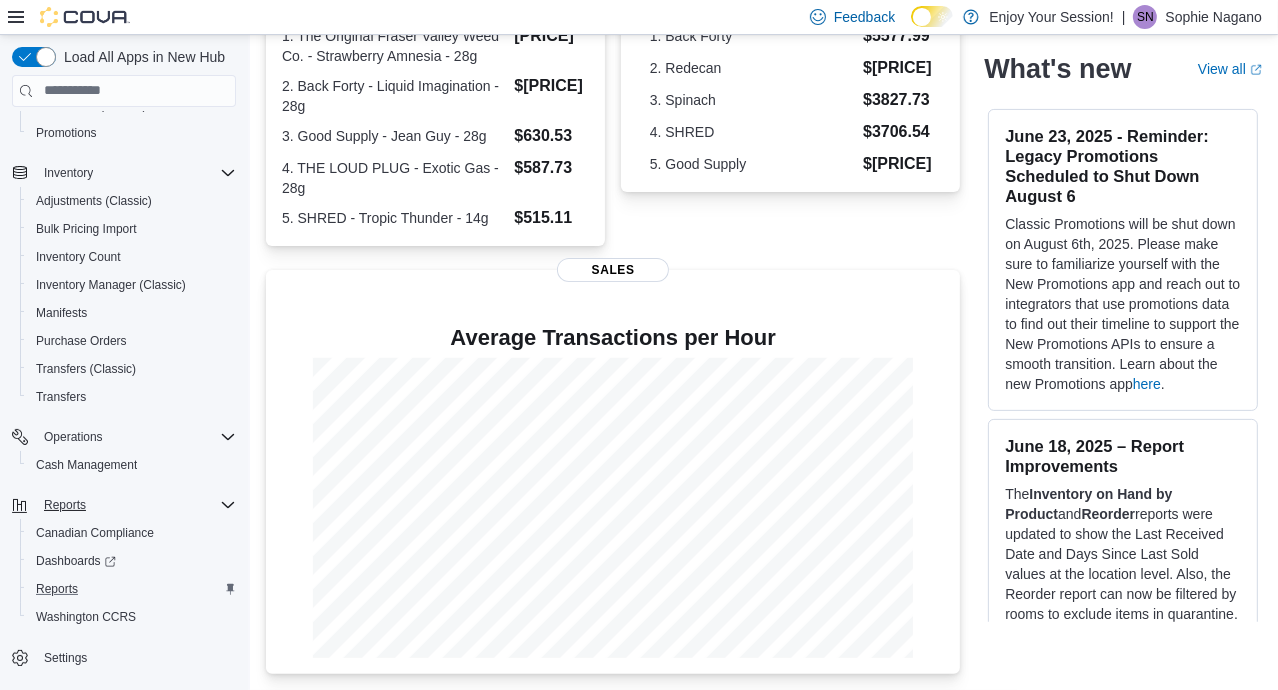 click on "Reports" at bounding box center [132, 589] 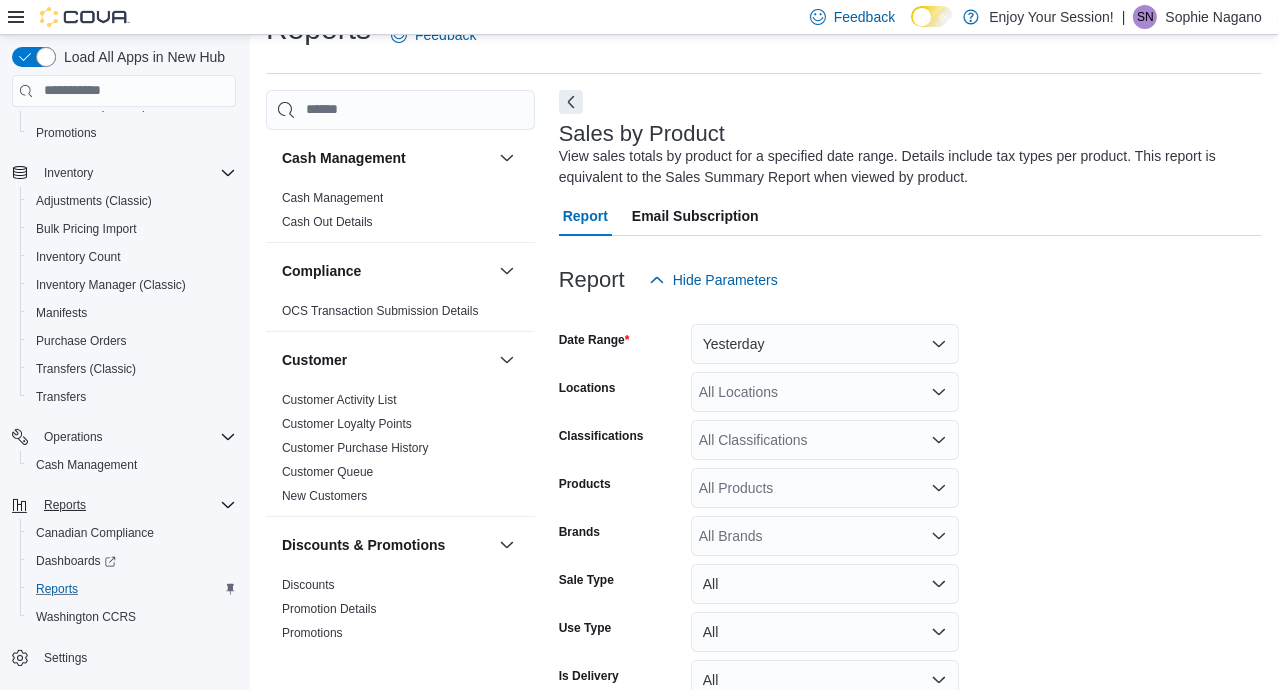 scroll, scrollTop: 66, scrollLeft: 0, axis: vertical 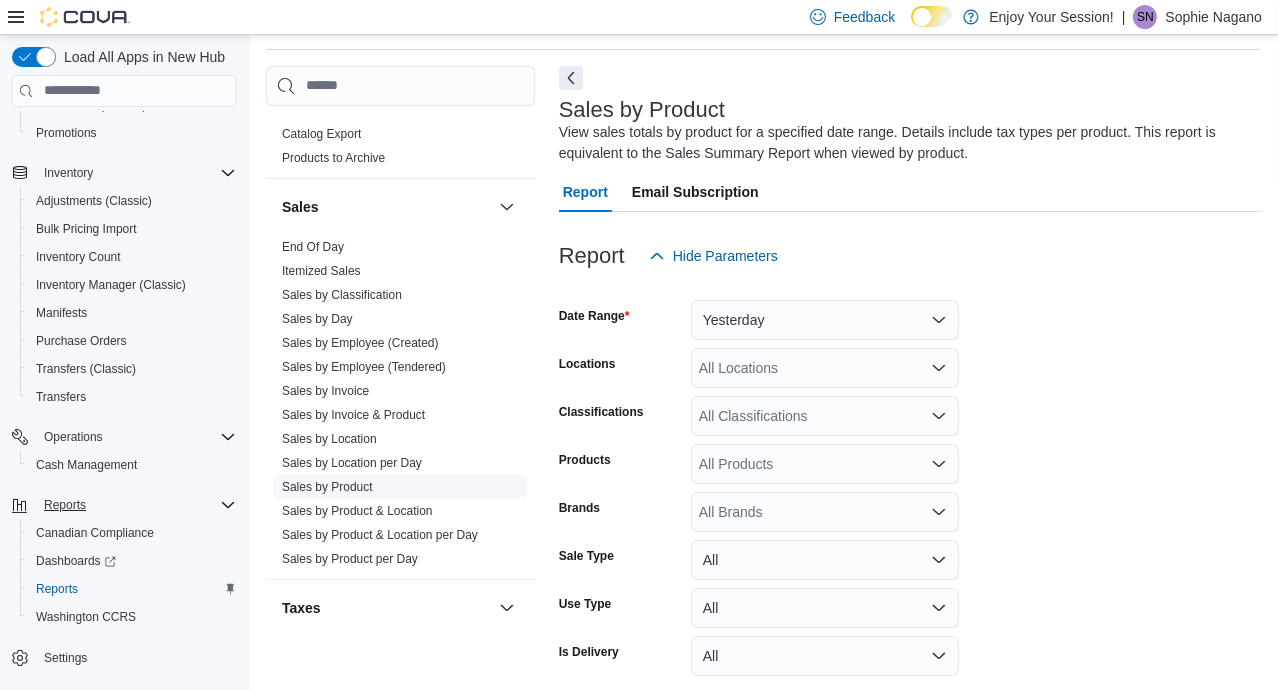 click on "Sales by Product" at bounding box center (400, 487) 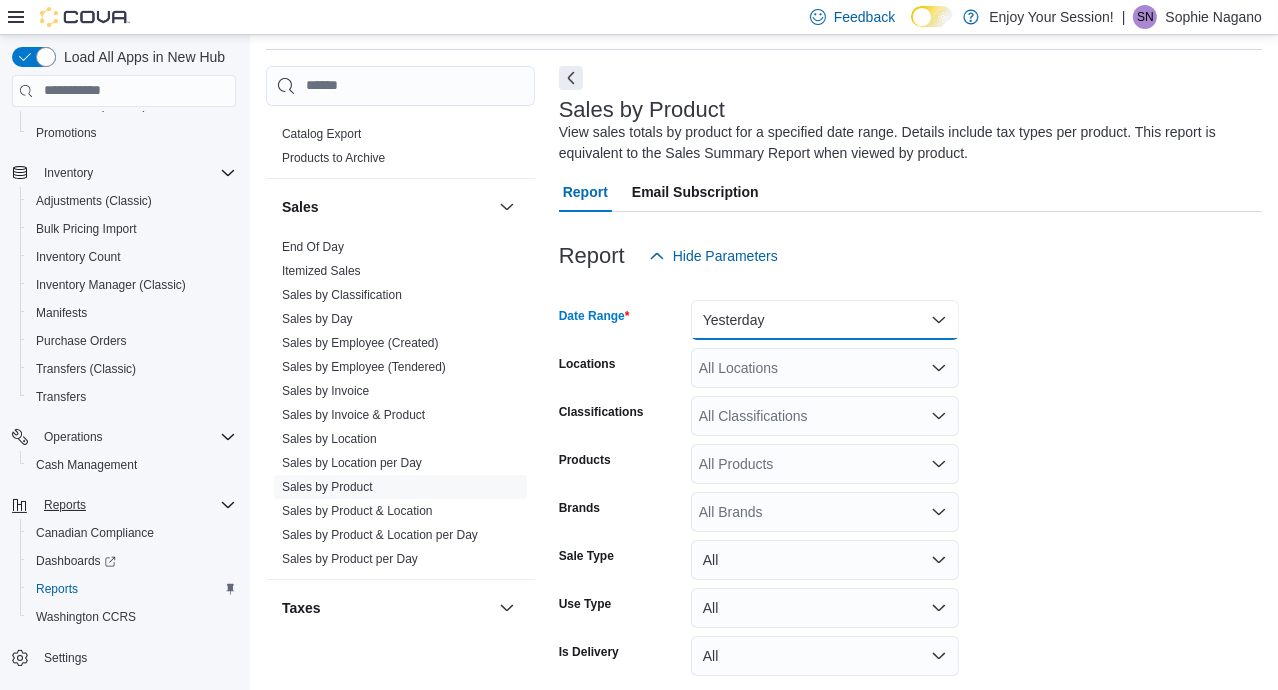 click on "Yesterday" at bounding box center [825, 320] 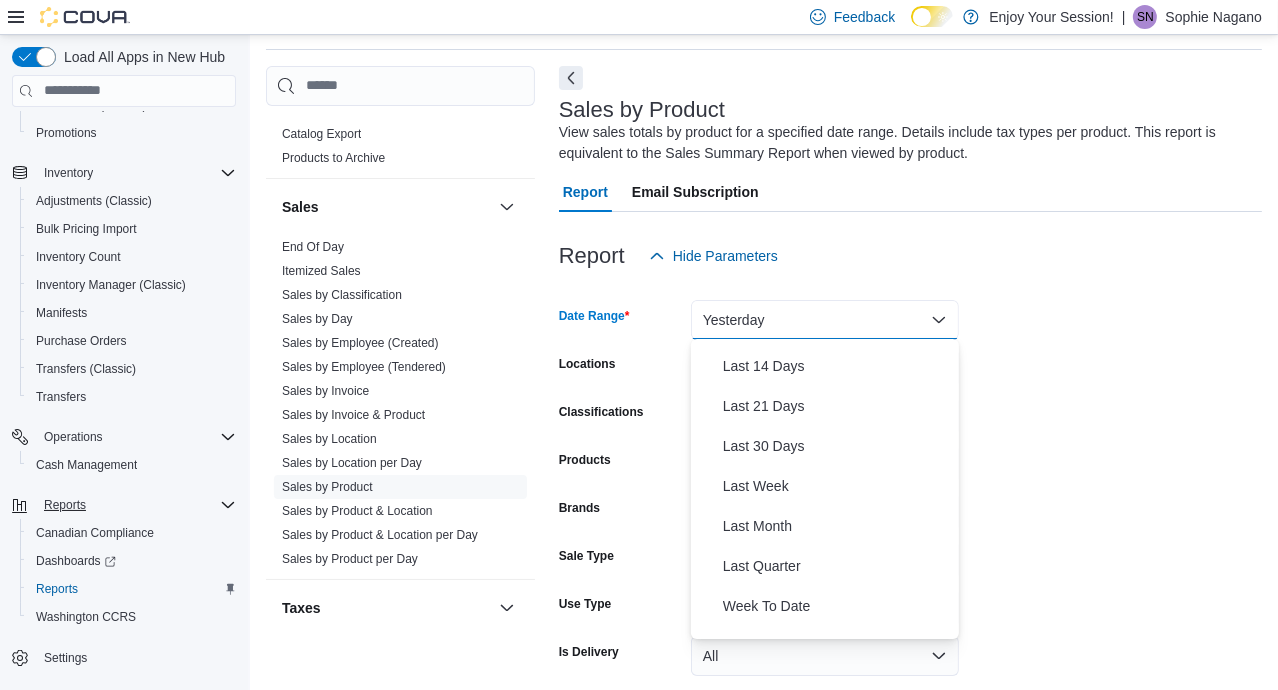 scroll, scrollTop: 182, scrollLeft: 0, axis: vertical 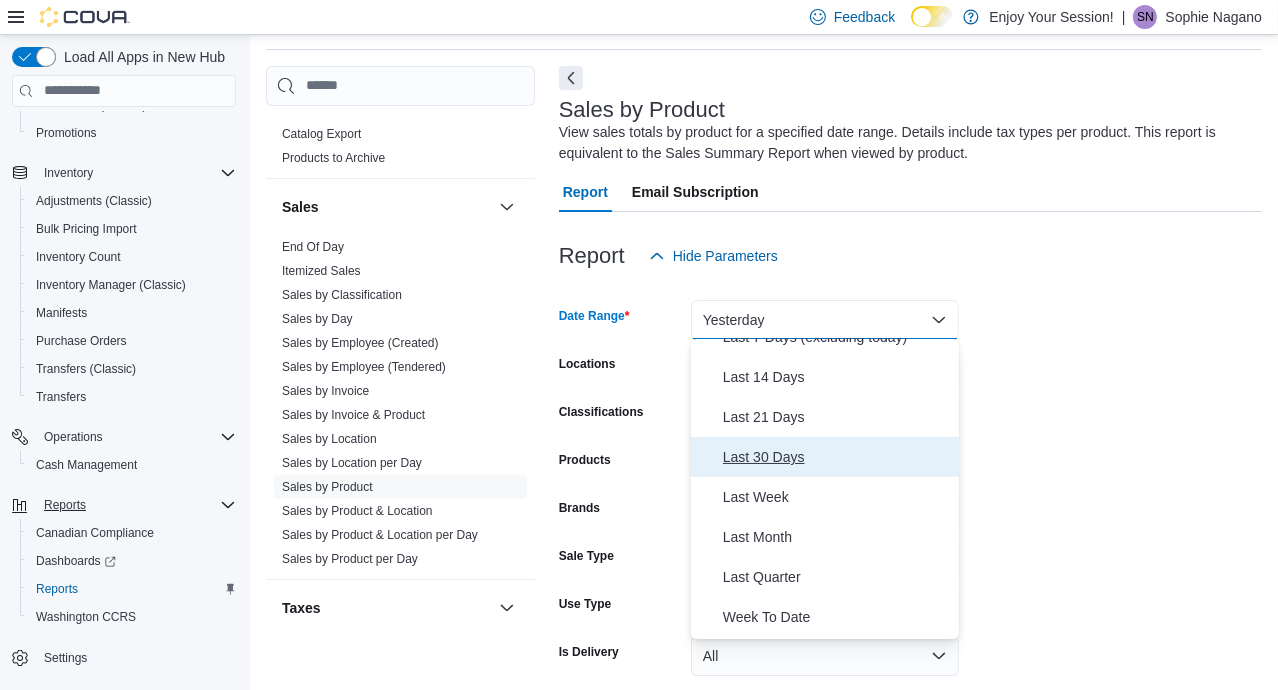 click on "Last 30 Days" at bounding box center (825, 457) 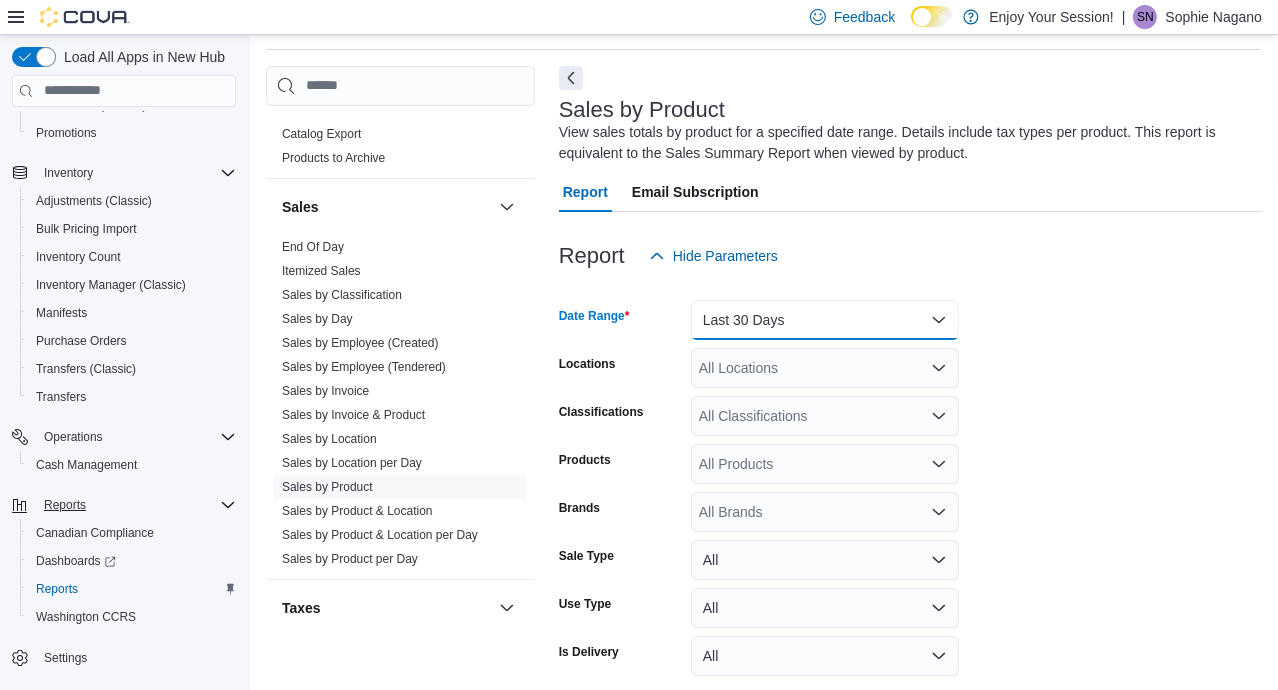 scroll, scrollTop: 147, scrollLeft: 0, axis: vertical 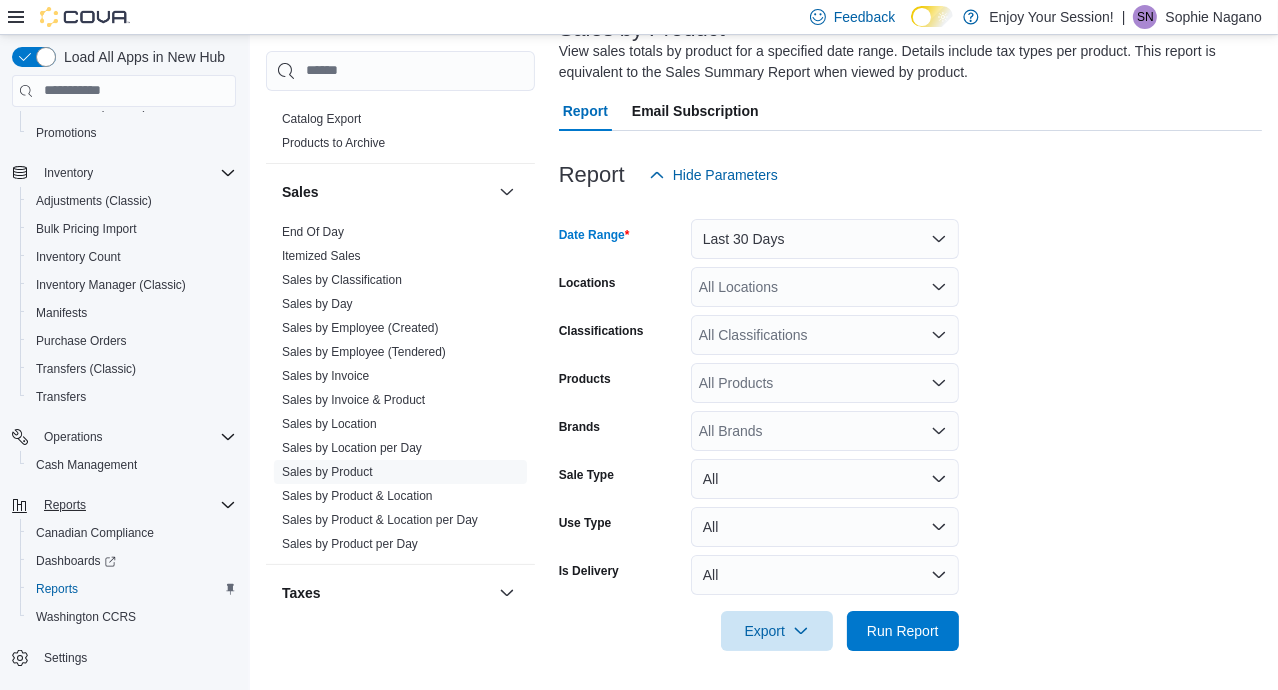 click on "All Classifications" at bounding box center [825, 335] 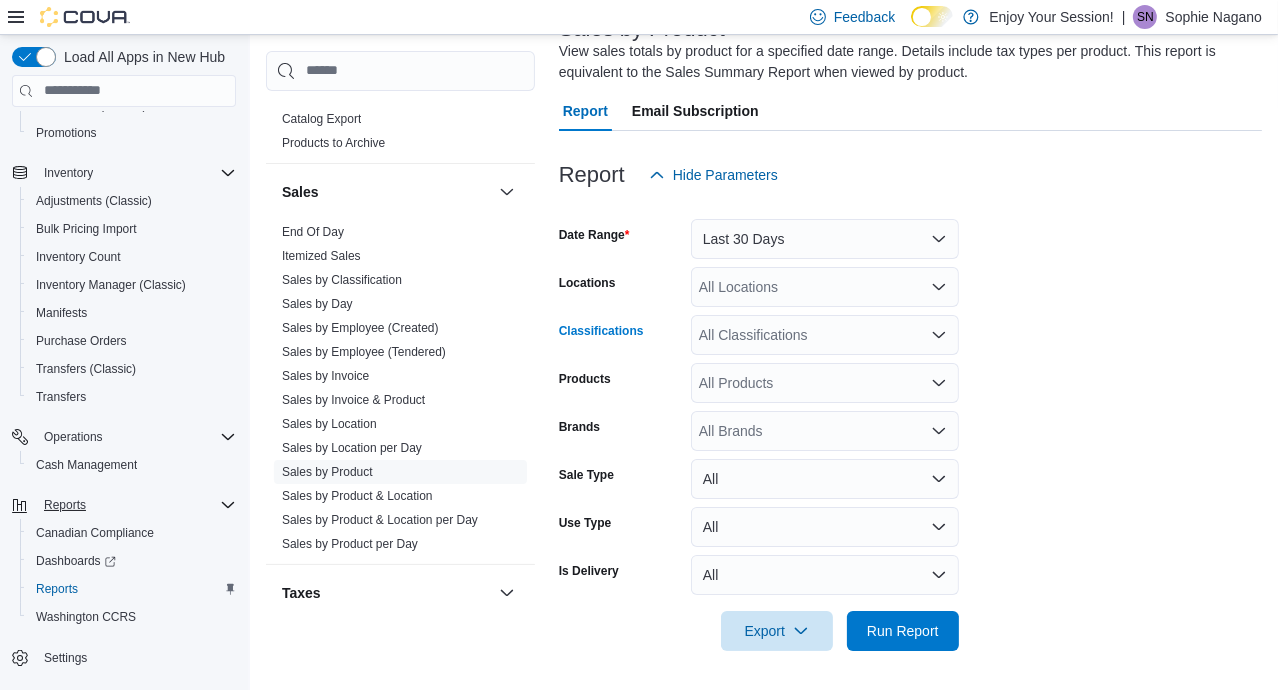 click on "All Classifications" at bounding box center [825, 335] 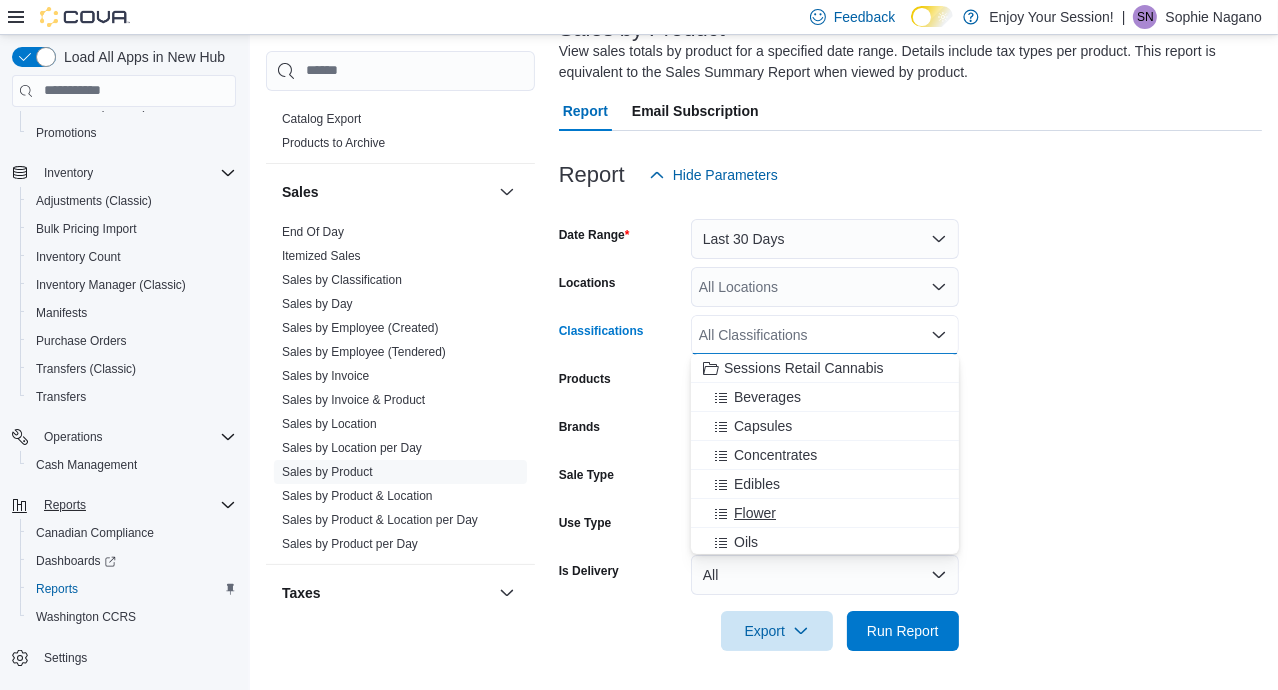 scroll, scrollTop: 3, scrollLeft: 0, axis: vertical 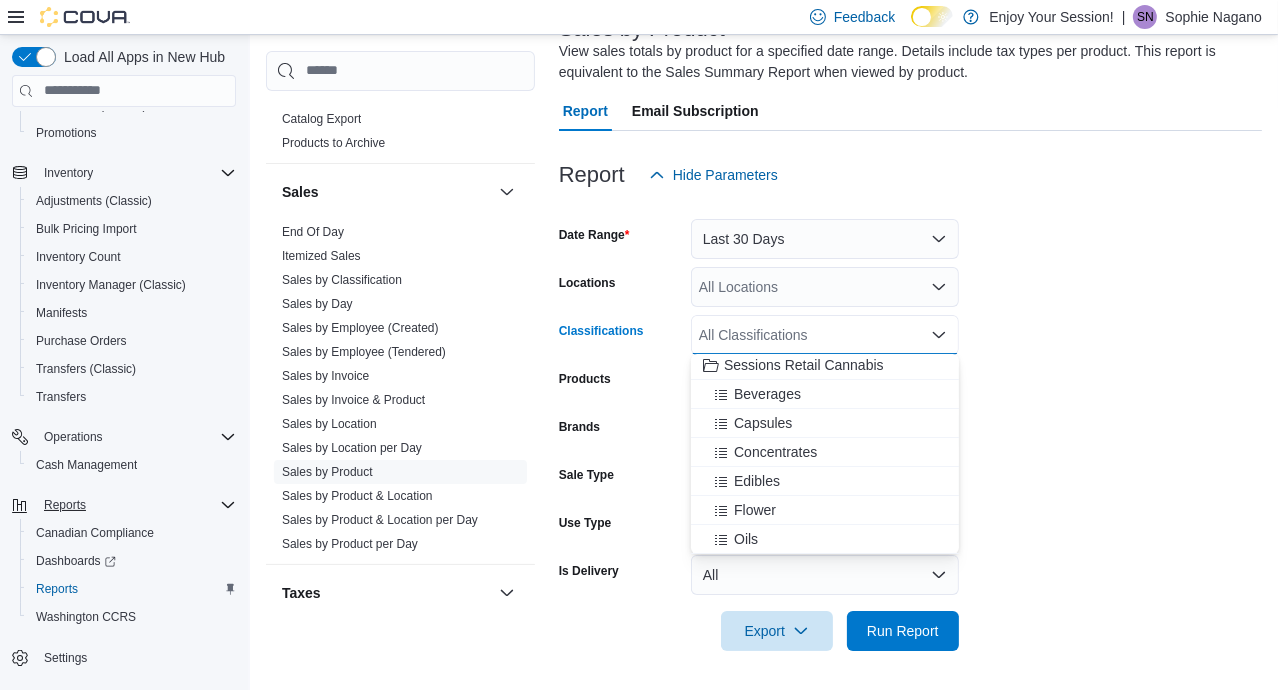 click on "Date Range Last 30 Days Locations All Locations Classifications All Classifications Combo box. Selected. Combo box input. All Classifications. Type some text or, to display a list of choices, press Down Arrow. To exit the list of choices, press Escape. Products All Products Brands All Brands Sale Type All Use Type All Is Delivery All Export  Run Report" at bounding box center (910, 423) 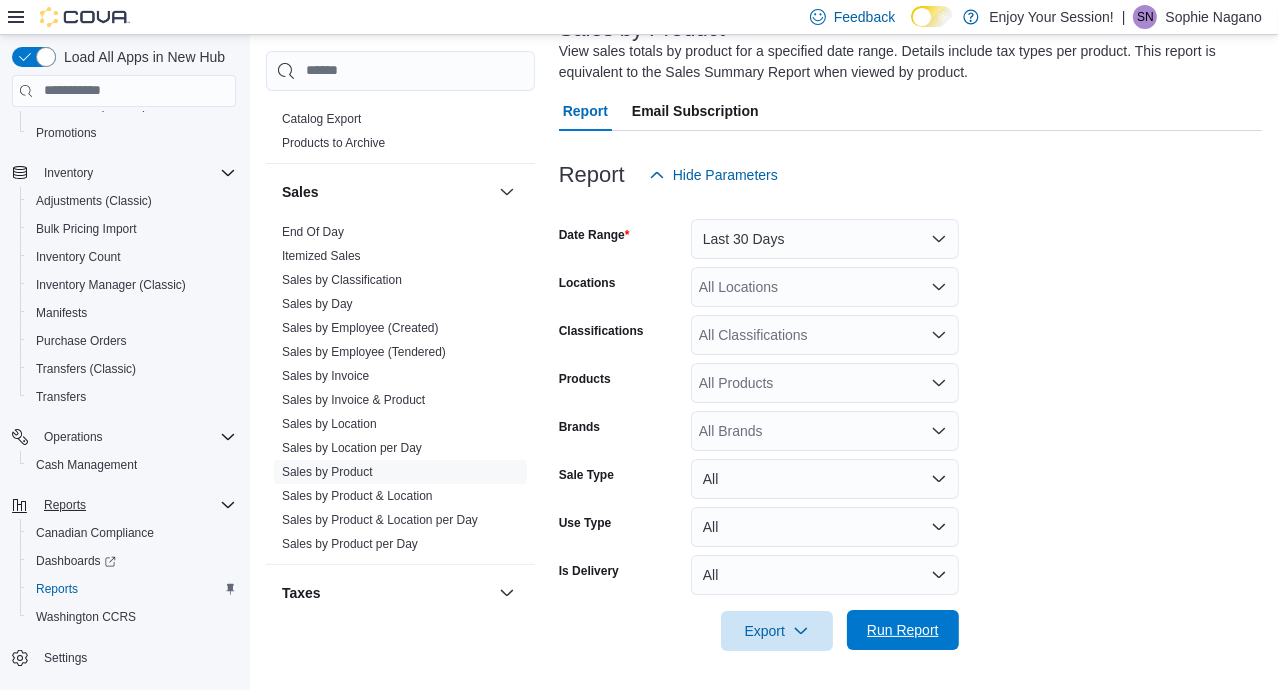 click on "Run Report" at bounding box center (903, 630) 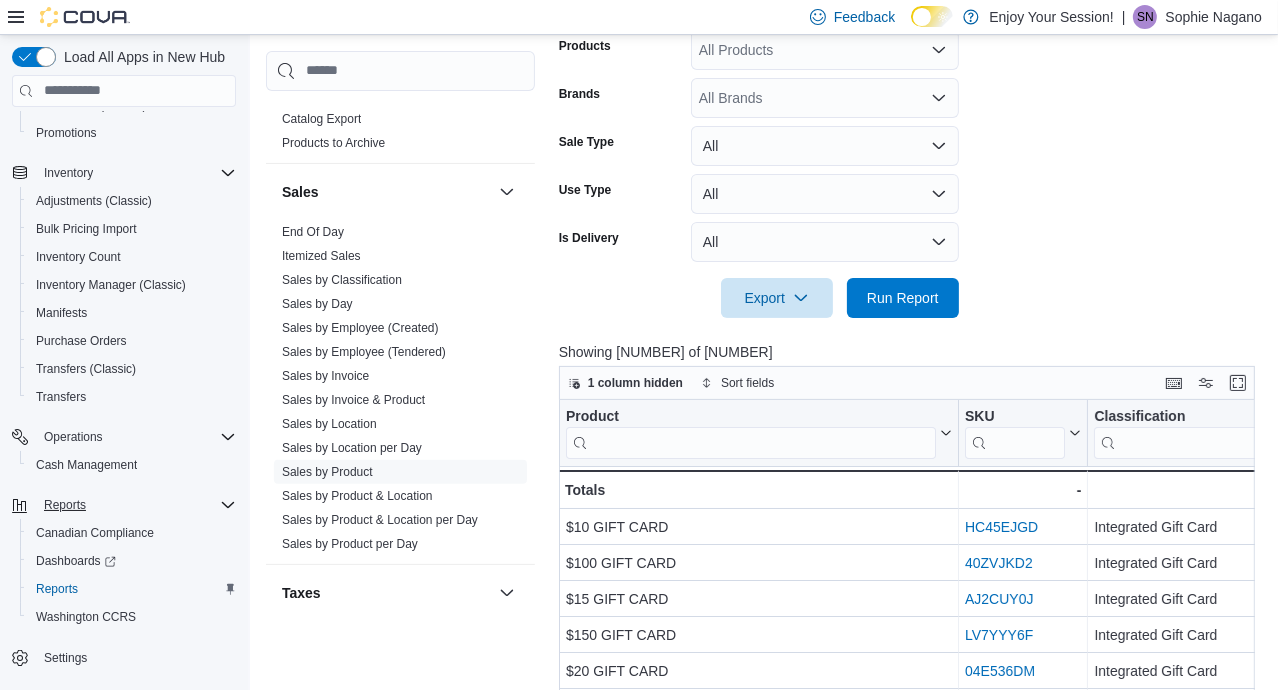 scroll, scrollTop: 481, scrollLeft: 0, axis: vertical 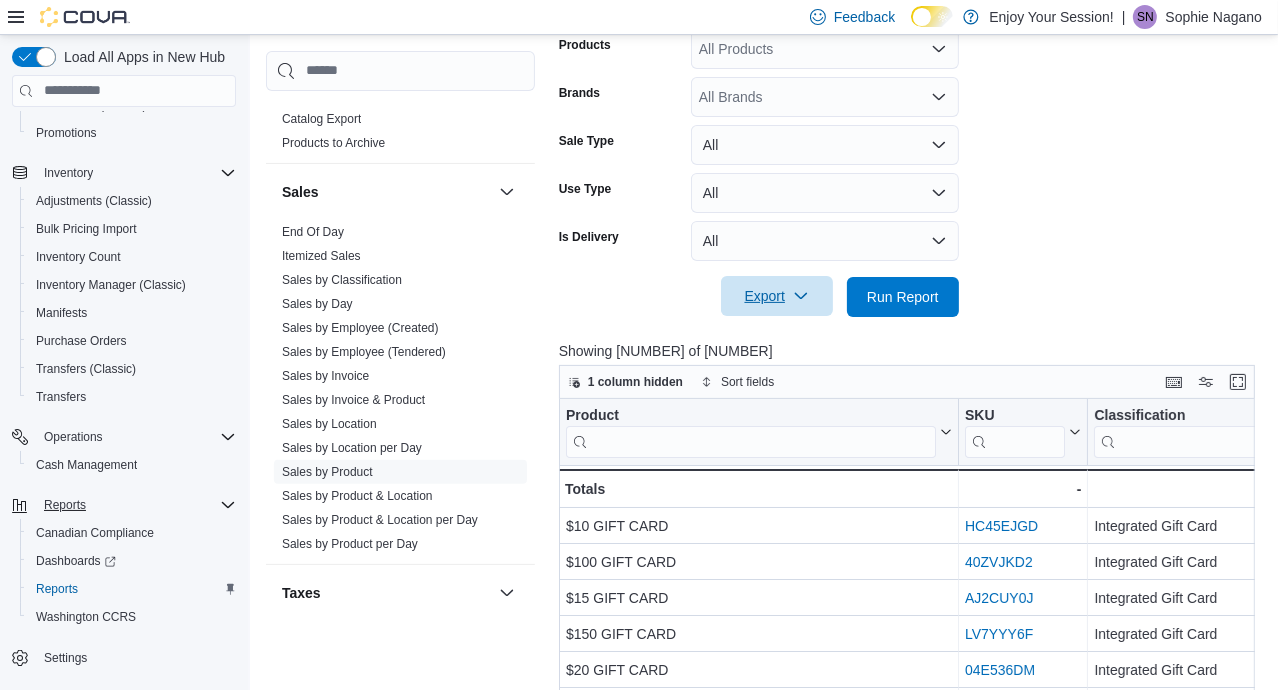 click on "Export" at bounding box center (777, 296) 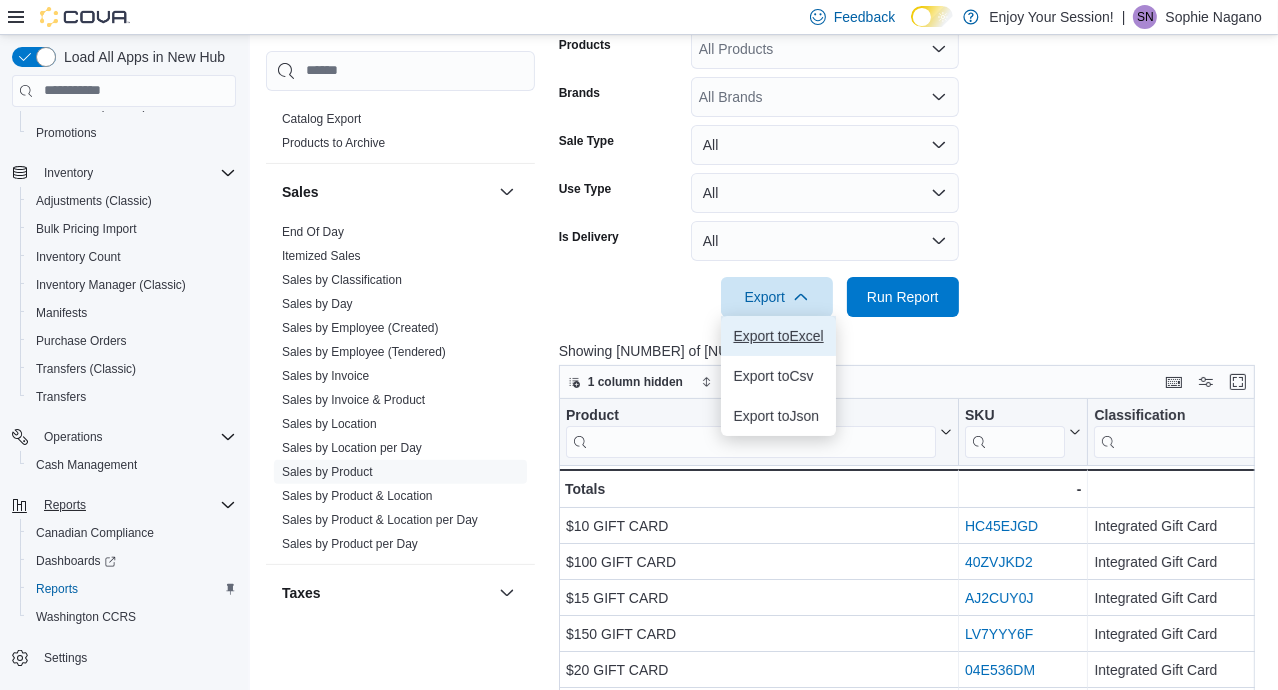 click on "Export to  Excel" at bounding box center [778, 336] 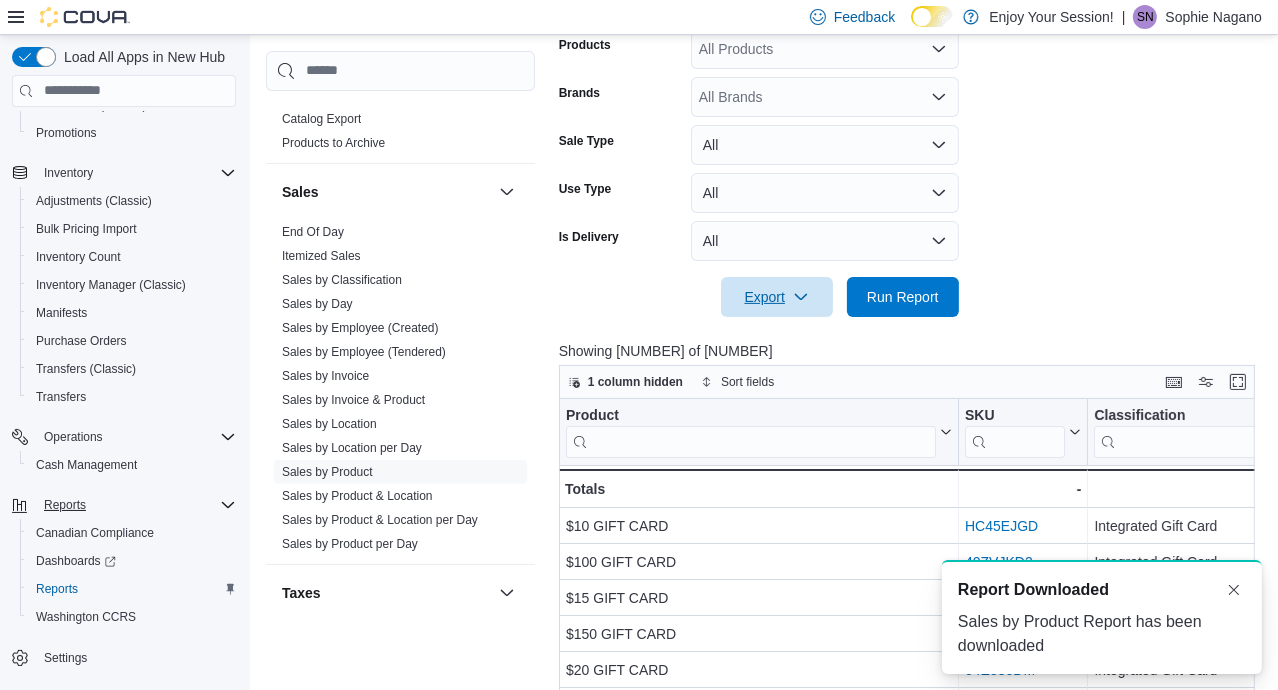 scroll, scrollTop: 0, scrollLeft: 0, axis: both 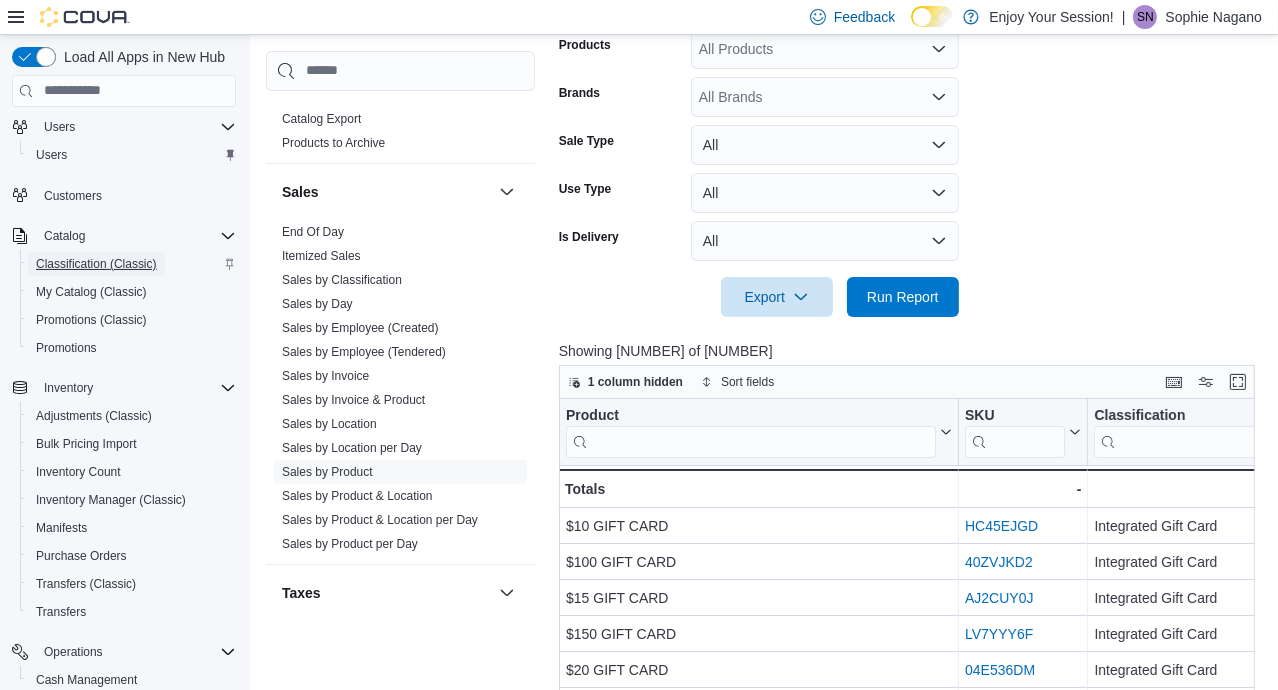 click on "Classification (Classic)" at bounding box center (96, 264) 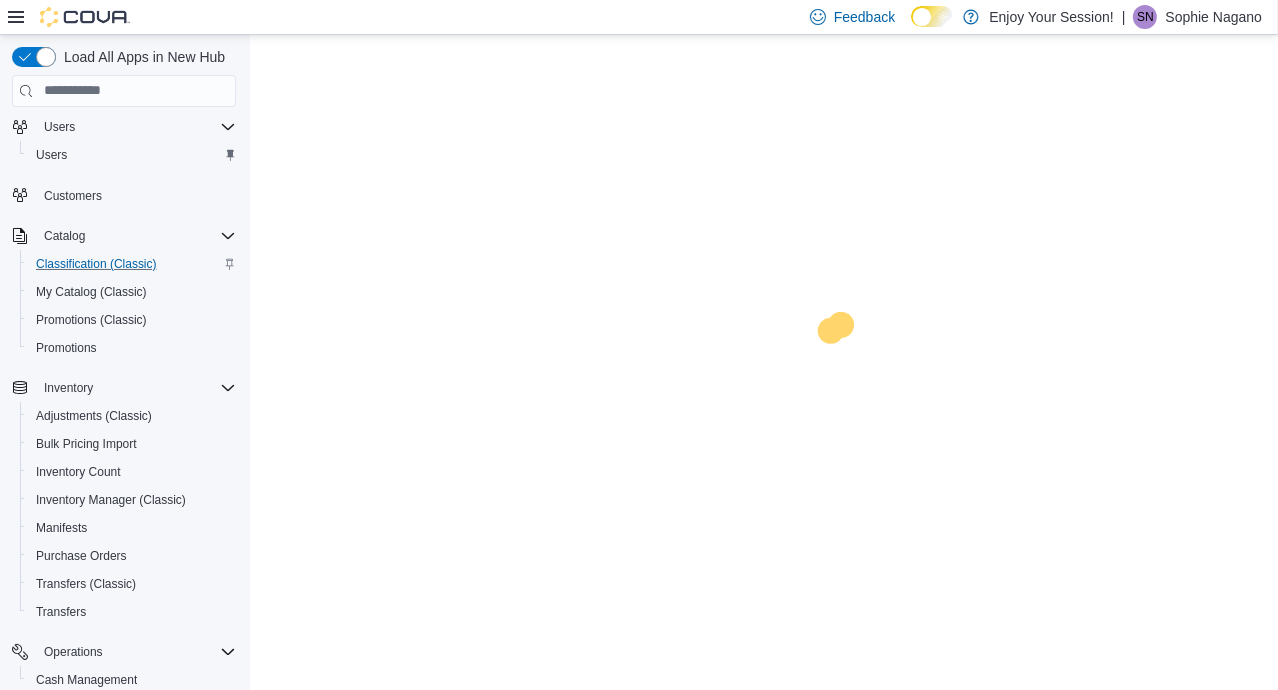 scroll, scrollTop: 0, scrollLeft: 0, axis: both 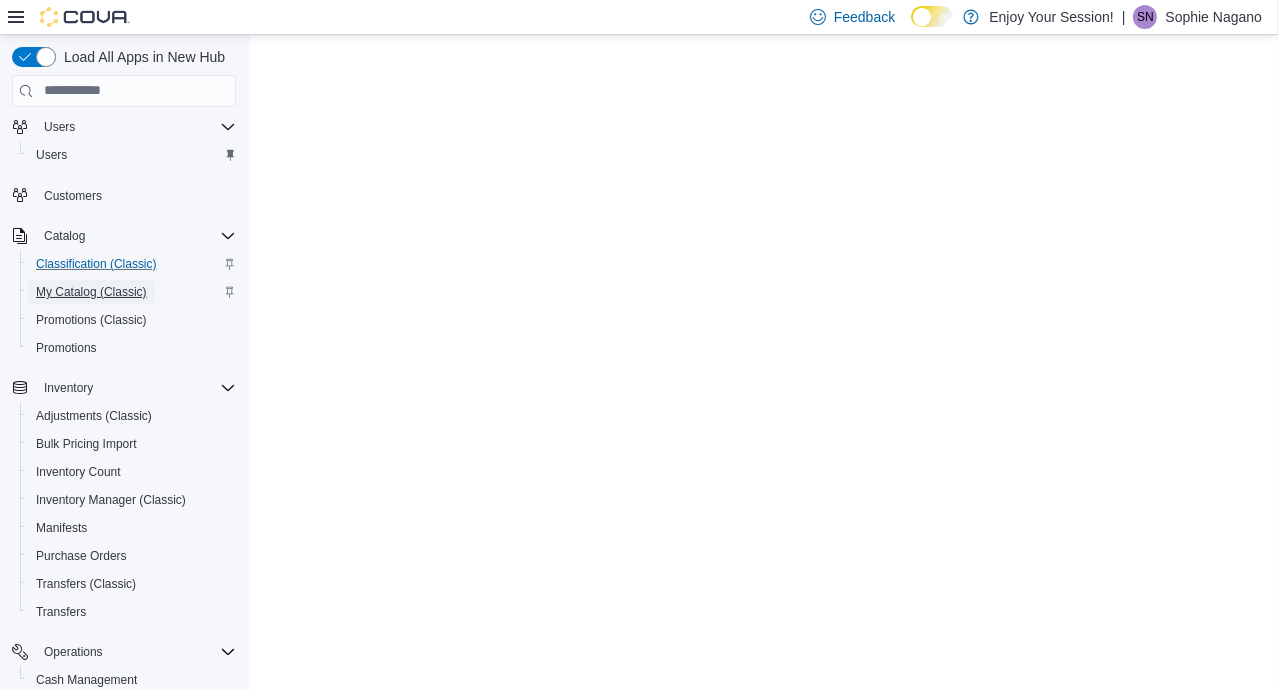 click on "My Catalog (Classic)" at bounding box center (91, 292) 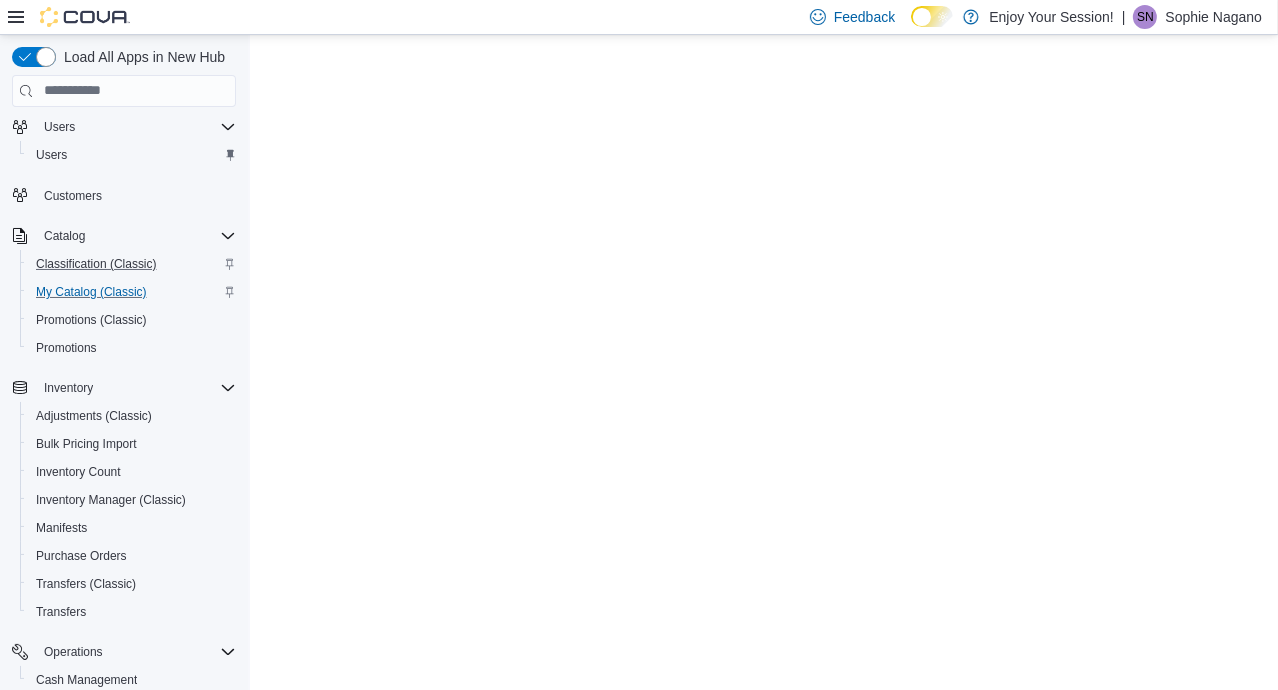 scroll, scrollTop: 0, scrollLeft: 0, axis: both 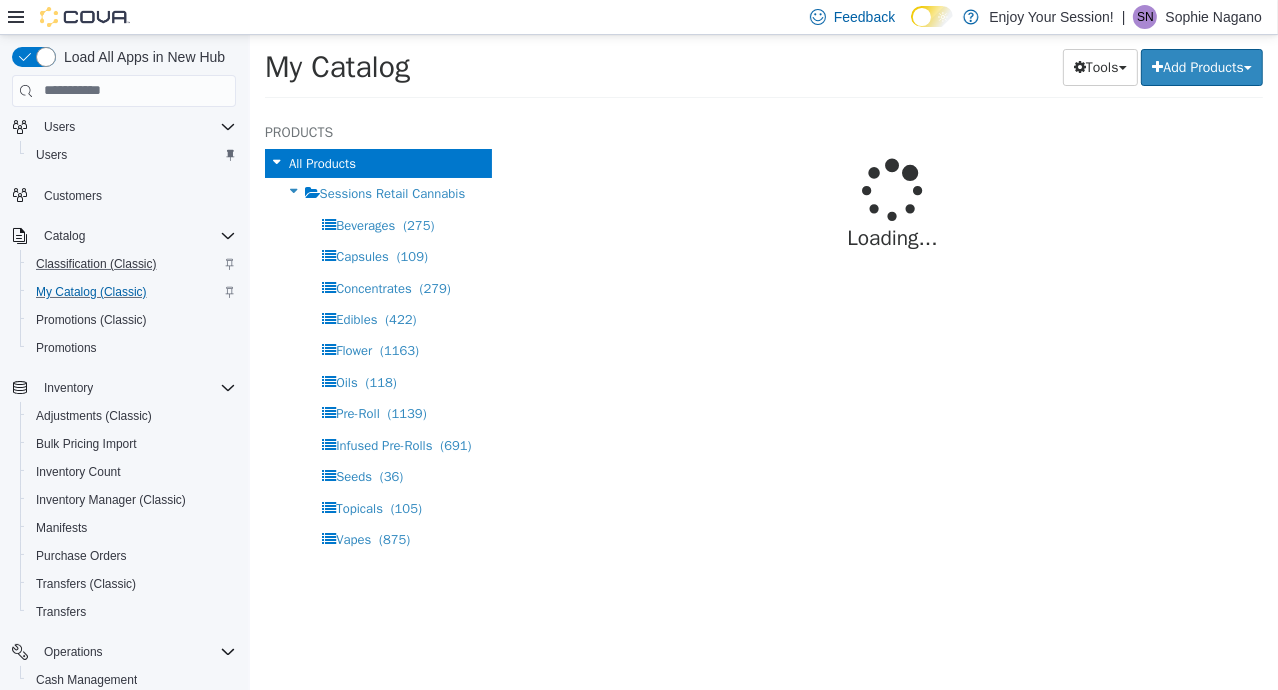 select on "**********" 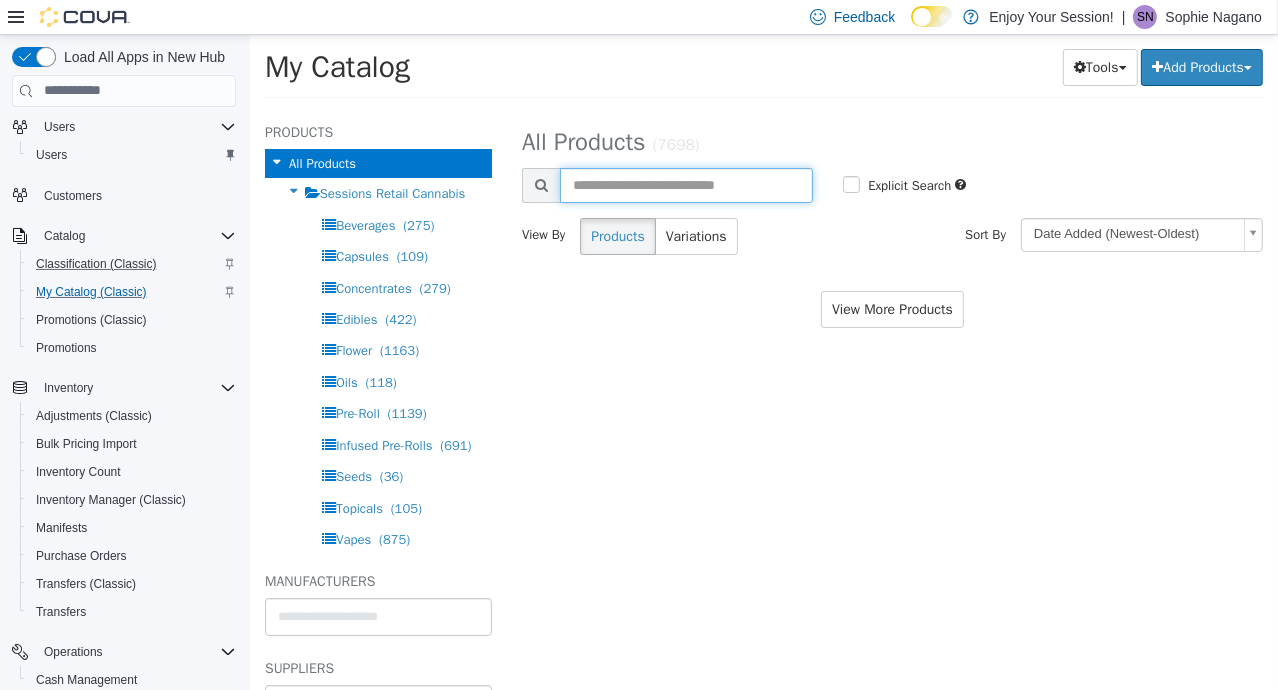 click at bounding box center [685, 184] 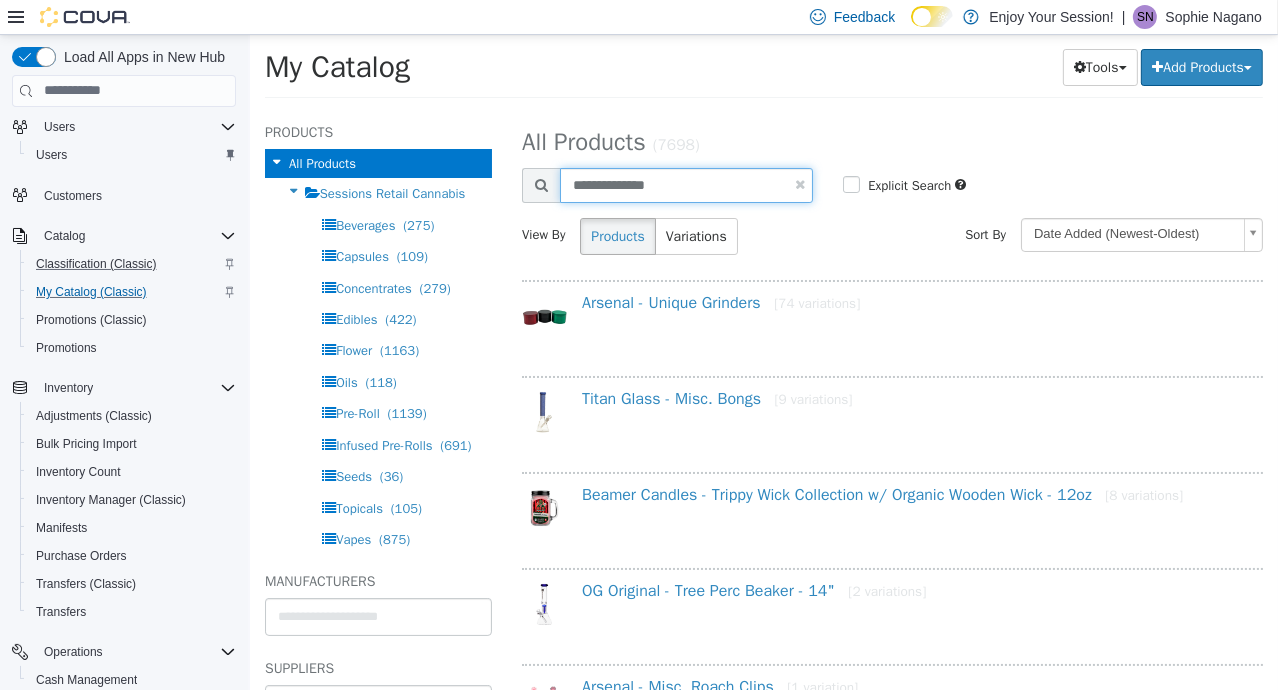 type on "**********" 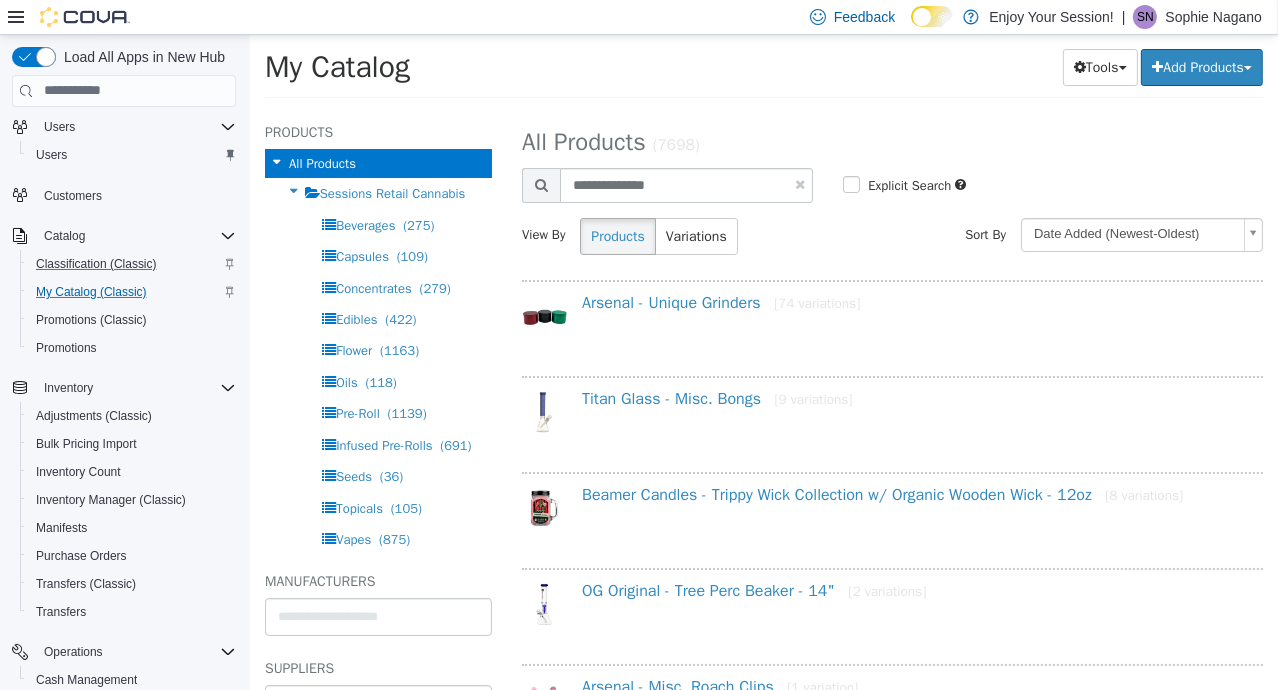 select on "**********" 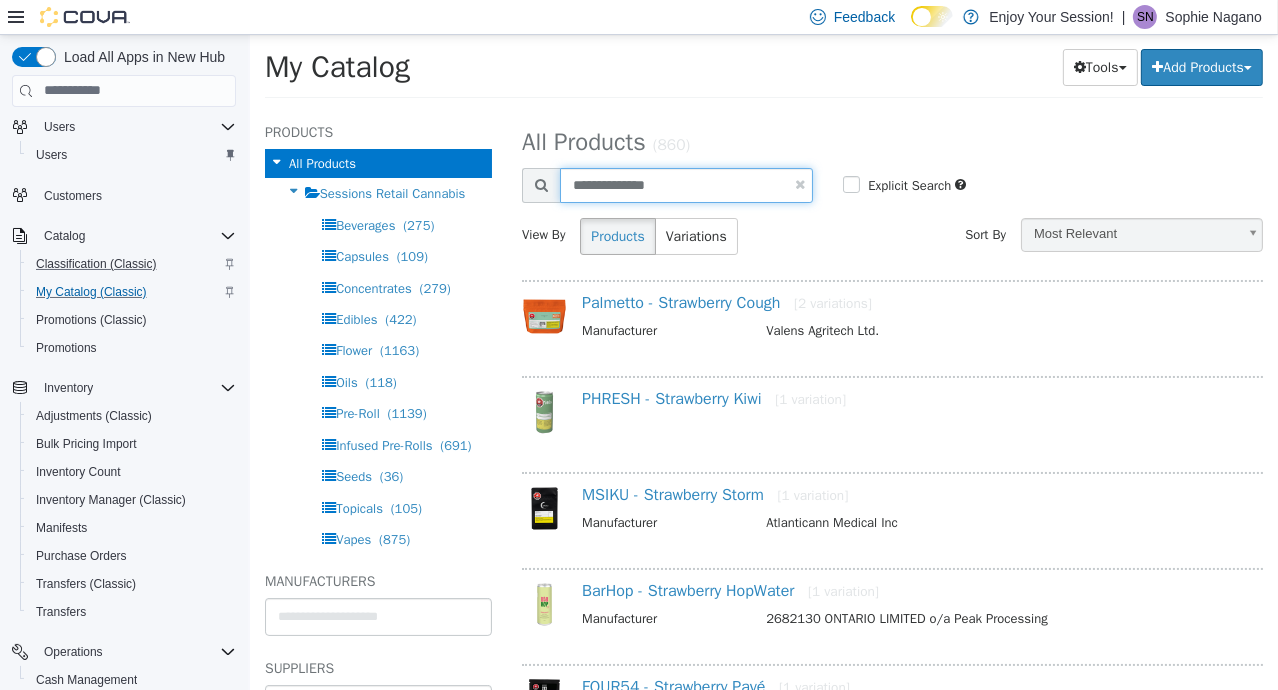 click on "**********" at bounding box center [685, 184] 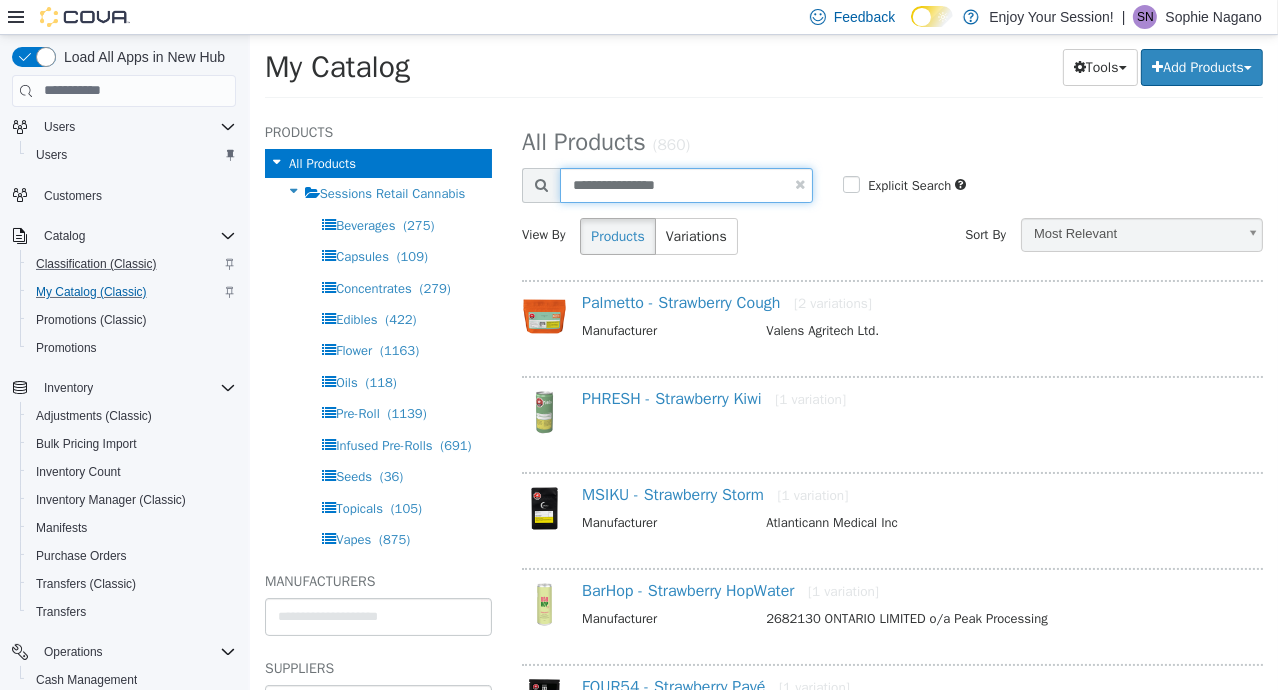 type on "**********" 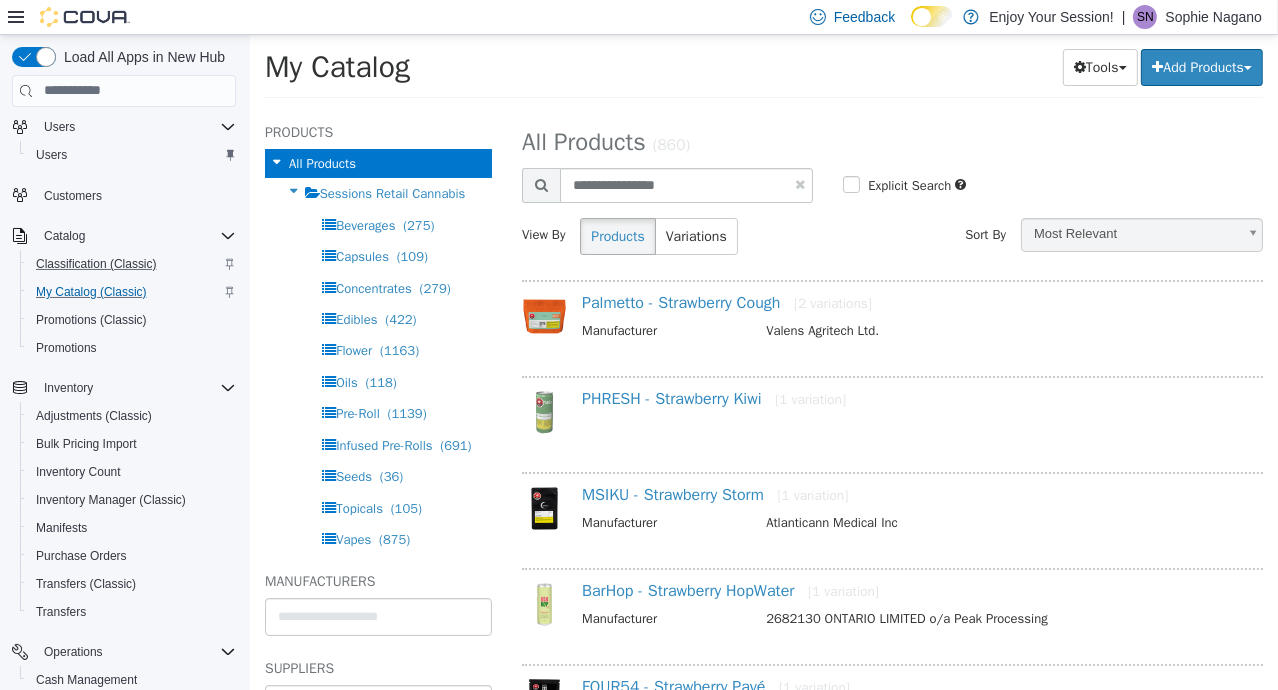 select on "**********" 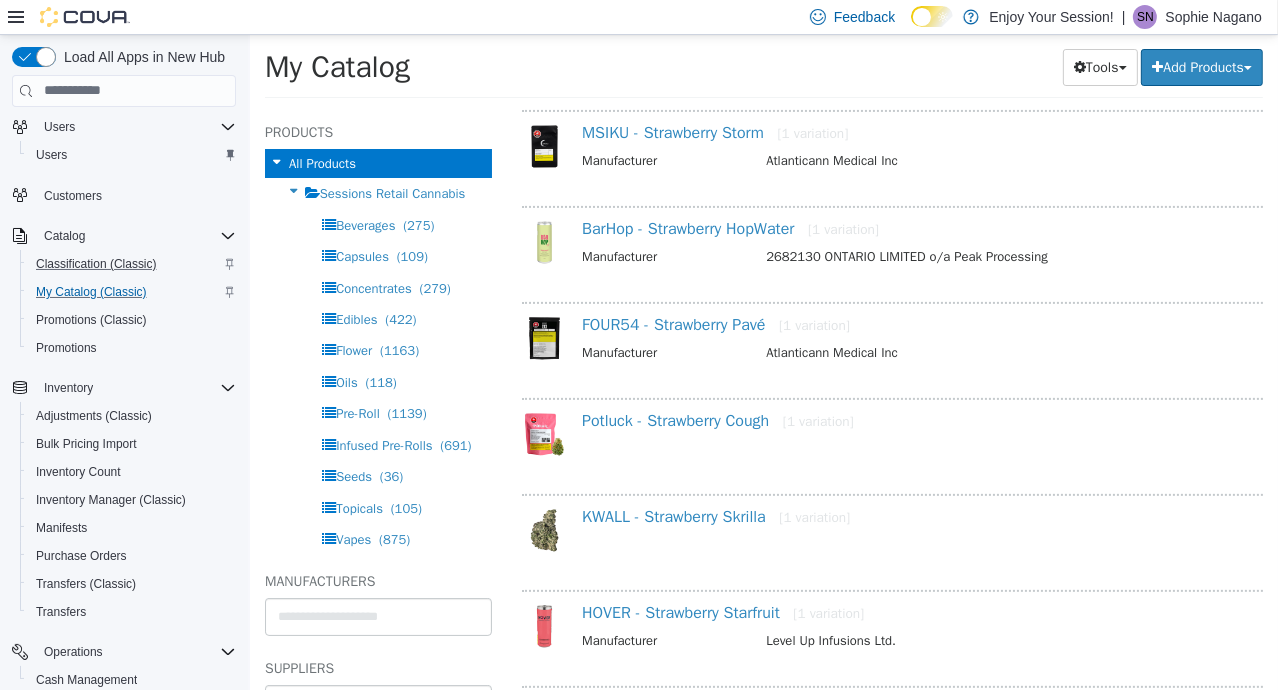 scroll, scrollTop: 0, scrollLeft: 0, axis: both 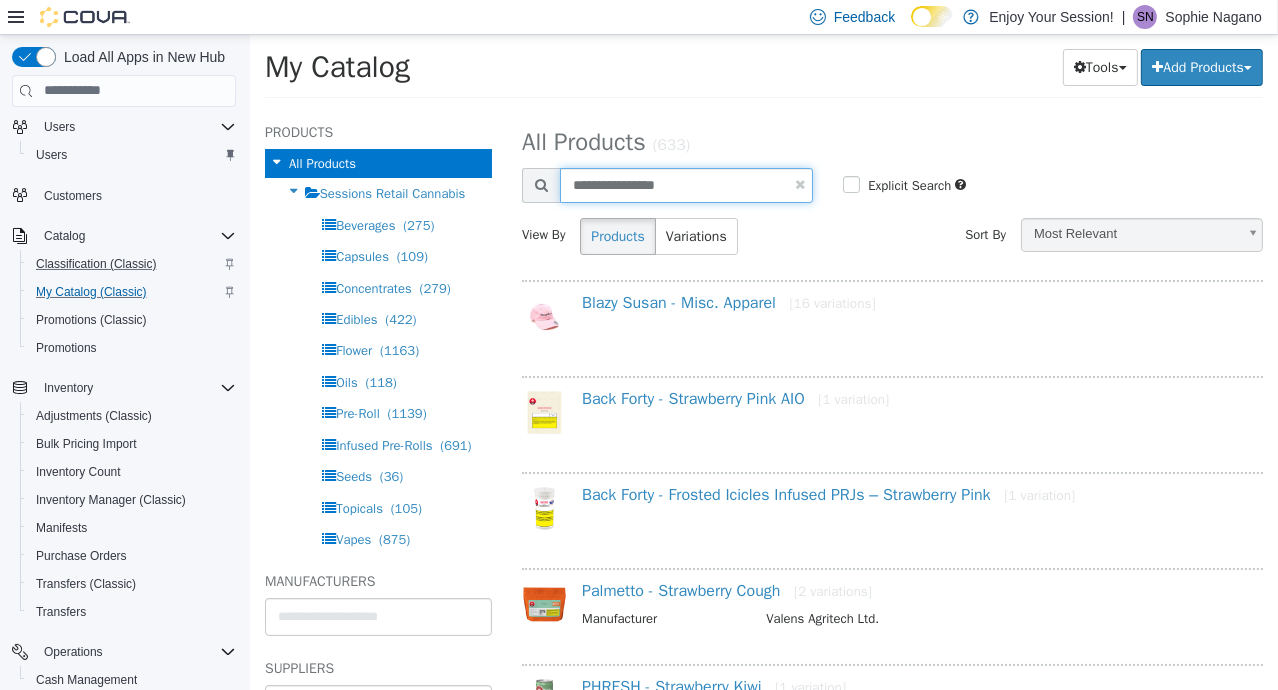 click on "**********" at bounding box center (685, 184) 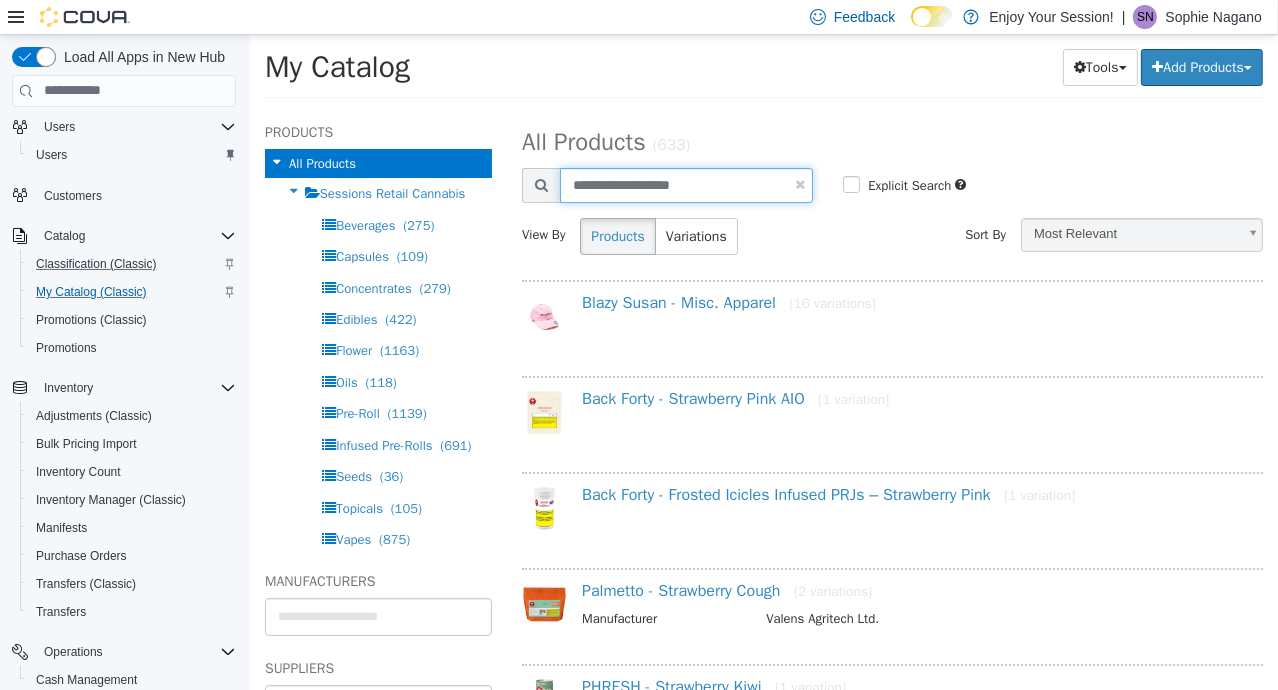 type on "**********" 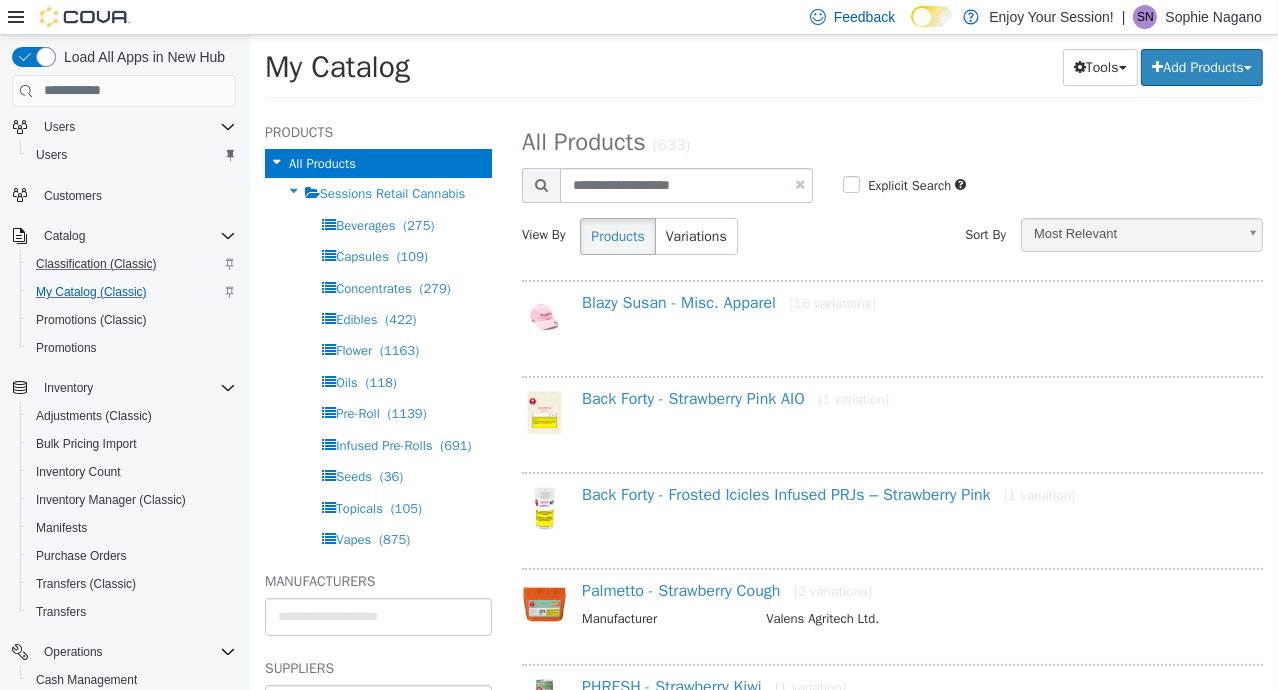 select on "**********" 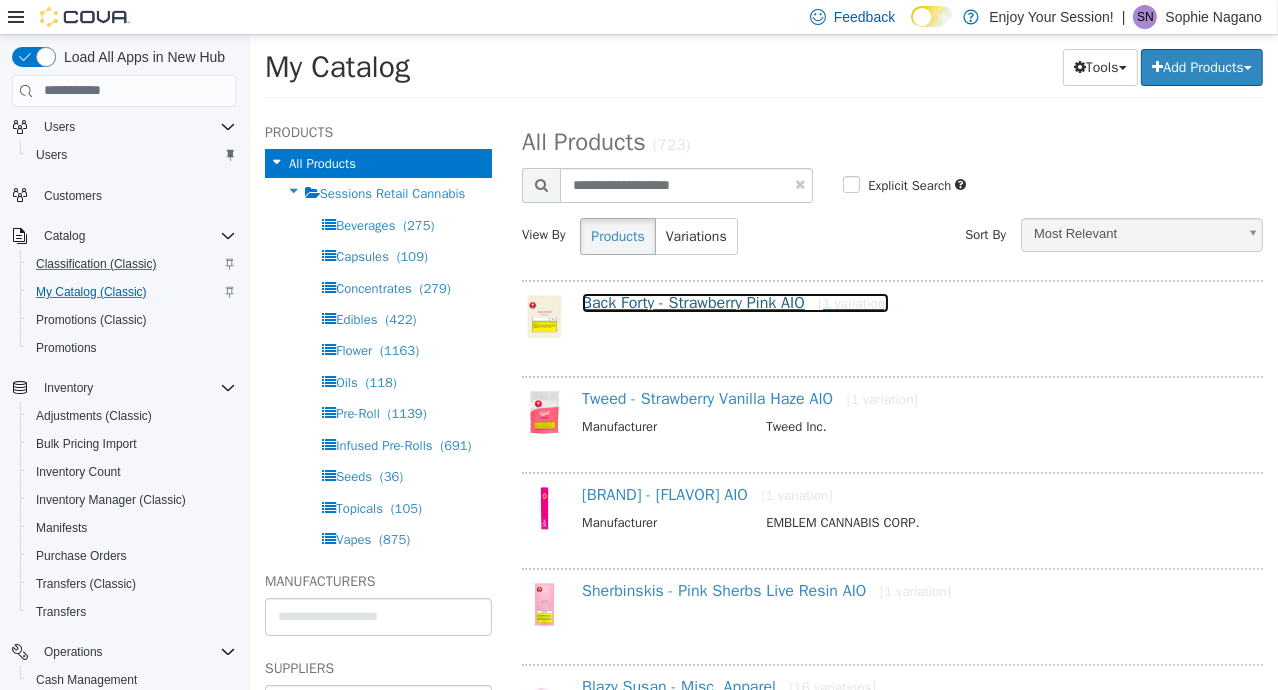 click on "Back Forty - Strawberry Pink AIO
[1 variation]" at bounding box center [734, 302] 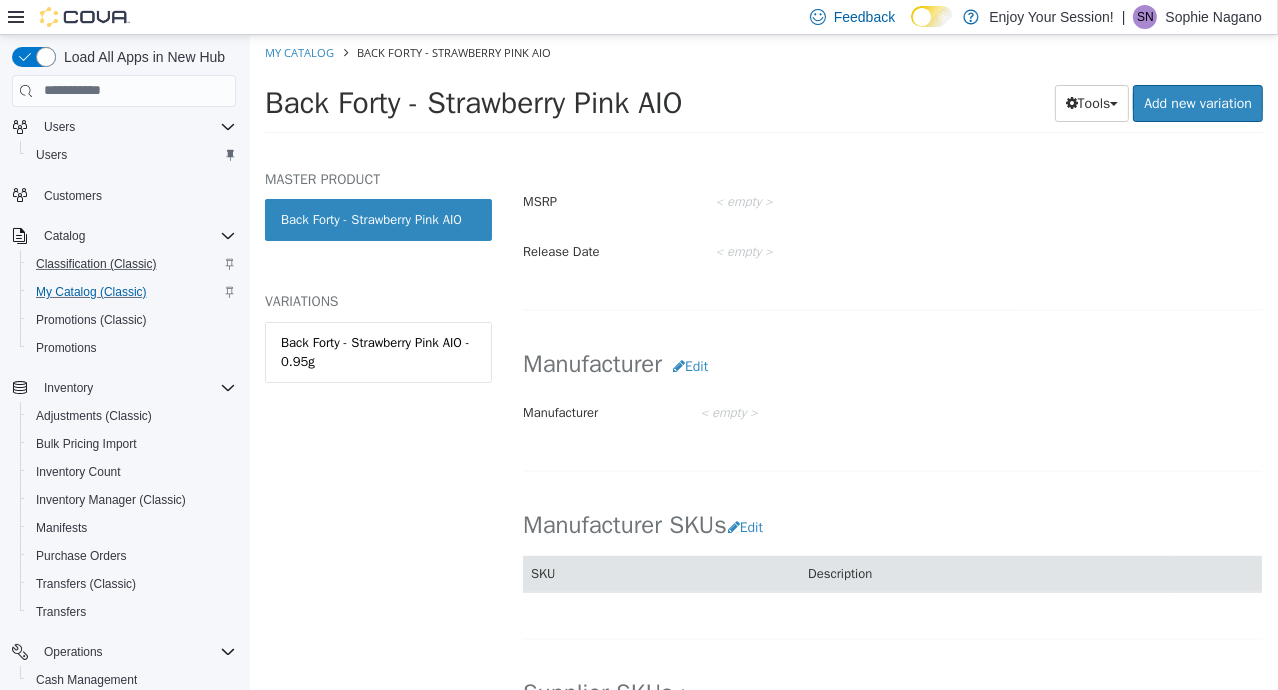 scroll, scrollTop: 466, scrollLeft: 0, axis: vertical 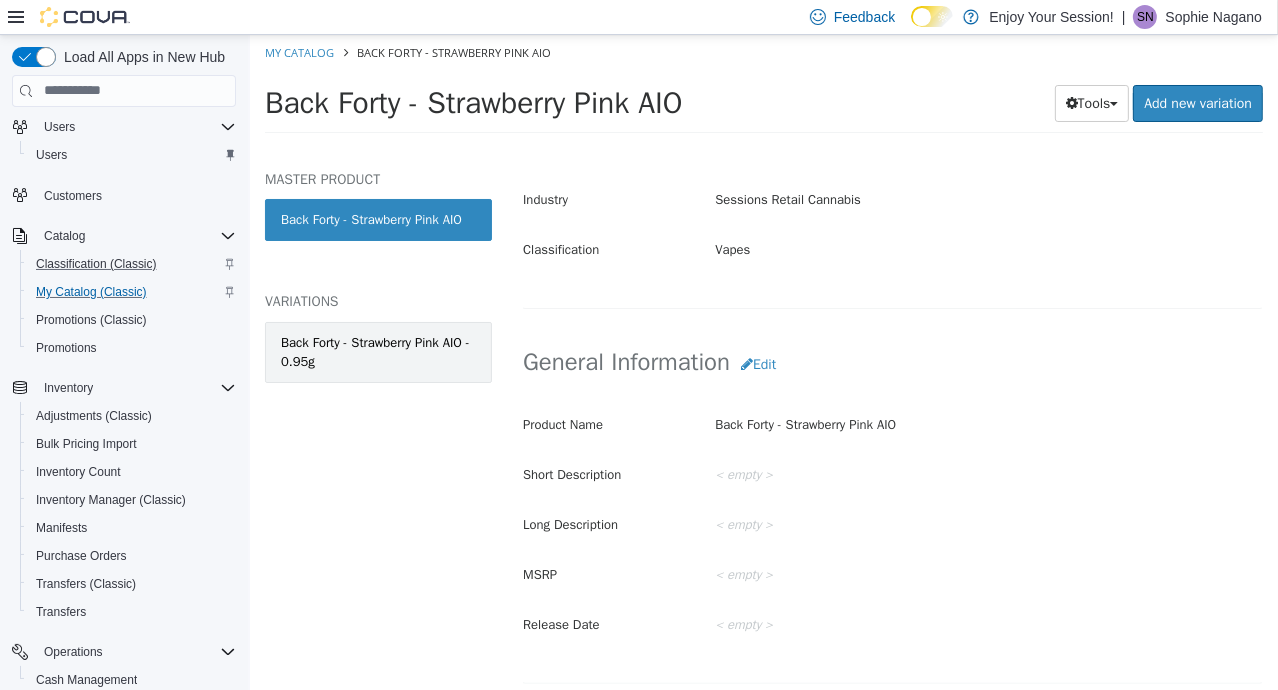 click on "Back Forty - Strawberry Pink AIO - 0.95g" at bounding box center (377, 351) 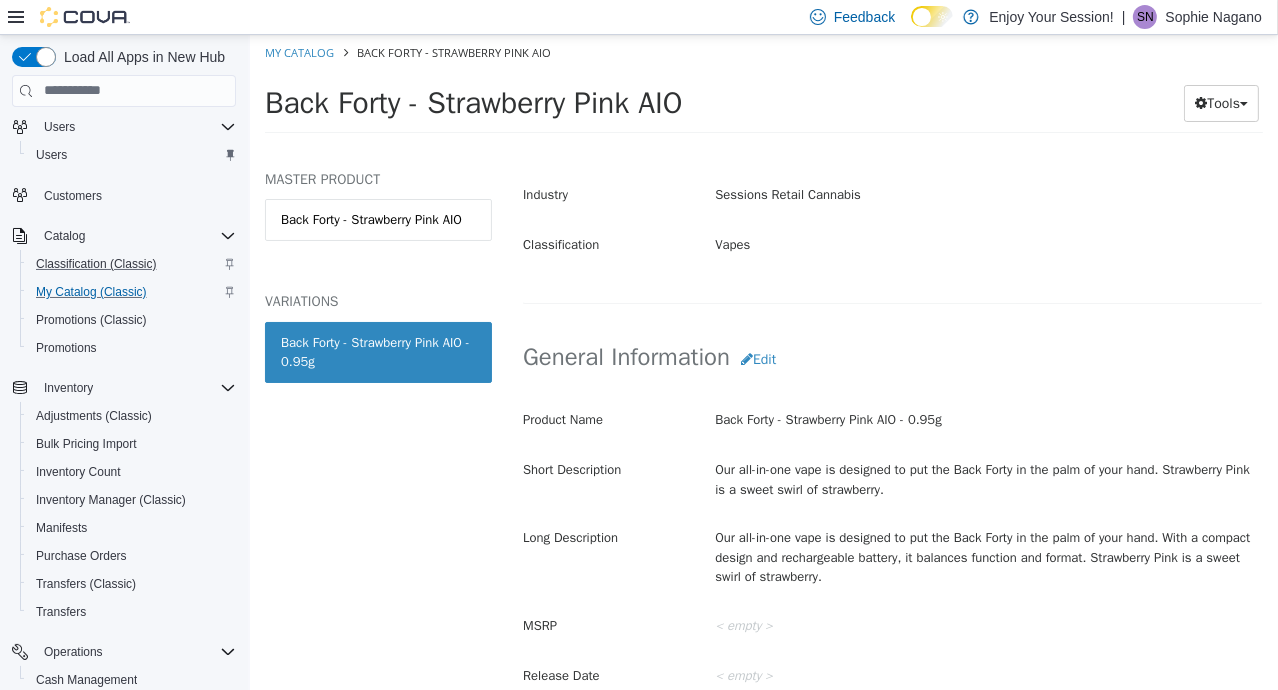 scroll, scrollTop: 0, scrollLeft: 0, axis: both 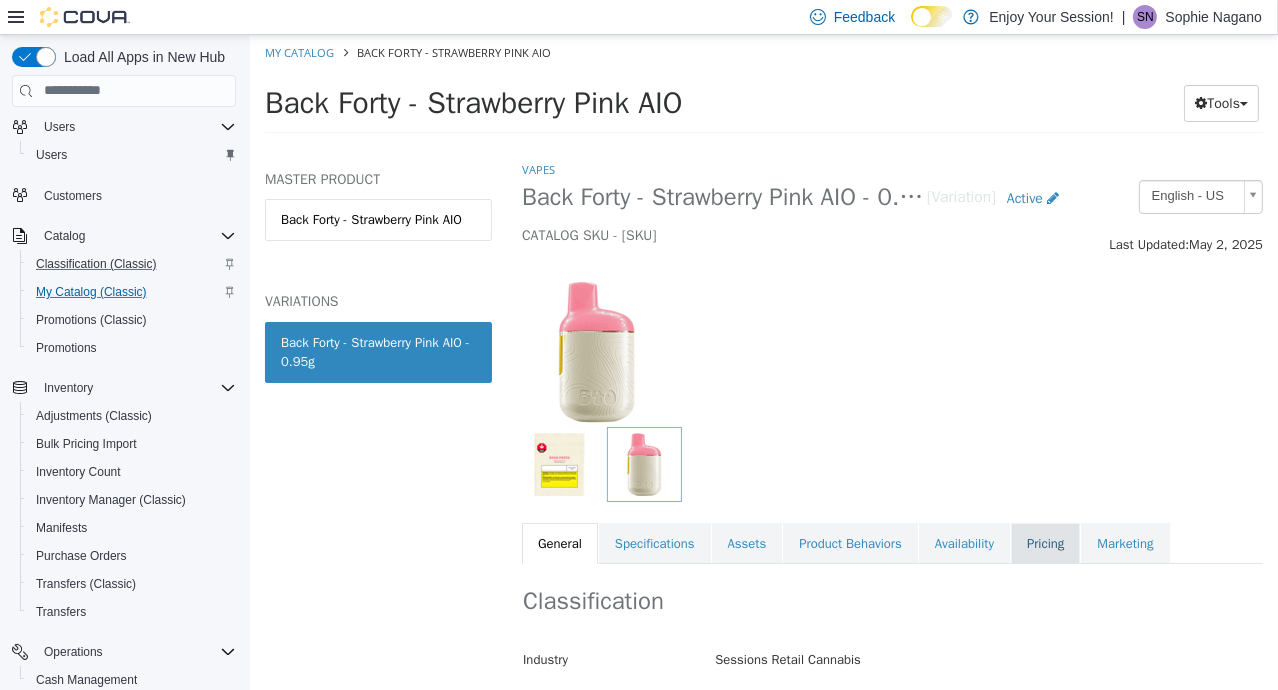 click on "Pricing" at bounding box center [1044, 543] 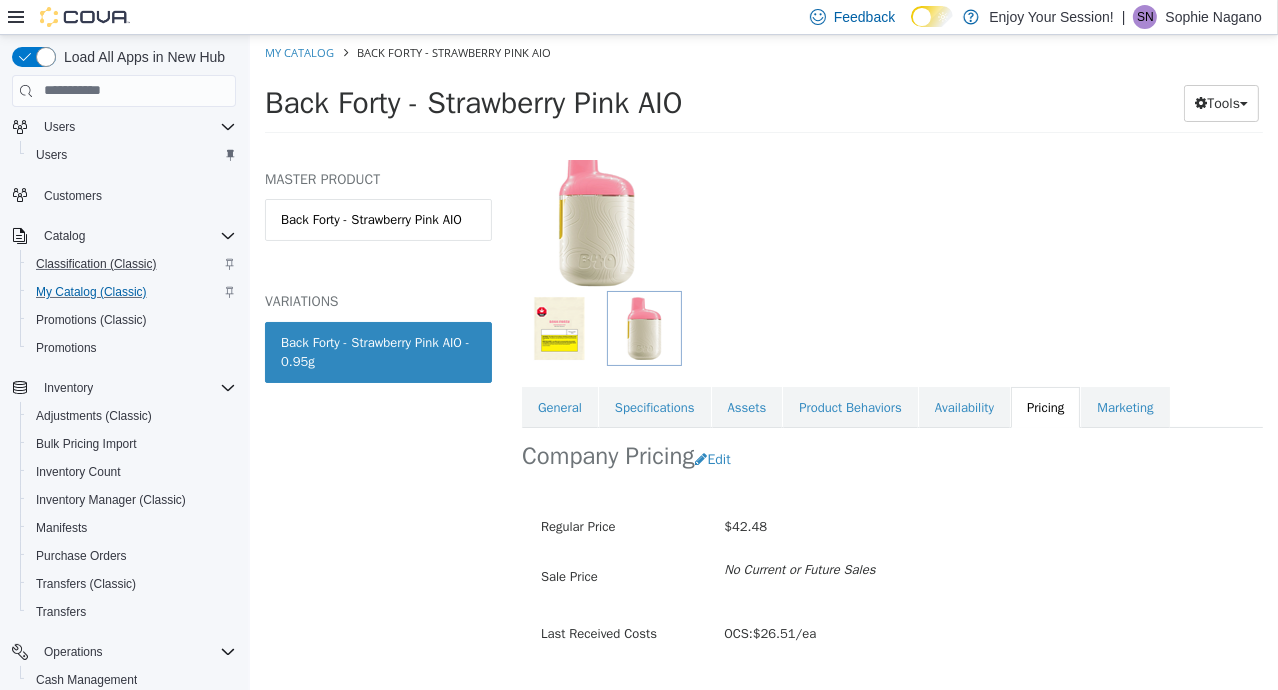 scroll, scrollTop: 185, scrollLeft: 0, axis: vertical 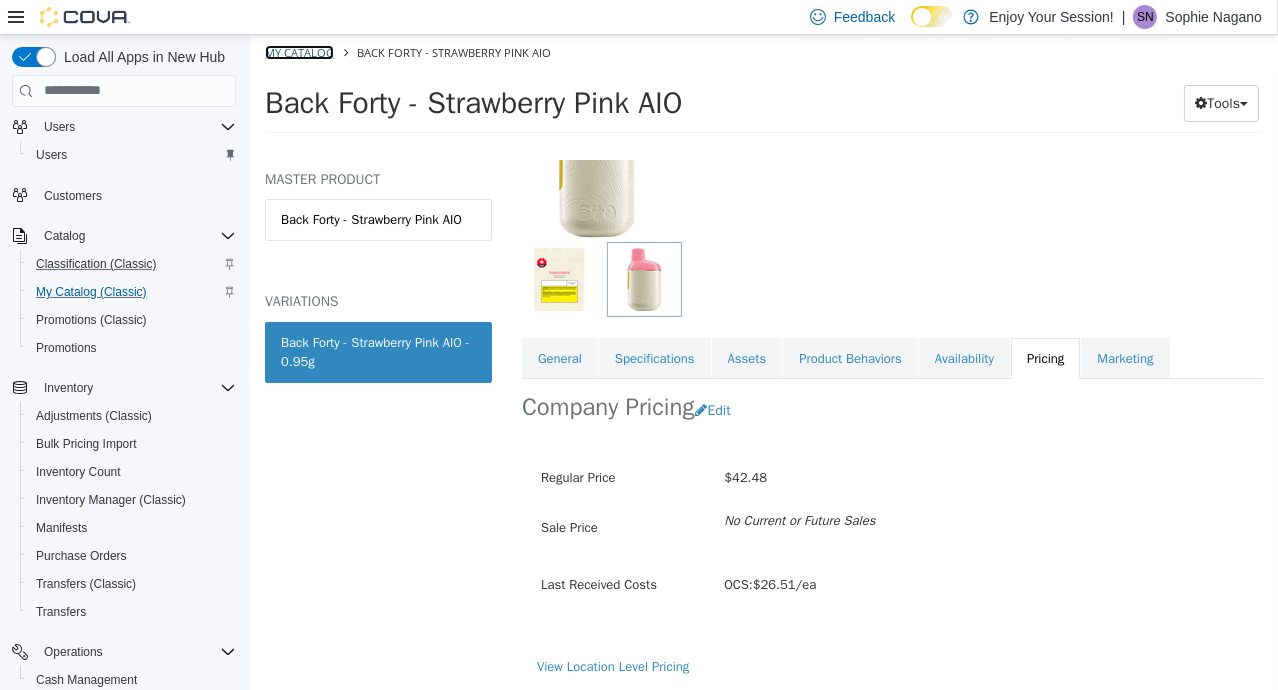 click on "My Catalog" at bounding box center (298, 51) 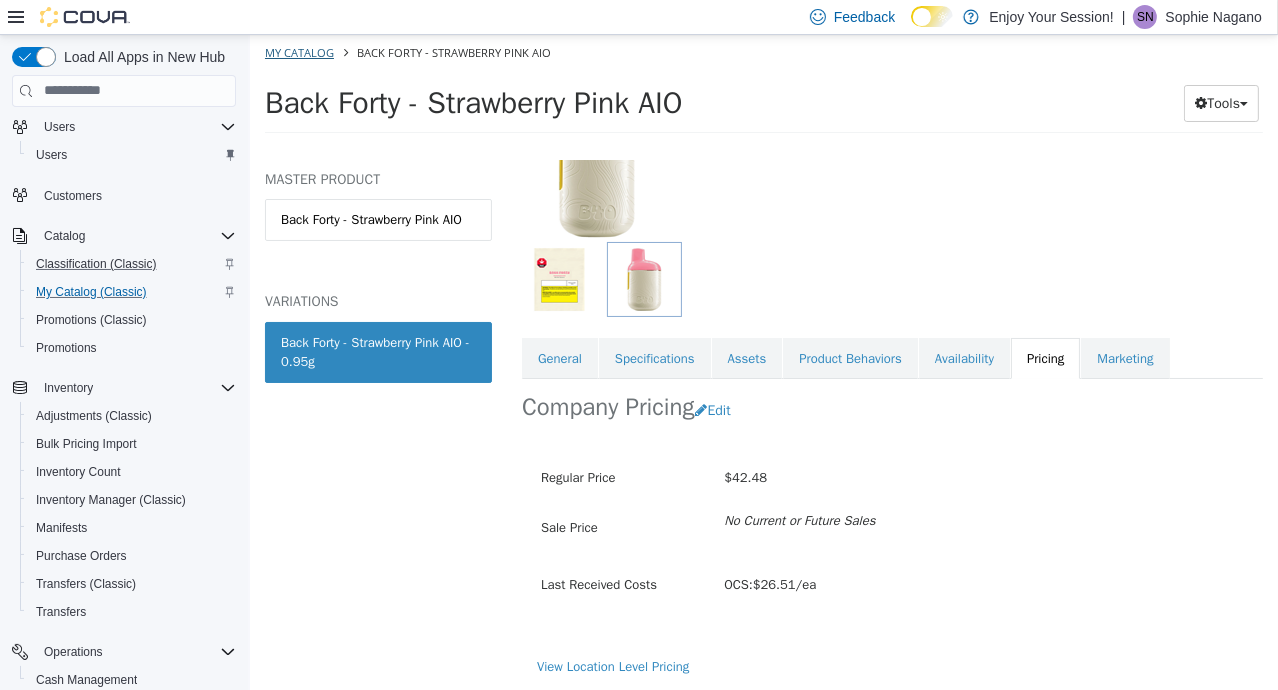 select on "**********" 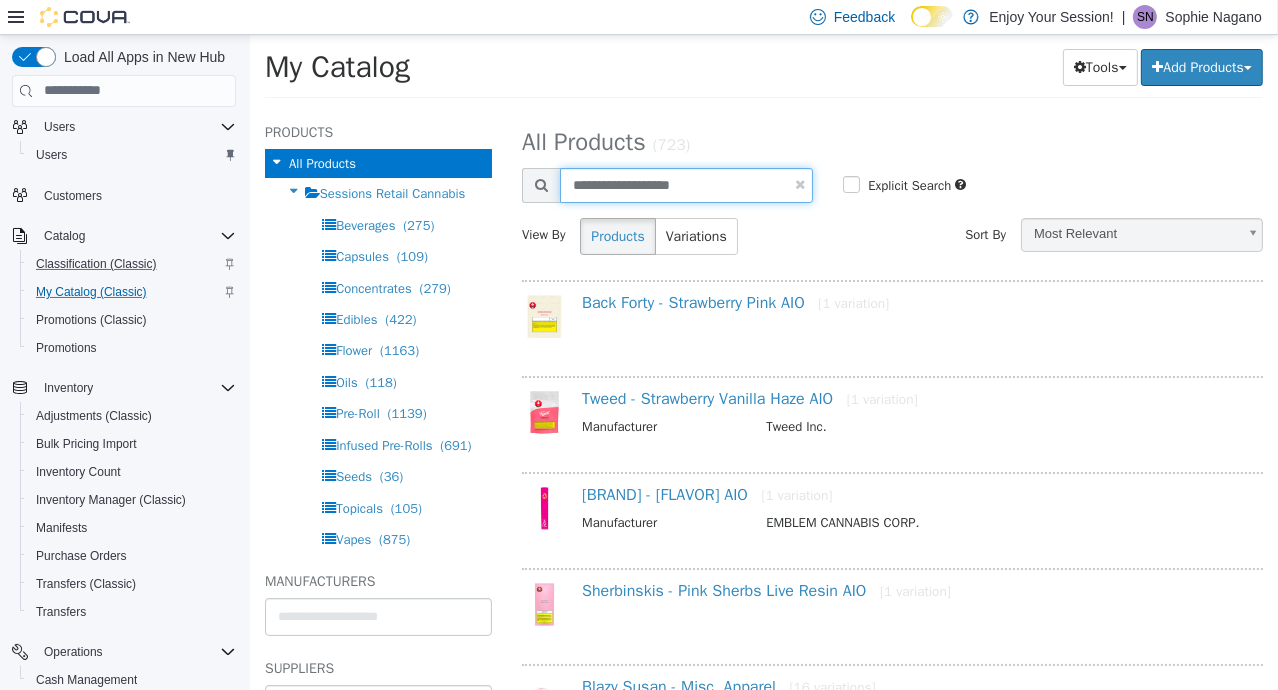 drag, startPoint x: 709, startPoint y: 178, endPoint x: 362, endPoint y: 135, distance: 349.6541 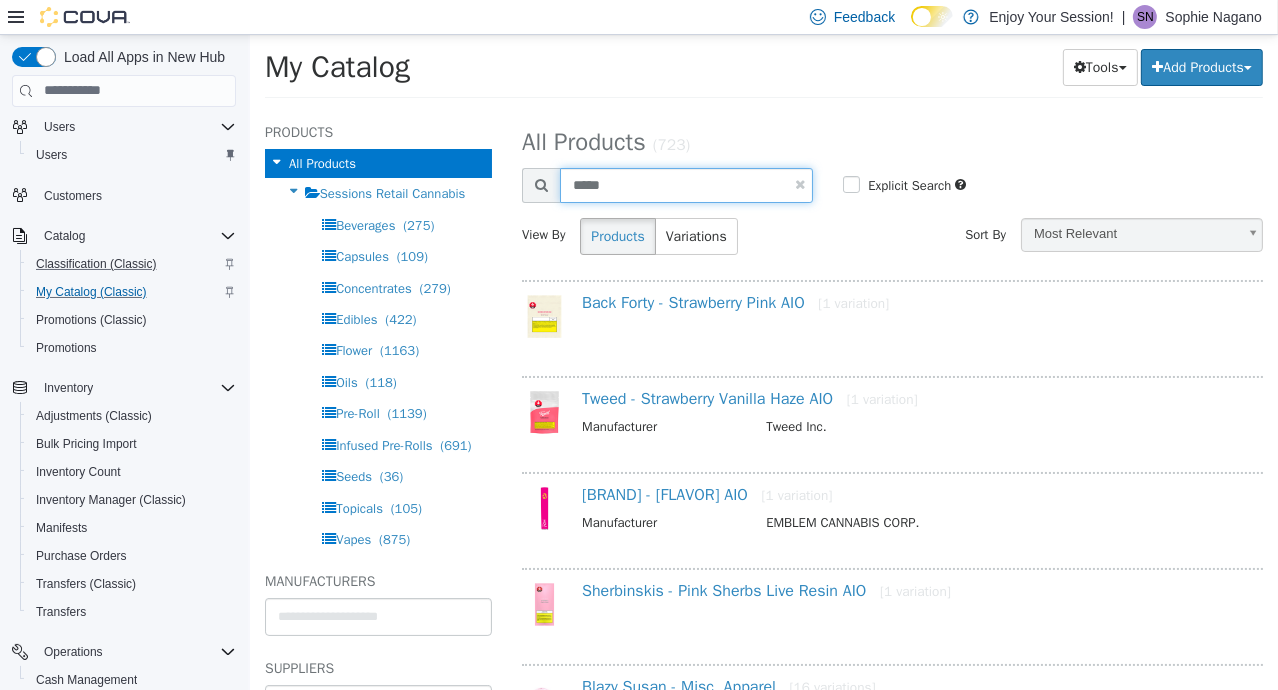 type on "*****" 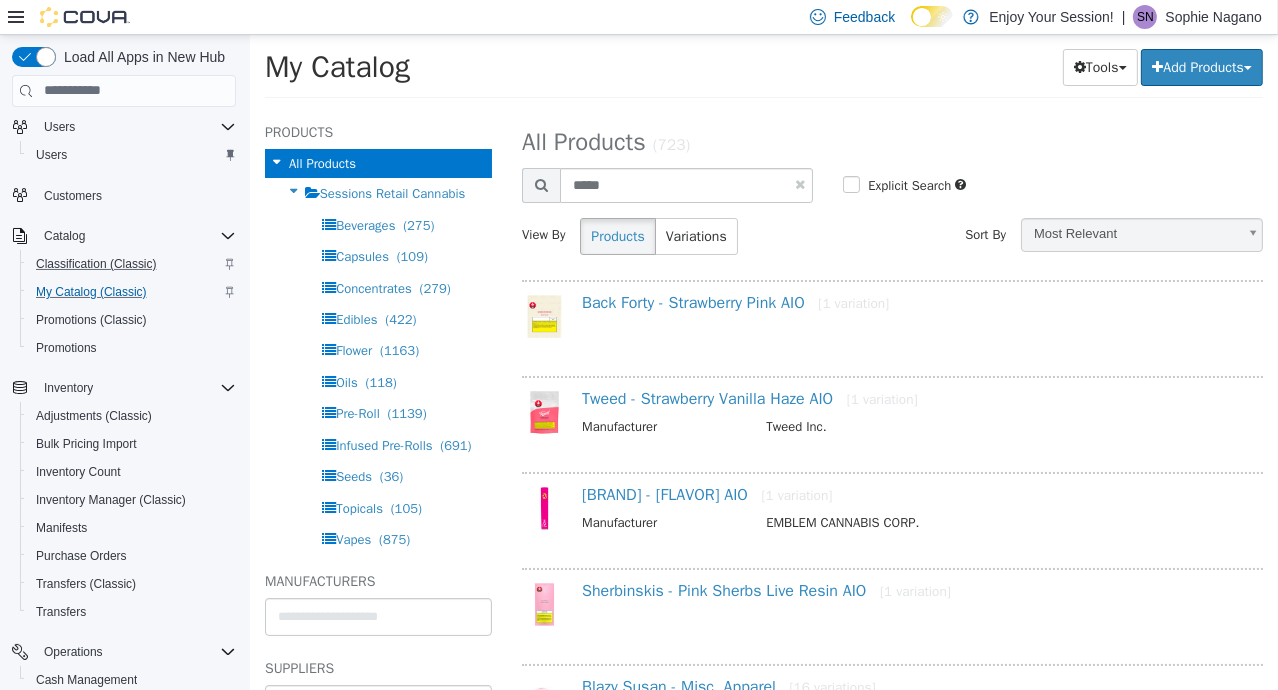 select on "**********" 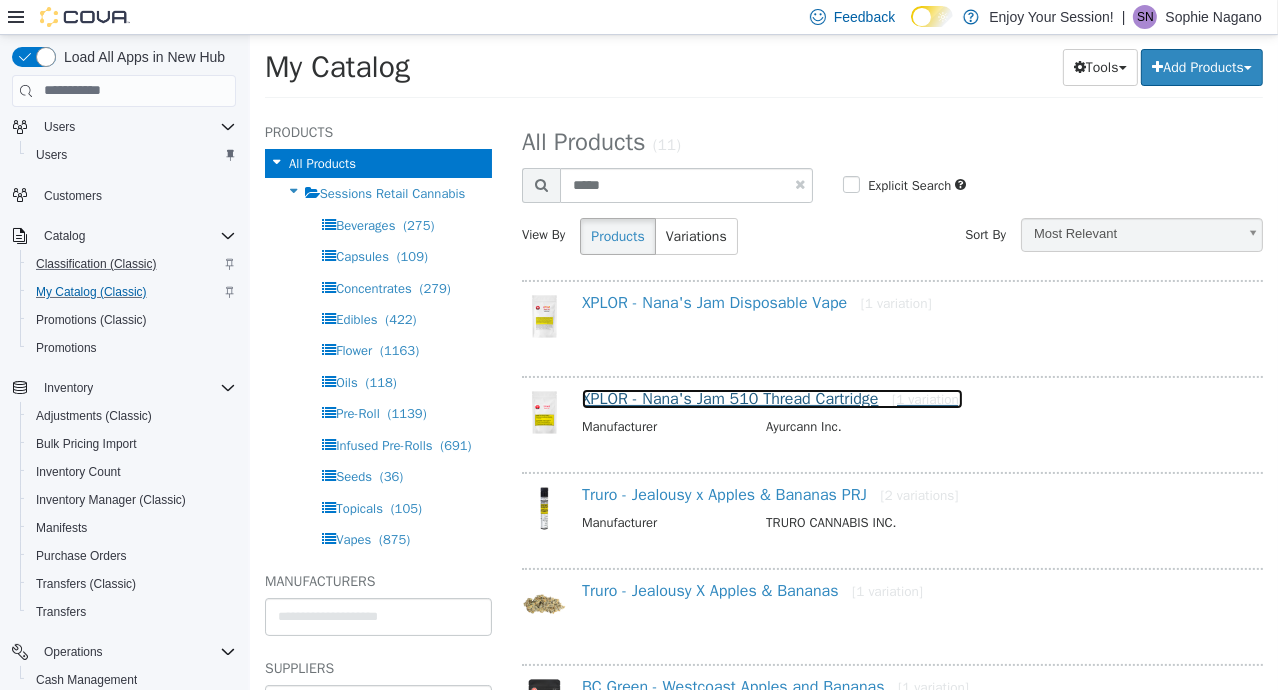 click on "XPLOR - Nana's Jam 510 Thread Cartridge
[1 variation]" at bounding box center [771, 398] 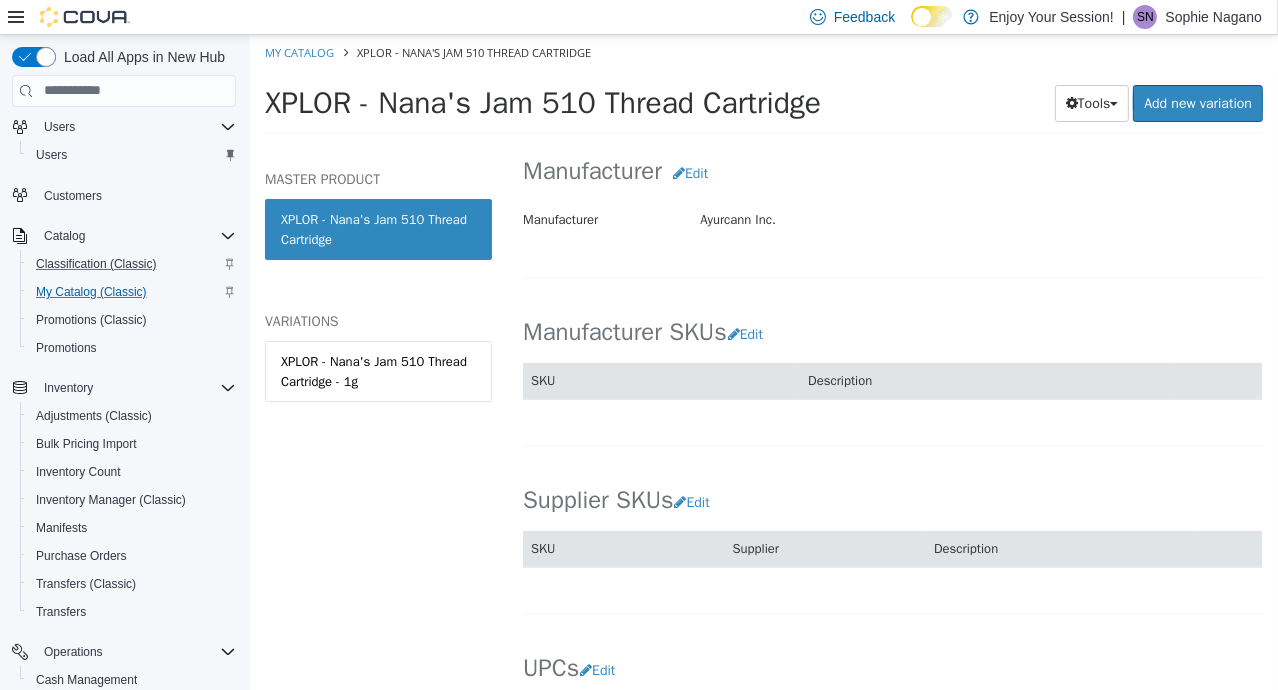 scroll, scrollTop: 884, scrollLeft: 0, axis: vertical 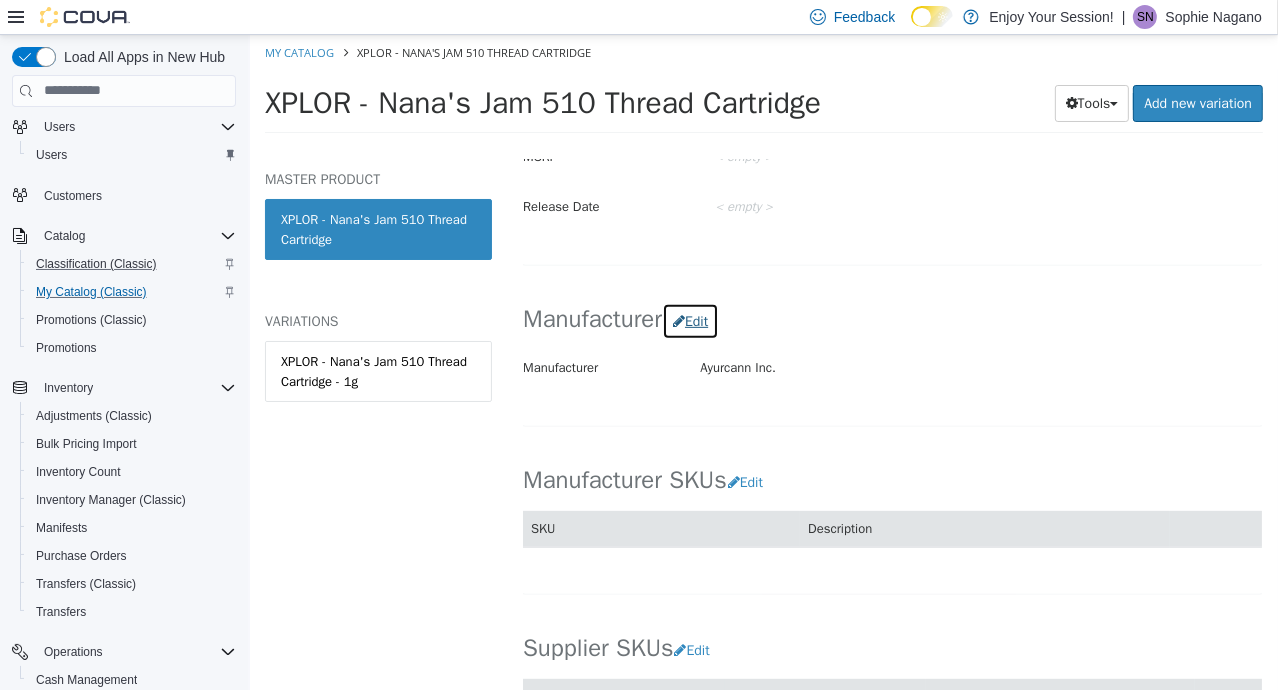 click on "Edit" at bounding box center [689, 320] 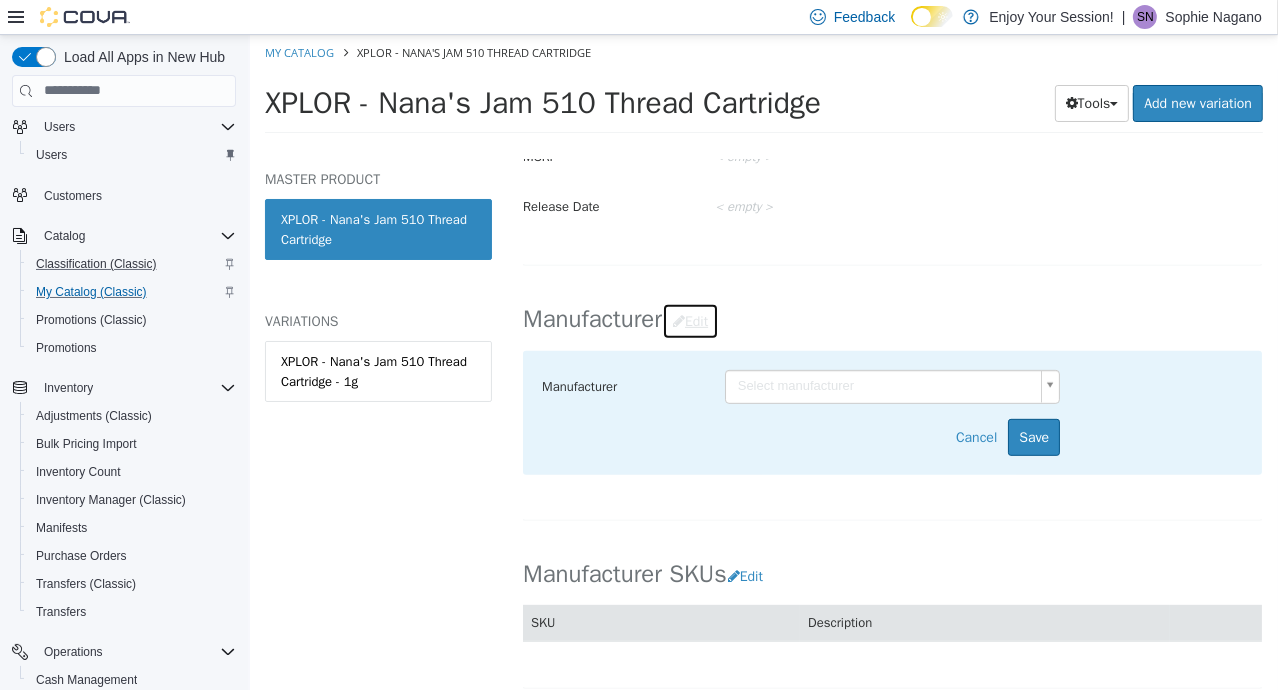 type on "******" 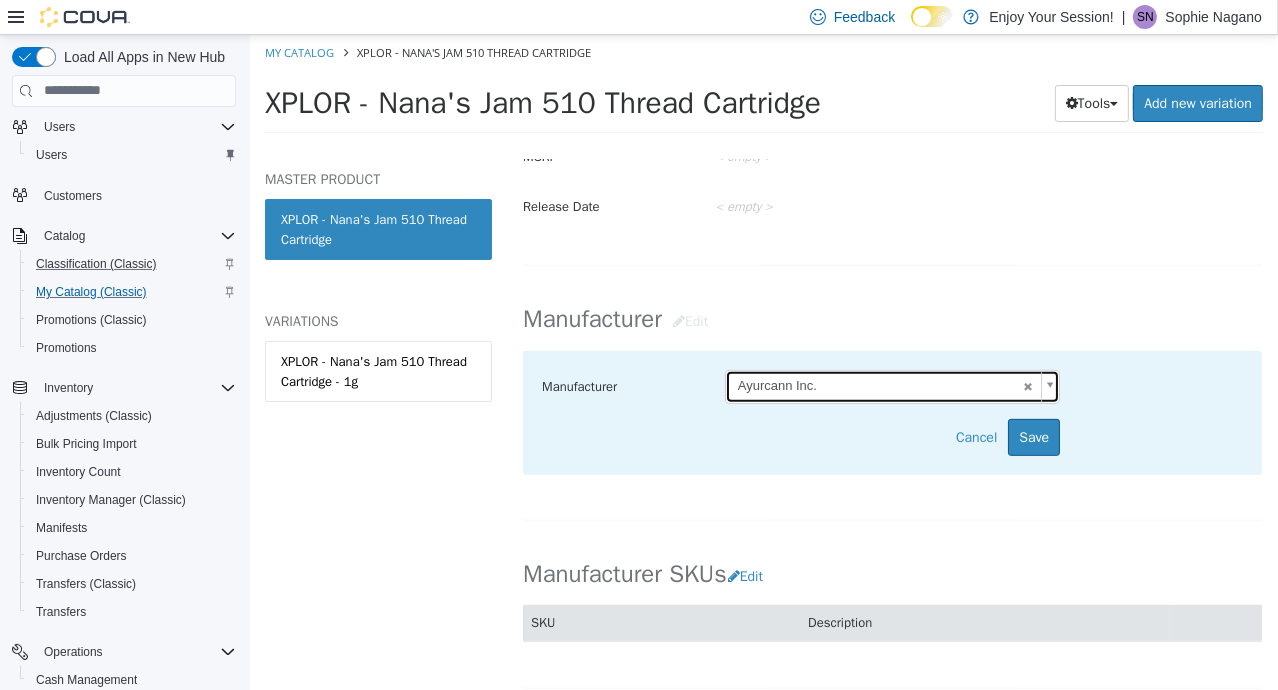 type 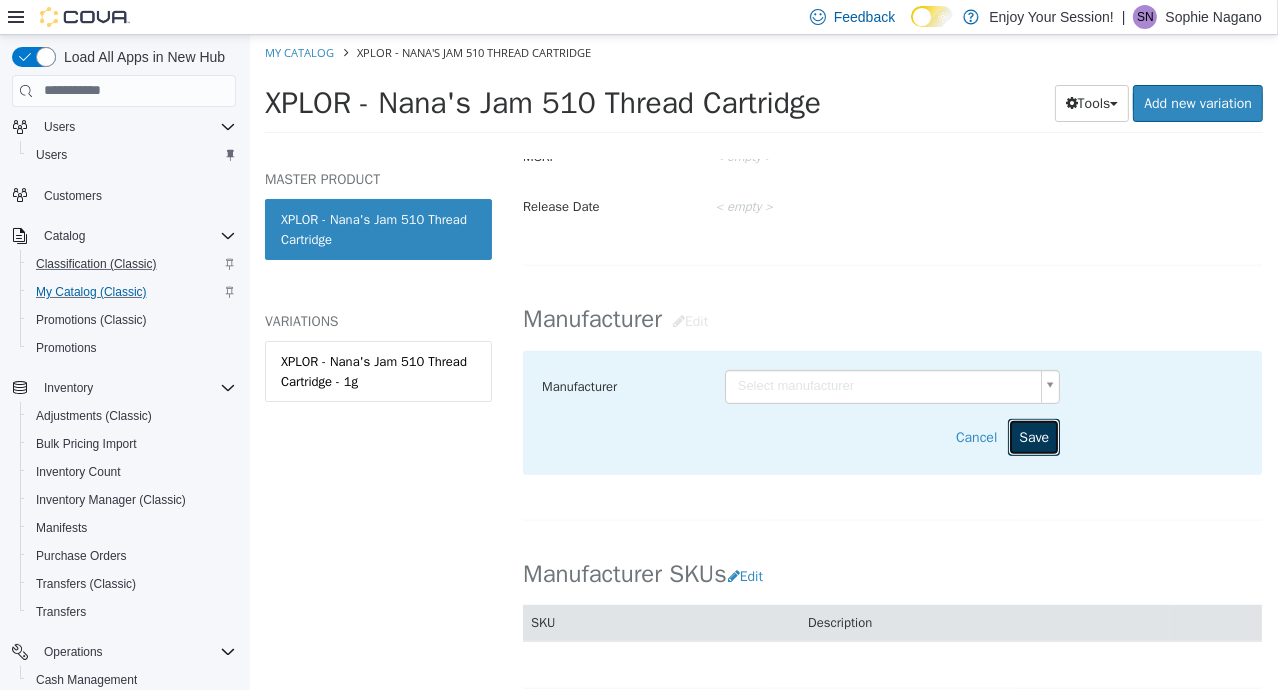 click on "Save" at bounding box center [1033, 436] 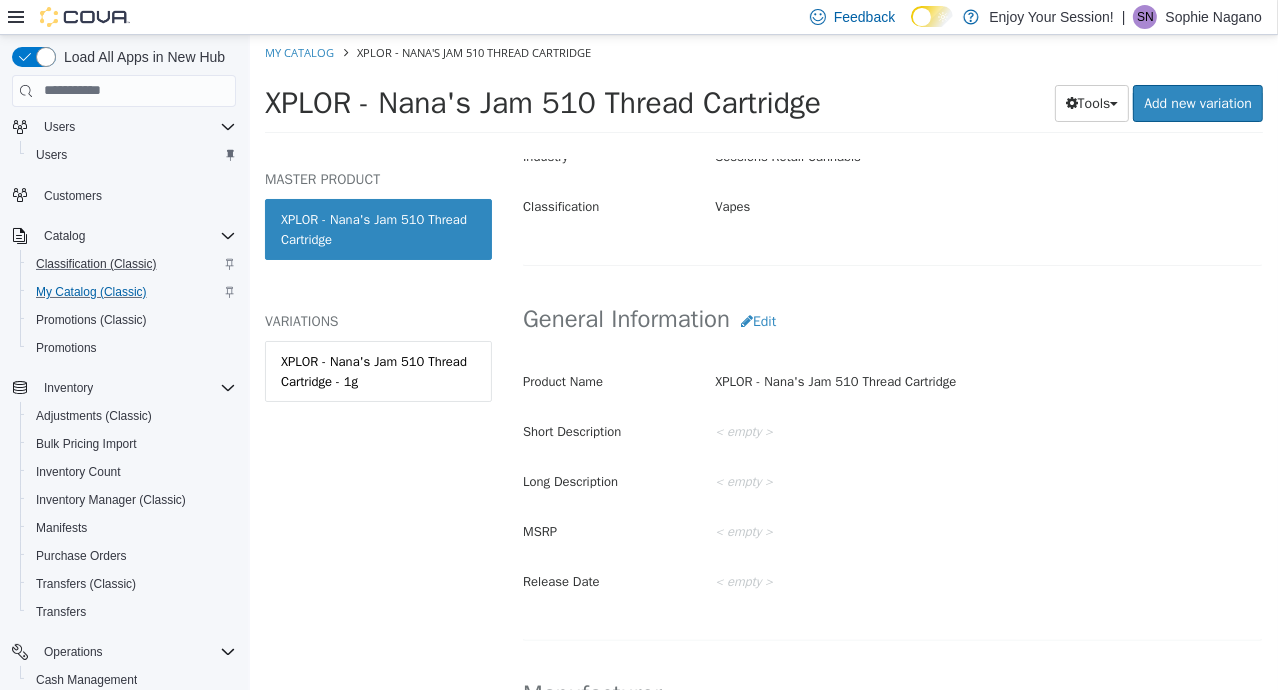 scroll, scrollTop: 0, scrollLeft: 0, axis: both 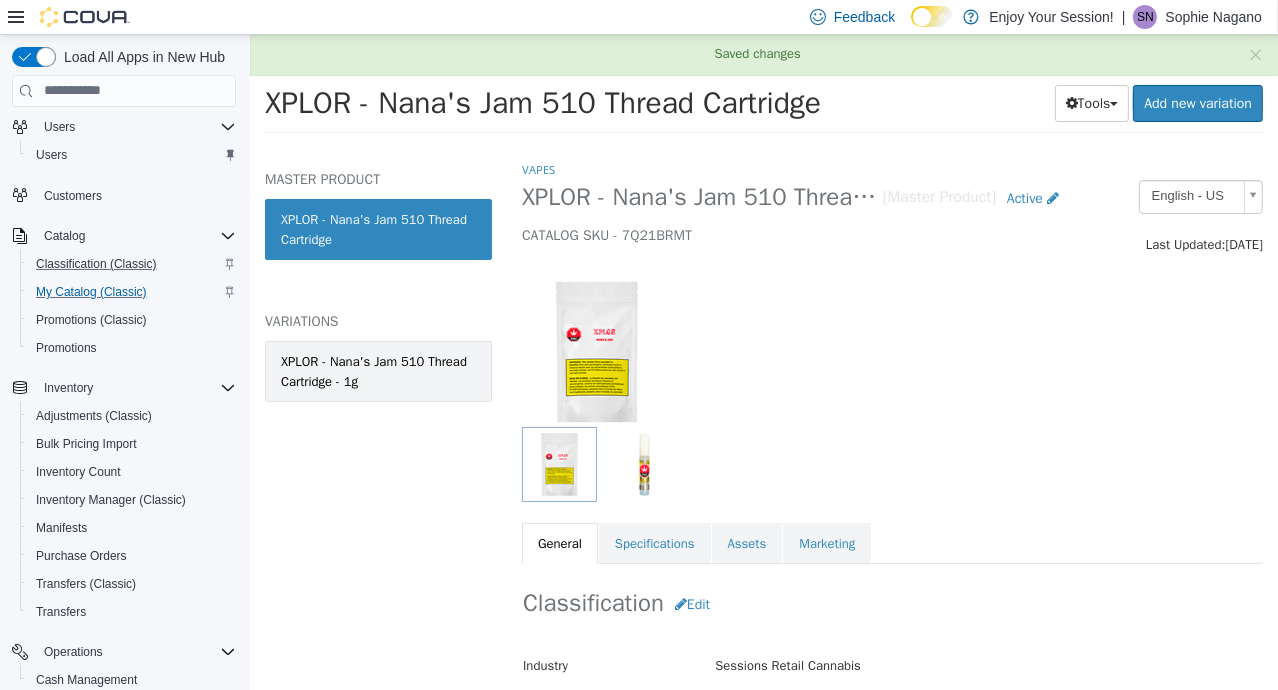 click on "XPLOR - Nana's Jam 510 Thread Cartridge - 1g" at bounding box center (377, 370) 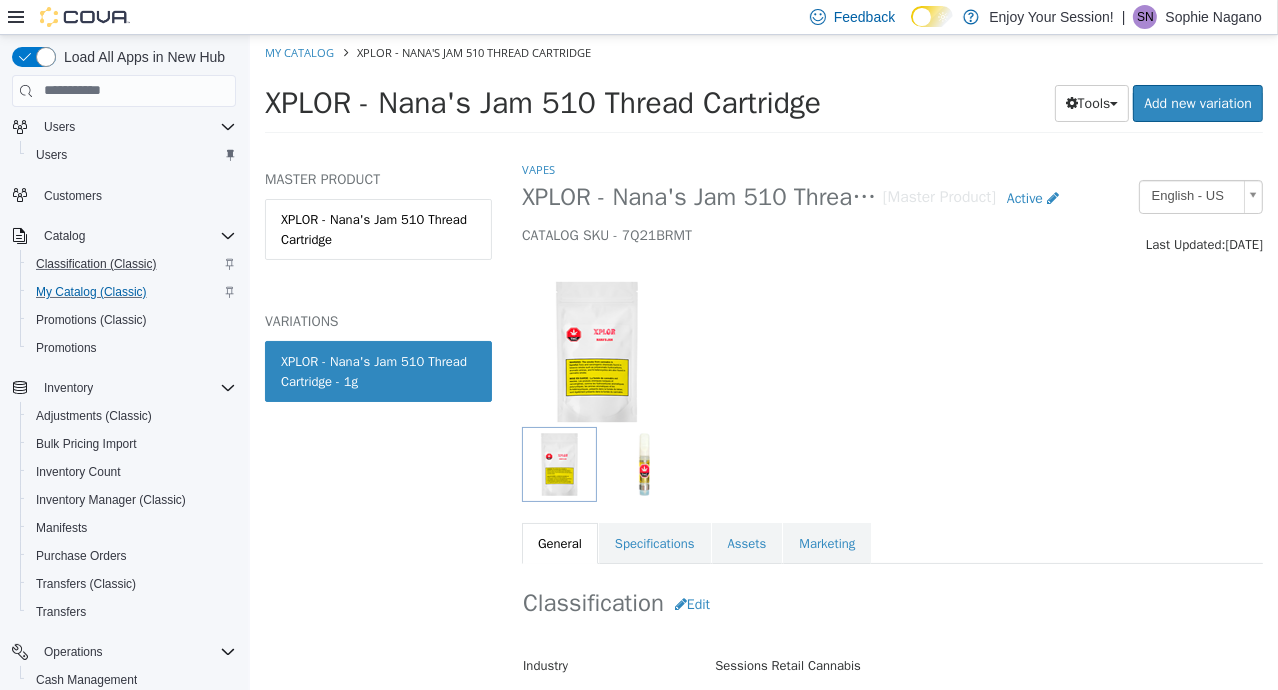 scroll, scrollTop: 190, scrollLeft: 0, axis: vertical 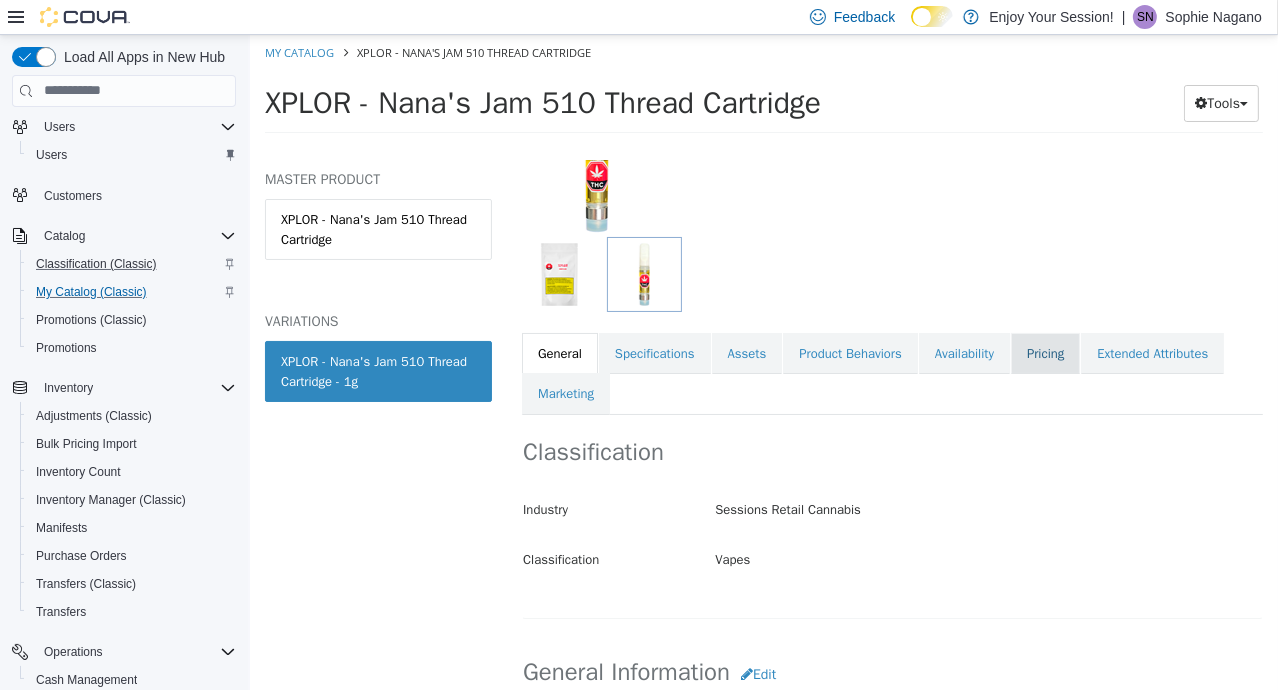click on "Pricing" at bounding box center (1044, 353) 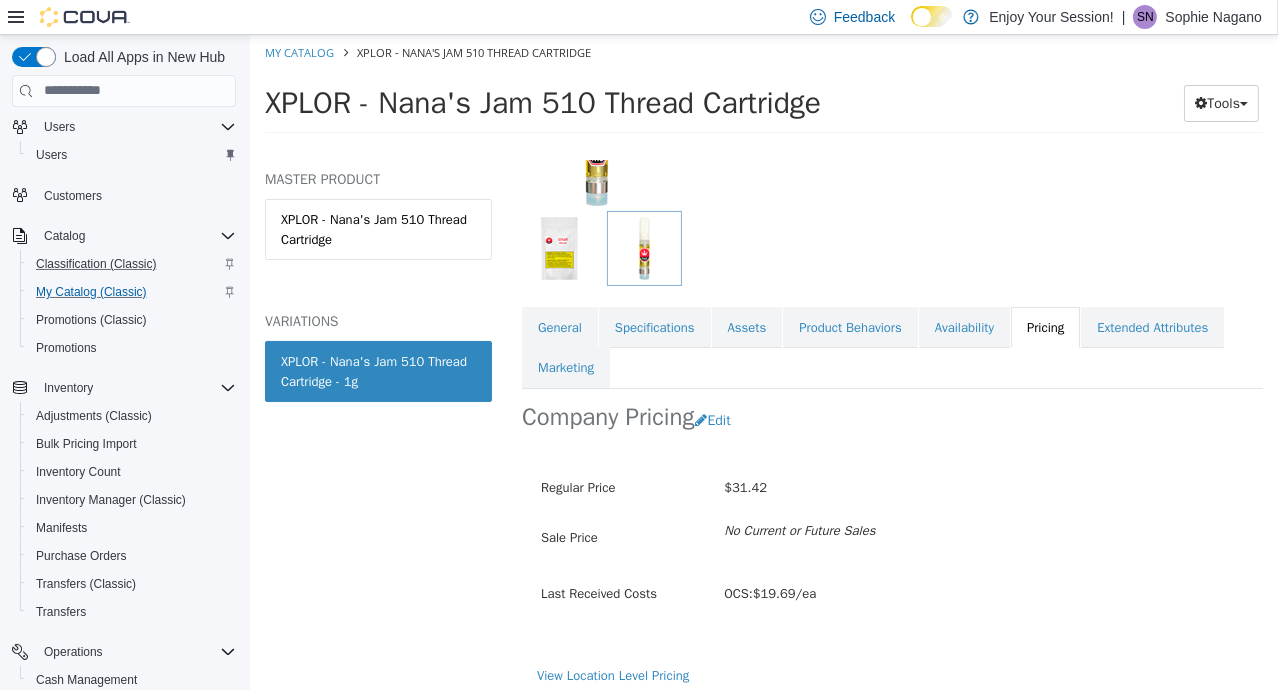 scroll, scrollTop: 225, scrollLeft: 0, axis: vertical 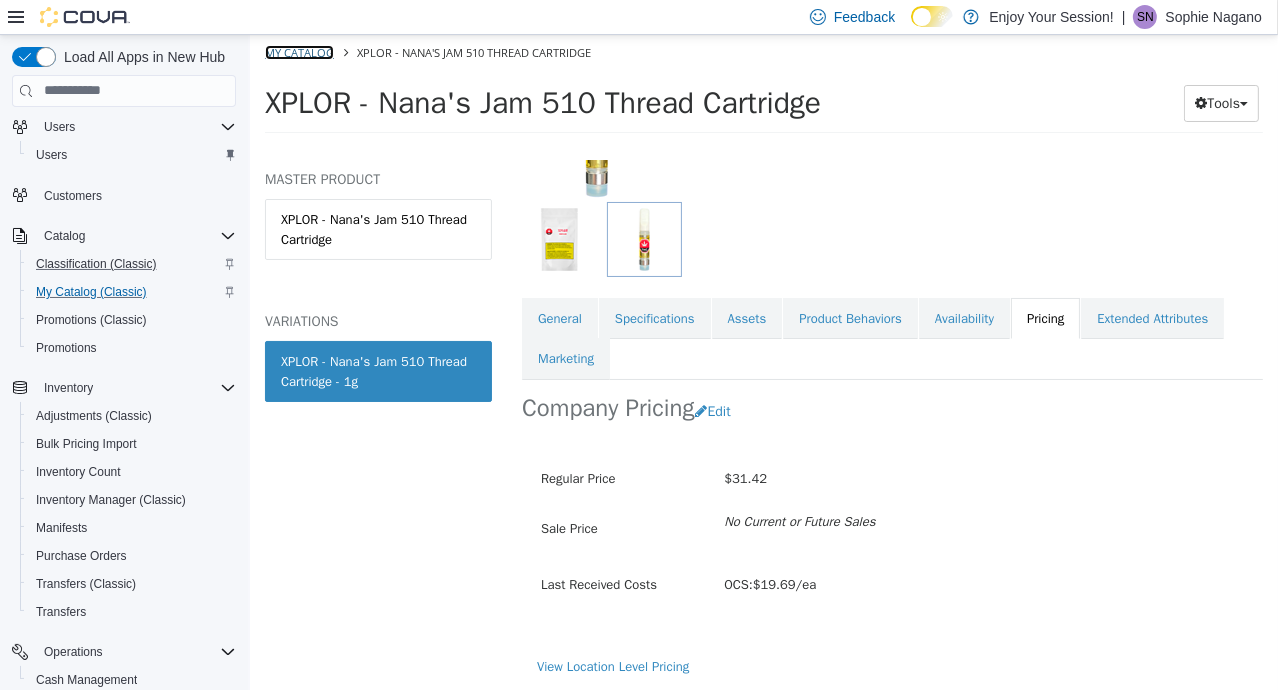 click on "My Catalog" at bounding box center [298, 51] 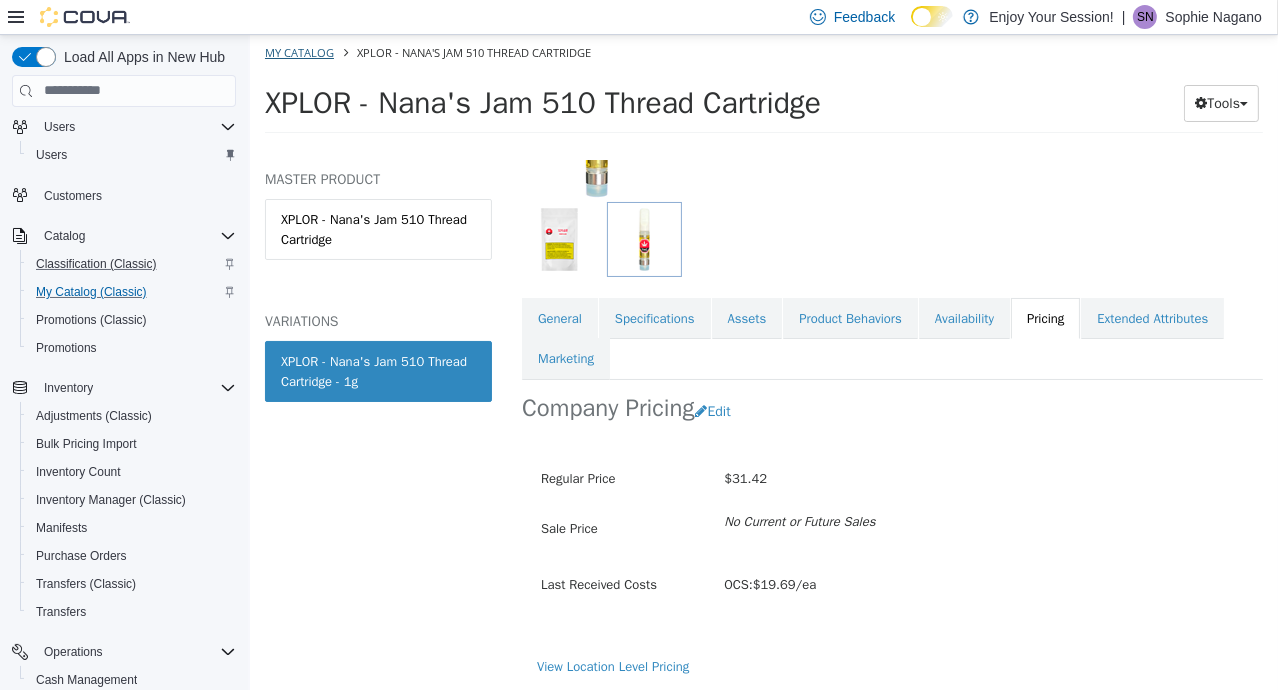 select on "**********" 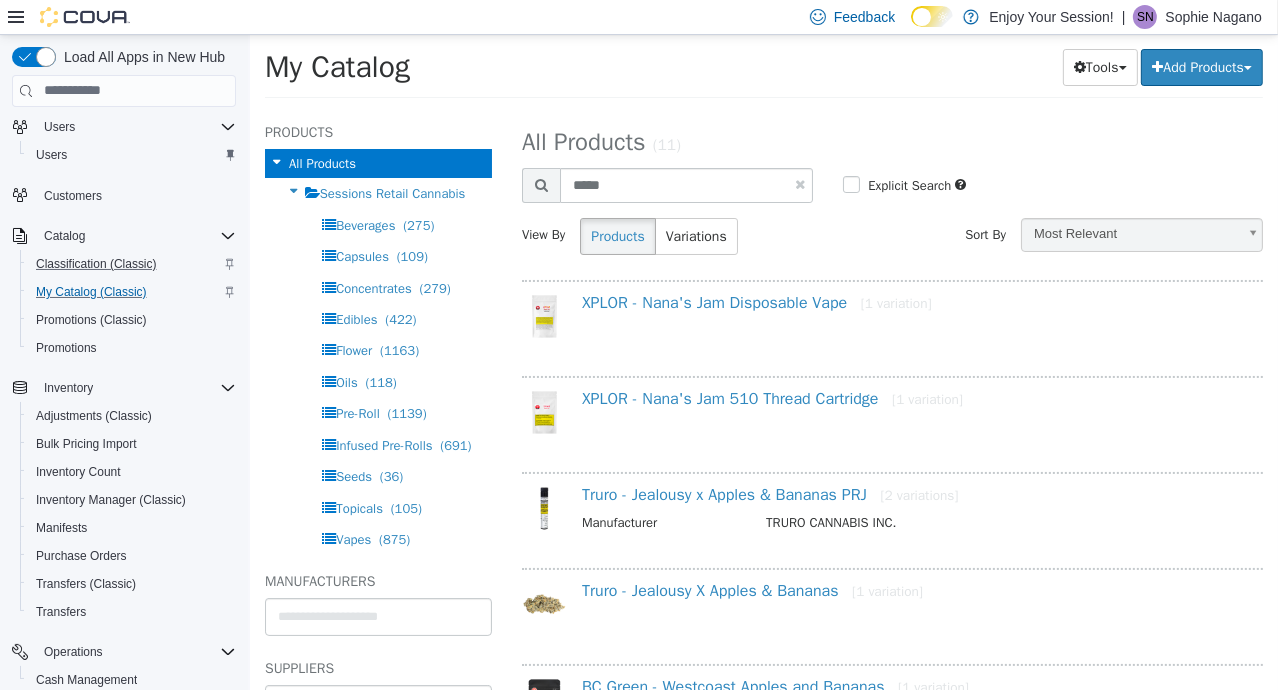 click at bounding box center (799, 183) 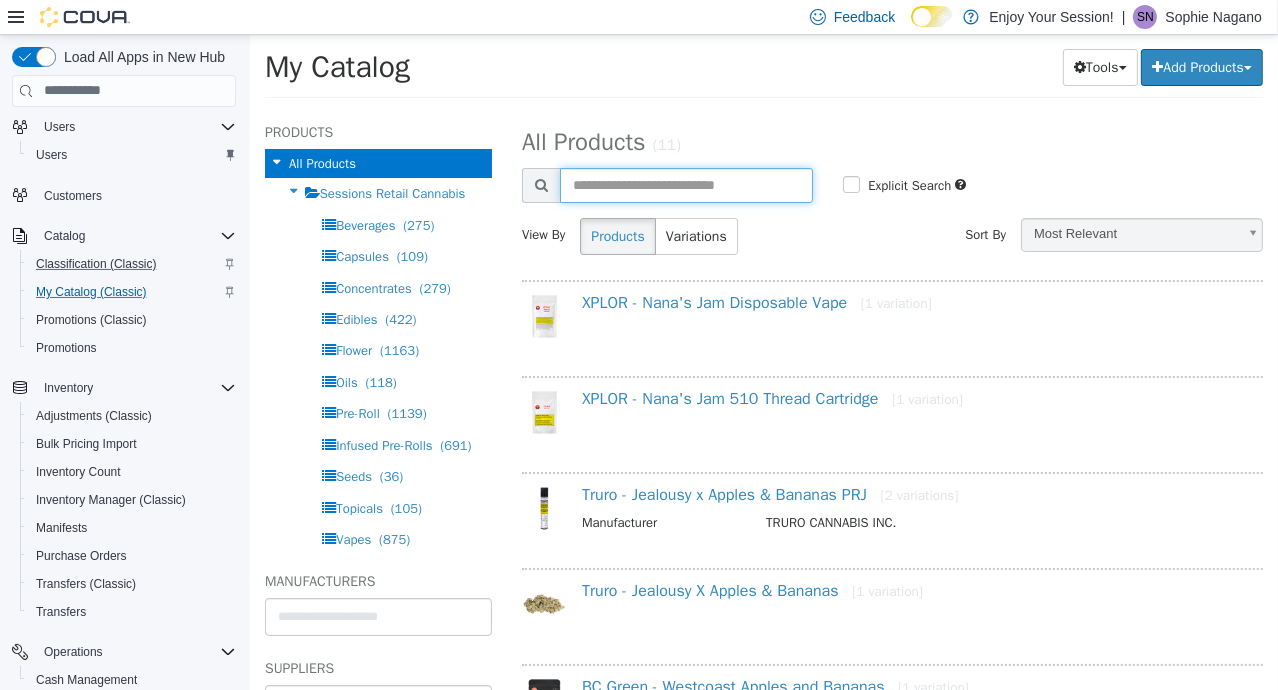 click at bounding box center [685, 184] 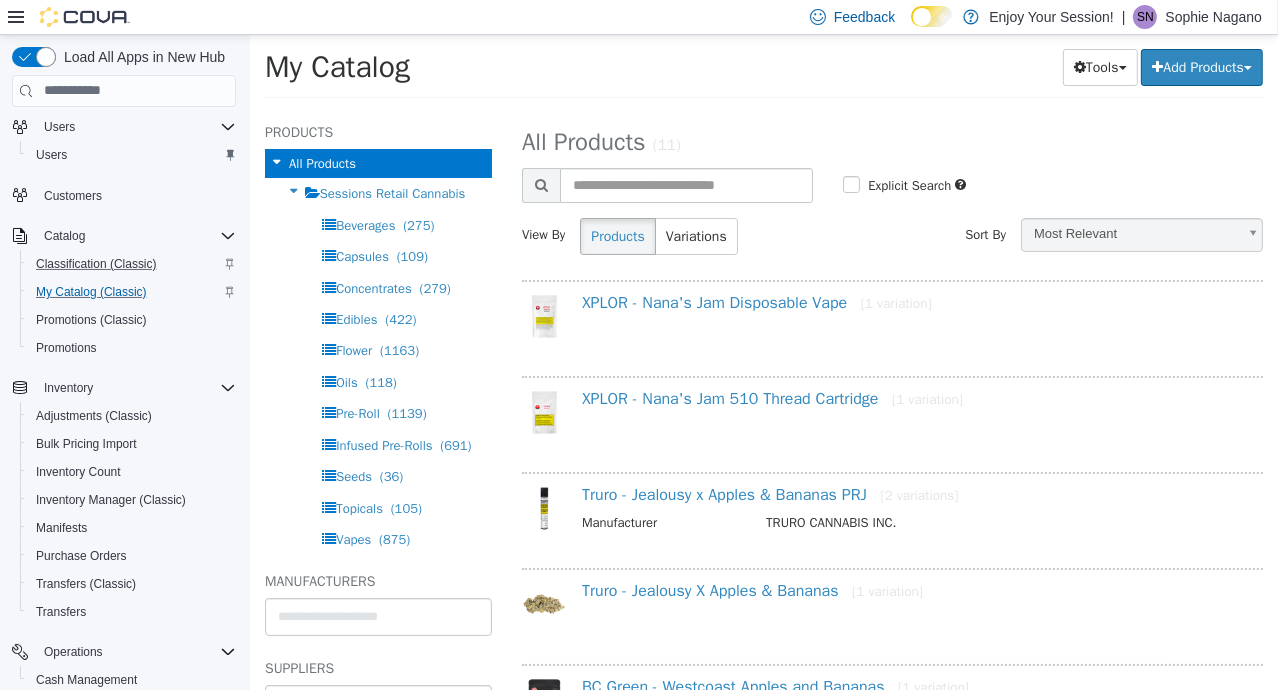 select on "**********" 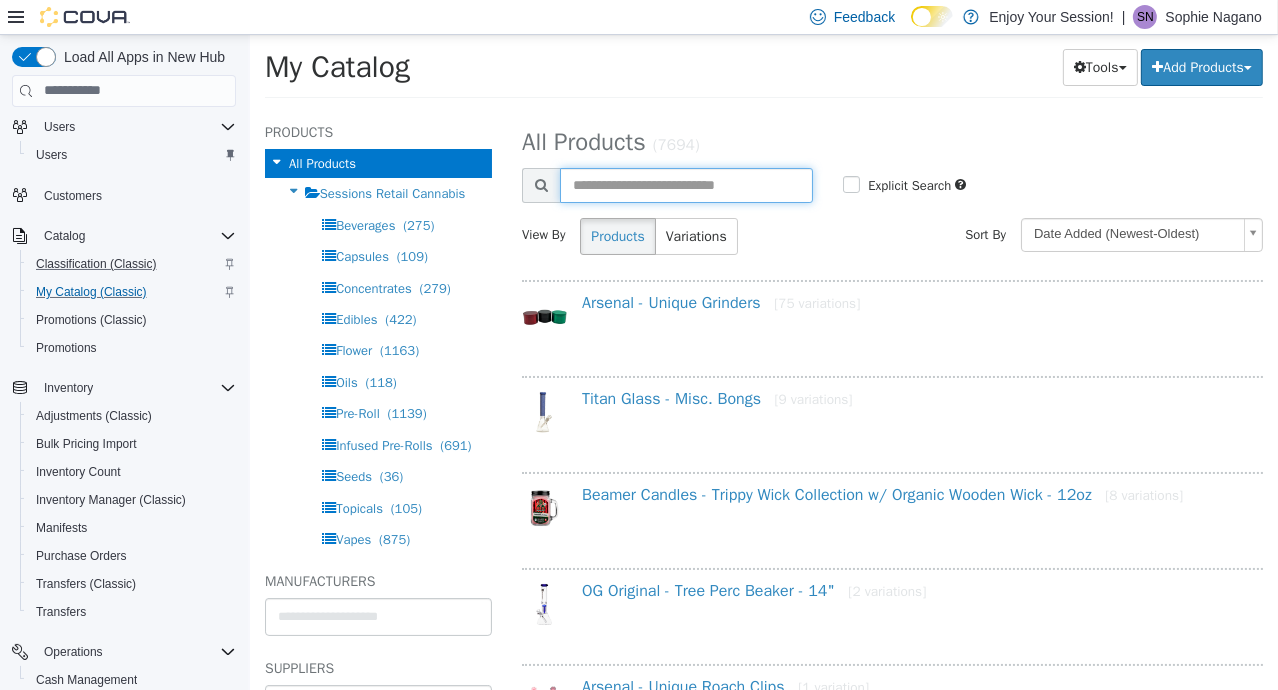 click at bounding box center [685, 184] 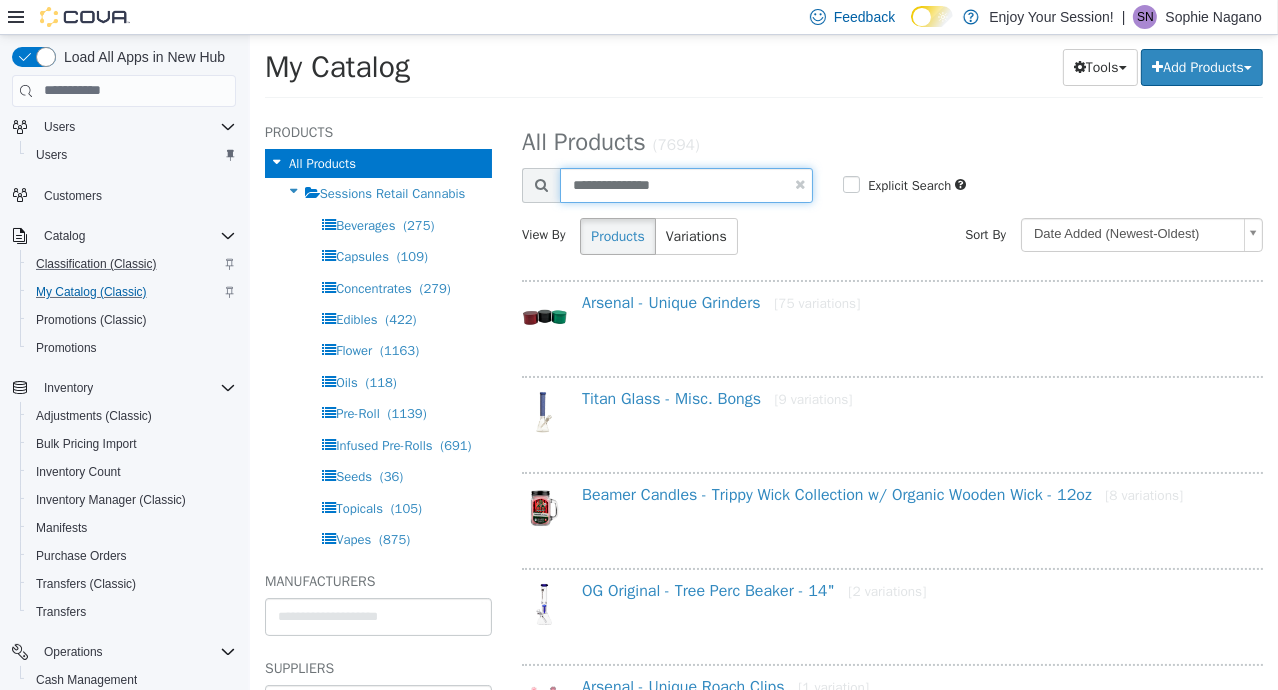 type on "**********" 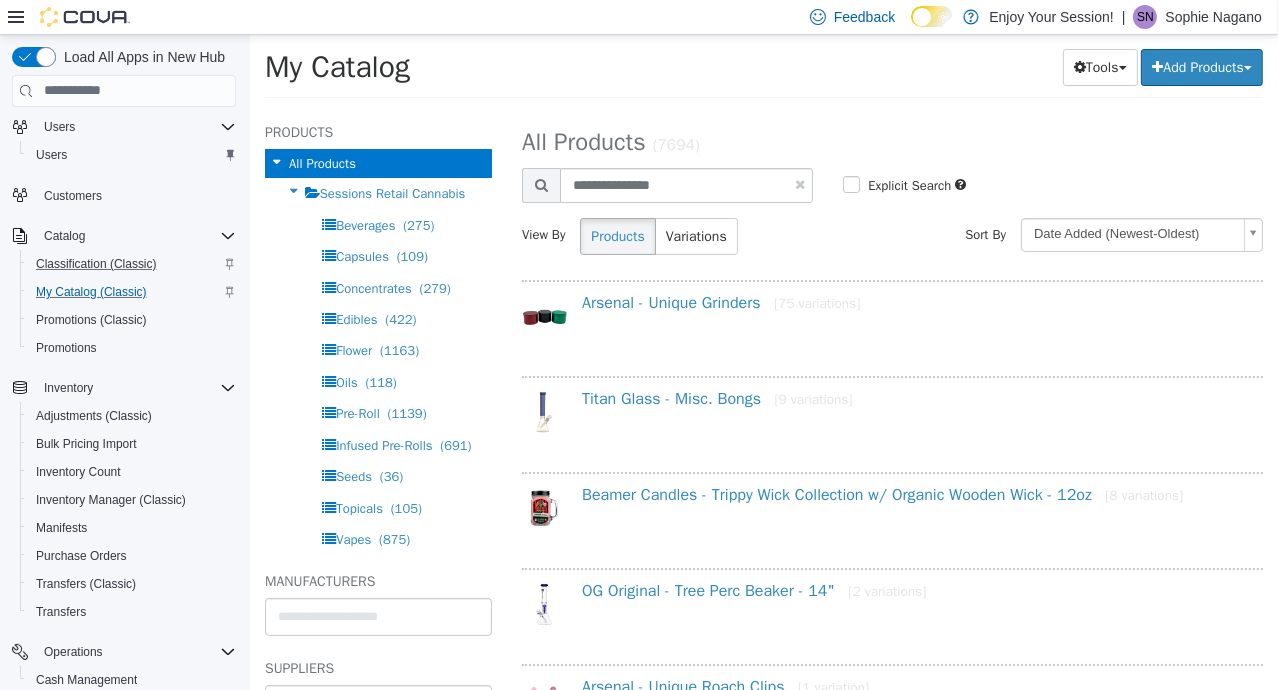 select on "**********" 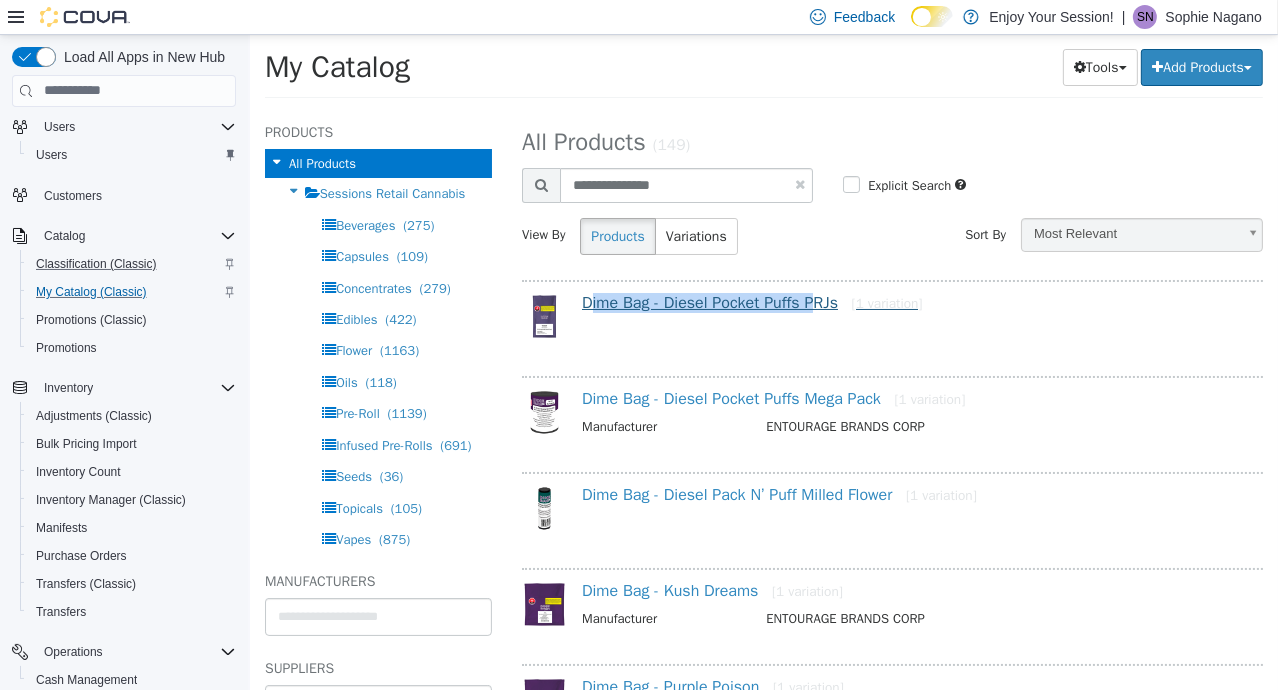 click on "Dime Bag - Diesel Pocket Puffs PRJs
[1 variation]" at bounding box center (919, 302) 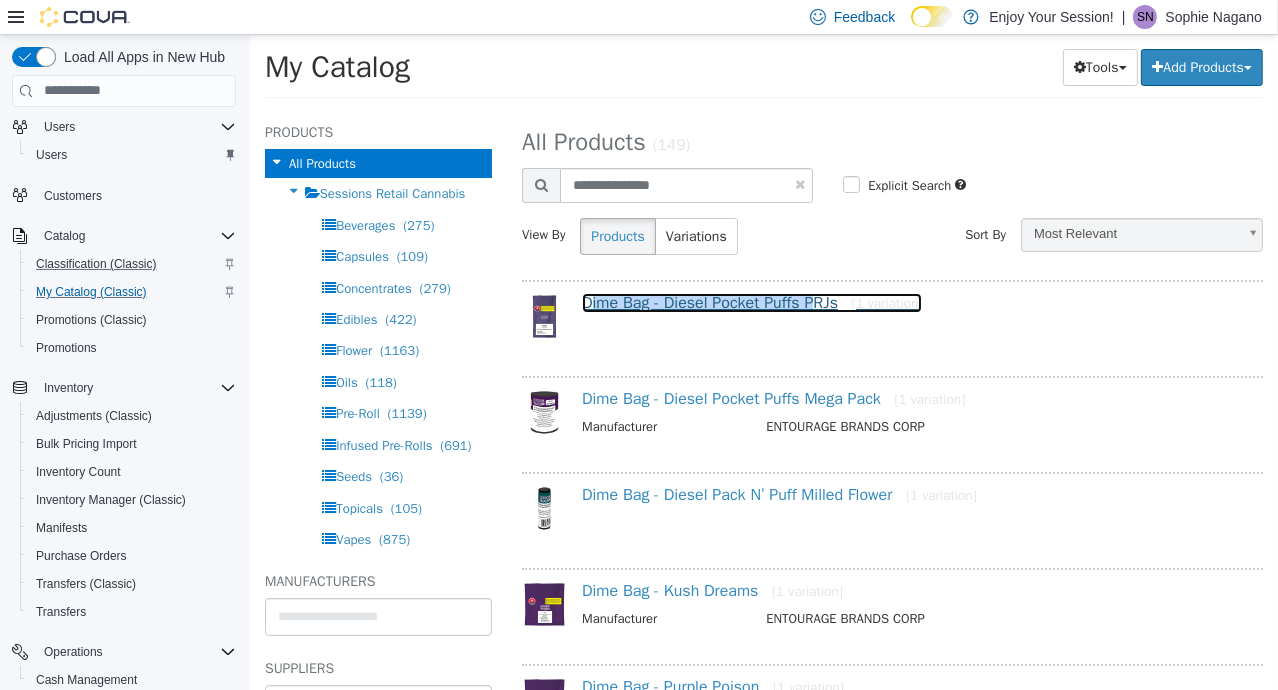 click on "Dime Bag - Diesel Pocket Puffs PRJs
[1 variation]" at bounding box center [751, 302] 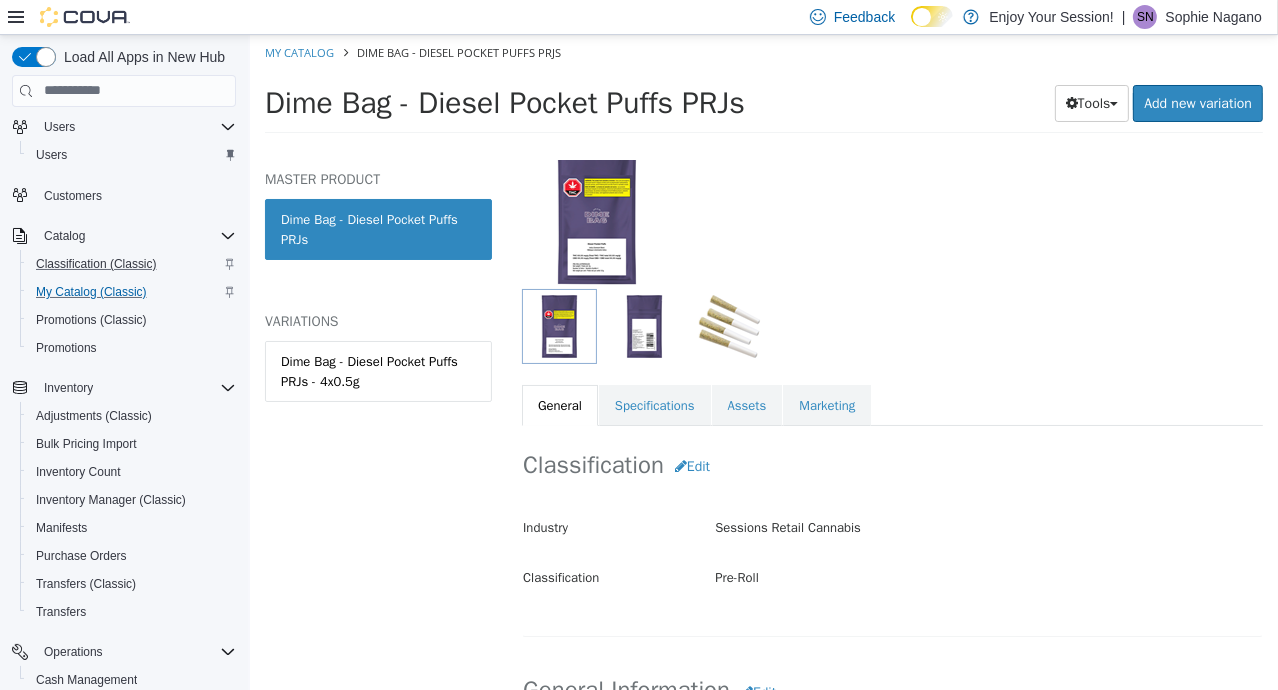 scroll, scrollTop: 158, scrollLeft: 0, axis: vertical 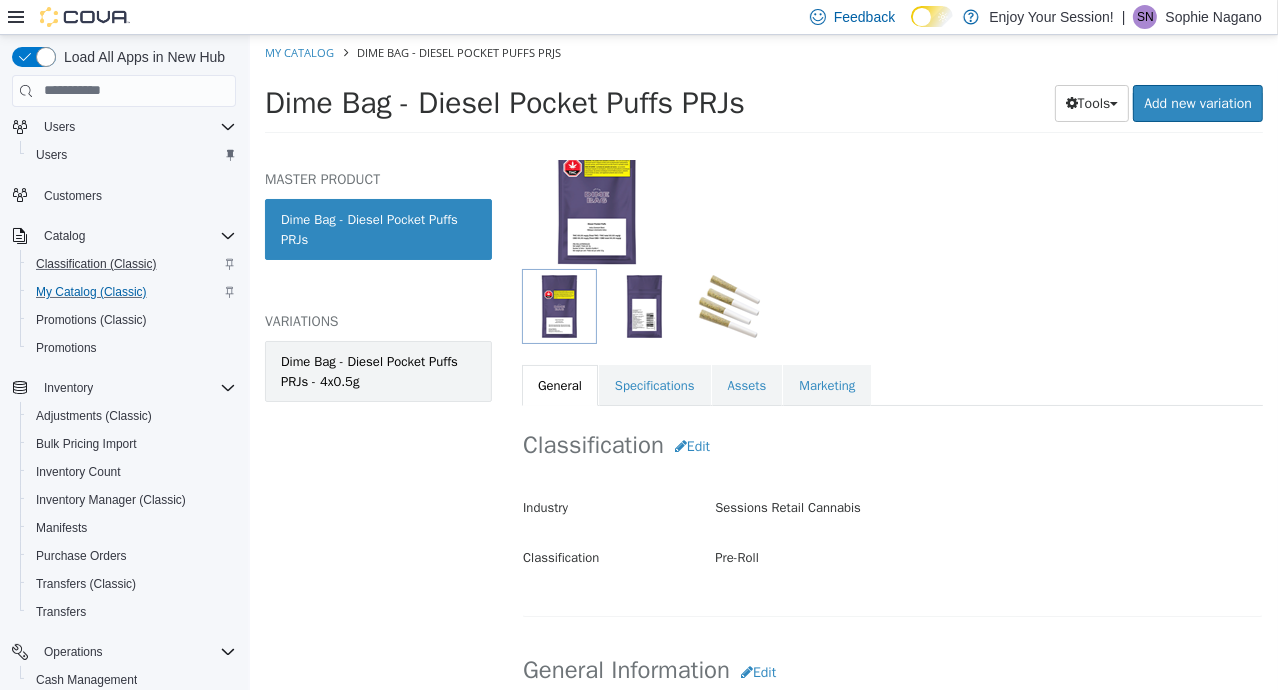 click on "Dime Bag - Diesel Pocket Puffs PRJs - 4x0.5g" at bounding box center [377, 370] 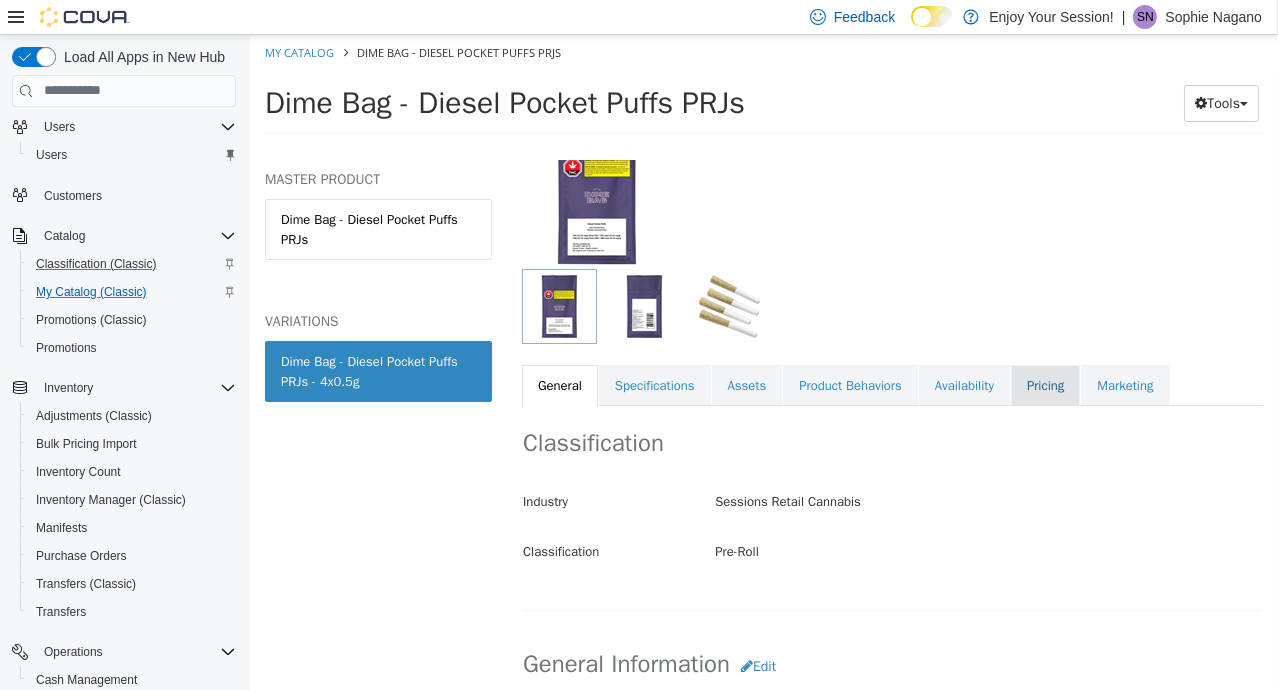 click on "Pricing" at bounding box center (1044, 385) 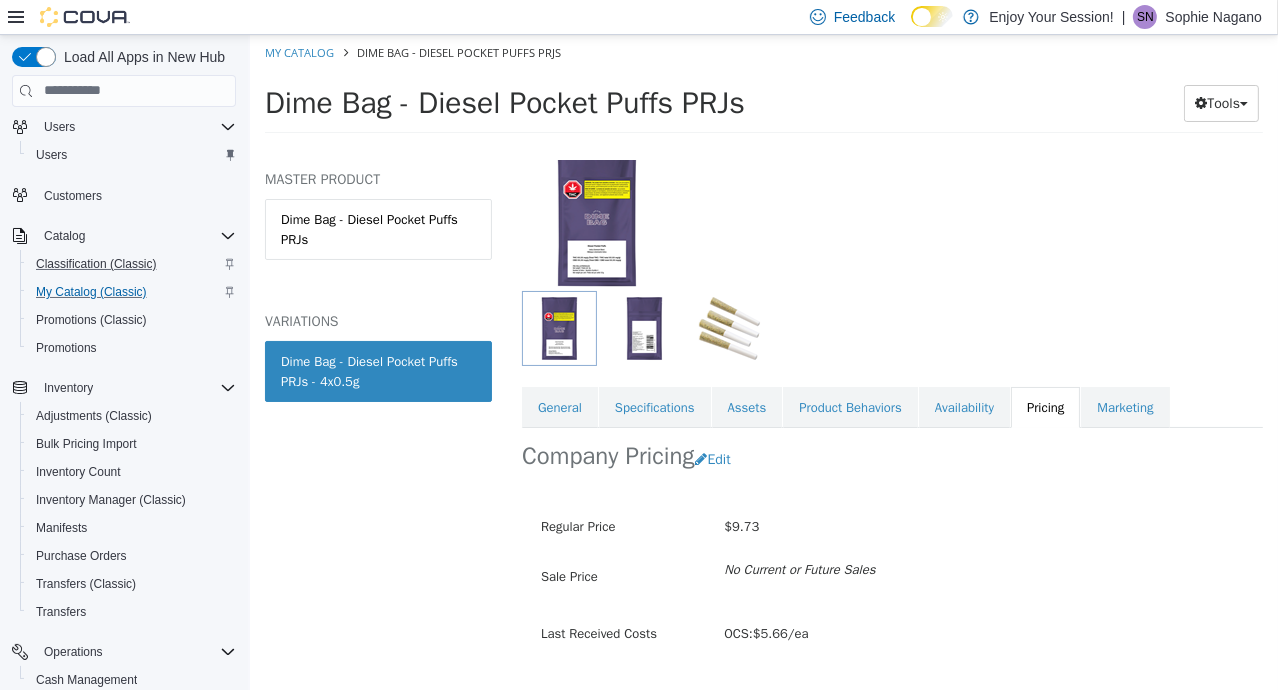 scroll, scrollTop: 185, scrollLeft: 0, axis: vertical 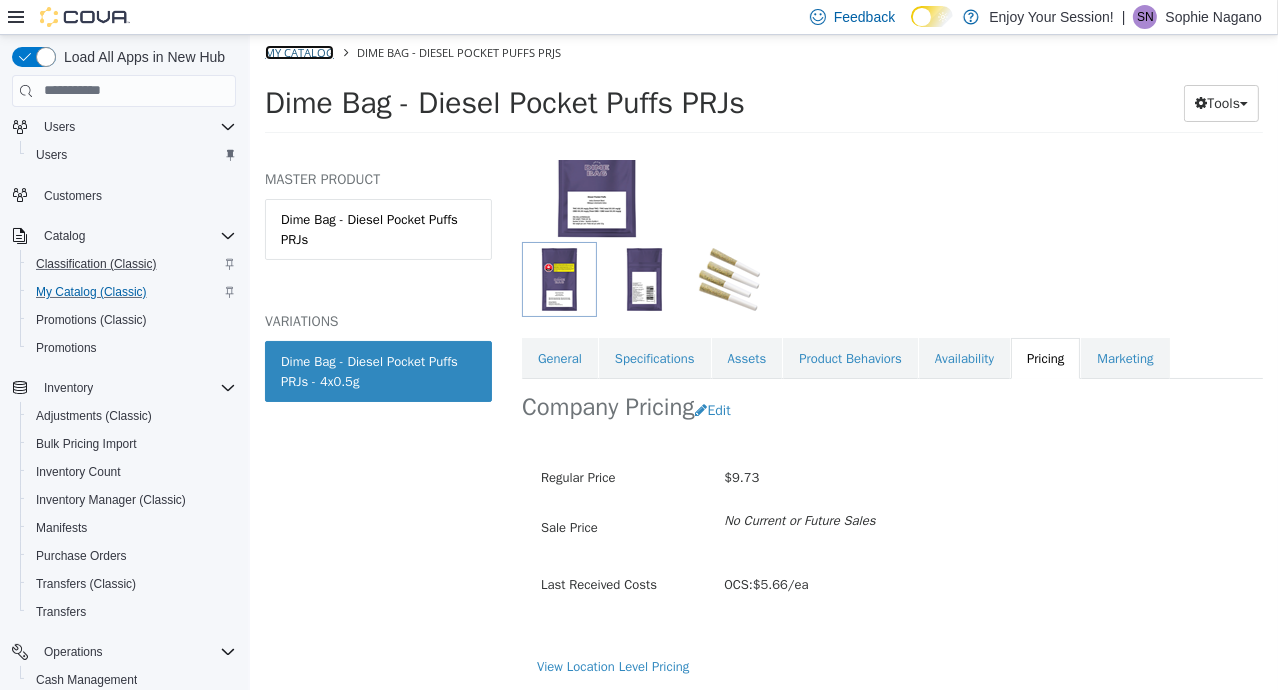 click on "My Catalog" at bounding box center (298, 51) 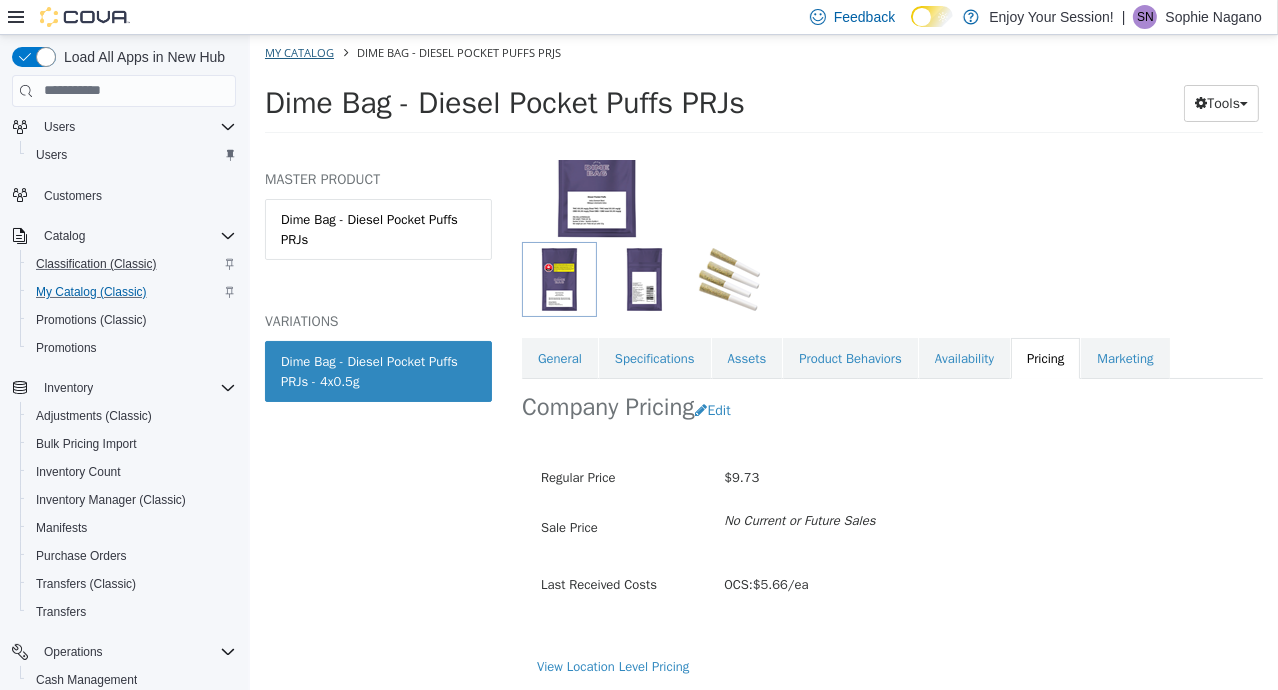 select on "**********" 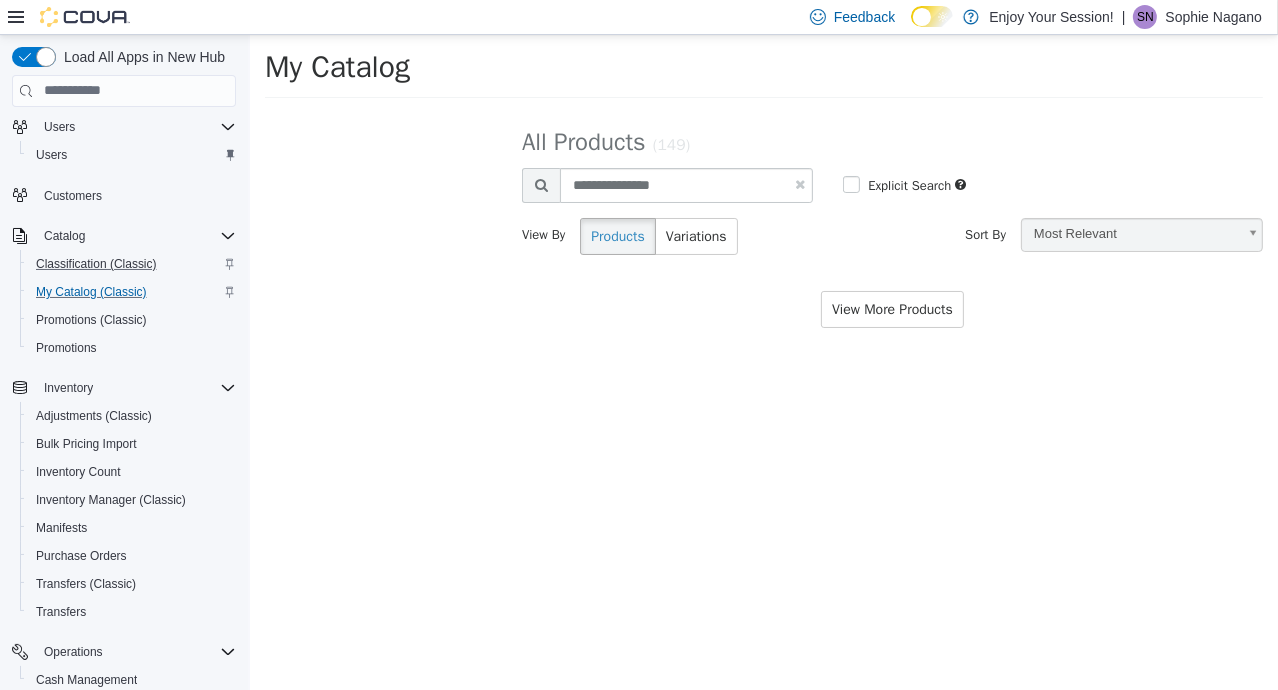 click on "My Catalog" at bounding box center (336, 66) 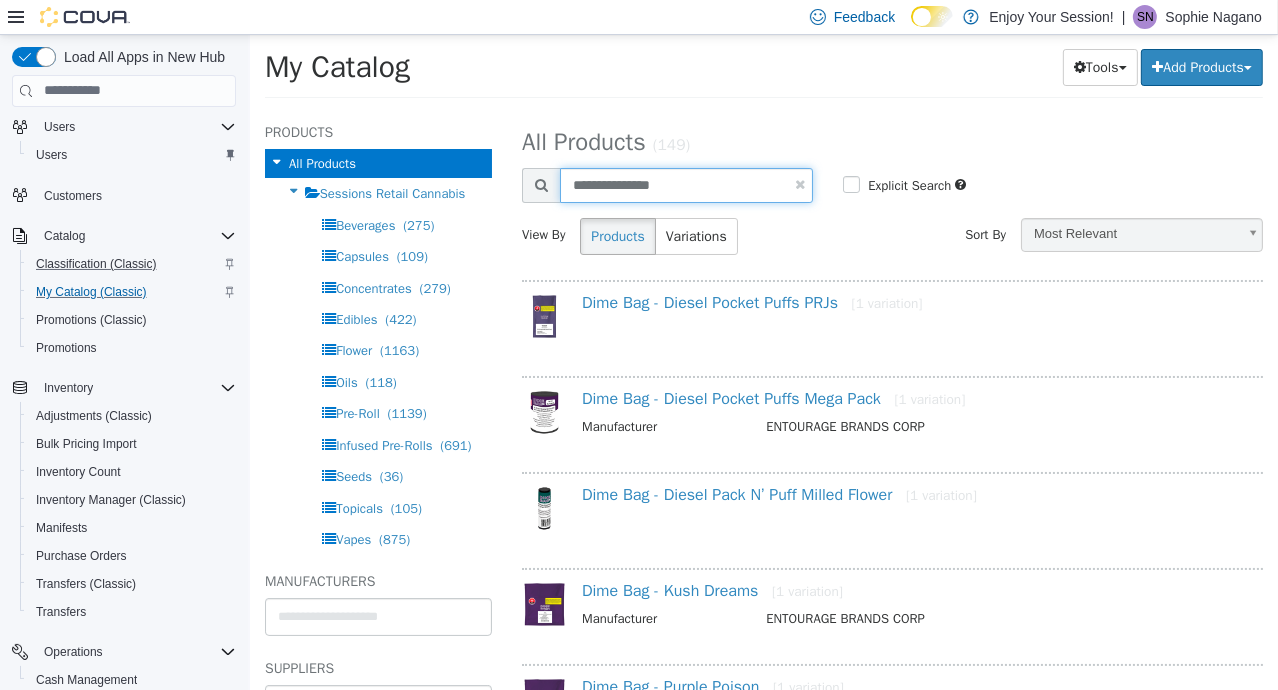 click on "**********" at bounding box center (685, 184) 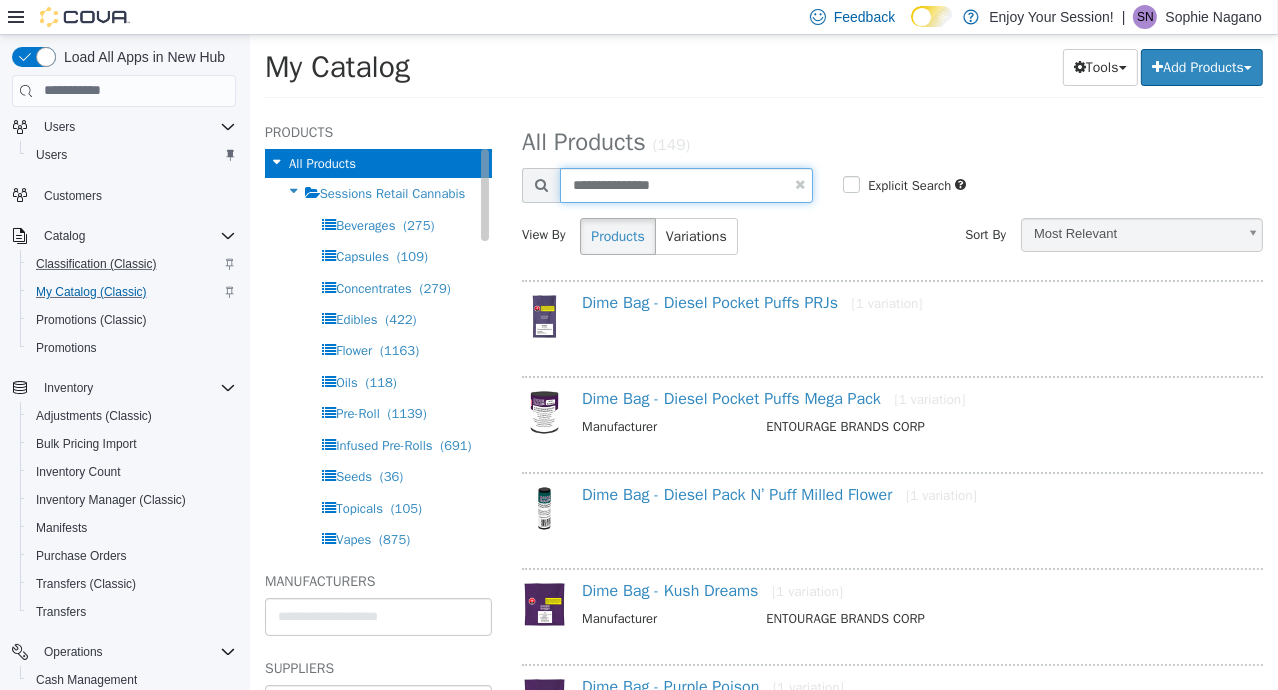 drag, startPoint x: 719, startPoint y: 177, endPoint x: 362, endPoint y: 151, distance: 357.94553 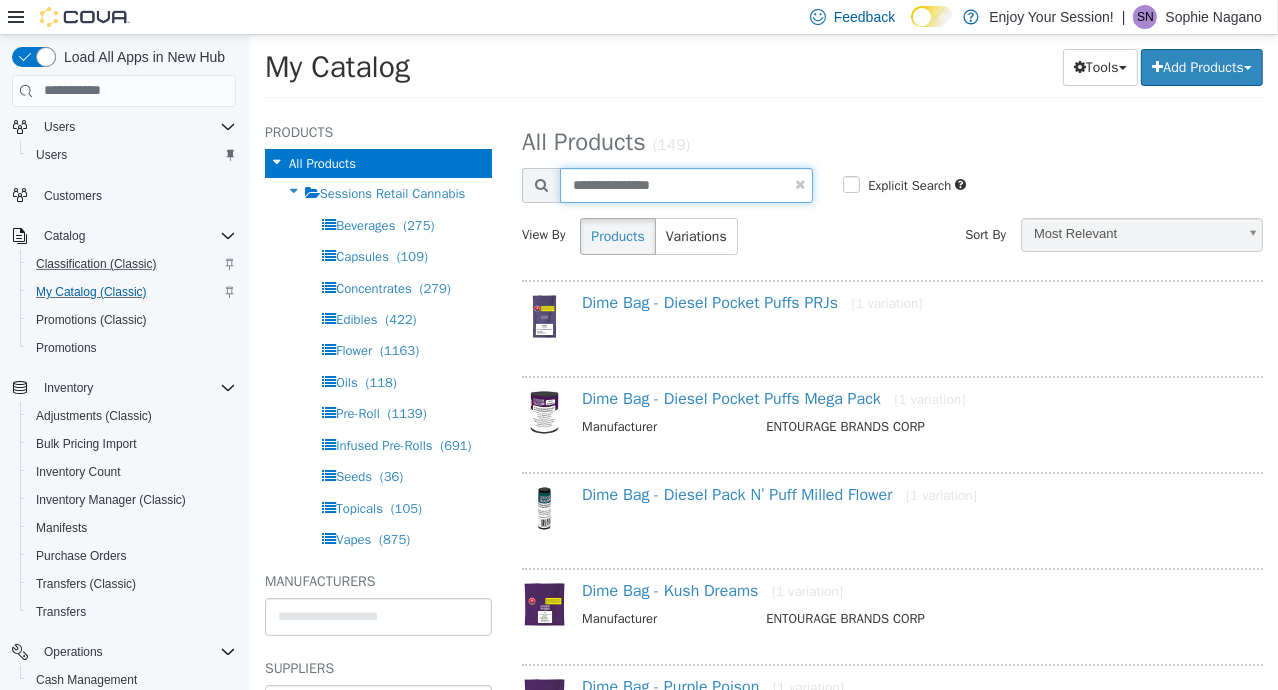 type on "**********" 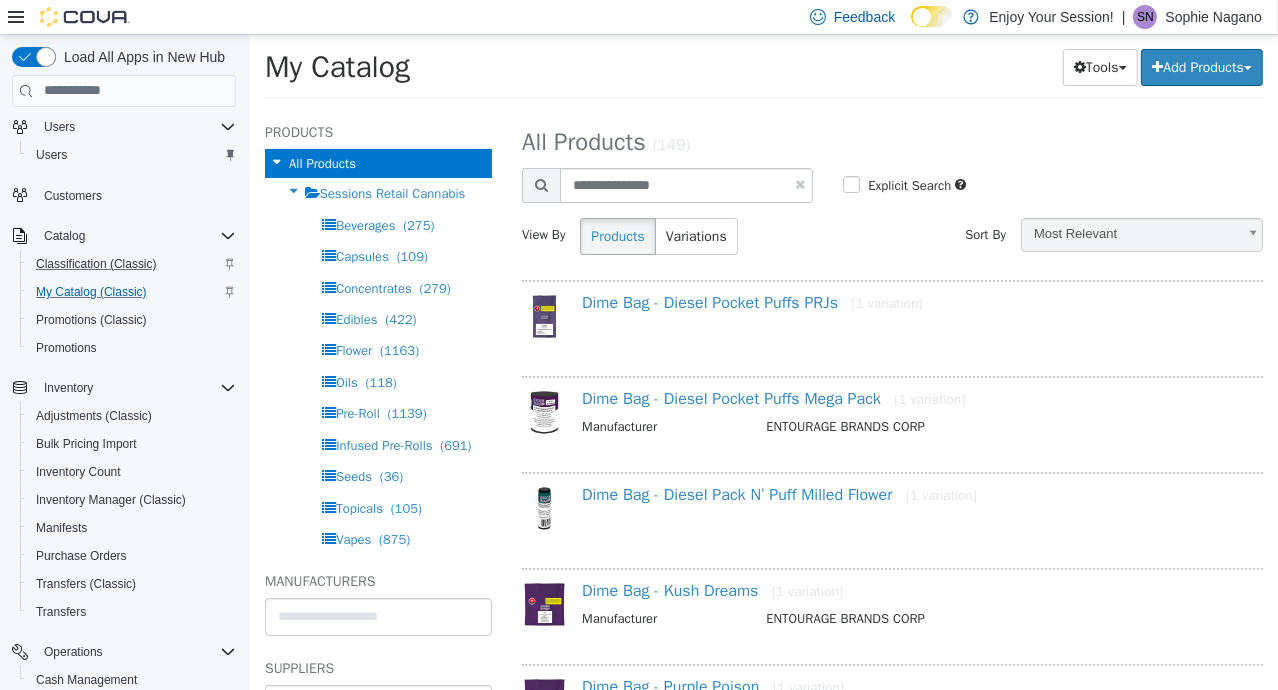 select on "**********" 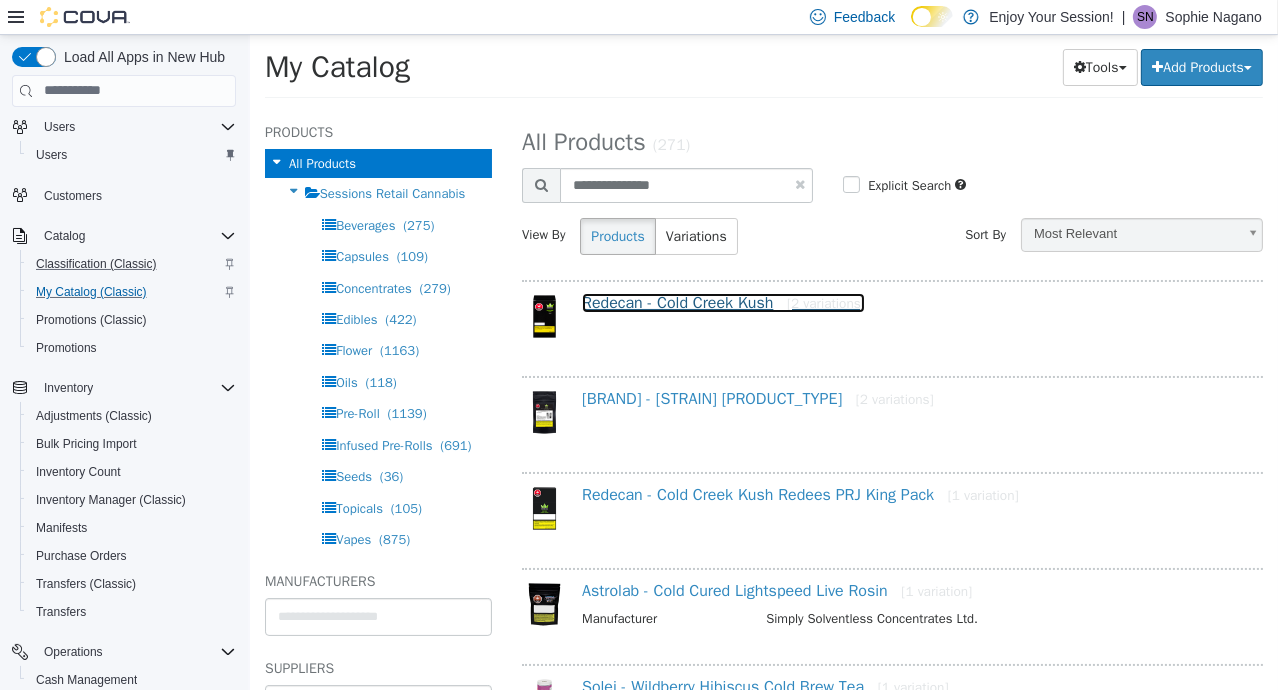 click on "Redecan - Cold Creek Kush
[2 variations]" at bounding box center [722, 302] 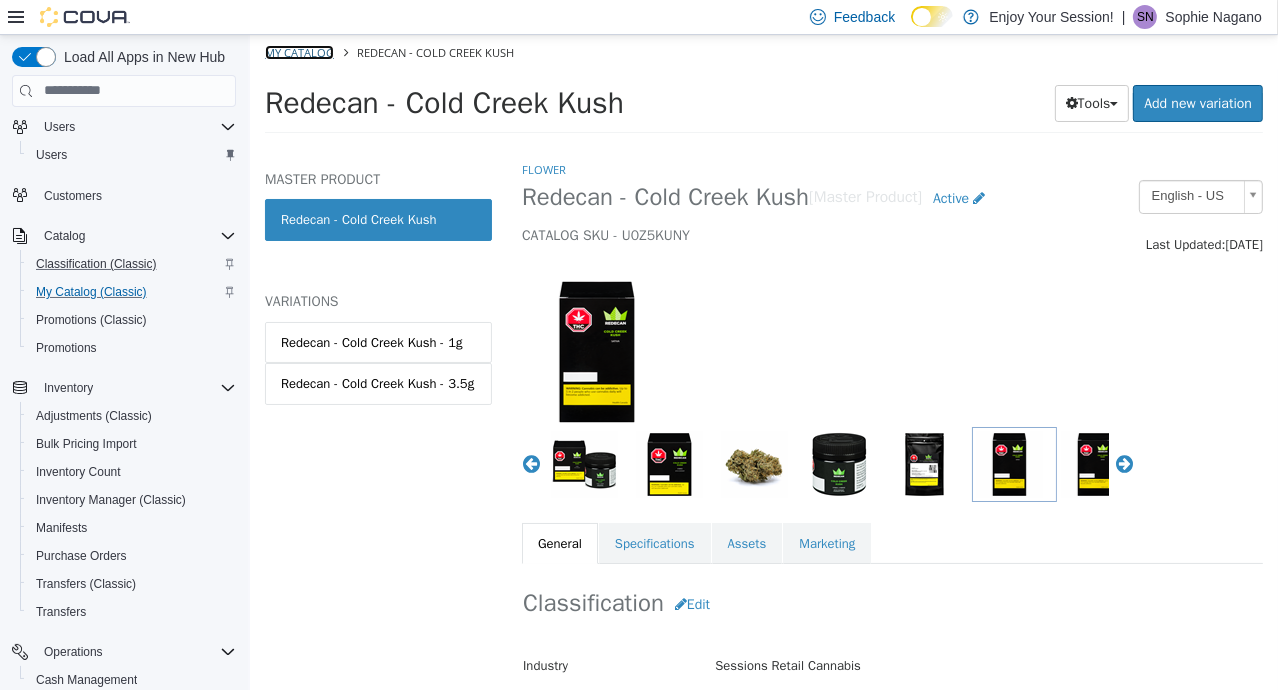 click on "My Catalog" at bounding box center (298, 51) 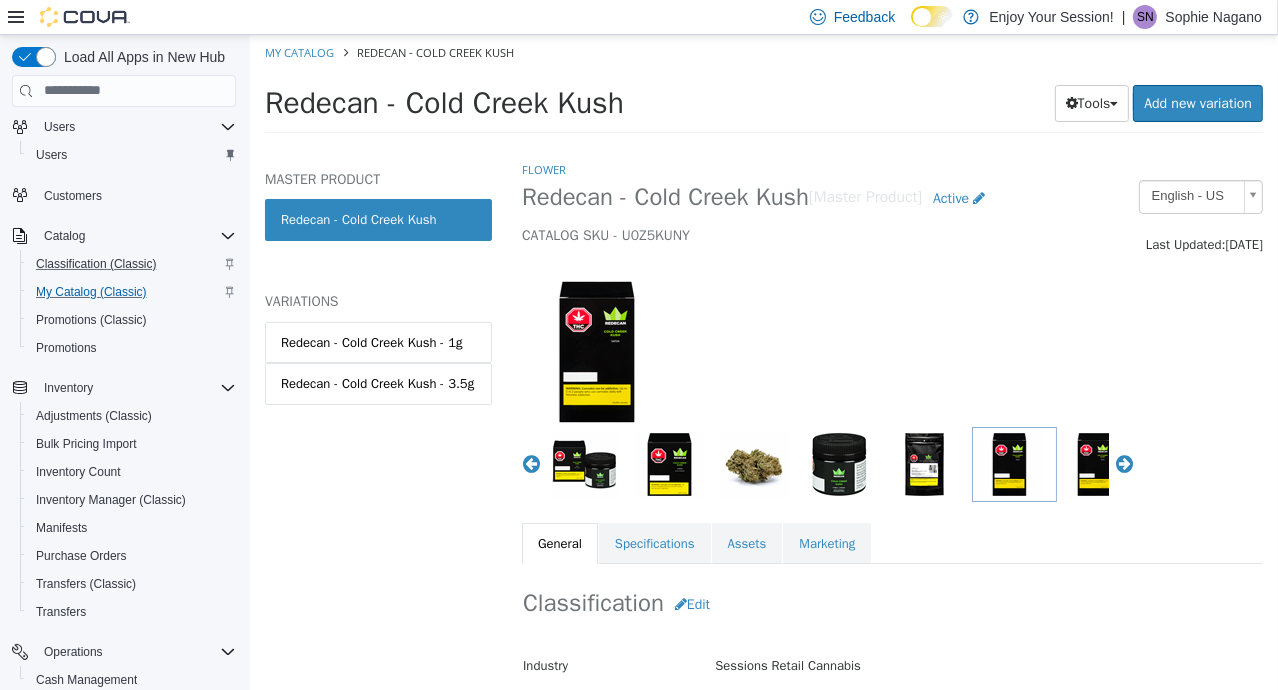select on "**********" 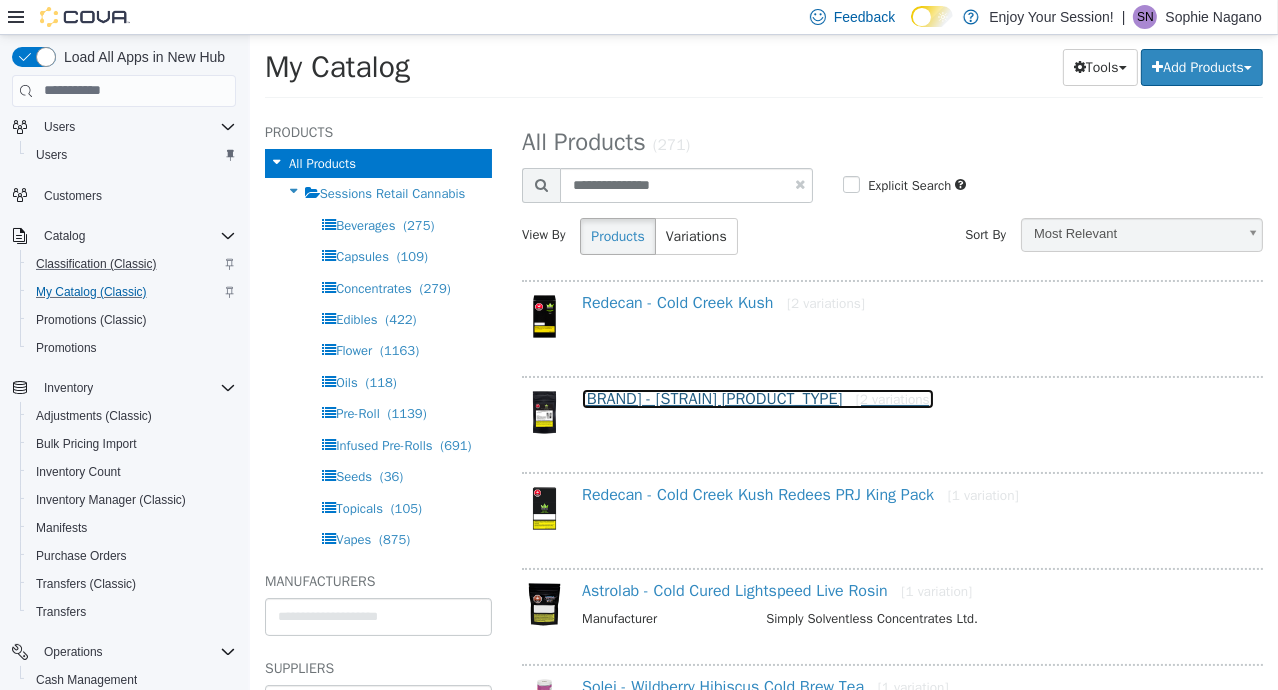 click on "Redecan - Cold Creek Kush Redees PRJ
[2 variations]" at bounding box center (757, 398) 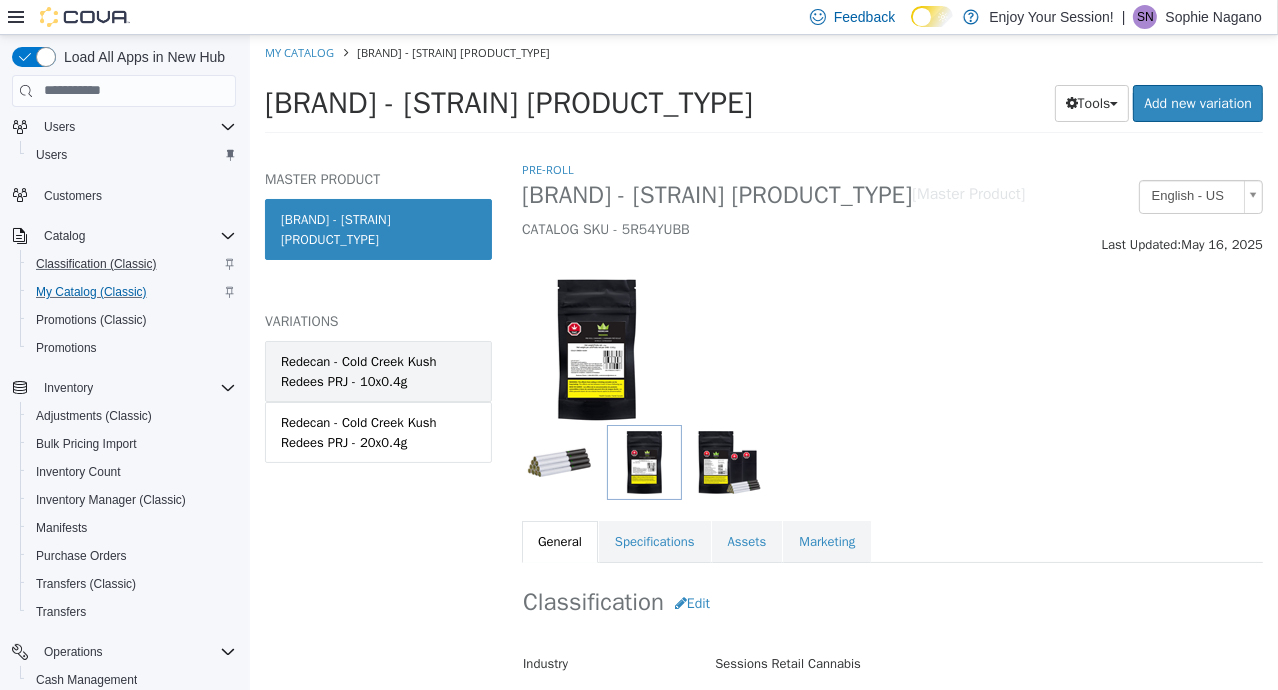 click on "Redecan - Cold Creek Kush Redees PRJ - 10x0.4g" at bounding box center (377, 370) 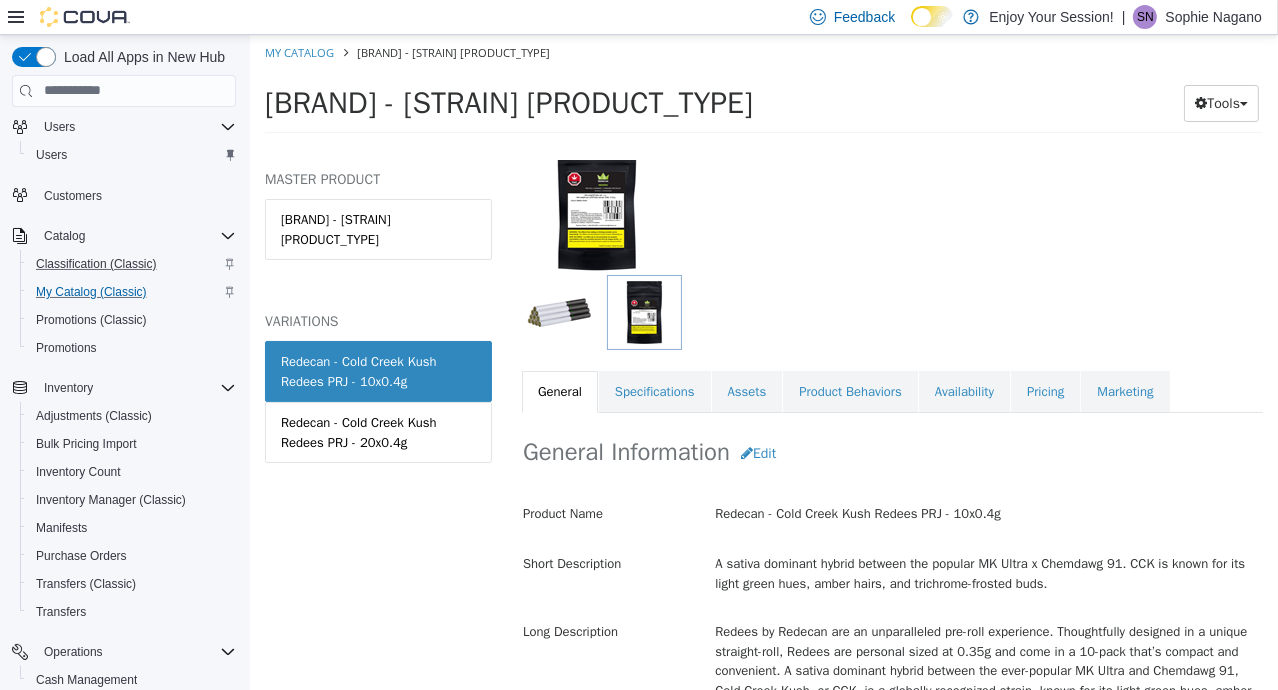 scroll, scrollTop: 280, scrollLeft: 0, axis: vertical 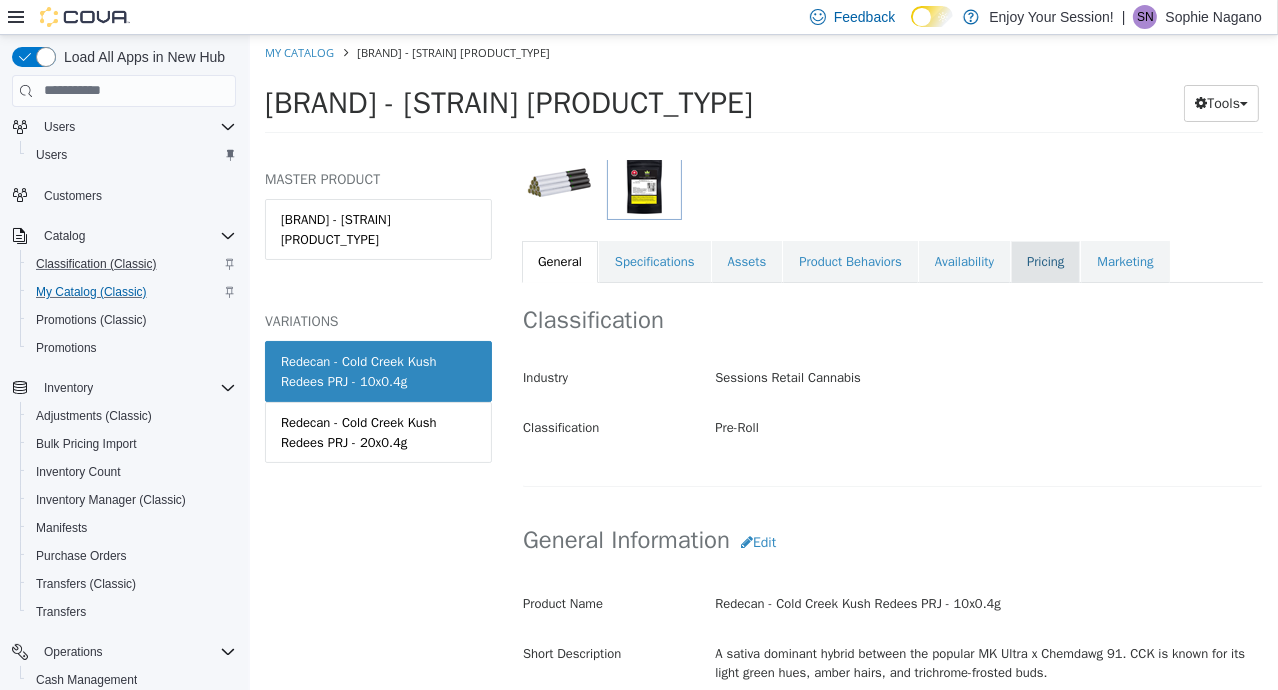 click on "Pricing" at bounding box center (1044, 261) 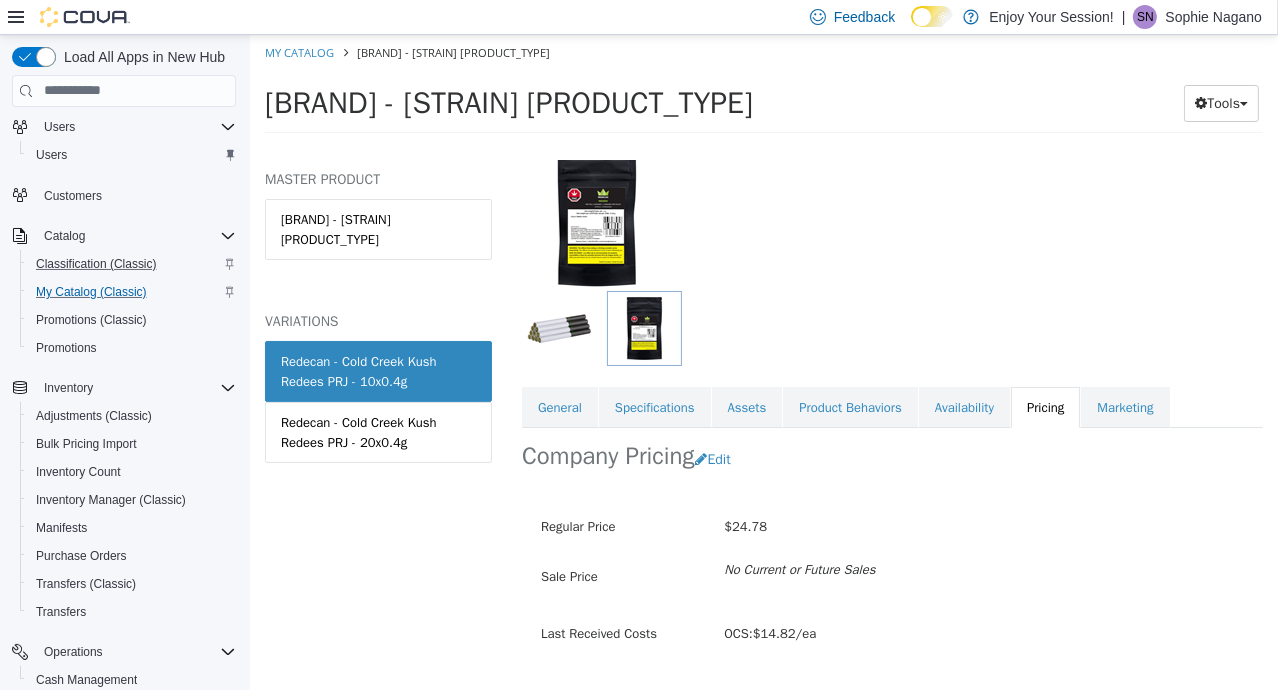 scroll, scrollTop: 185, scrollLeft: 0, axis: vertical 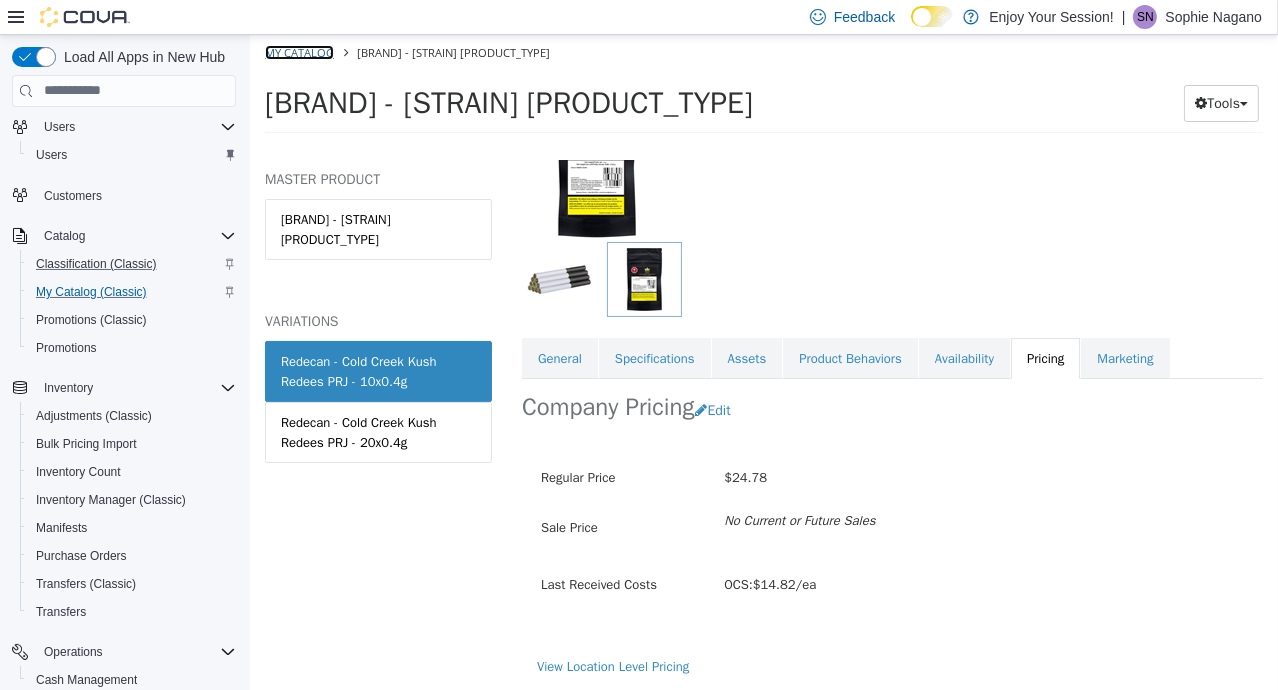 click on "My Catalog" at bounding box center (298, 51) 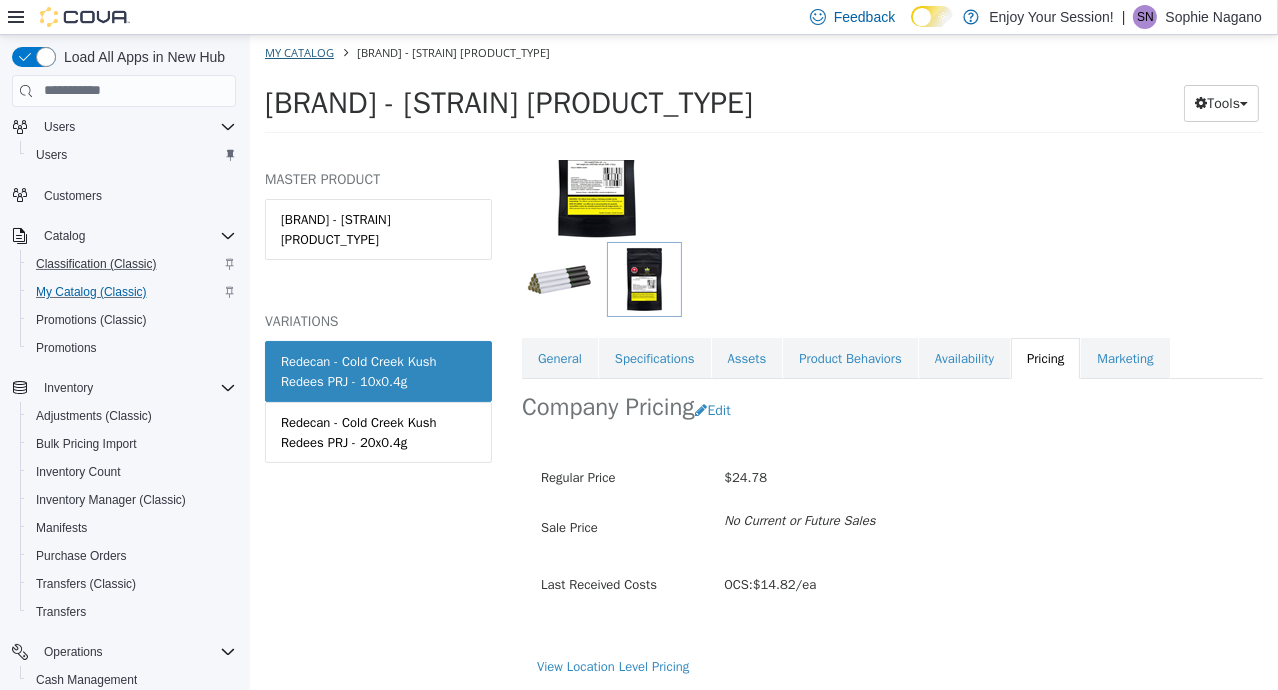 select on "**********" 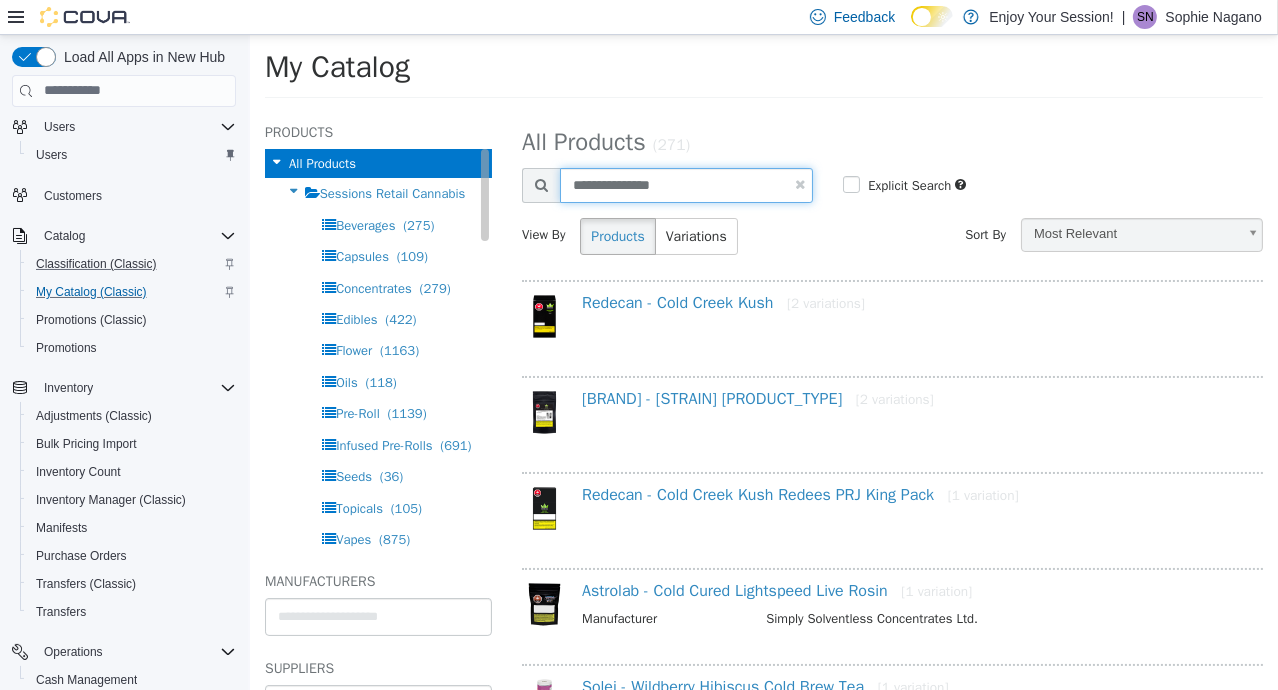 drag, startPoint x: 659, startPoint y: 183, endPoint x: 279, endPoint y: 158, distance: 380.82147 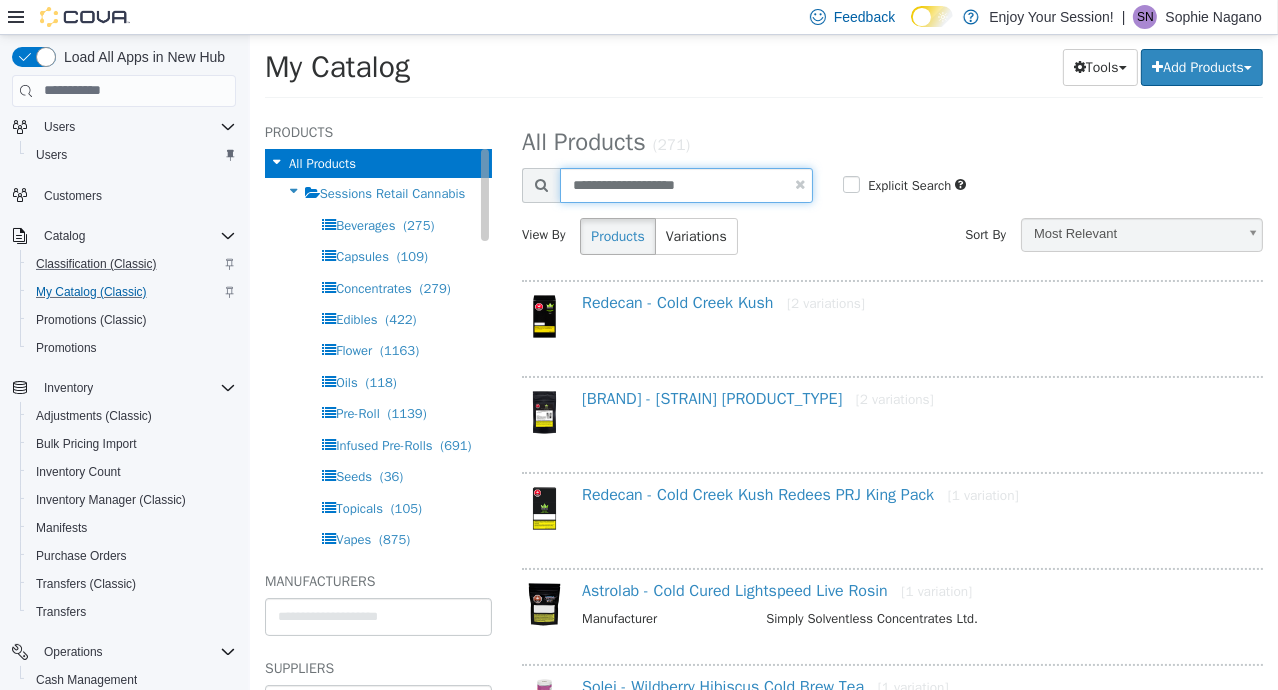 type on "**********" 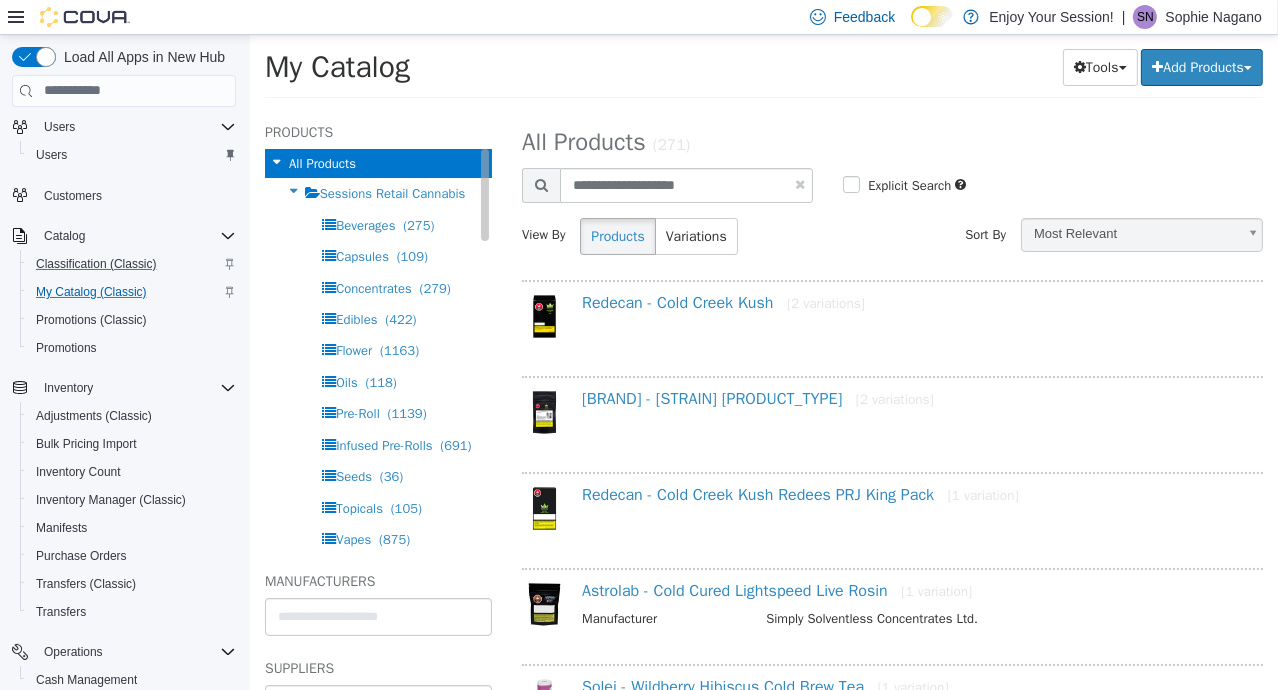 select on "**********" 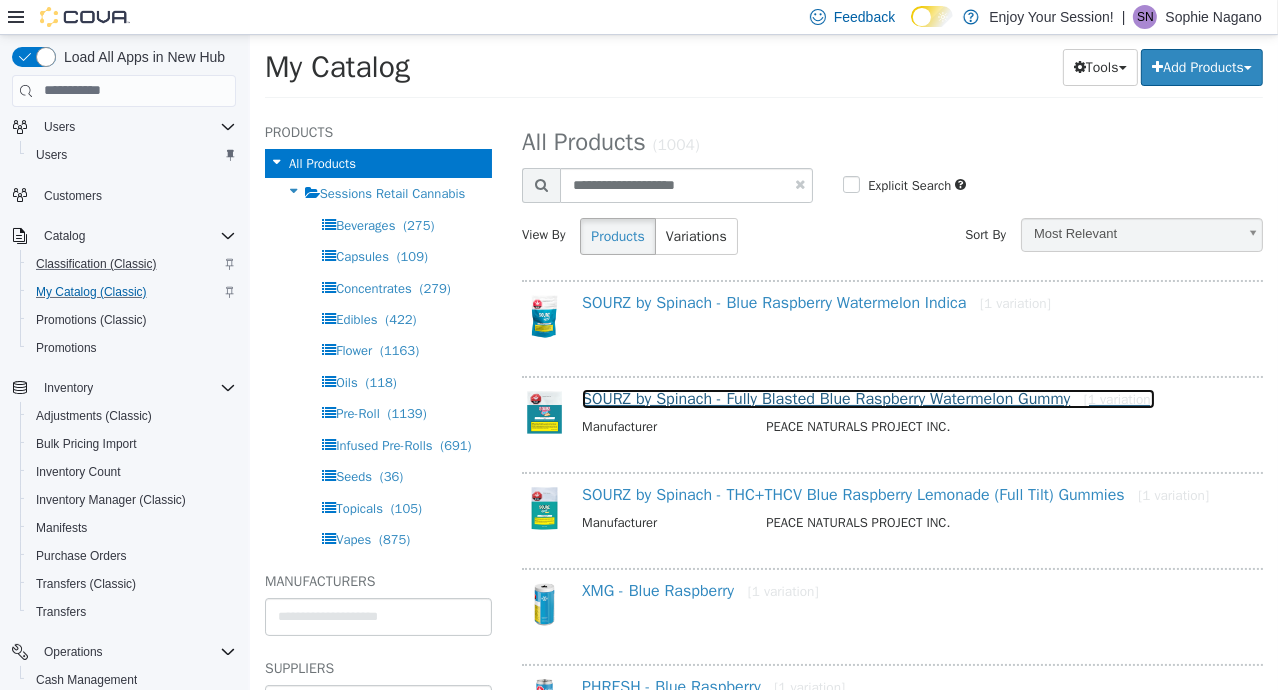 click on "SOURZ by Spinach - Fully Blasted Blue Raspberry Watermelon Gummy
[1 variation]" at bounding box center [867, 398] 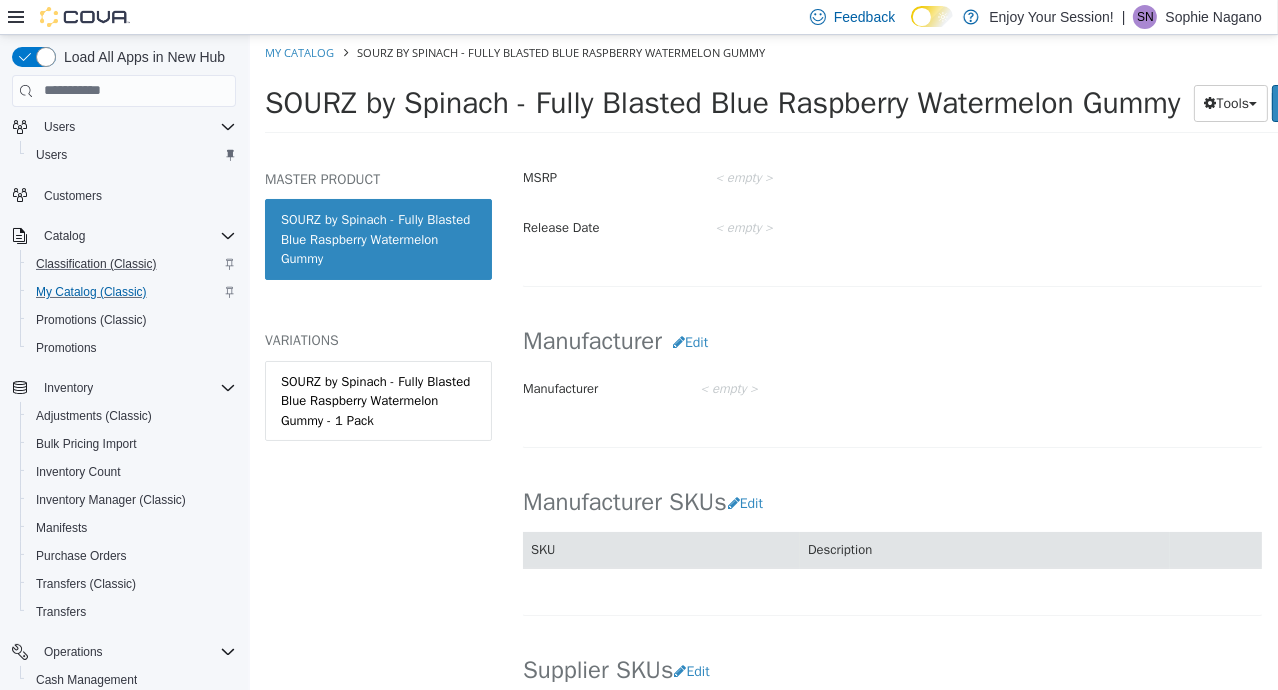 scroll, scrollTop: 765, scrollLeft: 0, axis: vertical 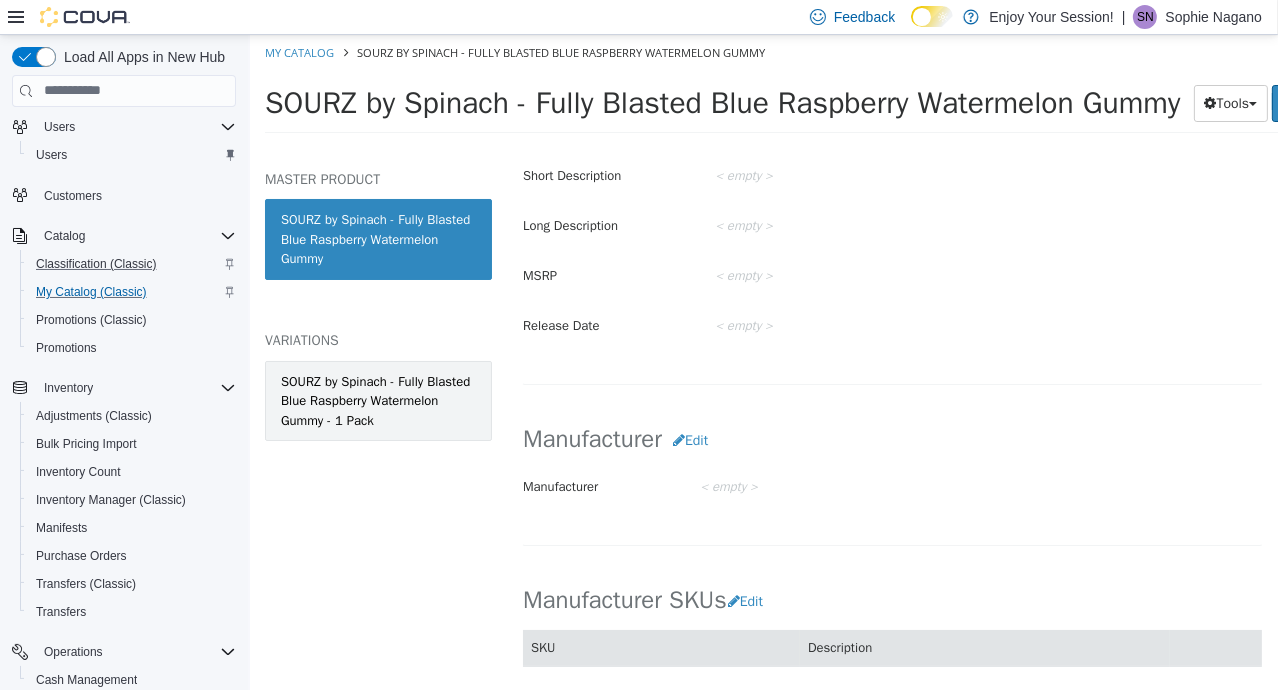 click on "SOURZ by Spinach - Fully Blasted Blue Raspberry Watermelon Gummy - 1 Pack" at bounding box center (377, 400) 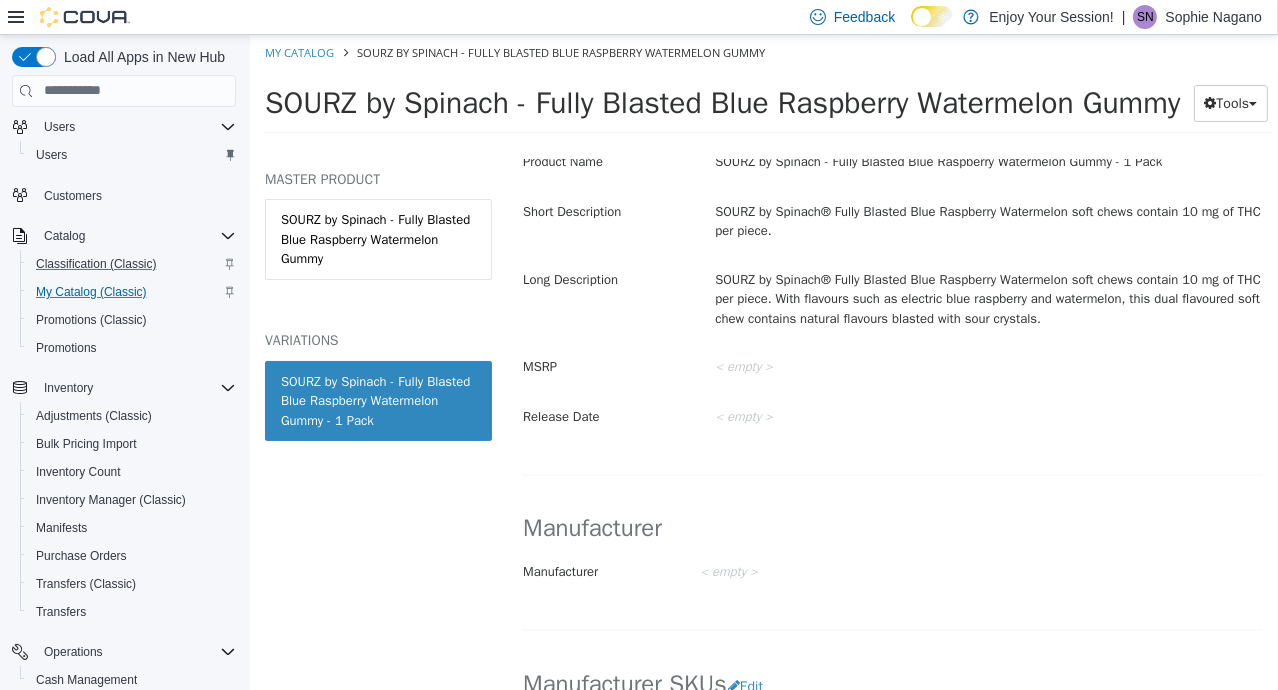 scroll, scrollTop: 0, scrollLeft: 0, axis: both 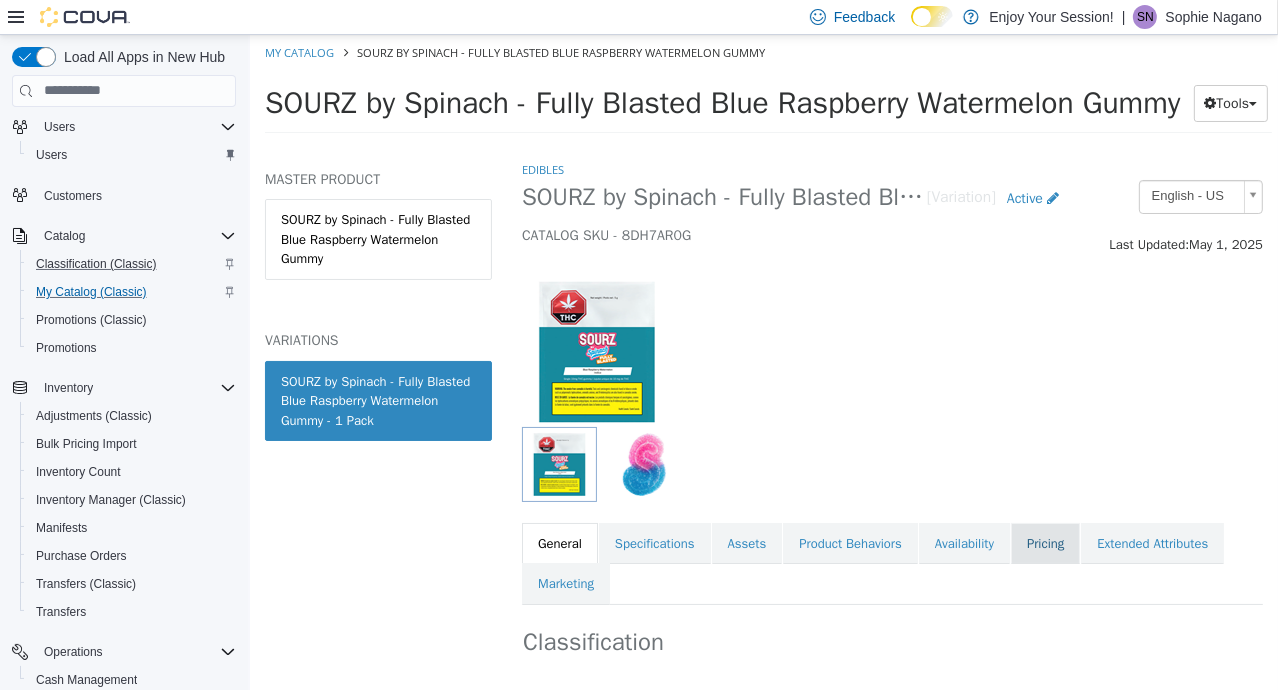 click on "Pricing" at bounding box center [1044, 543] 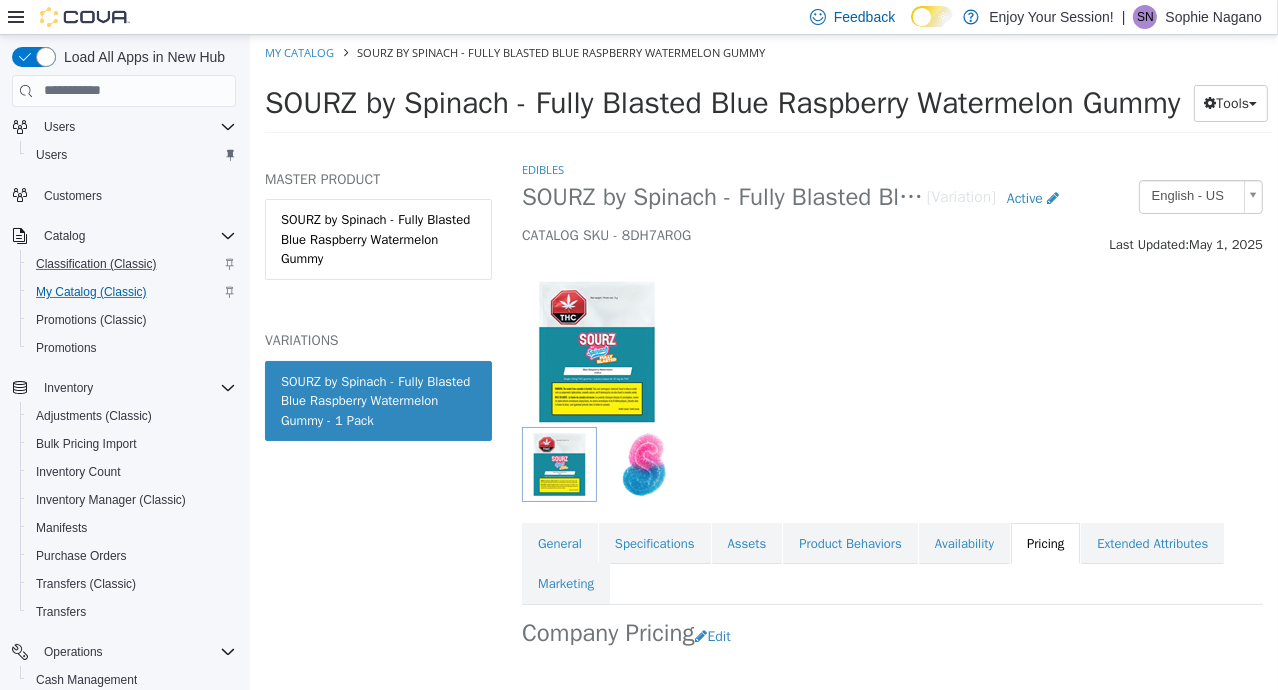 scroll, scrollTop: 225, scrollLeft: 0, axis: vertical 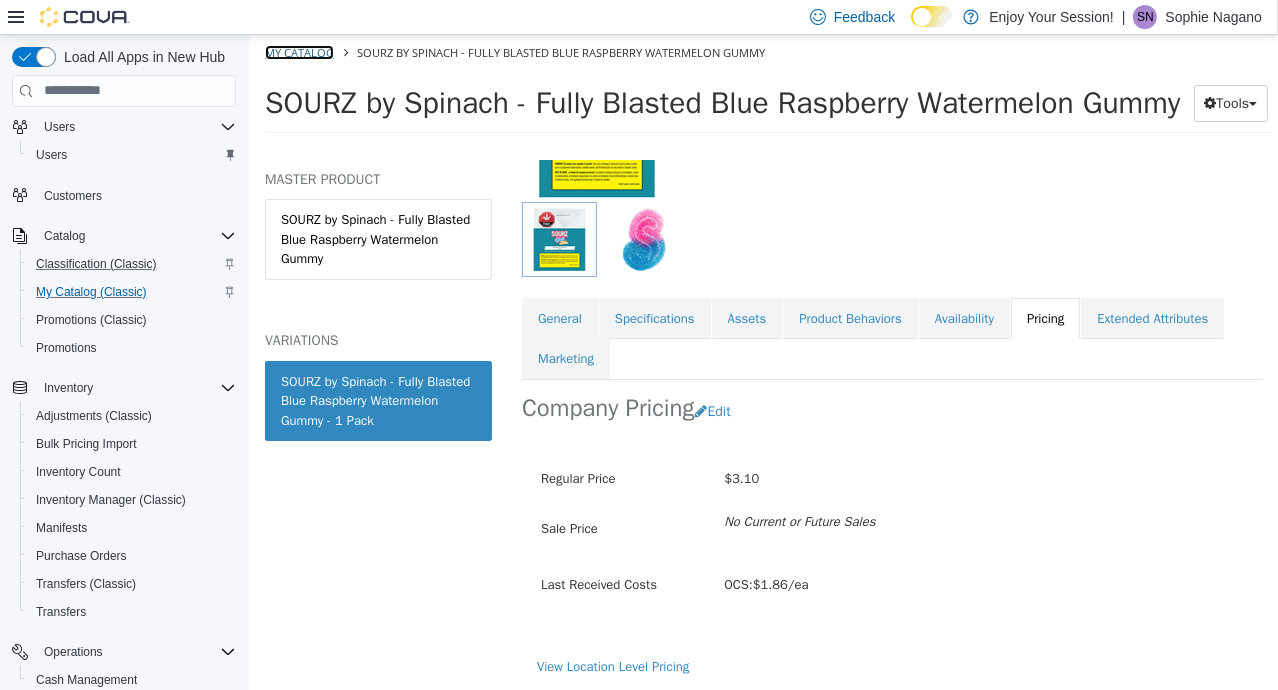 click on "My Catalog" at bounding box center (298, 51) 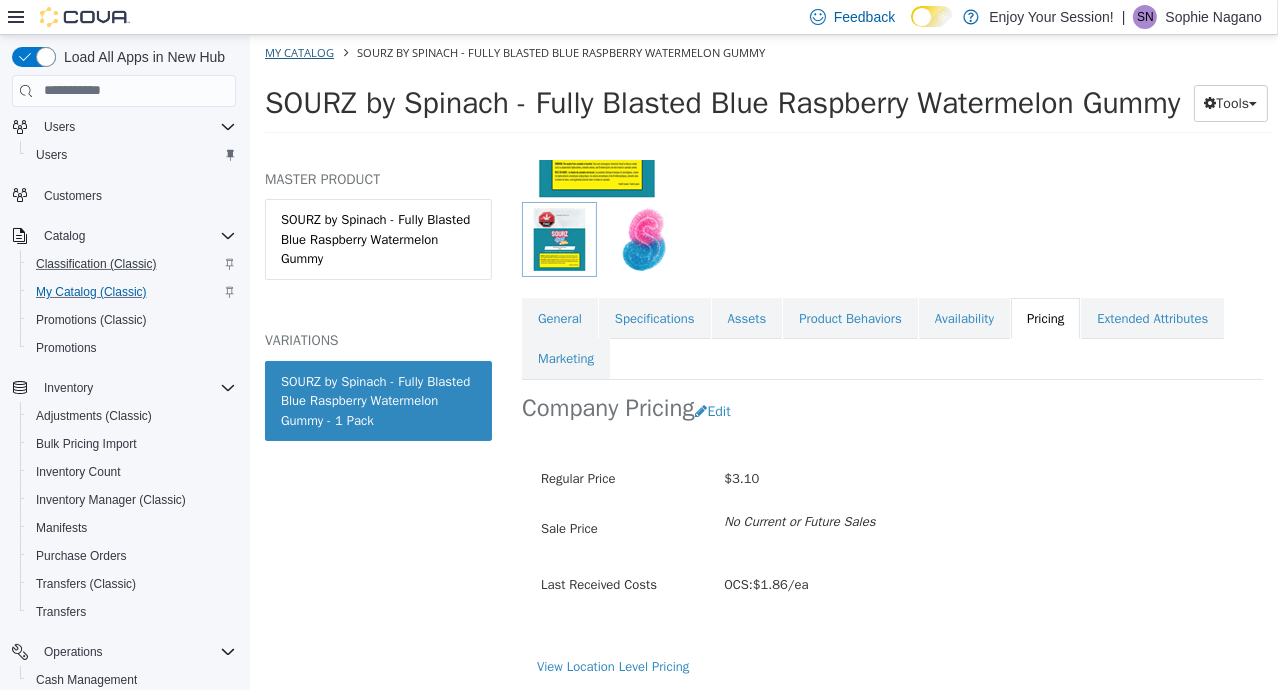 select on "**********" 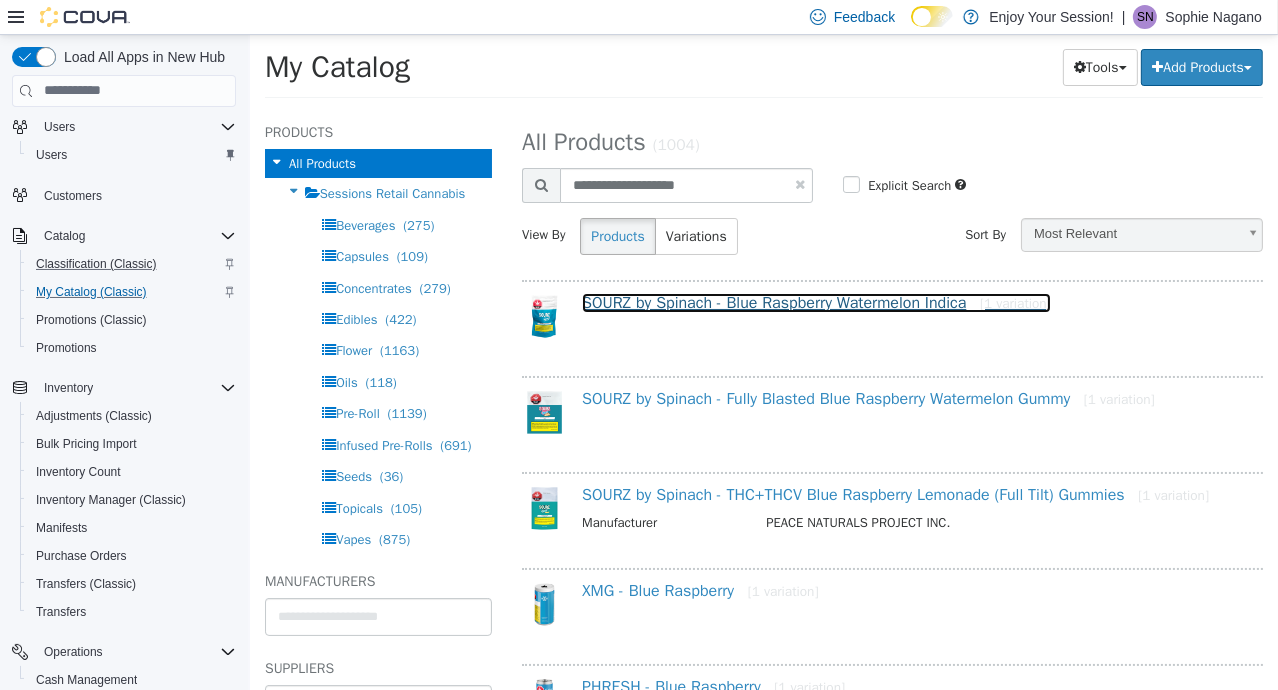 click on "[BRAND] by [BRAND] - [FLAVOR] [FLAVOR] Indica
[1 variation]" at bounding box center (815, 302) 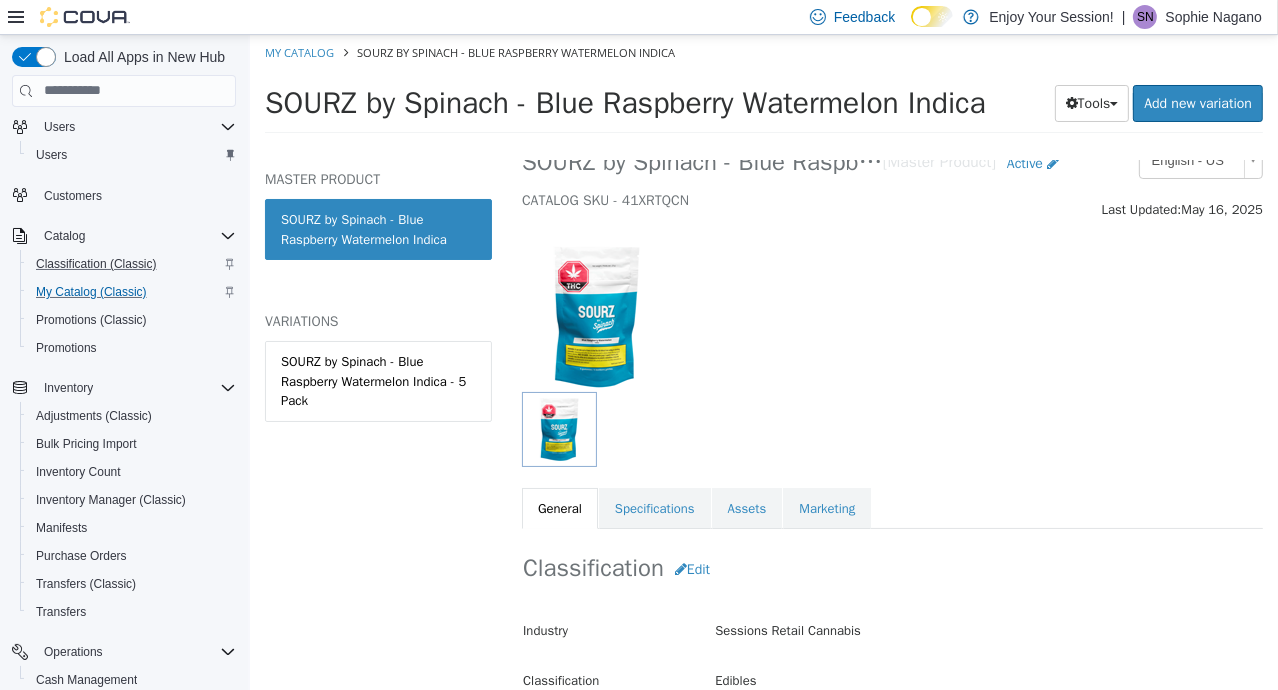scroll, scrollTop: 37, scrollLeft: 0, axis: vertical 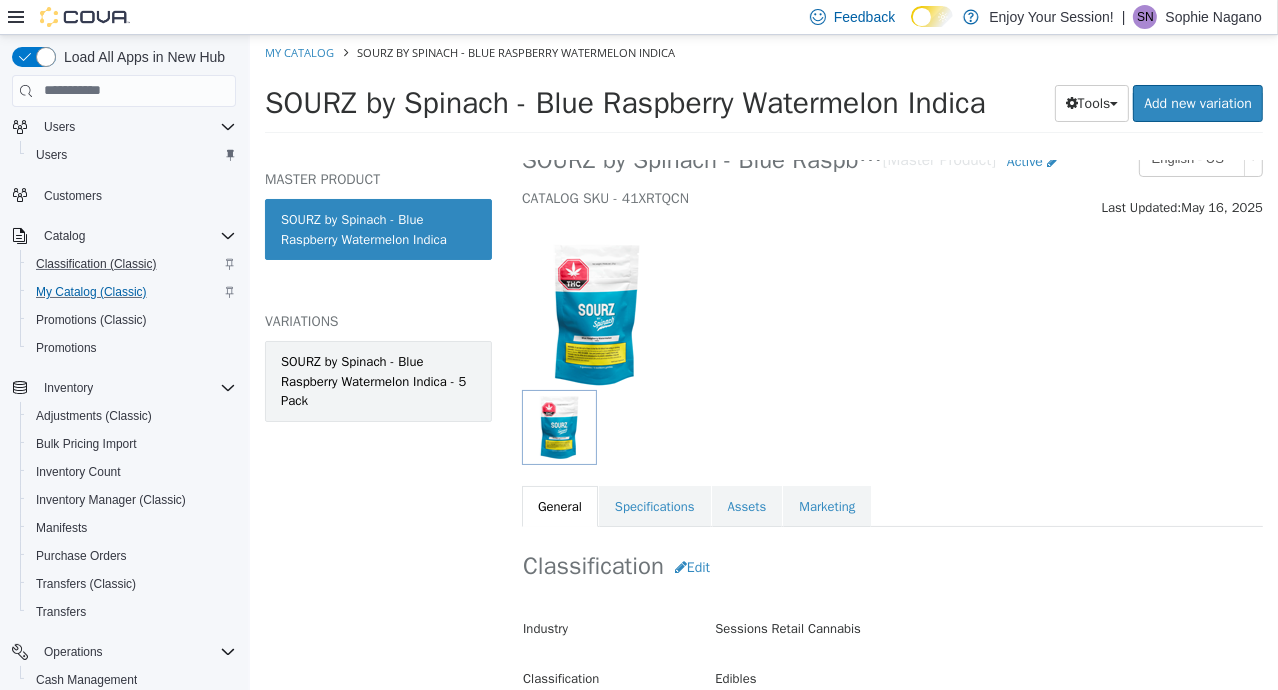 click on "SOURZ by Spinach - Blue Raspberry Watermelon Indica - 5 Pack" at bounding box center (377, 380) 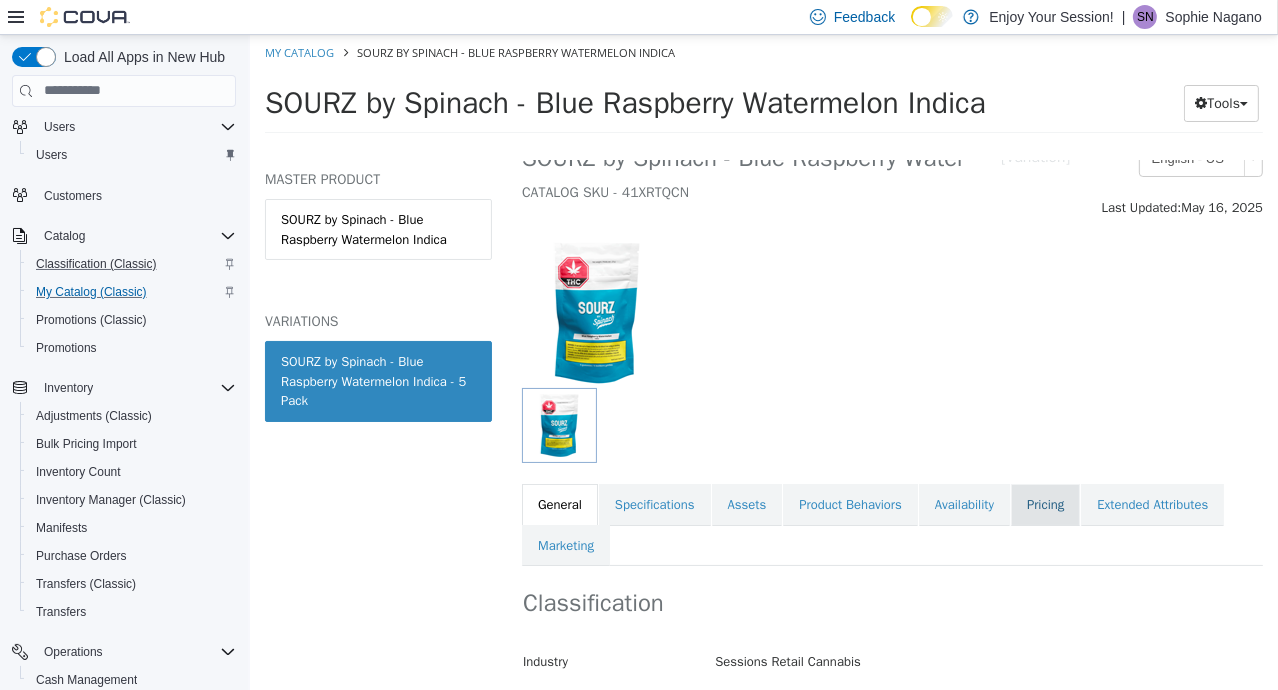 click on "Pricing" at bounding box center (1044, 504) 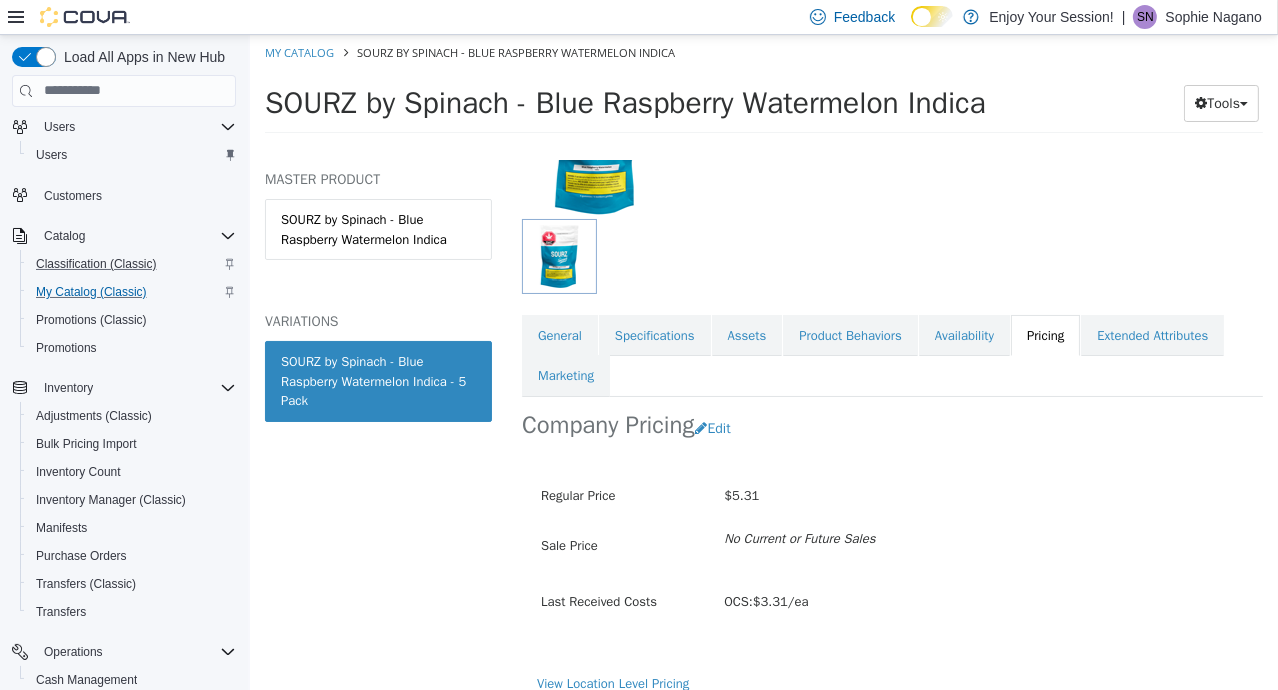 scroll, scrollTop: 225, scrollLeft: 0, axis: vertical 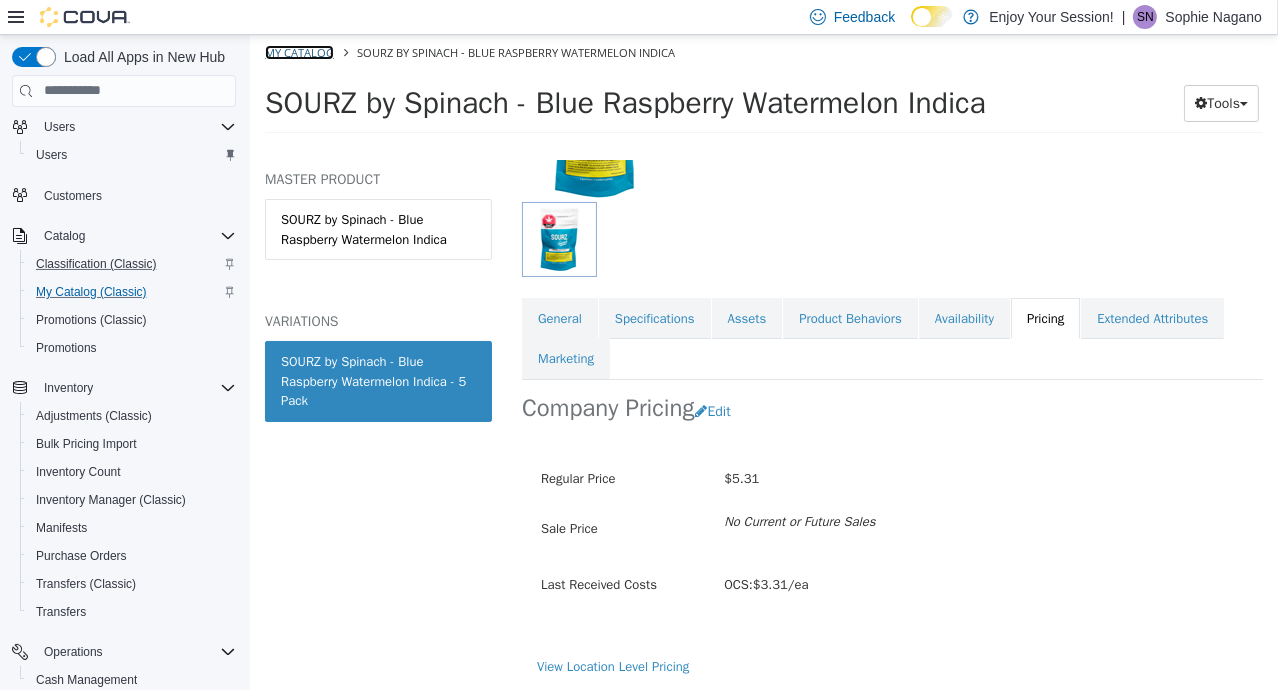 click on "My Catalog" at bounding box center (298, 51) 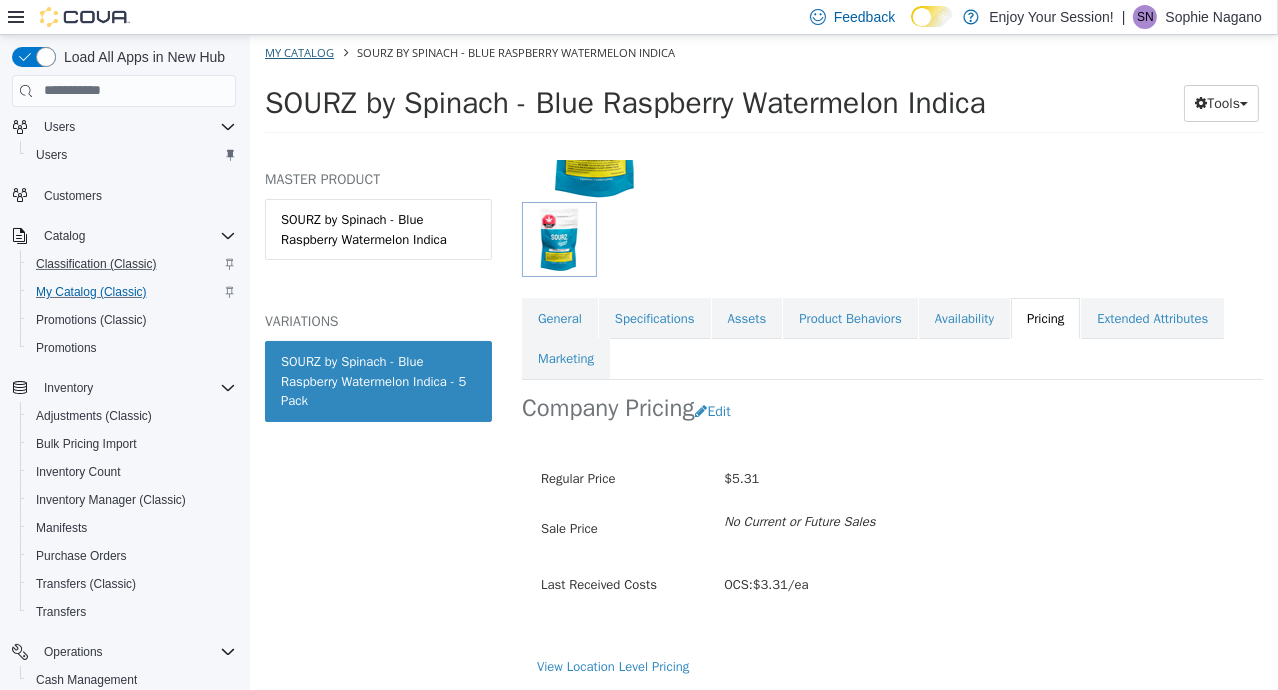 select on "**********" 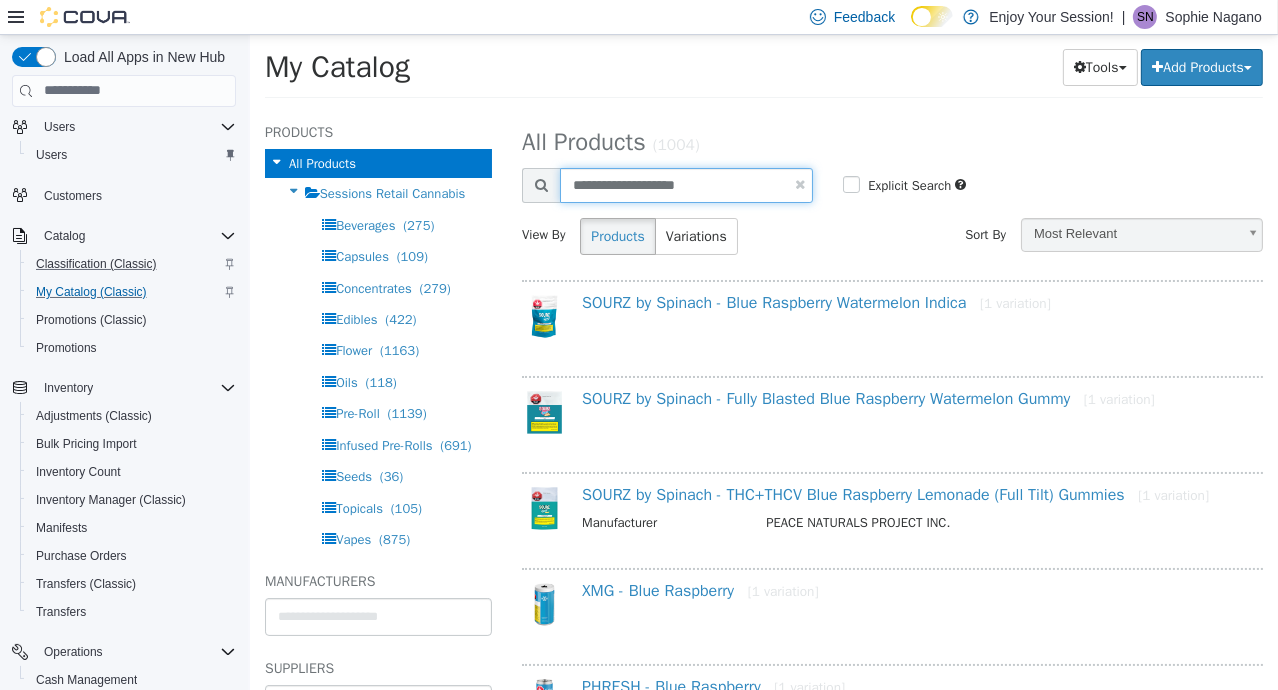click on "**********" at bounding box center [685, 184] 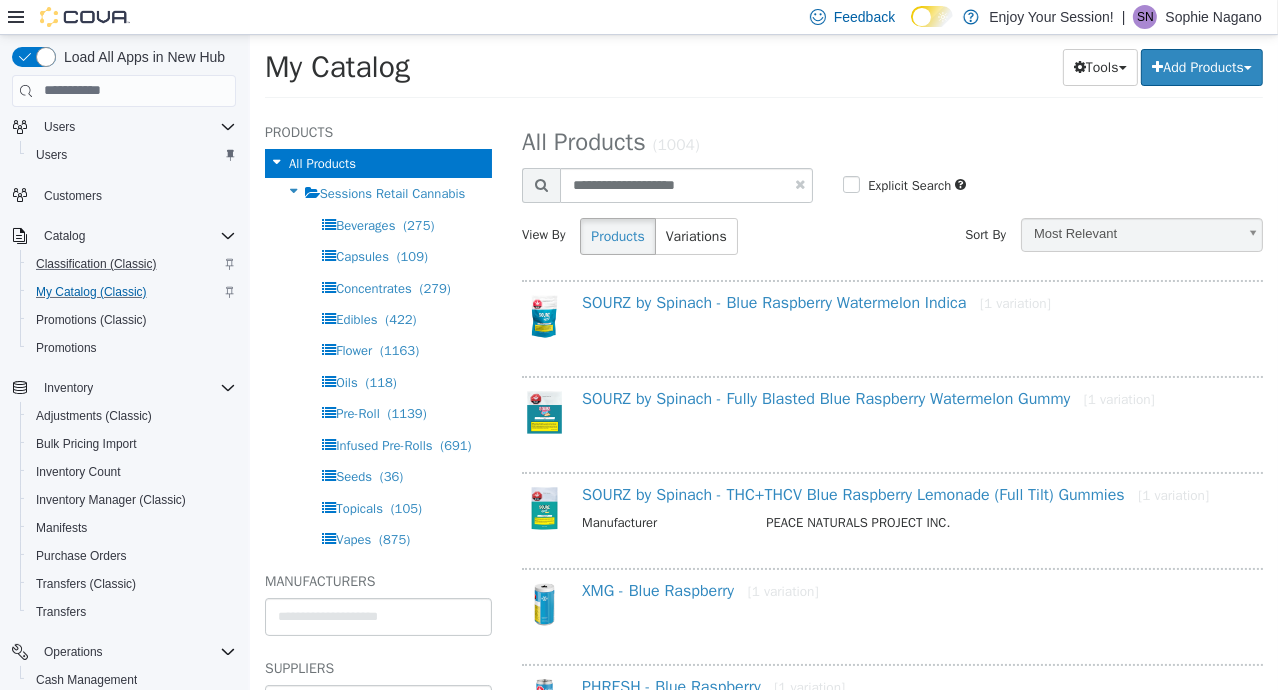click at bounding box center (799, 183) 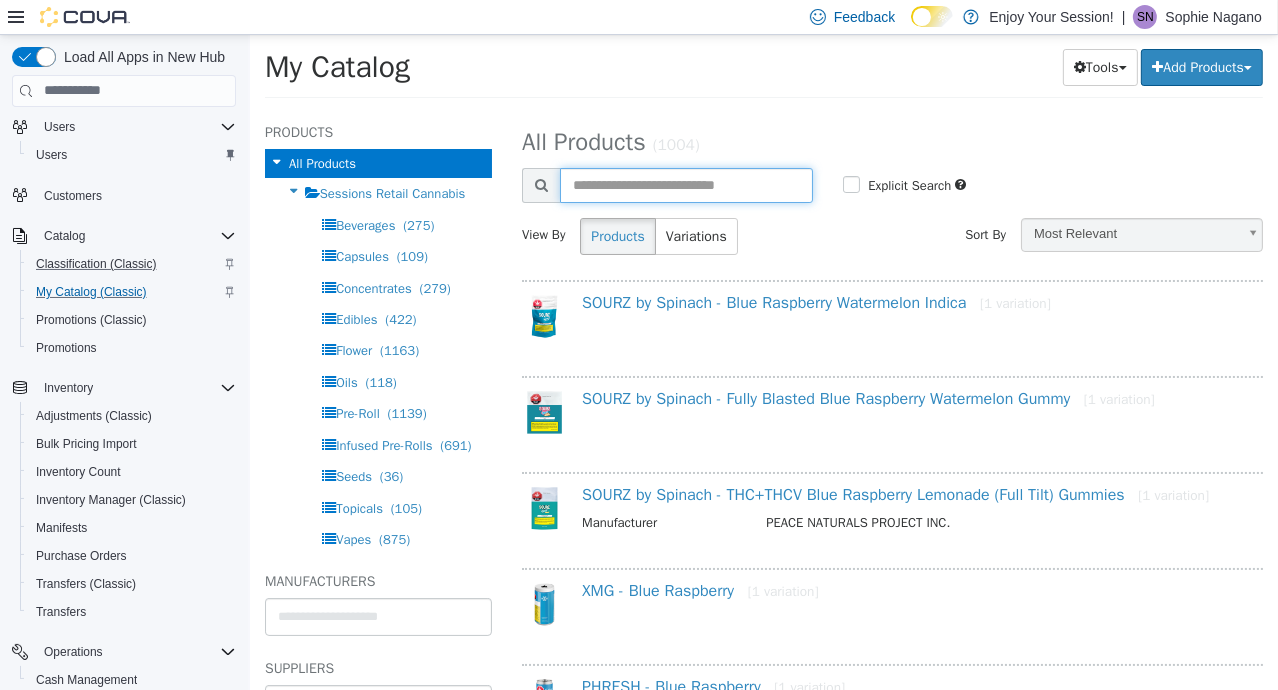 click at bounding box center (685, 184) 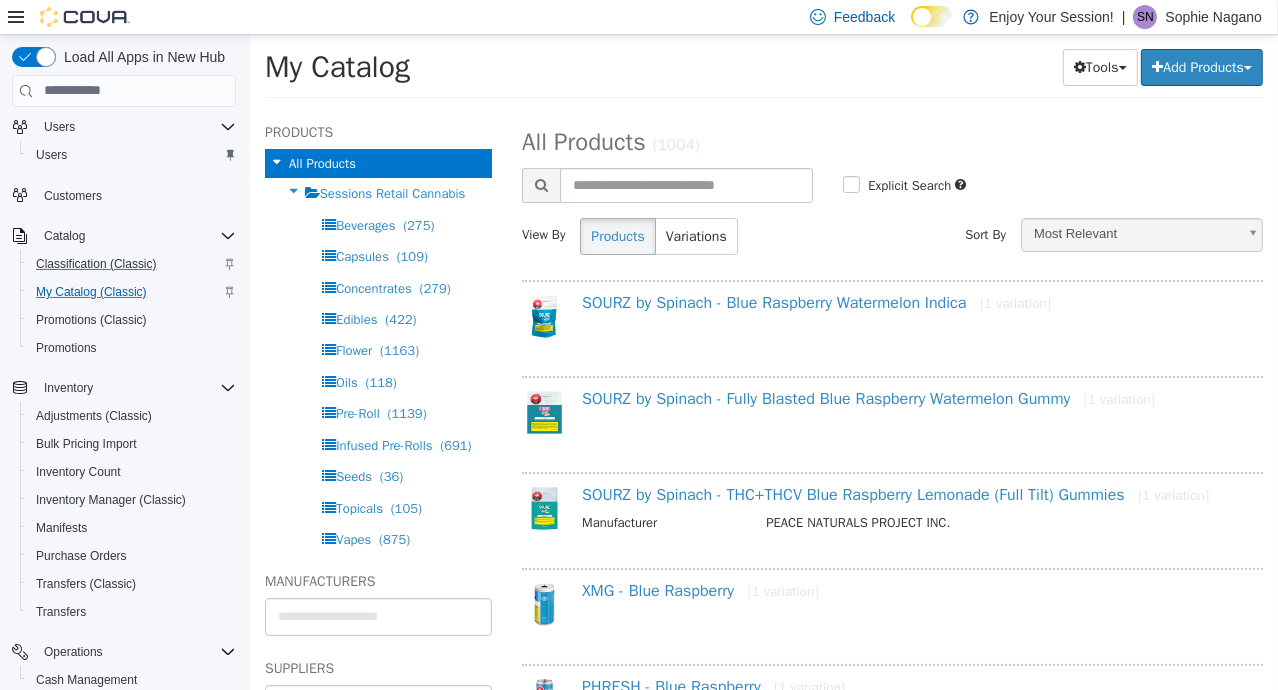 select on "**********" 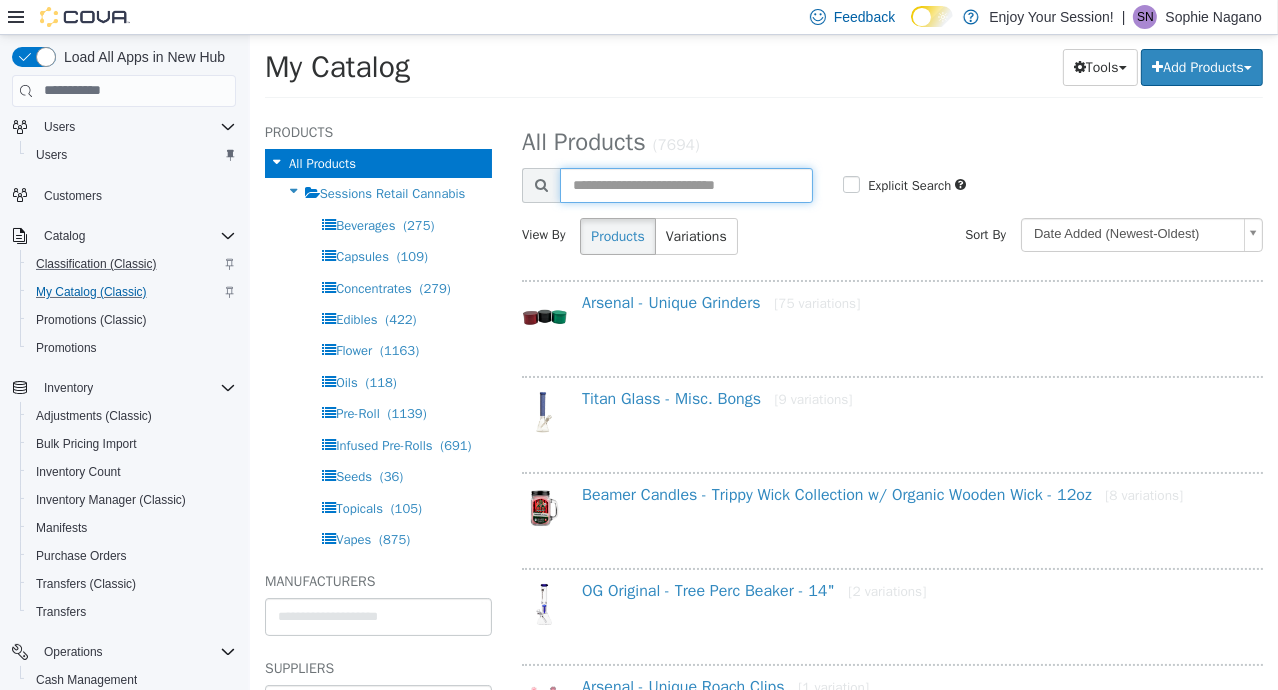 click at bounding box center [685, 184] 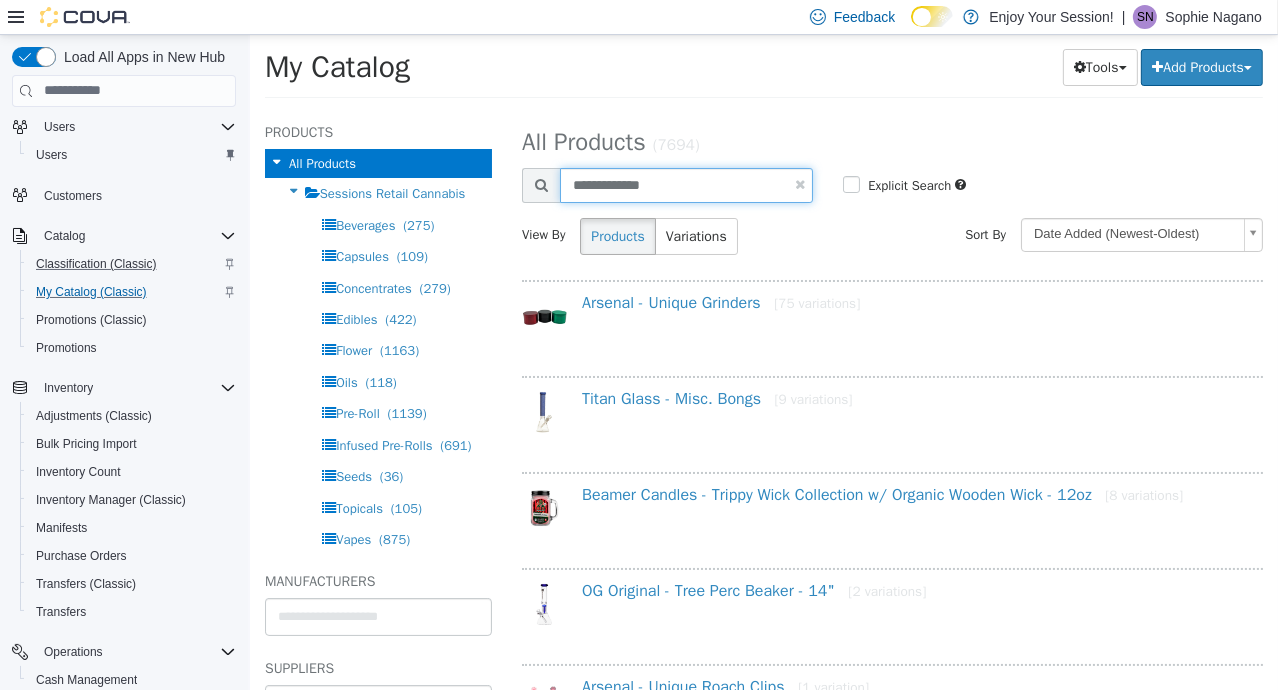 type on "**********" 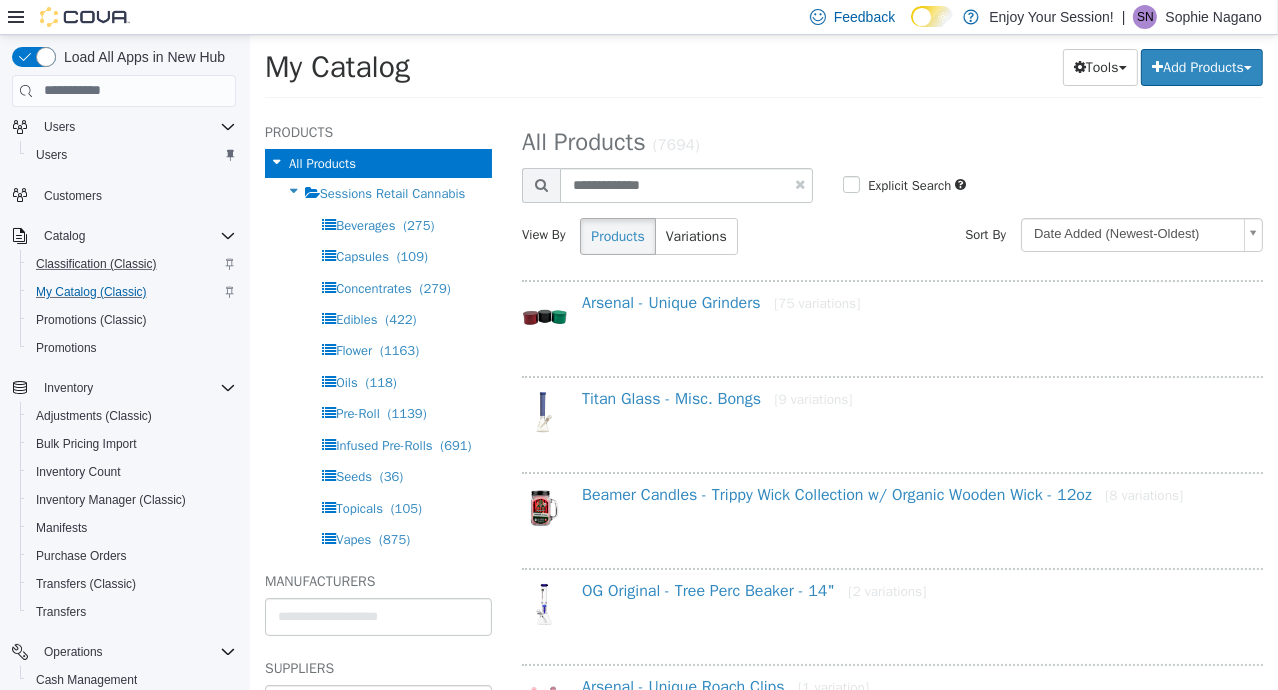 select on "**********" 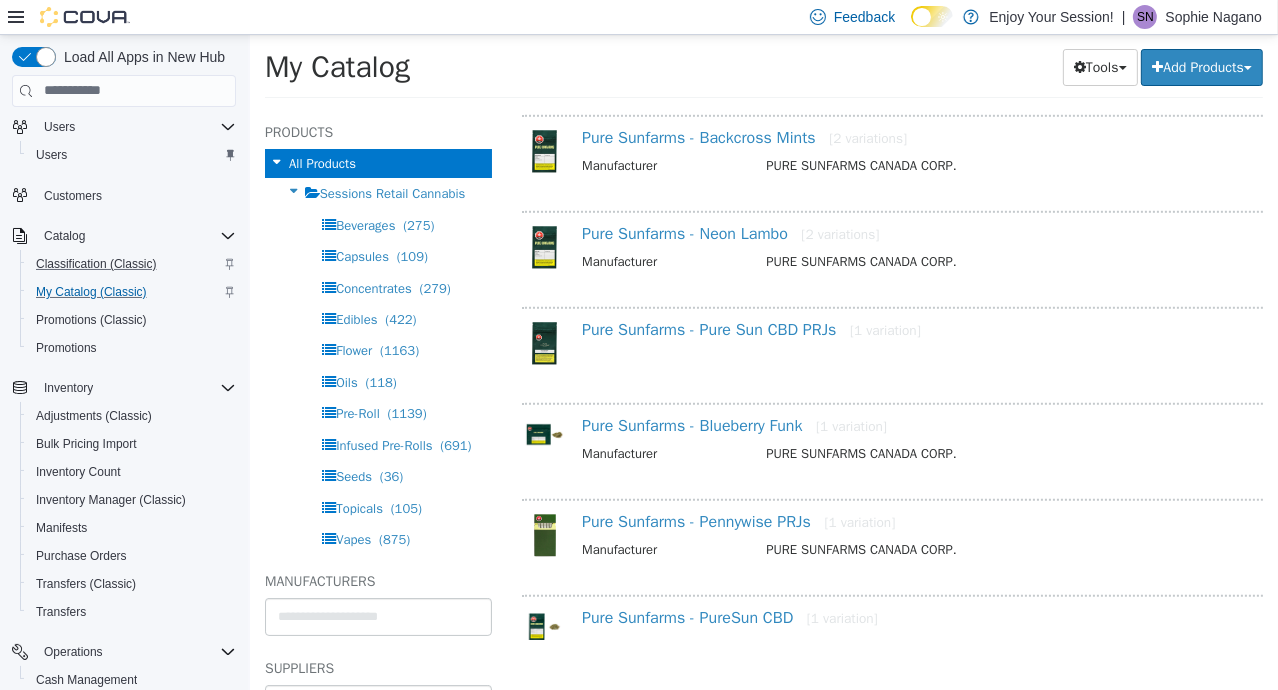 scroll, scrollTop: 1429, scrollLeft: 0, axis: vertical 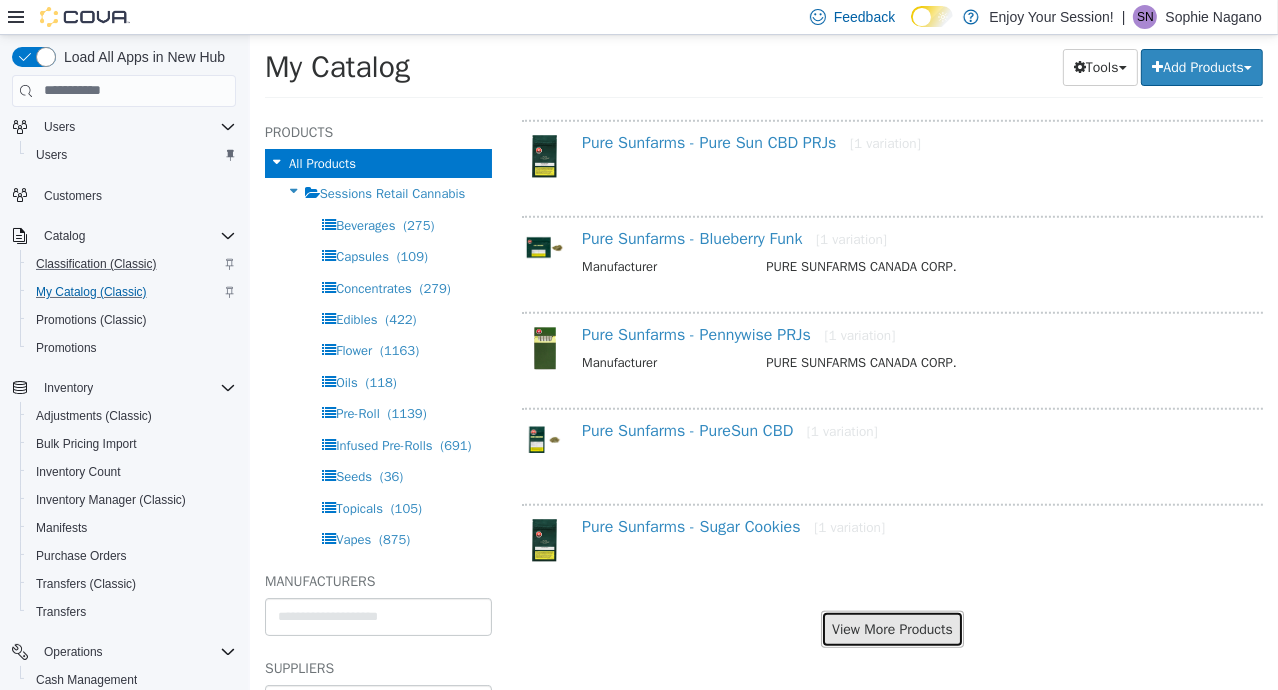 click on "View More Products" at bounding box center [891, 628] 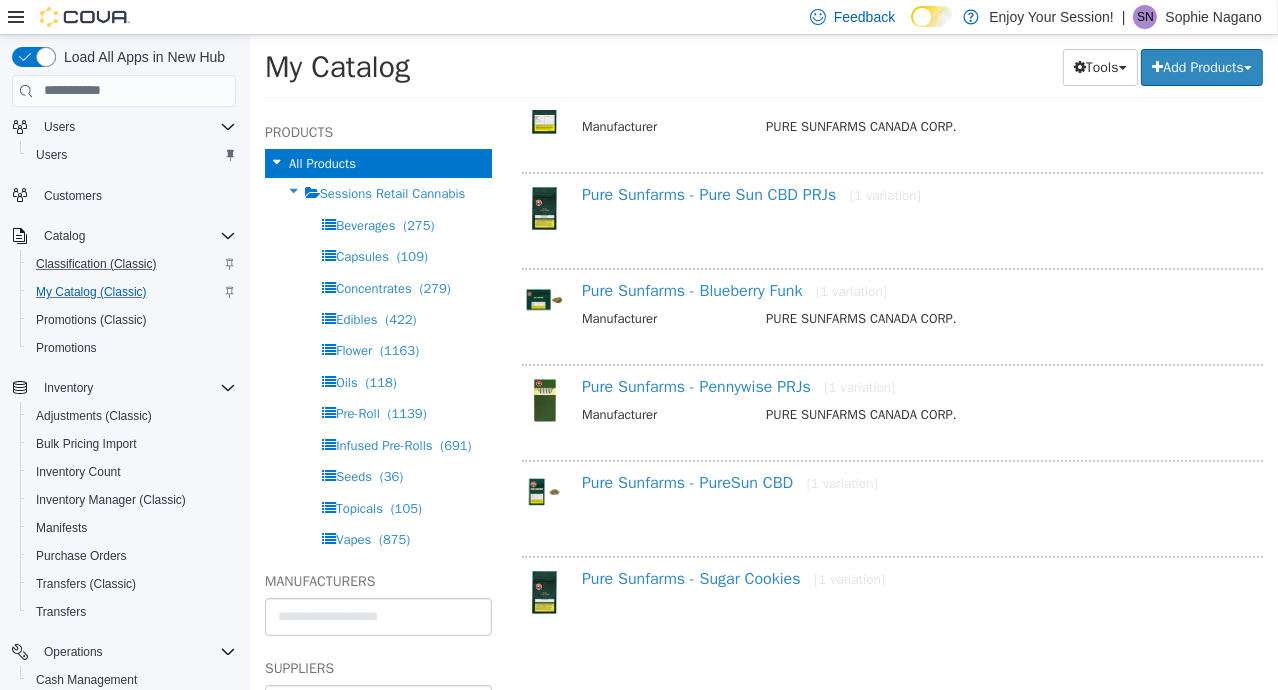 select on "**********" 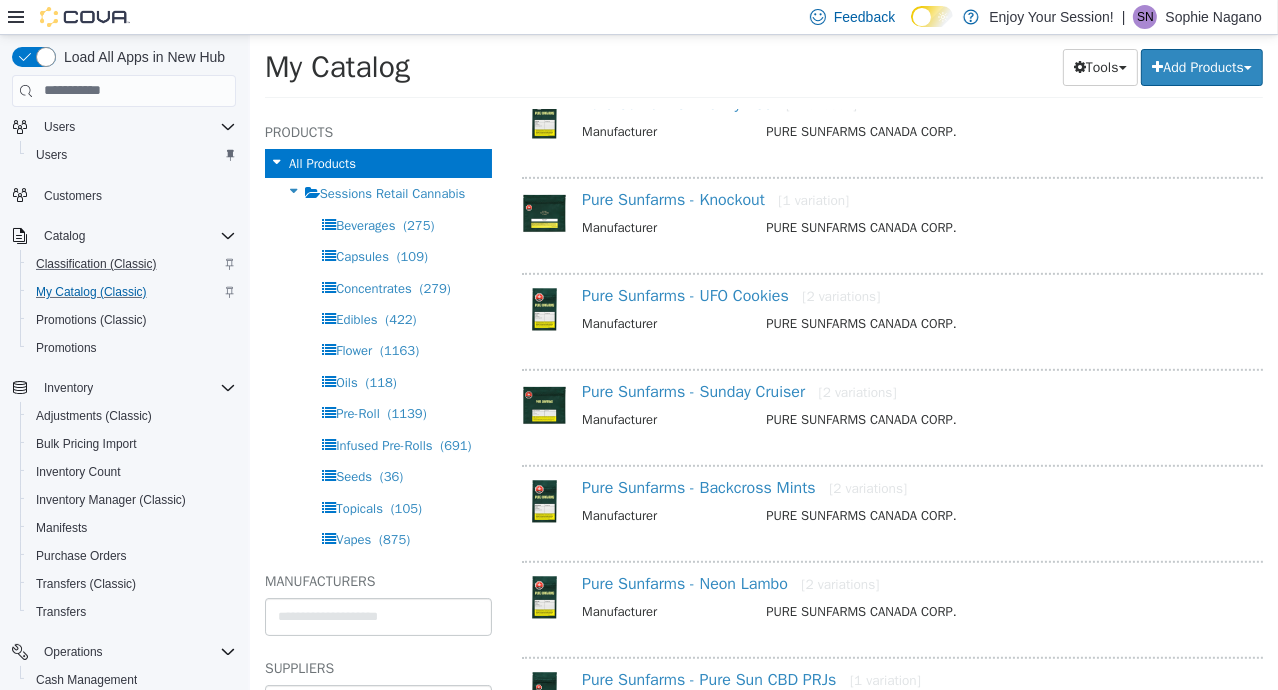 scroll, scrollTop: 0, scrollLeft: 0, axis: both 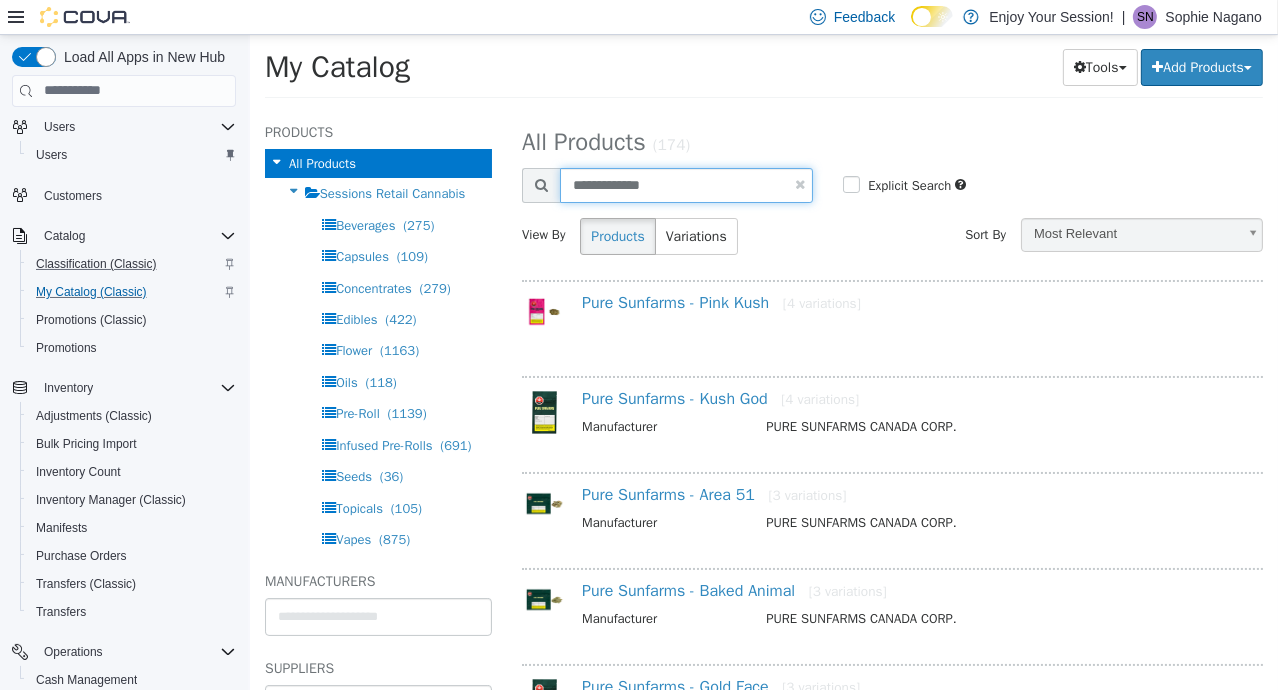 click on "**********" at bounding box center [685, 184] 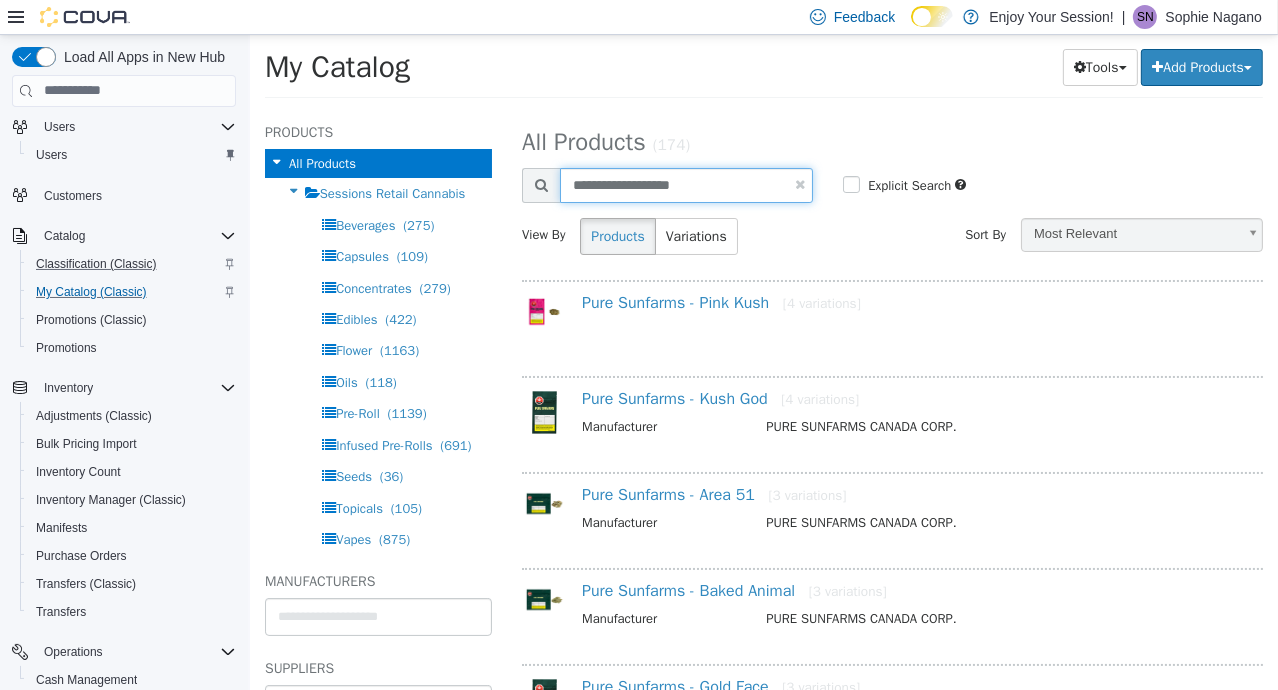 type on "**********" 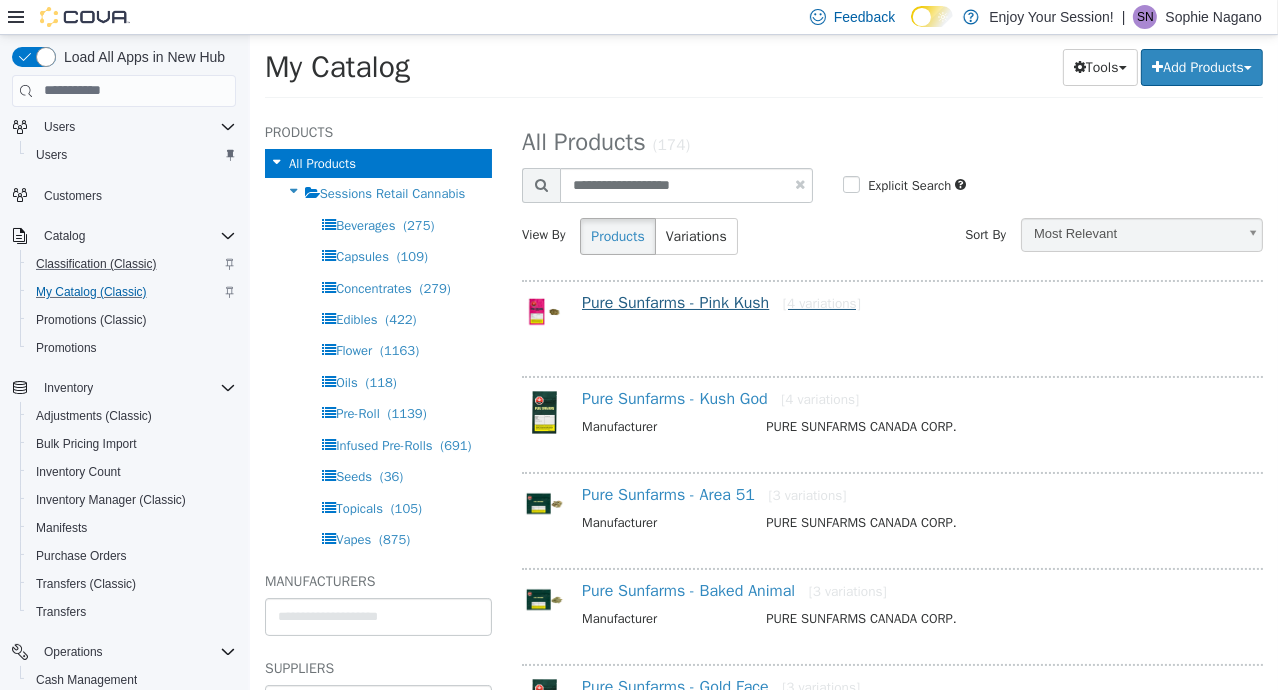 select on "**********" 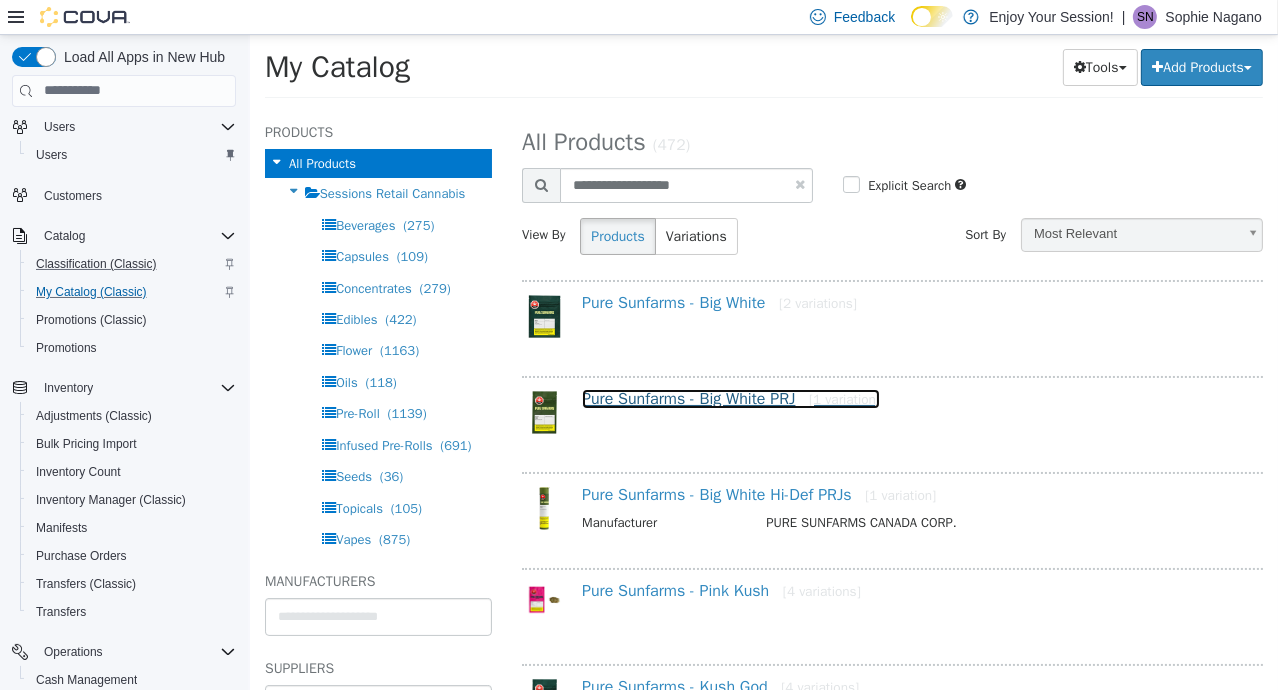 click on "Pure Sunfarms - Big White PRJ
[1 variation]" at bounding box center (730, 398) 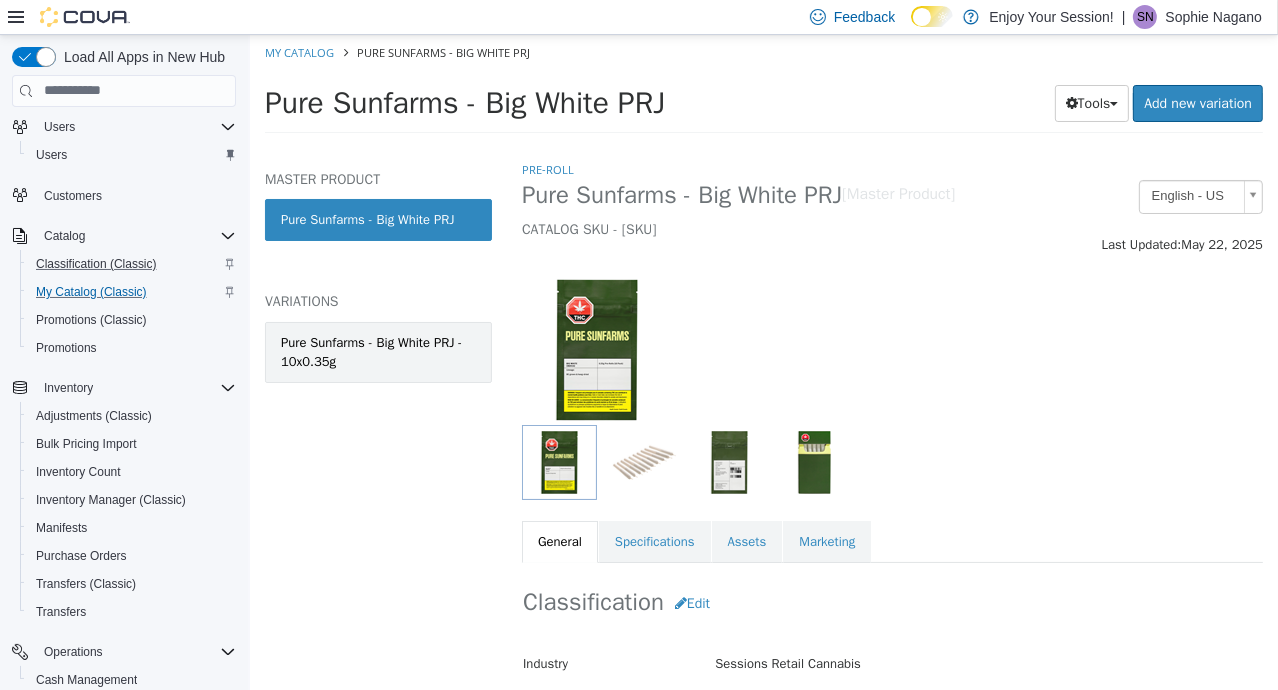 click on "Pure Sunfarms - Big White PRJ - 10x0.35g" at bounding box center [377, 351] 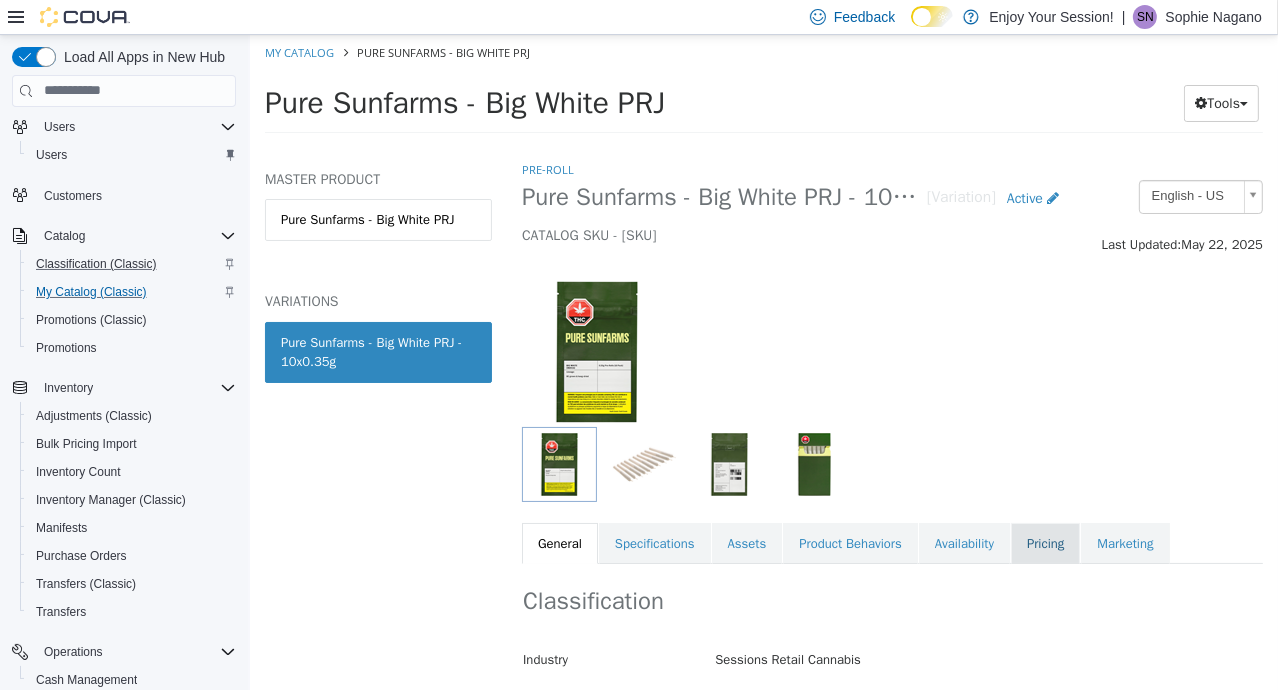 click on "Pricing" at bounding box center (1044, 543) 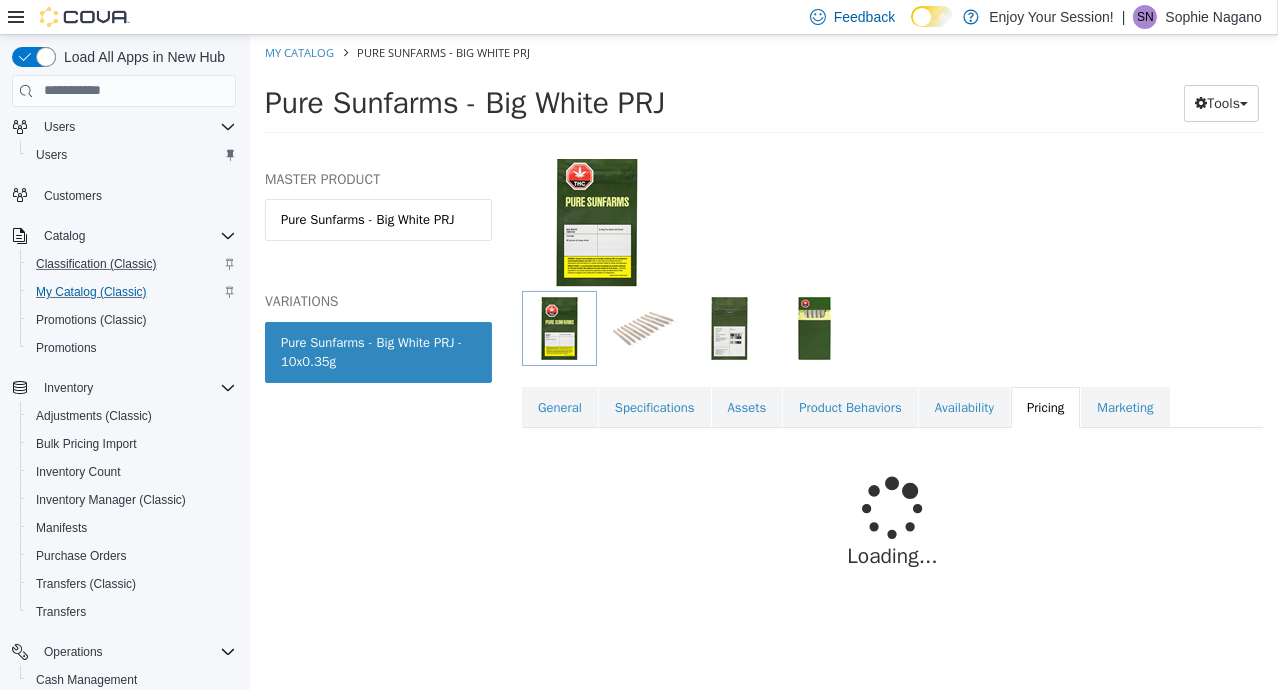 scroll, scrollTop: 185, scrollLeft: 0, axis: vertical 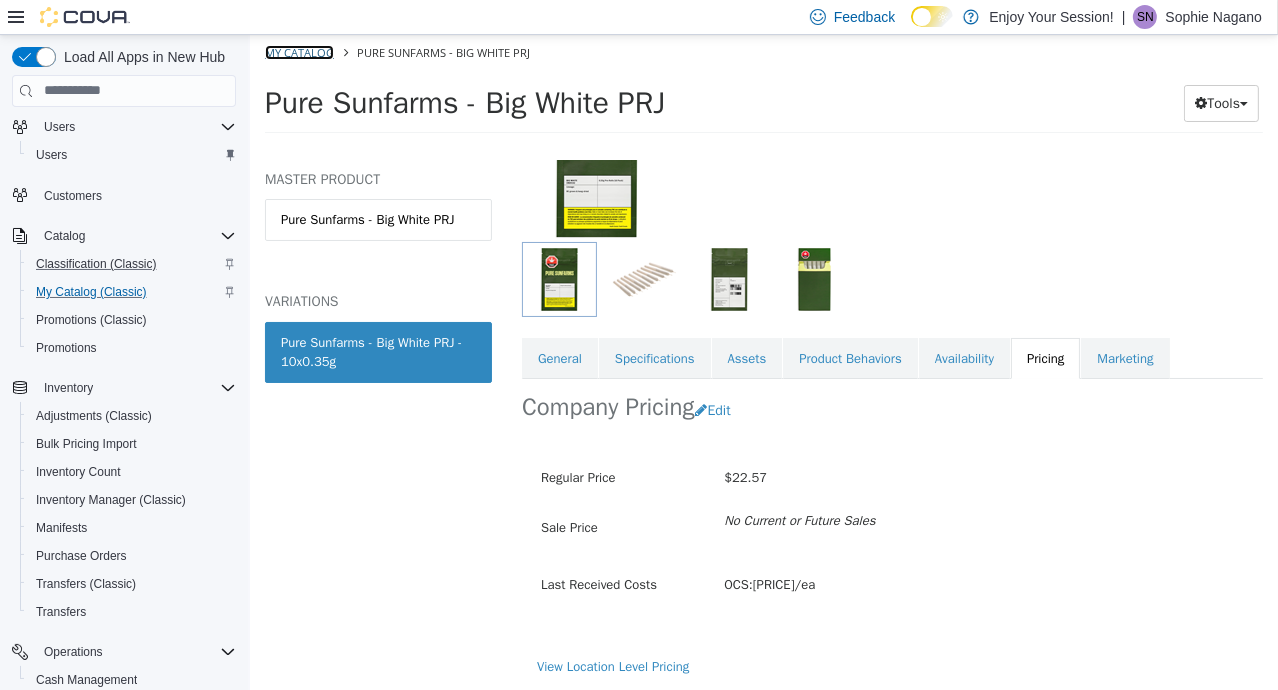 click on "My Catalog" at bounding box center [298, 51] 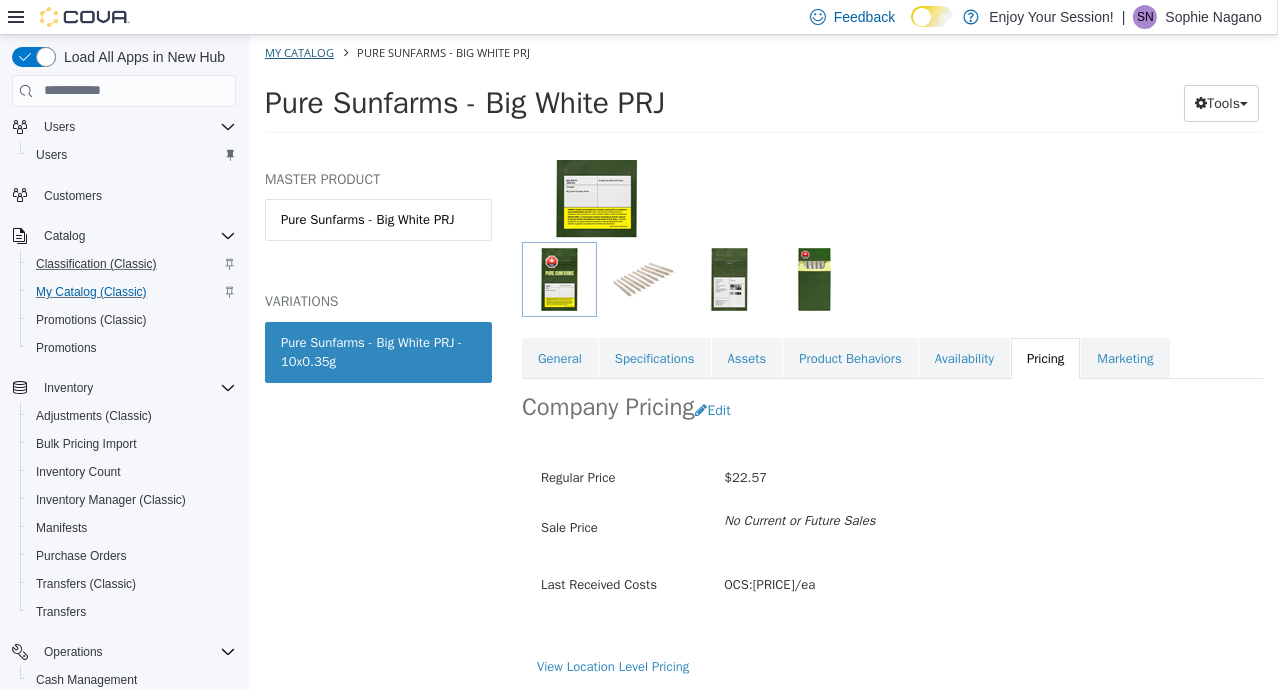 select on "**********" 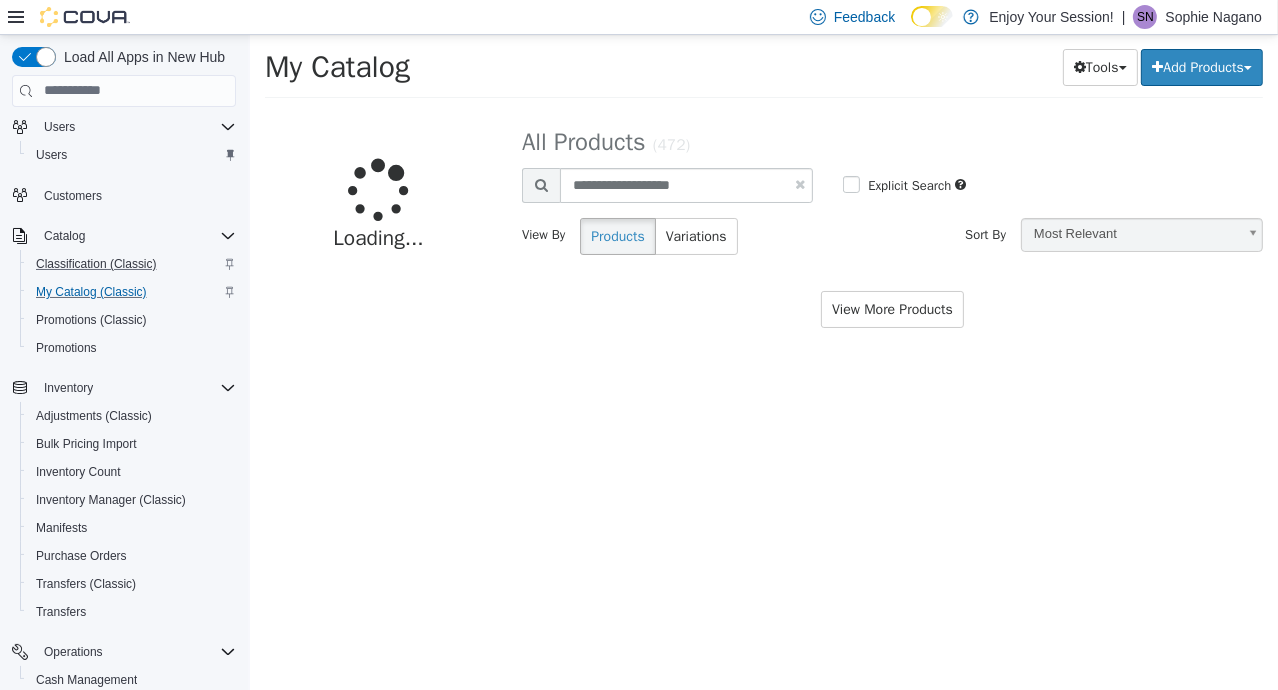 click at bounding box center (799, 183) 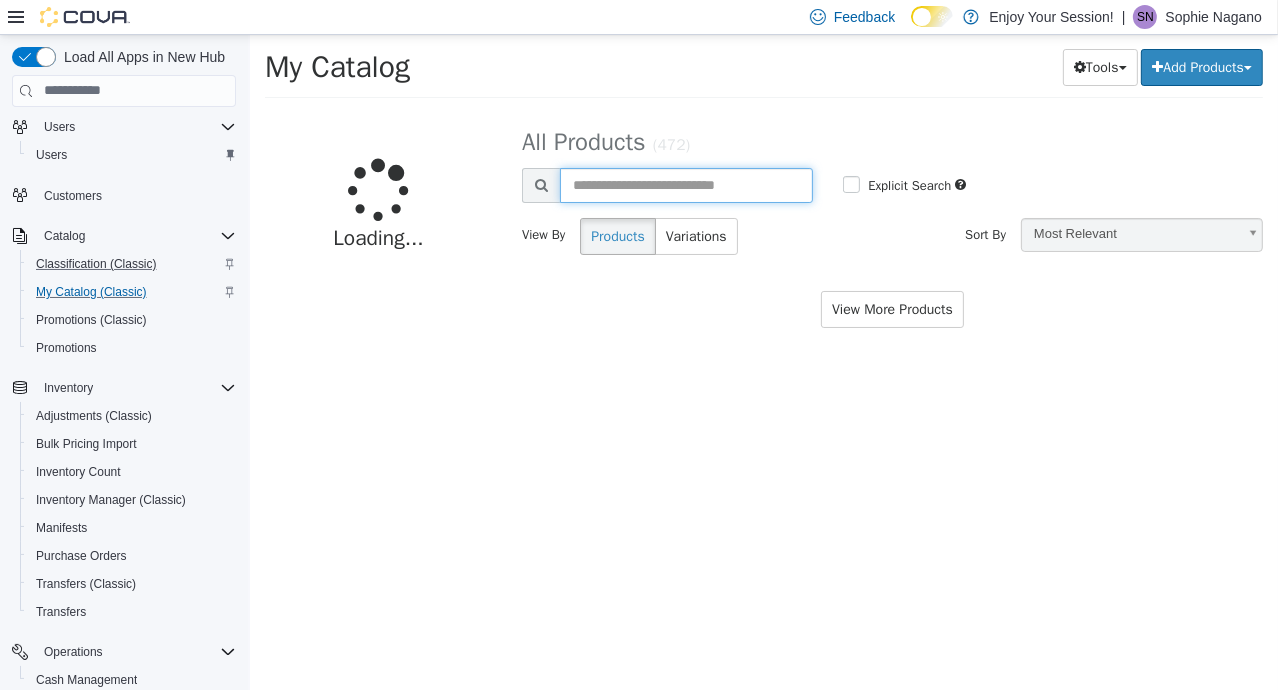 click at bounding box center [685, 184] 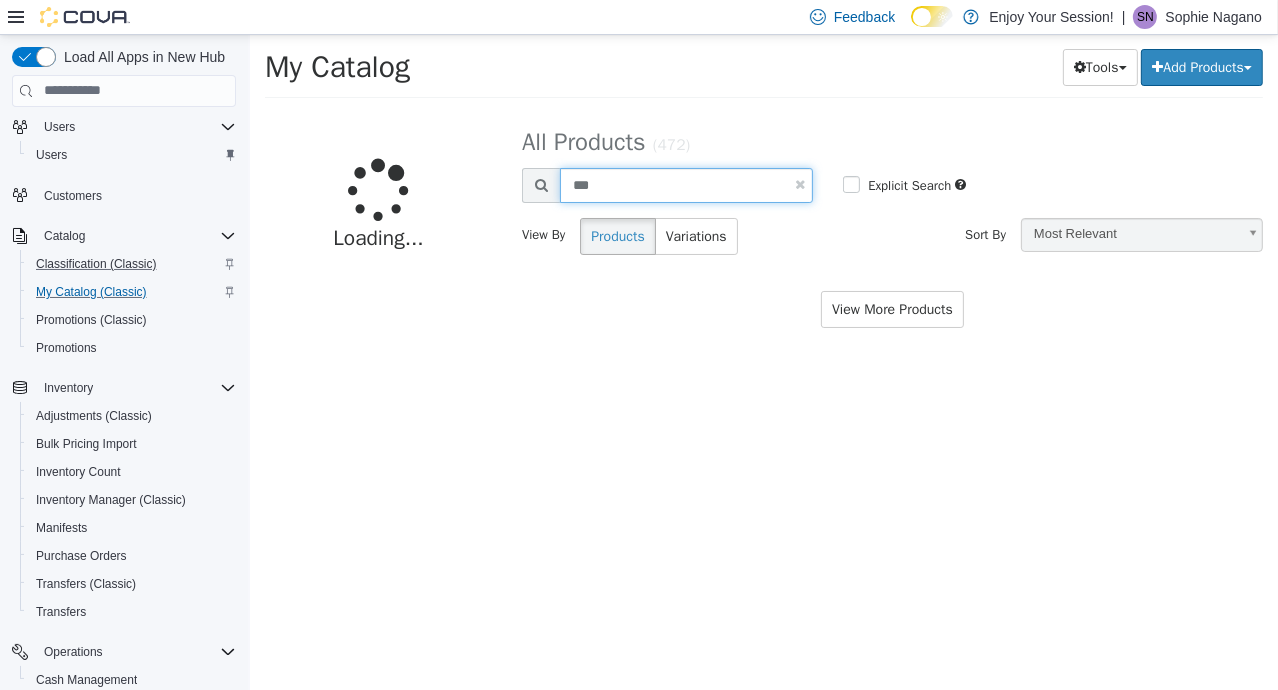 type on "****" 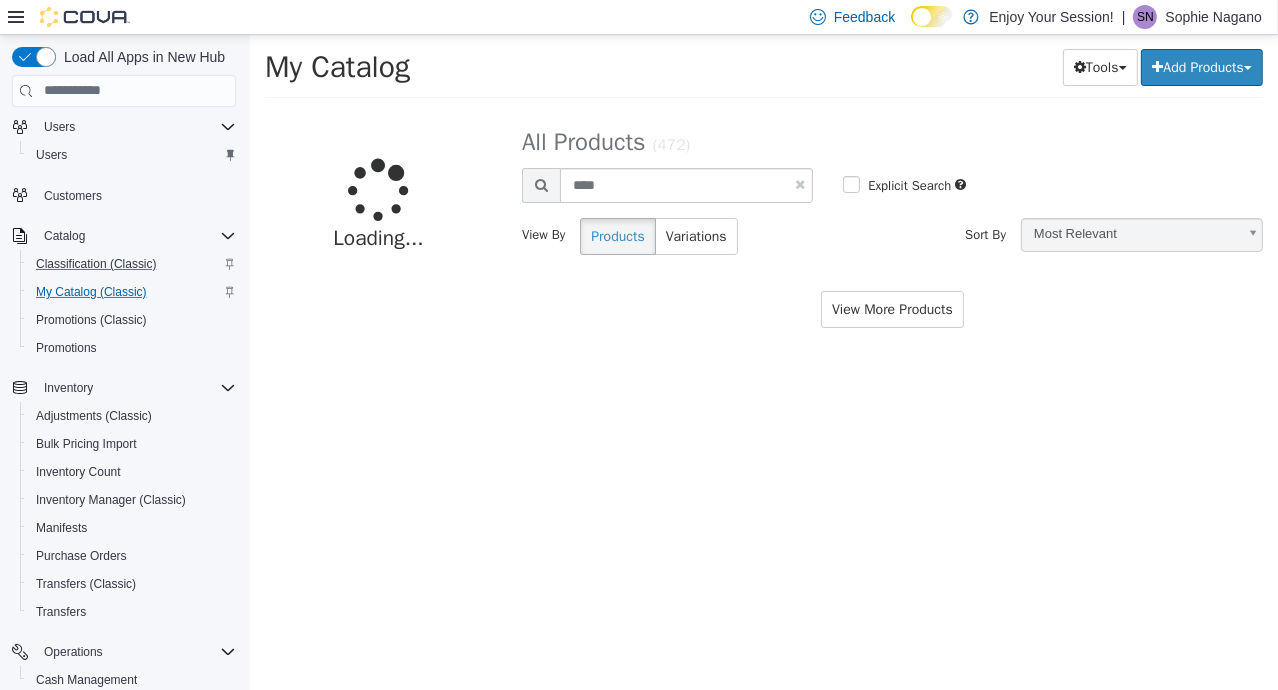select on "**********" 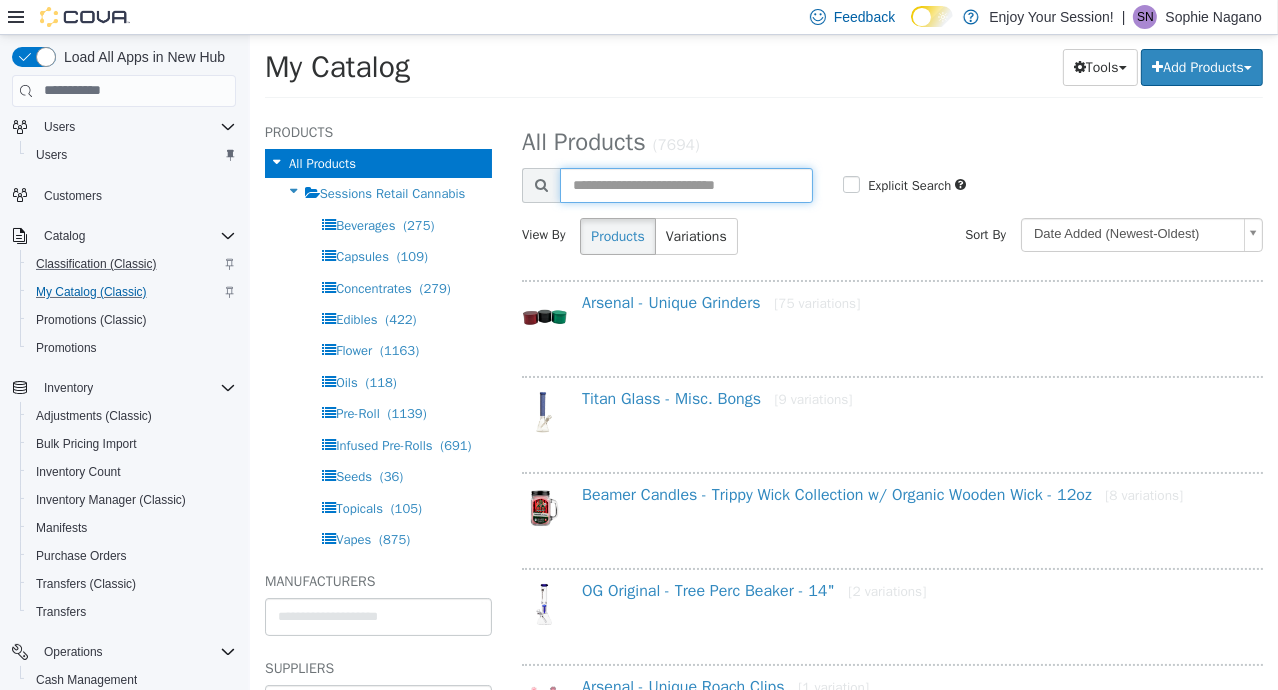 click at bounding box center (685, 184) 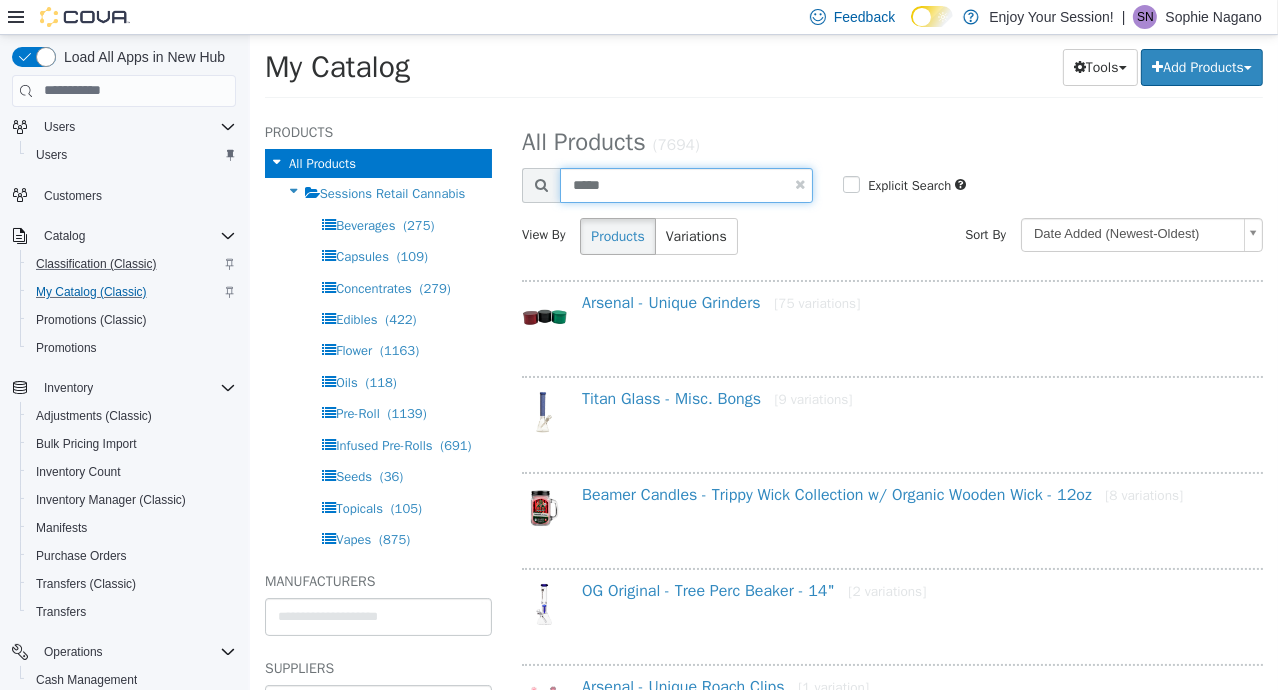 type on "*****" 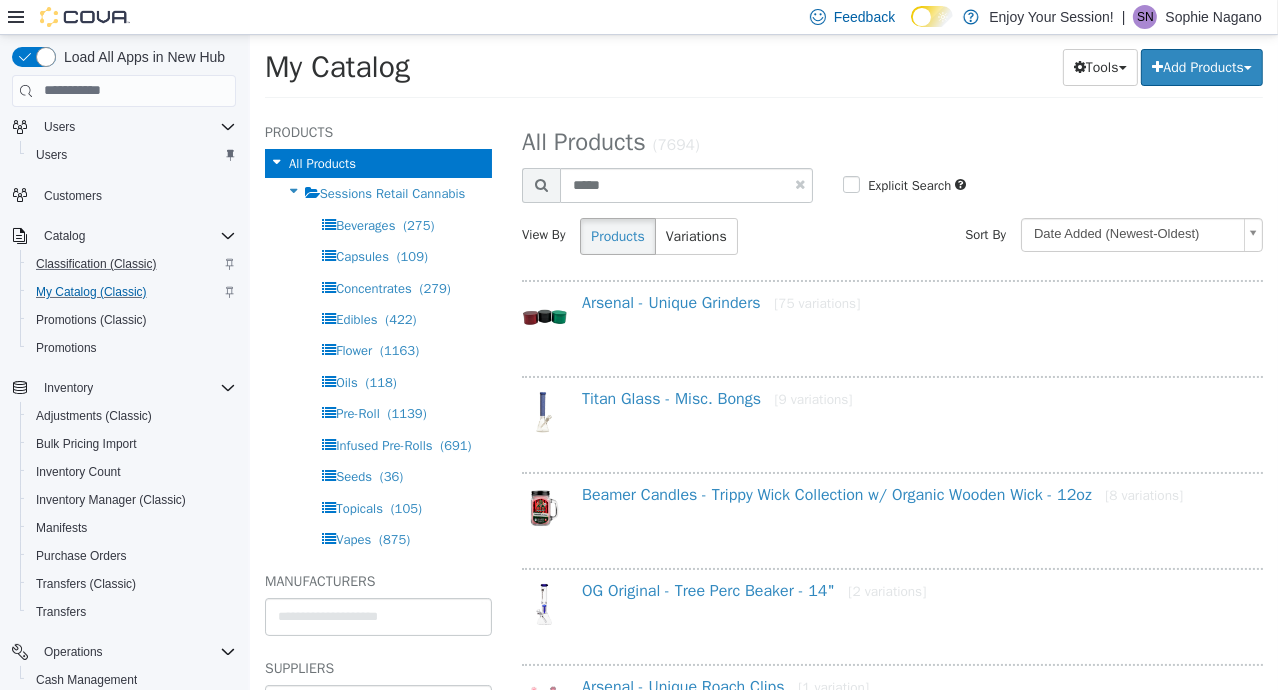 select on "**********" 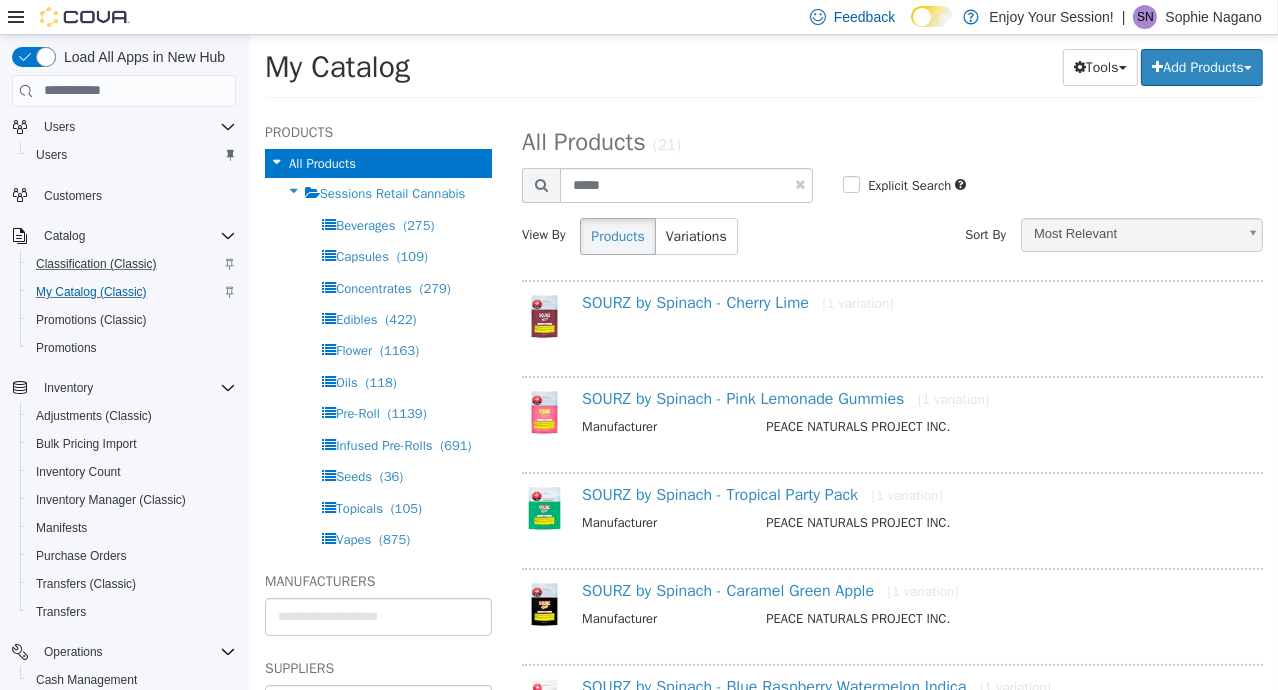 scroll, scrollTop: 45, scrollLeft: 0, axis: vertical 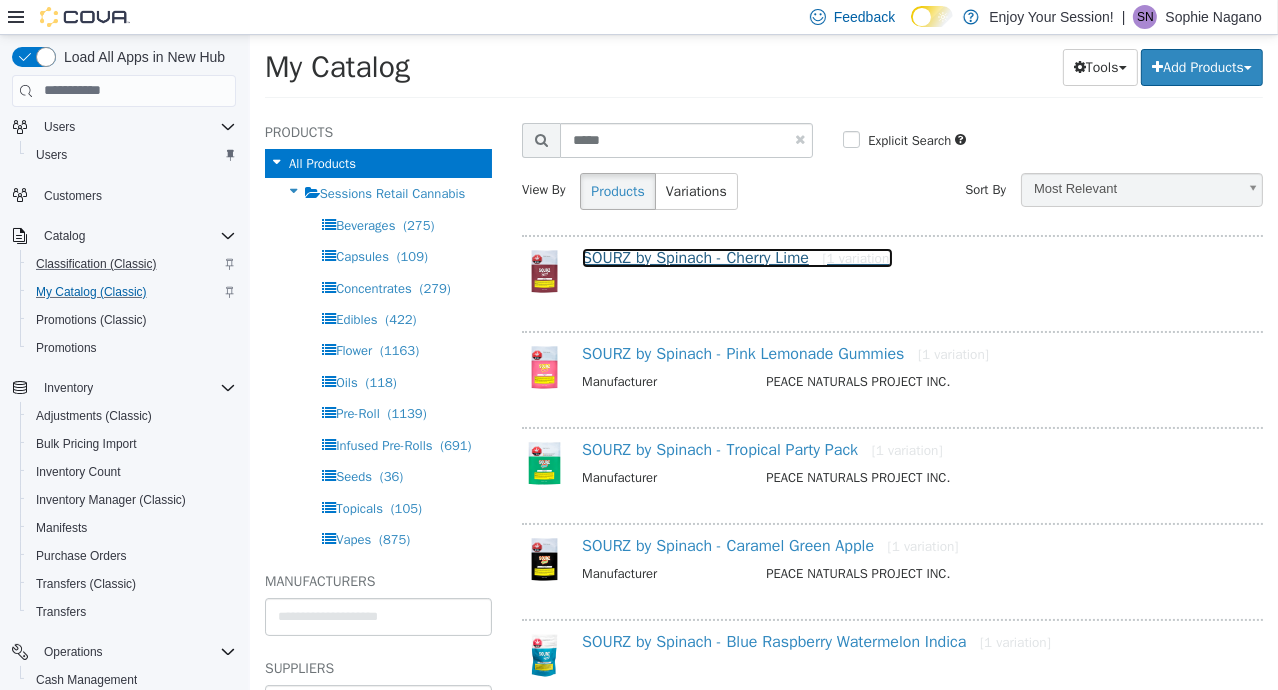 click on "SOURZ by Spinach - Cherry Lime
[1 variation]" at bounding box center [736, 257] 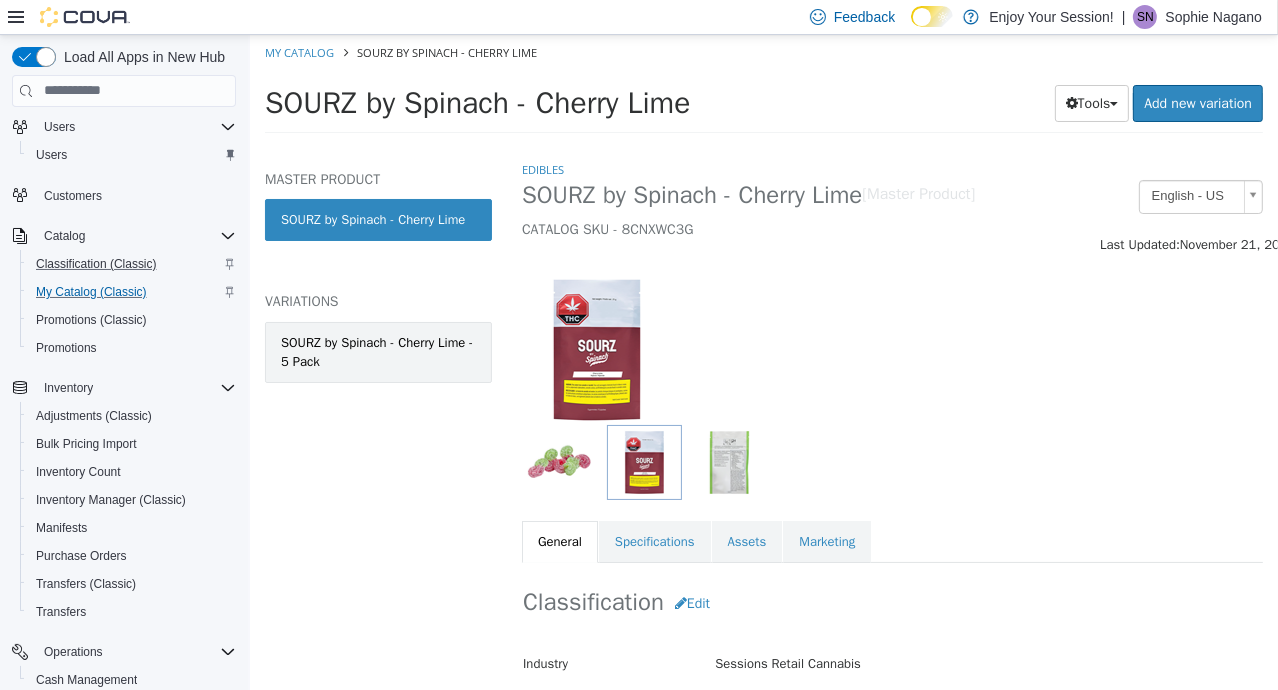 click on "SOURZ by Spinach - Cherry Lime  - 5 Pack" at bounding box center [377, 351] 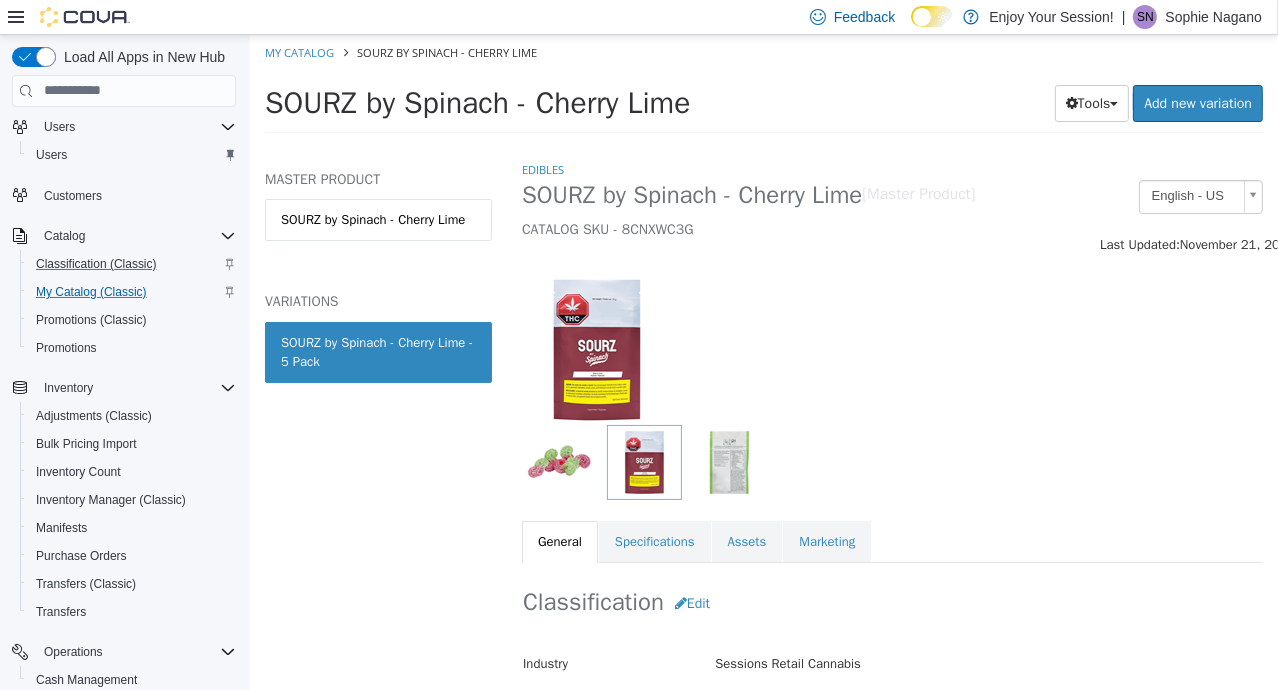 scroll, scrollTop: 123, scrollLeft: 0, axis: vertical 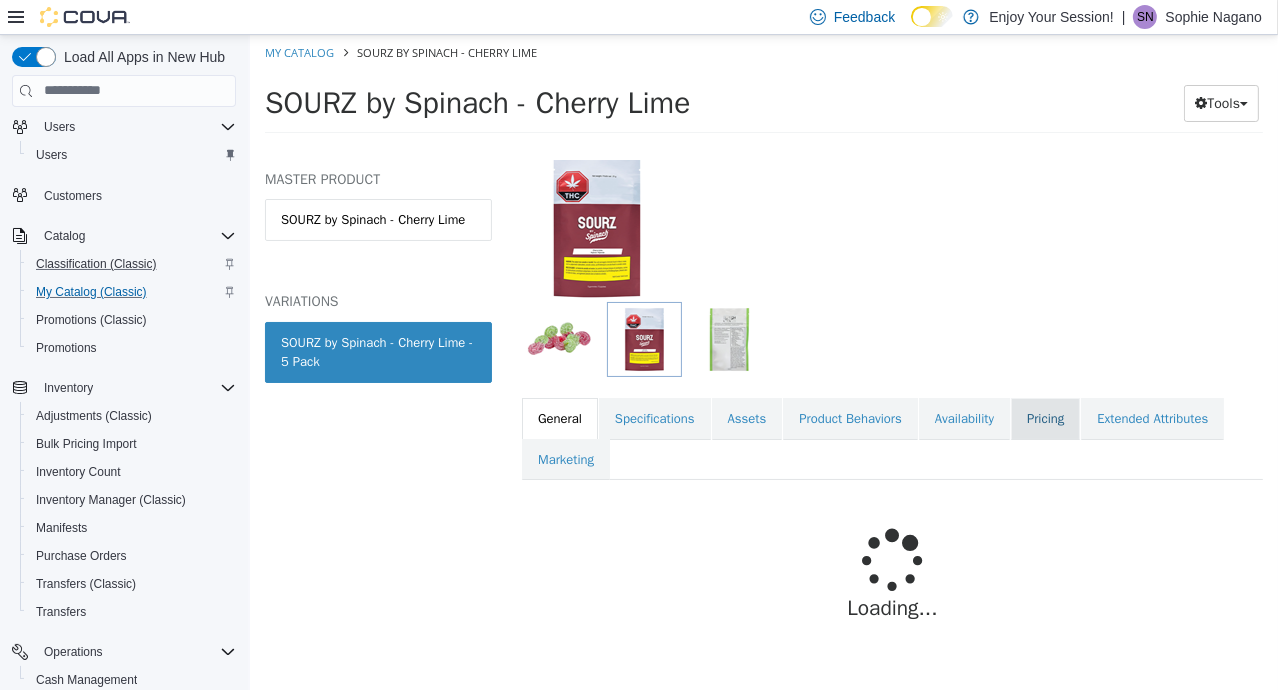 click on "Pricing" at bounding box center (1044, 418) 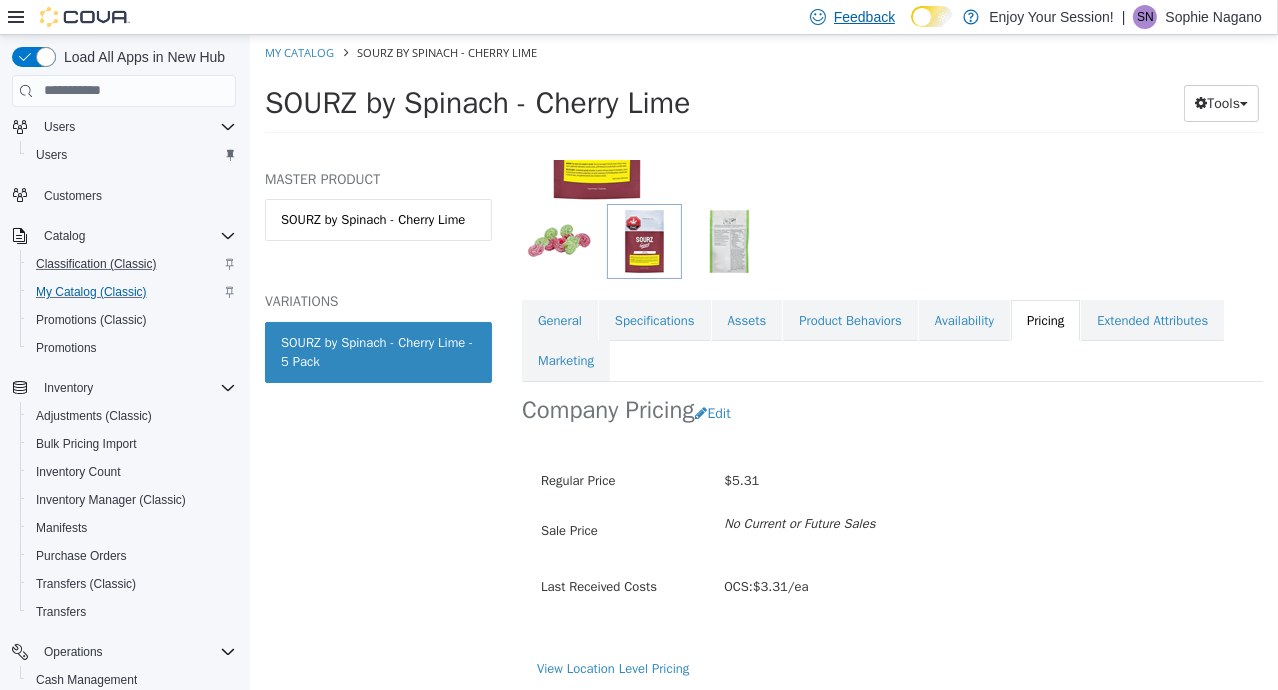 scroll, scrollTop: 225, scrollLeft: 0, axis: vertical 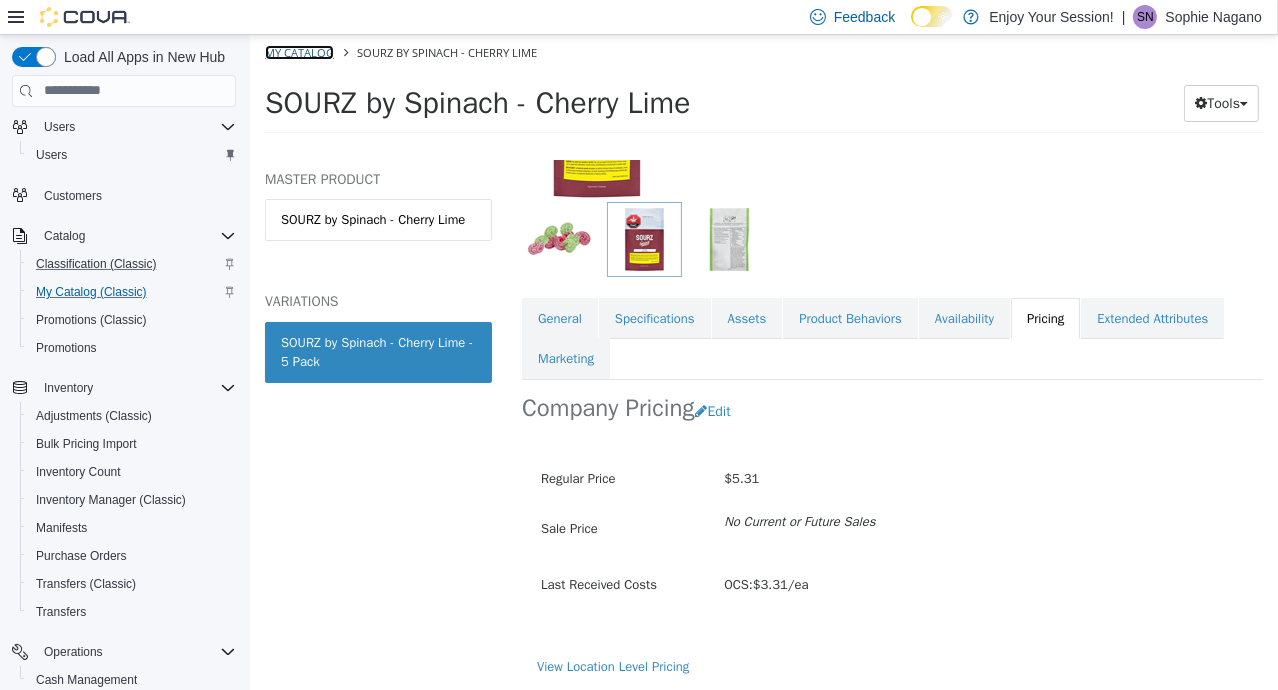click on "My Catalog" at bounding box center [298, 51] 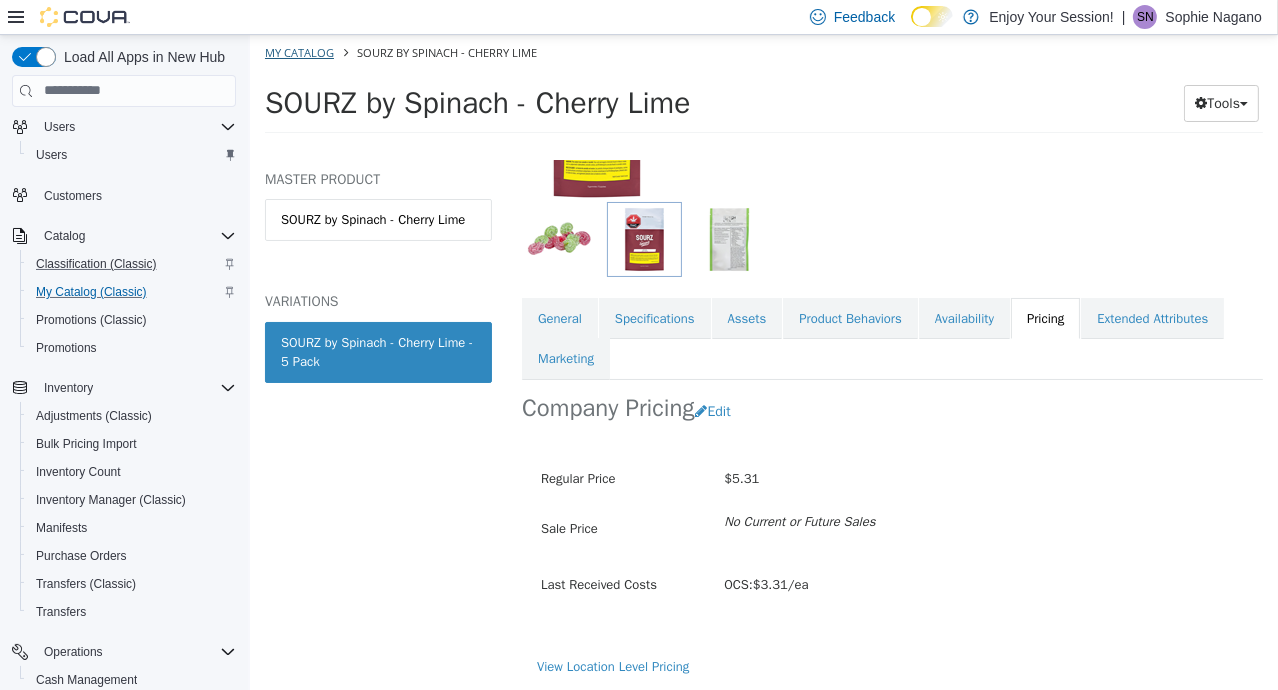 select on "**********" 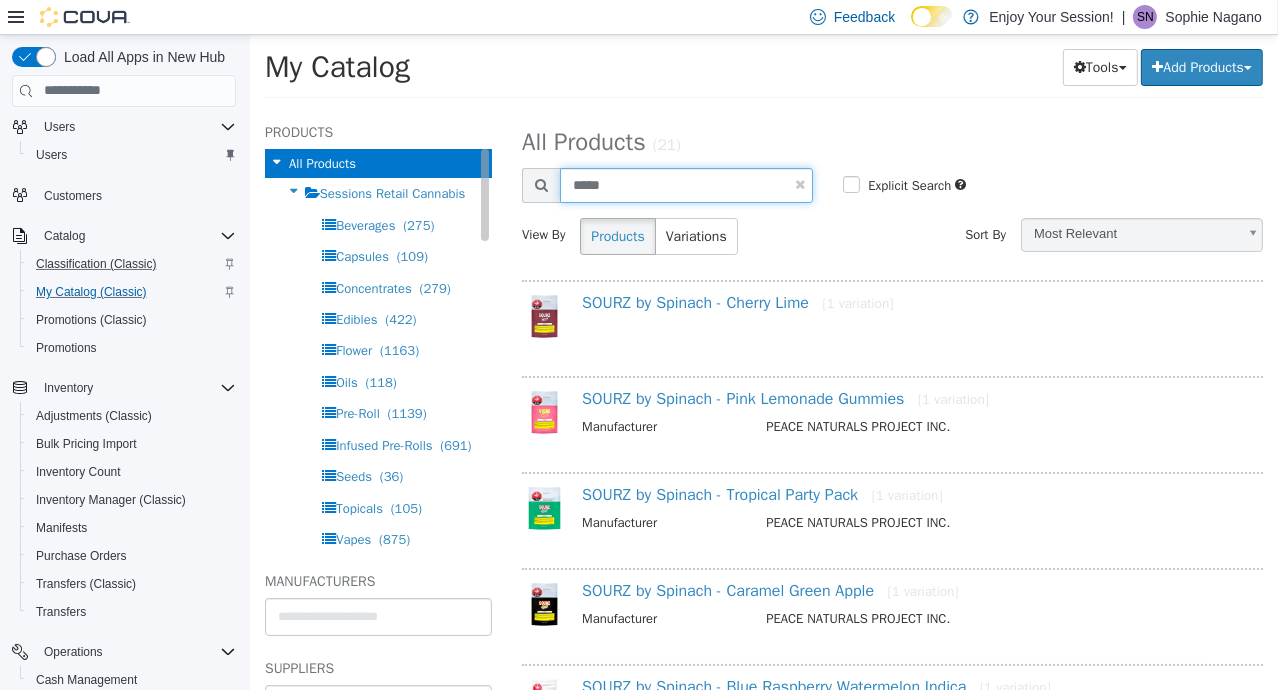 drag, startPoint x: 646, startPoint y: 182, endPoint x: 469, endPoint y: 165, distance: 177.81451 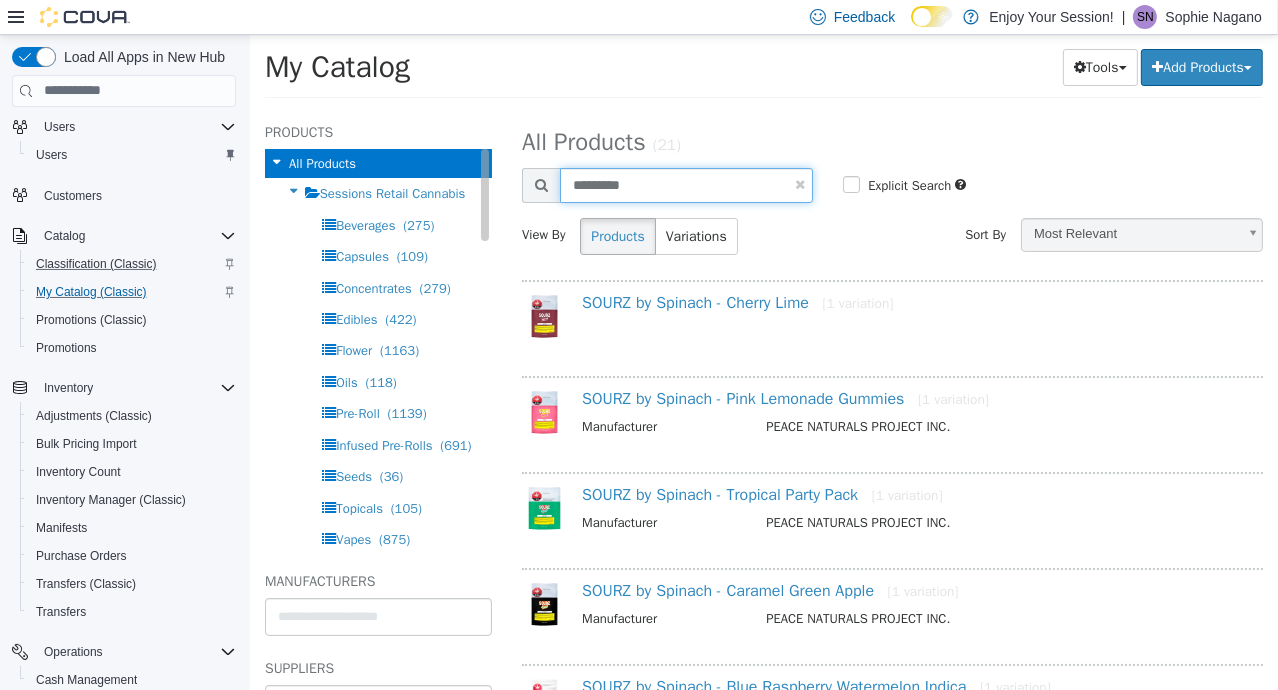 type on "*********" 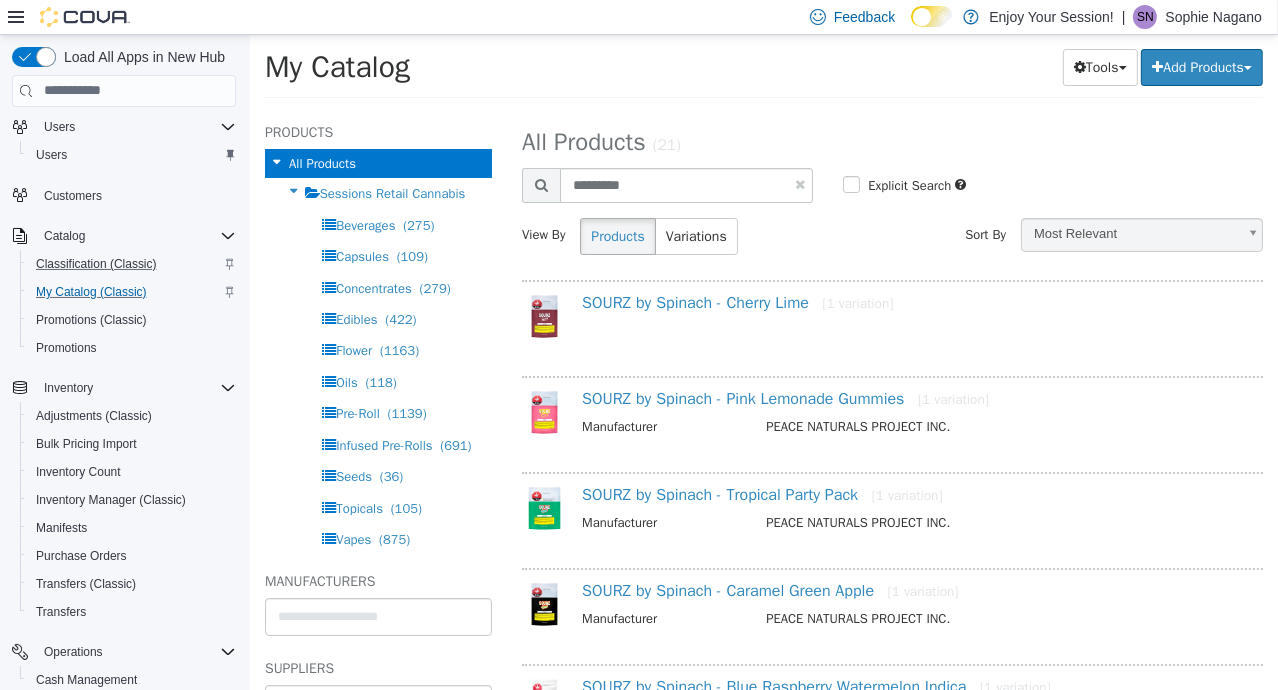 select on "**********" 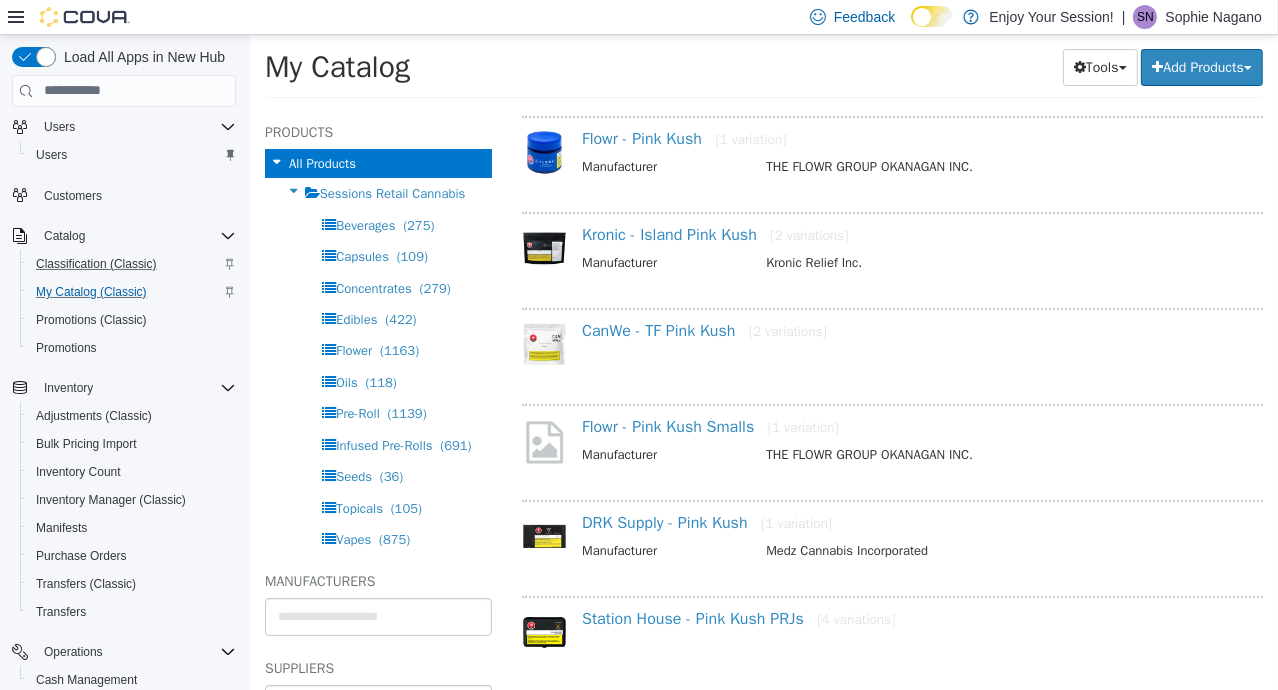 scroll, scrollTop: 0, scrollLeft: 0, axis: both 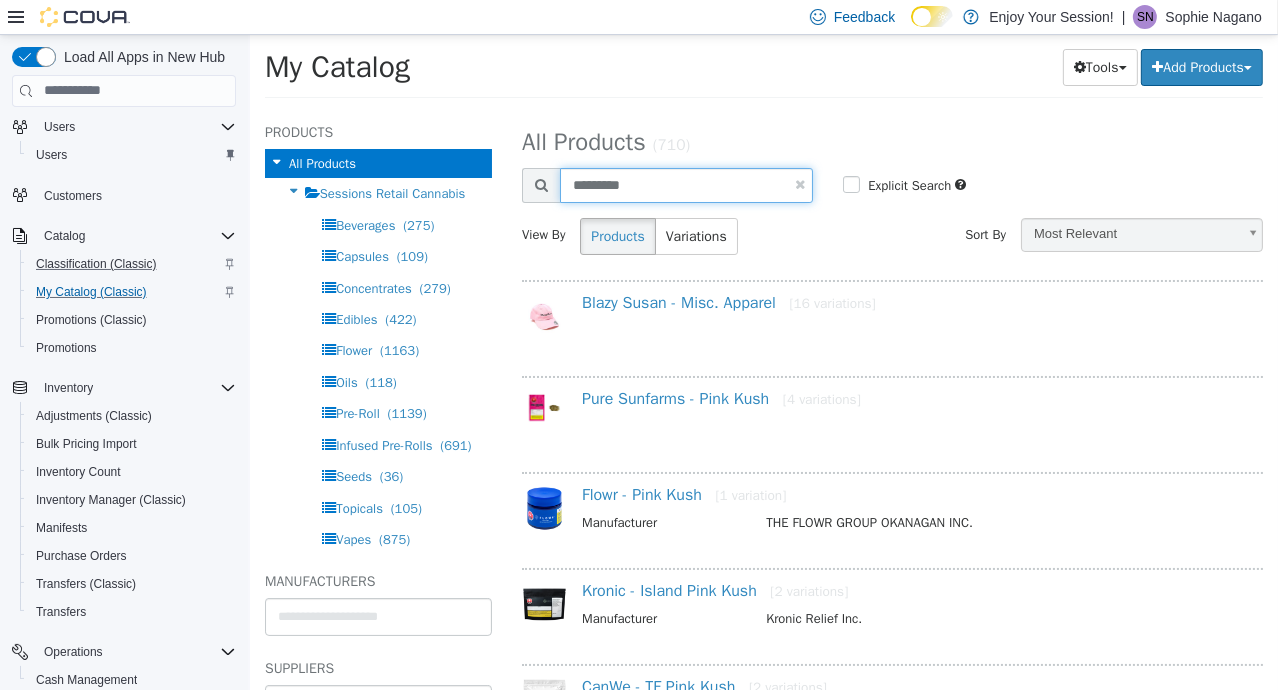 click on "*********" at bounding box center [685, 184] 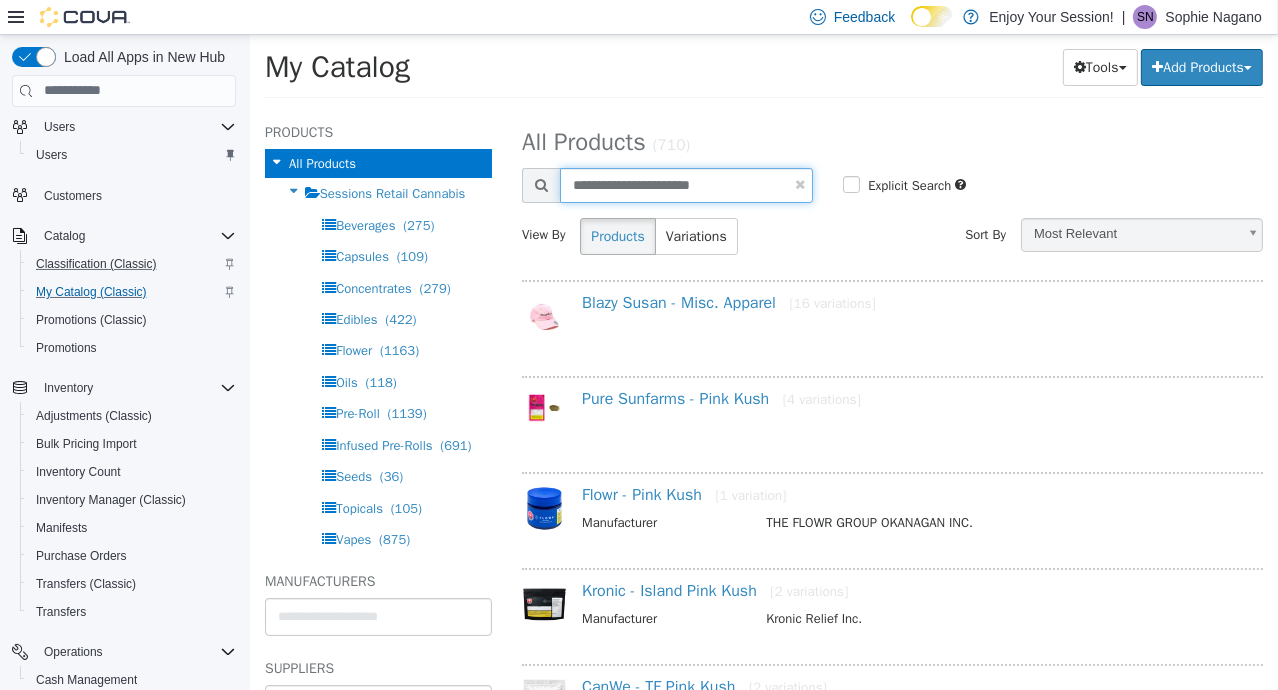 type on "**********" 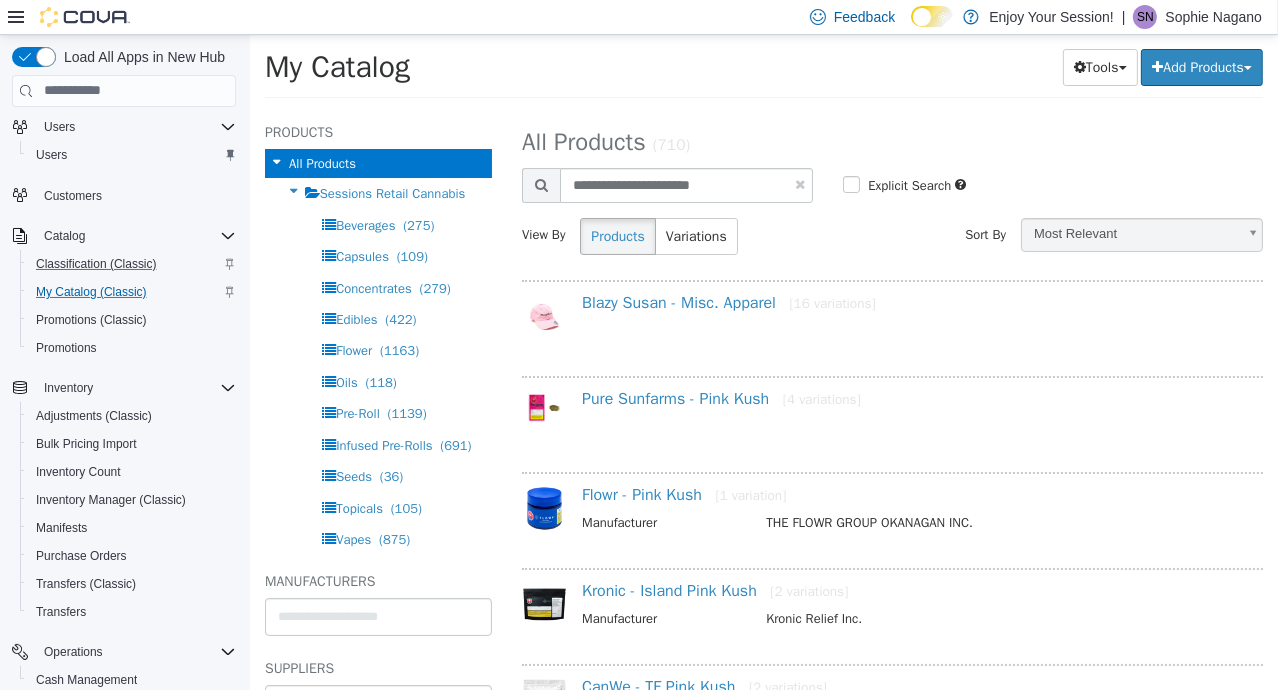 select on "**********" 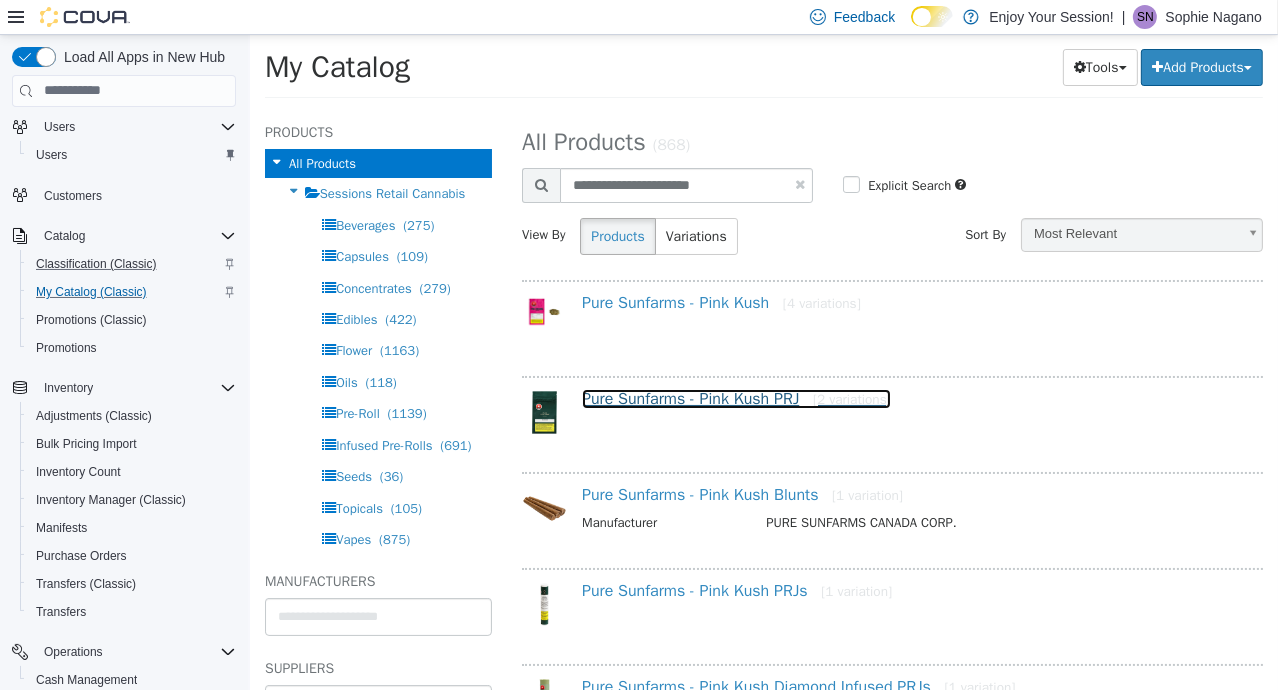 click on "Pure Sunfarms - Pink Kush PRJ
[2 variations]" at bounding box center [735, 398] 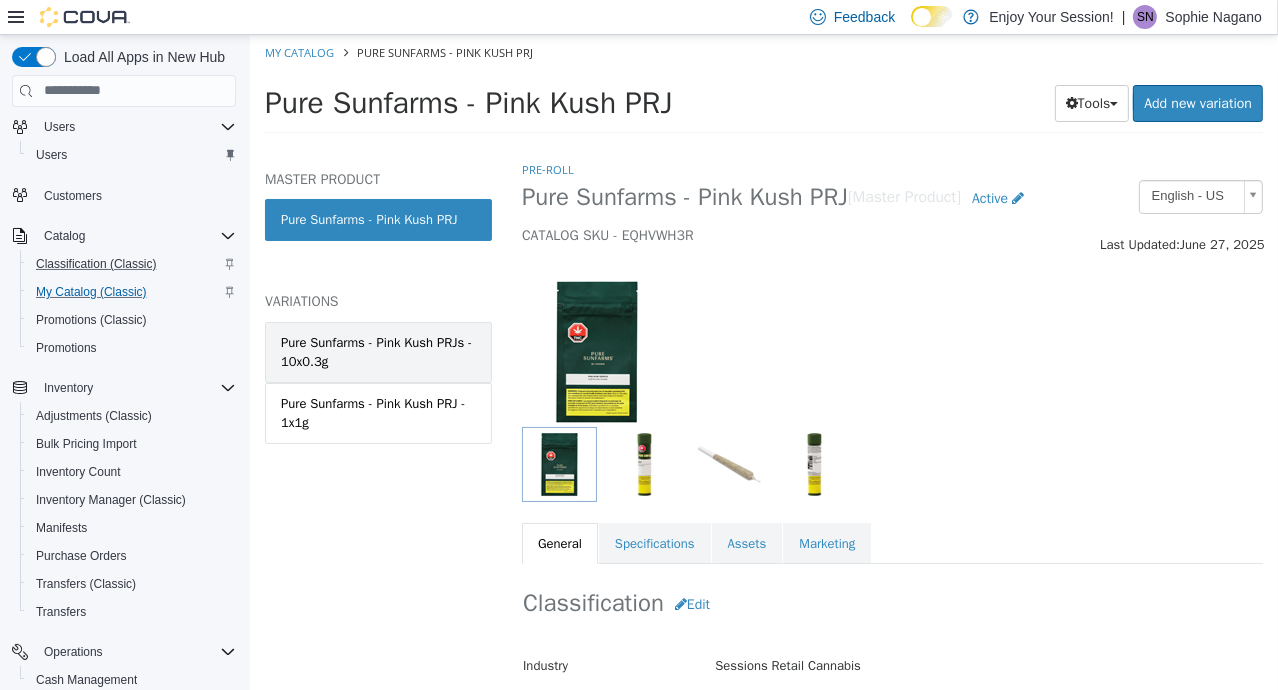 click on "Pure Sunfarms - Pink Kush PRJs - 10x0.3g" at bounding box center [377, 351] 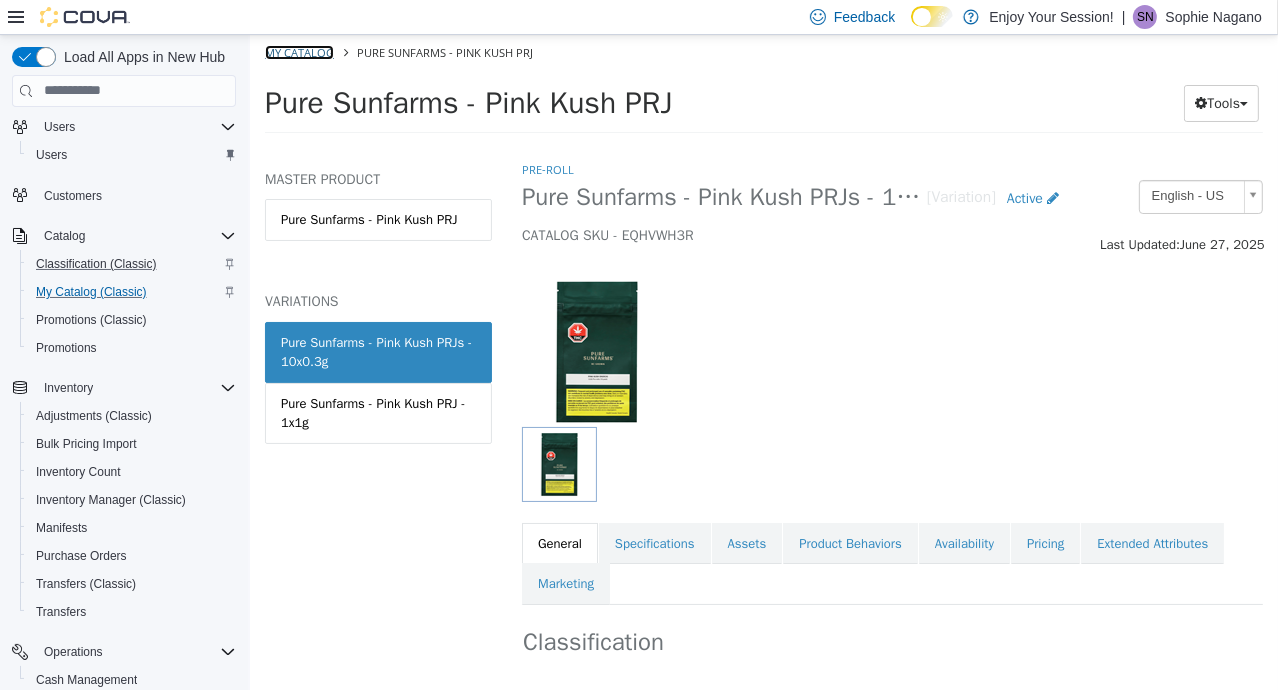 click on "My Catalog" at bounding box center [298, 51] 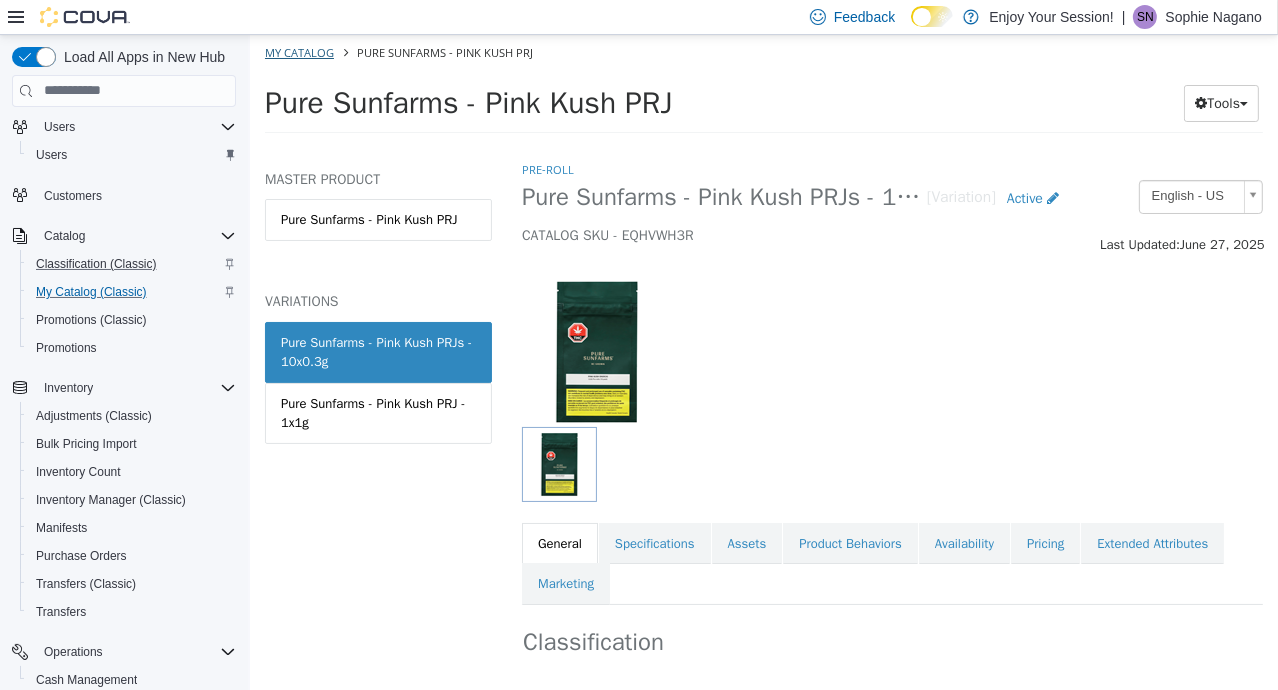 select on "**********" 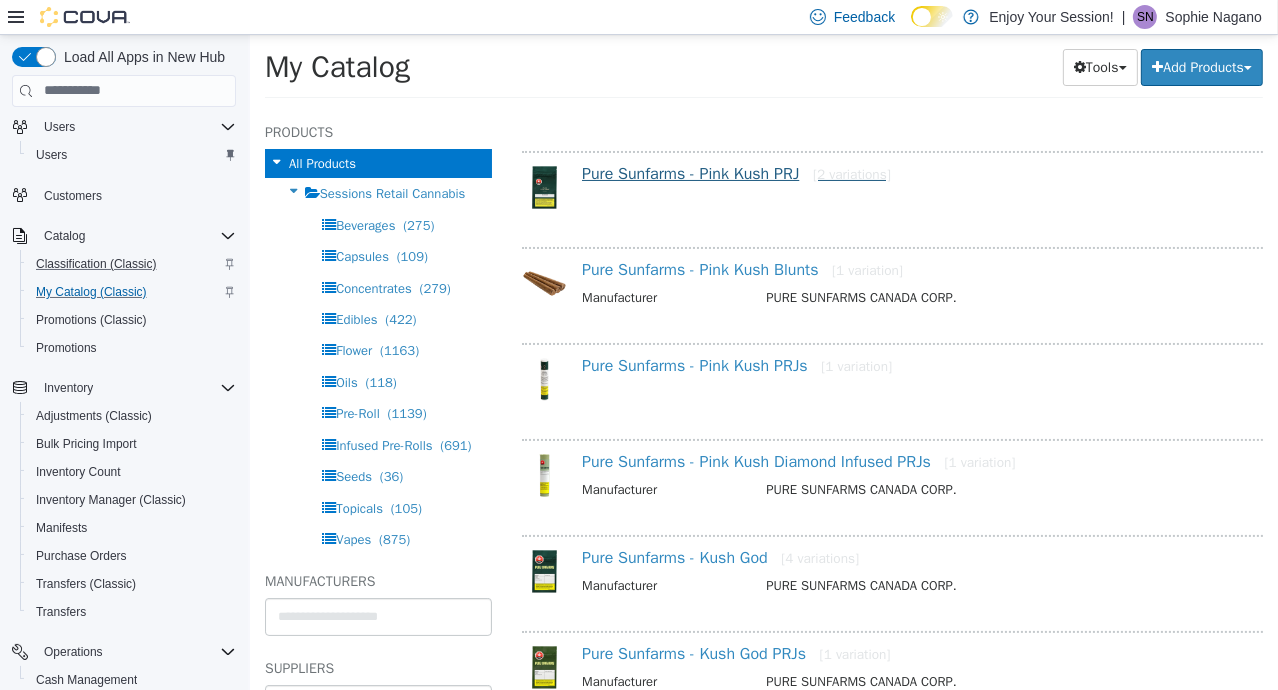 scroll, scrollTop: 227, scrollLeft: 0, axis: vertical 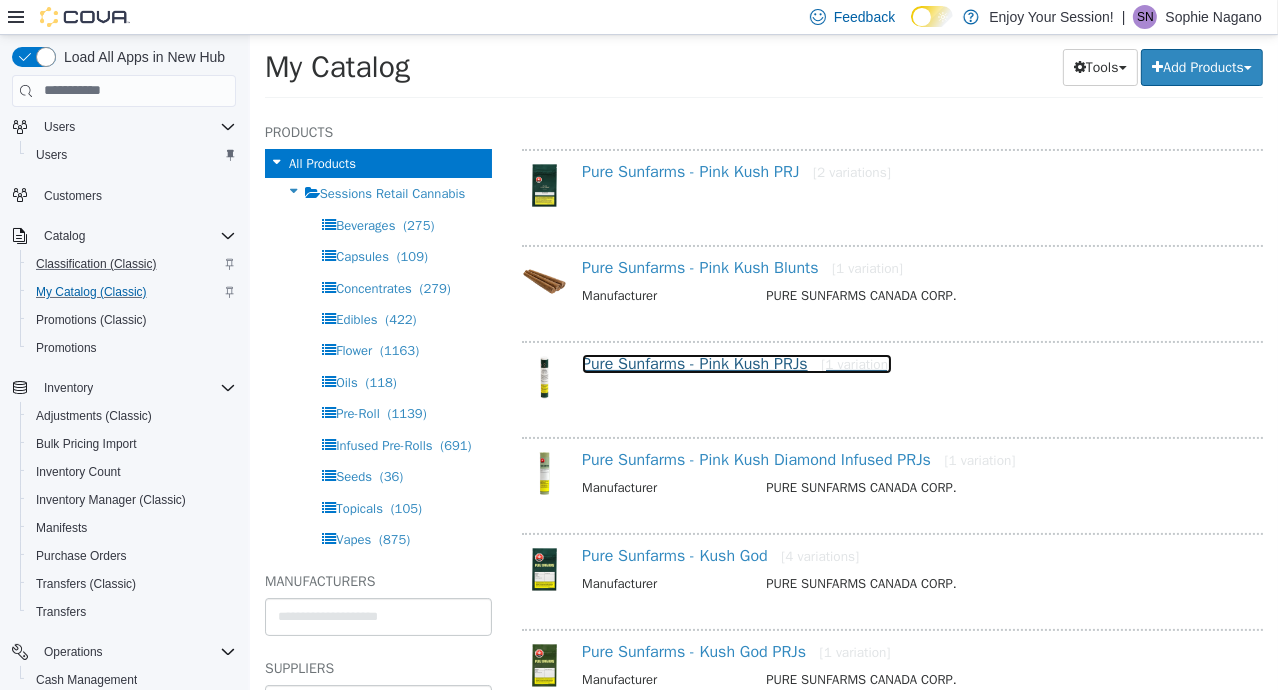 click on "Pure Sunfarms - Pink Kush PRJs
[1 variation]" at bounding box center [736, 363] 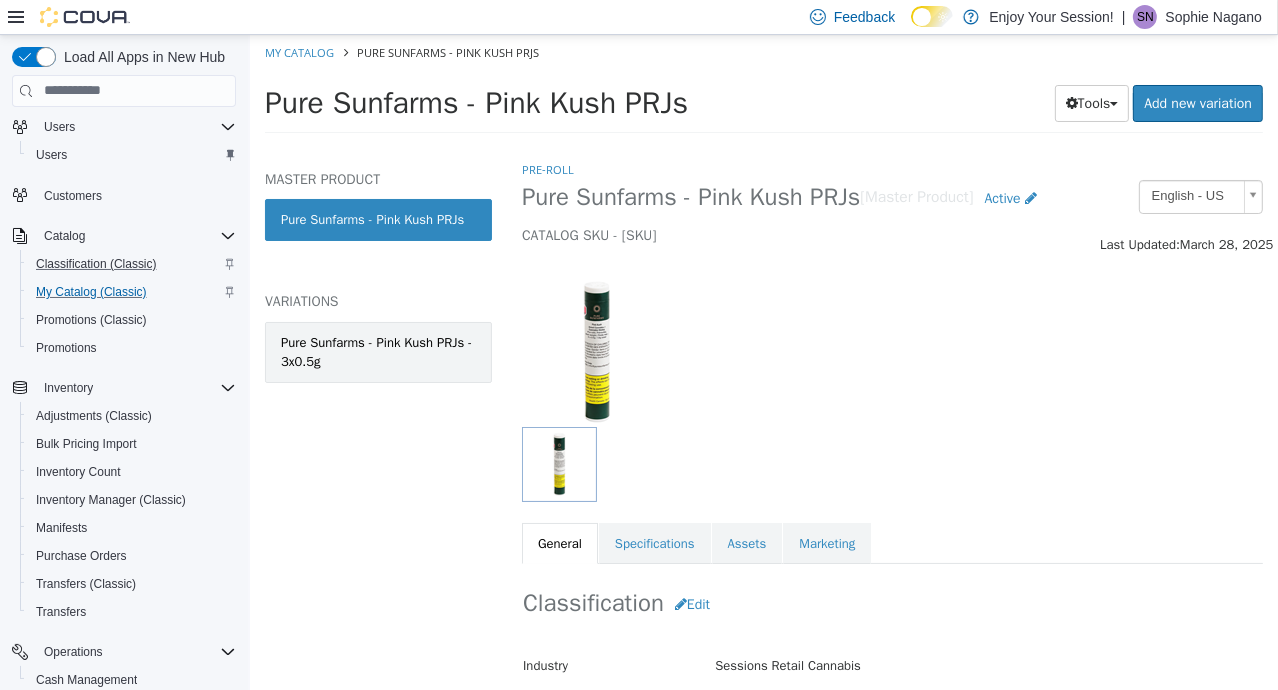 click on "Pure Sunfarms - Pink Kush PRJs - 3x0.5g" at bounding box center [377, 351] 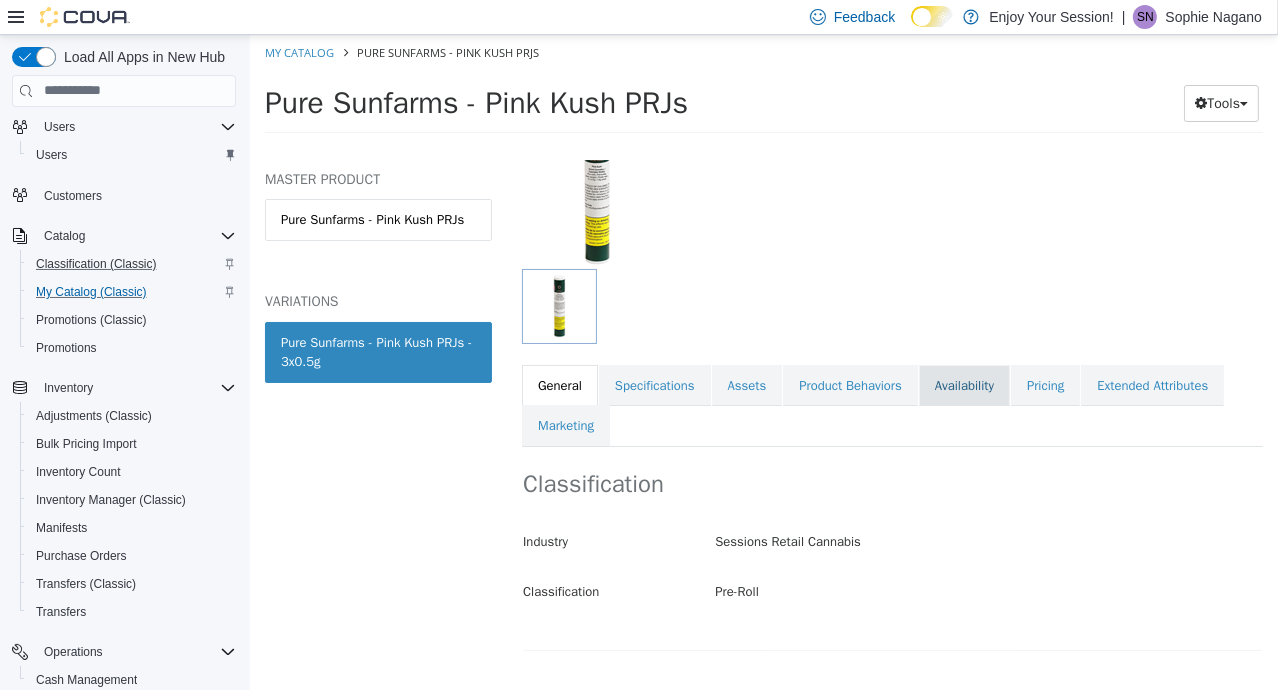 scroll, scrollTop: 159, scrollLeft: 0, axis: vertical 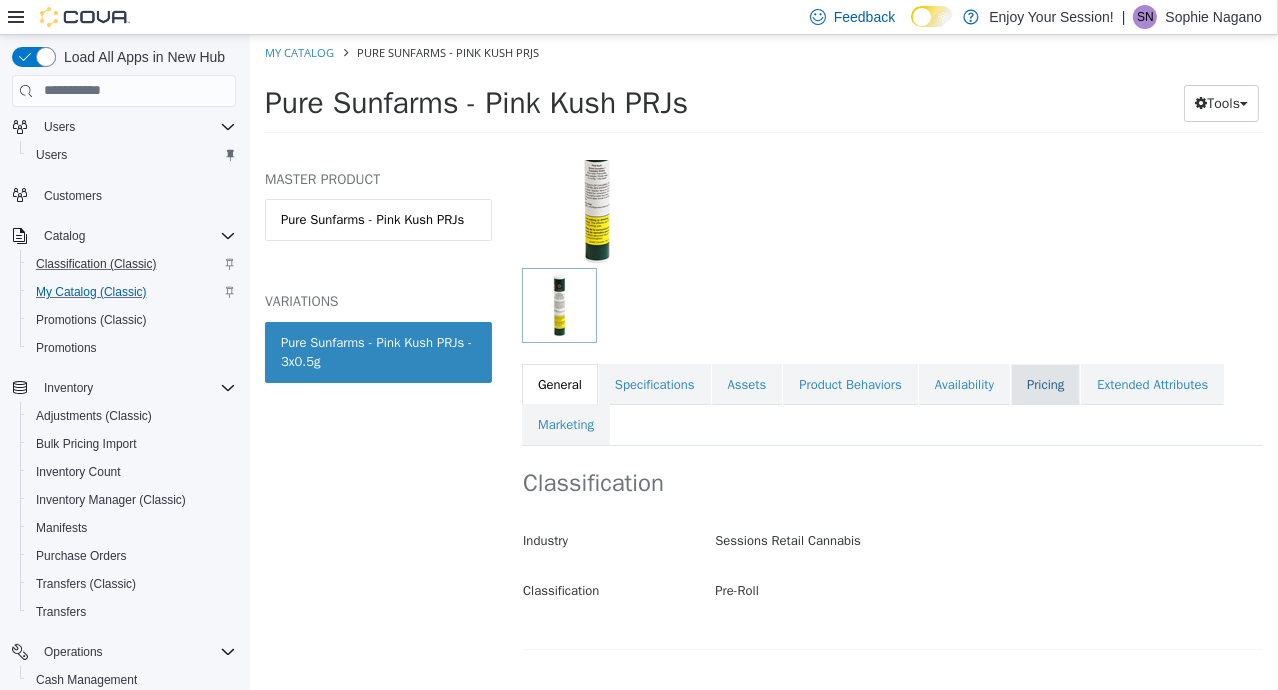 click on "Pricing" at bounding box center (1044, 384) 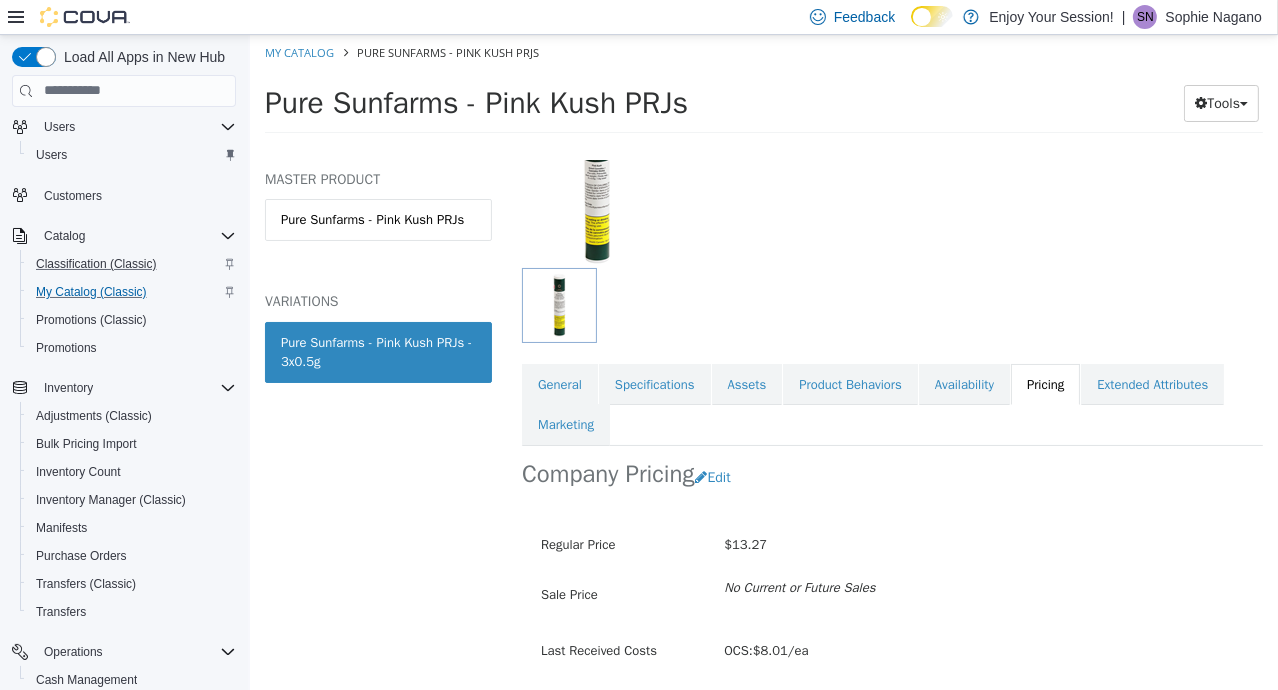 scroll, scrollTop: 225, scrollLeft: 0, axis: vertical 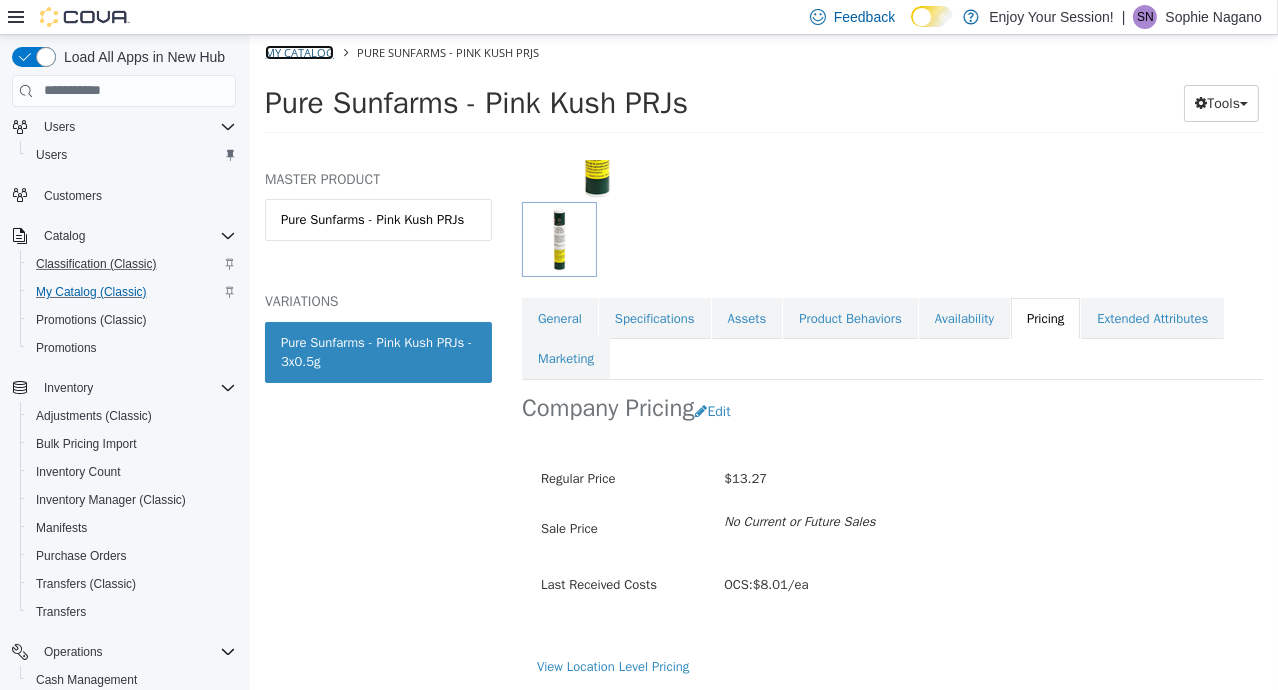 click on "My Catalog" at bounding box center (298, 51) 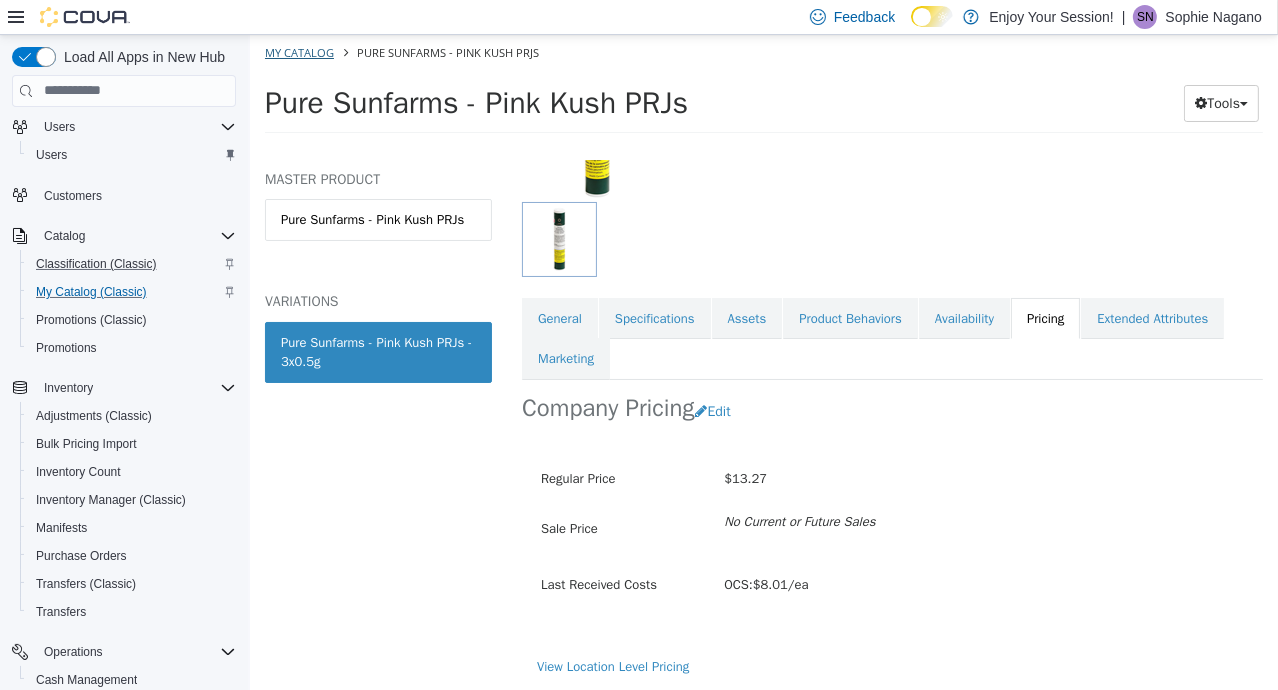 select on "**********" 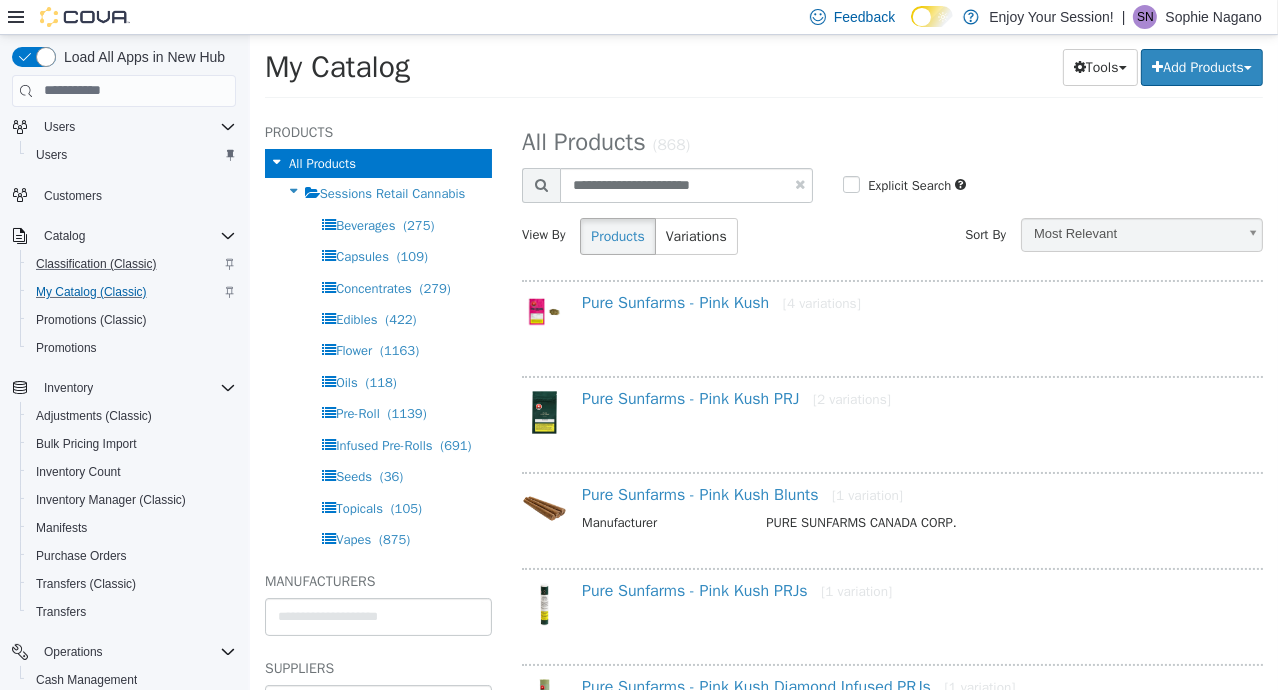 click at bounding box center (799, 183) 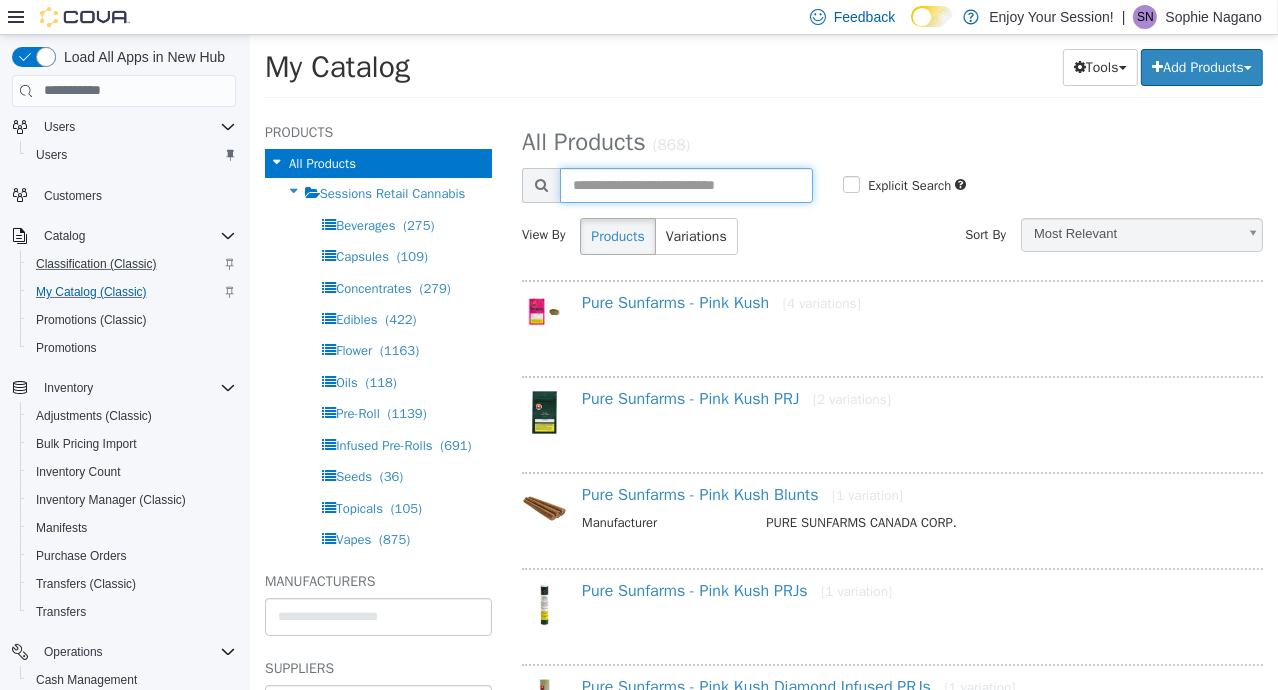 click at bounding box center [685, 184] 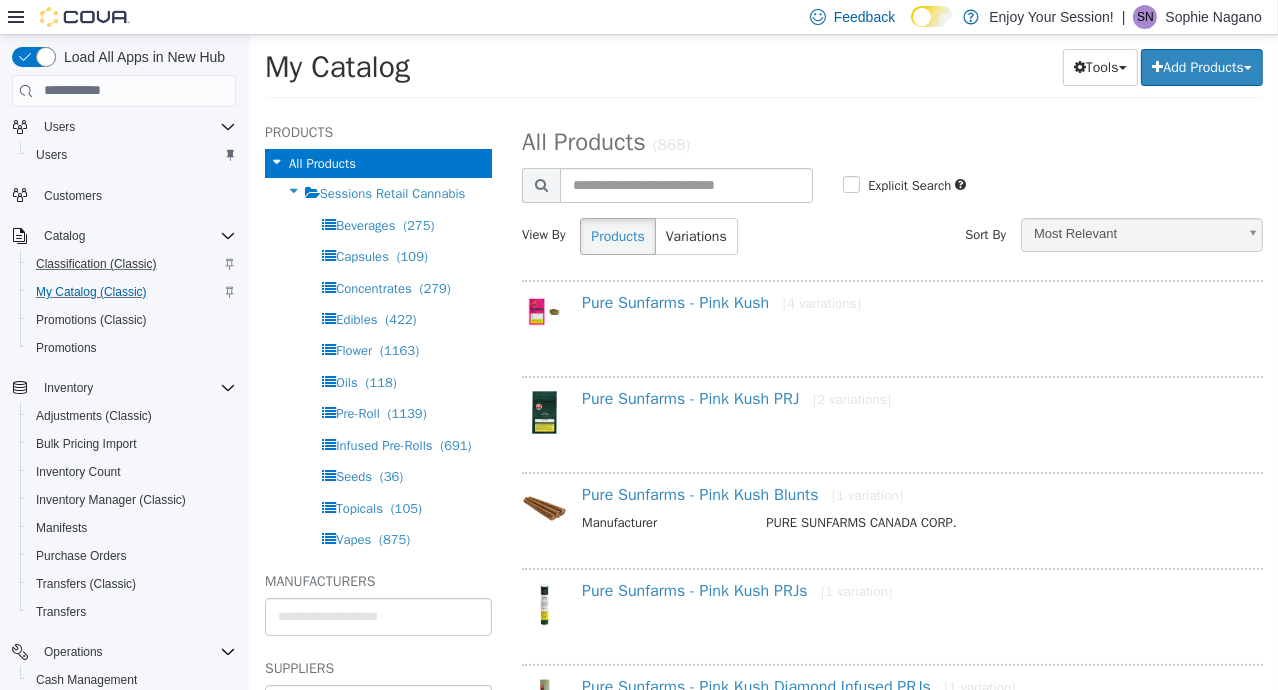 select on "**********" 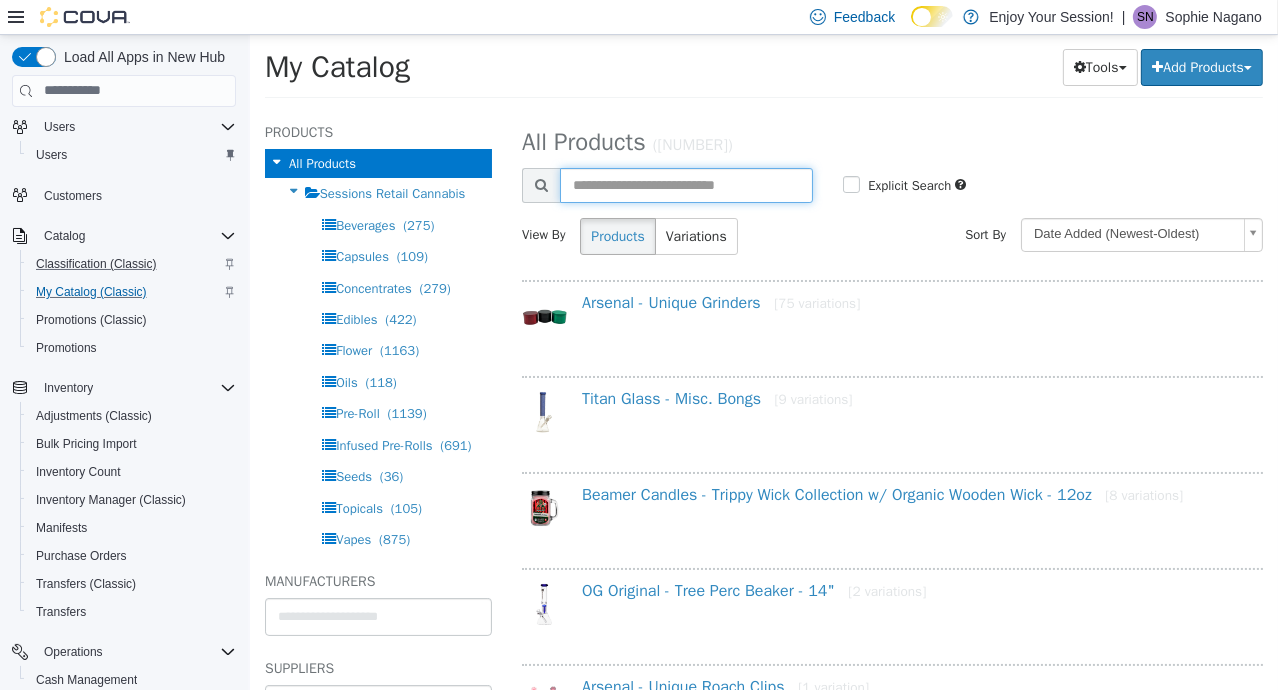 click at bounding box center [685, 184] 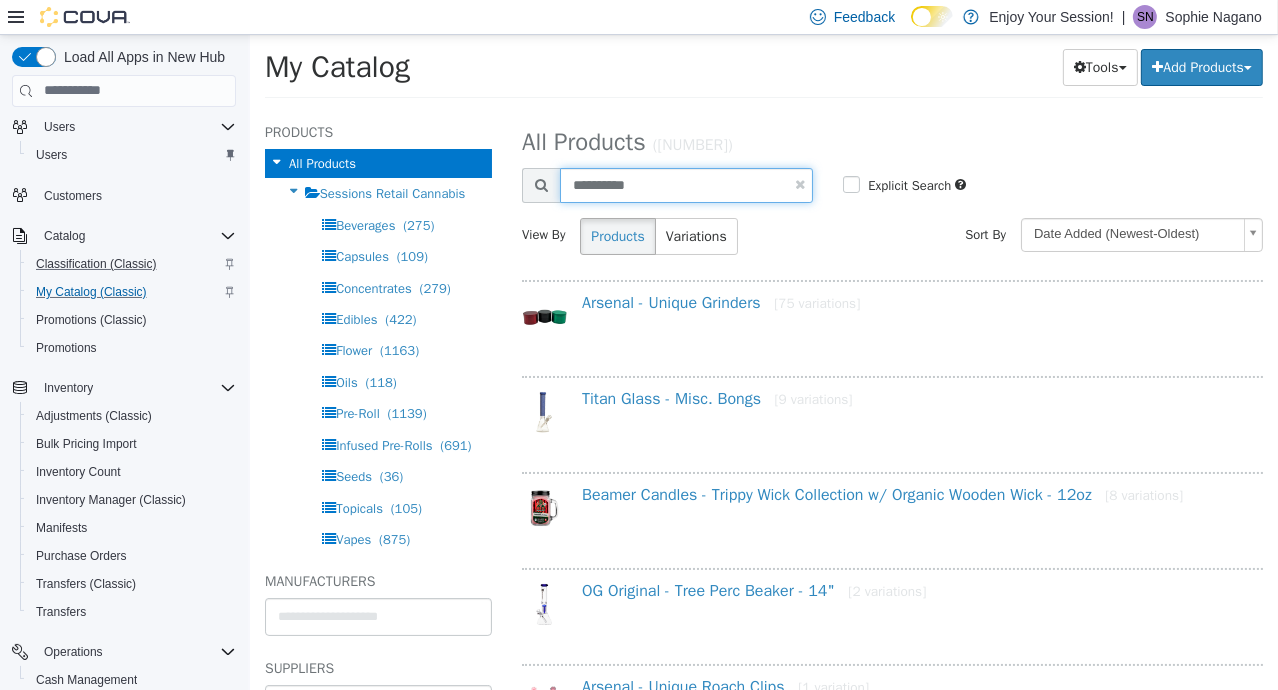 type on "**********" 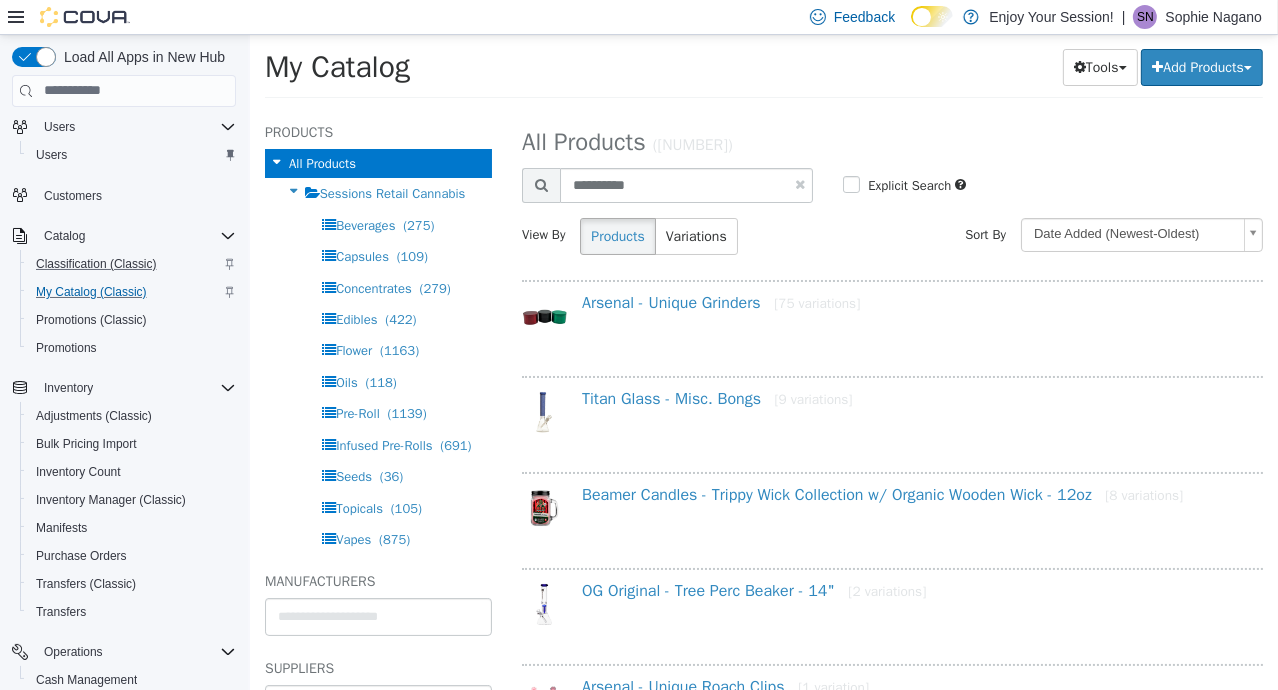 select on "**********" 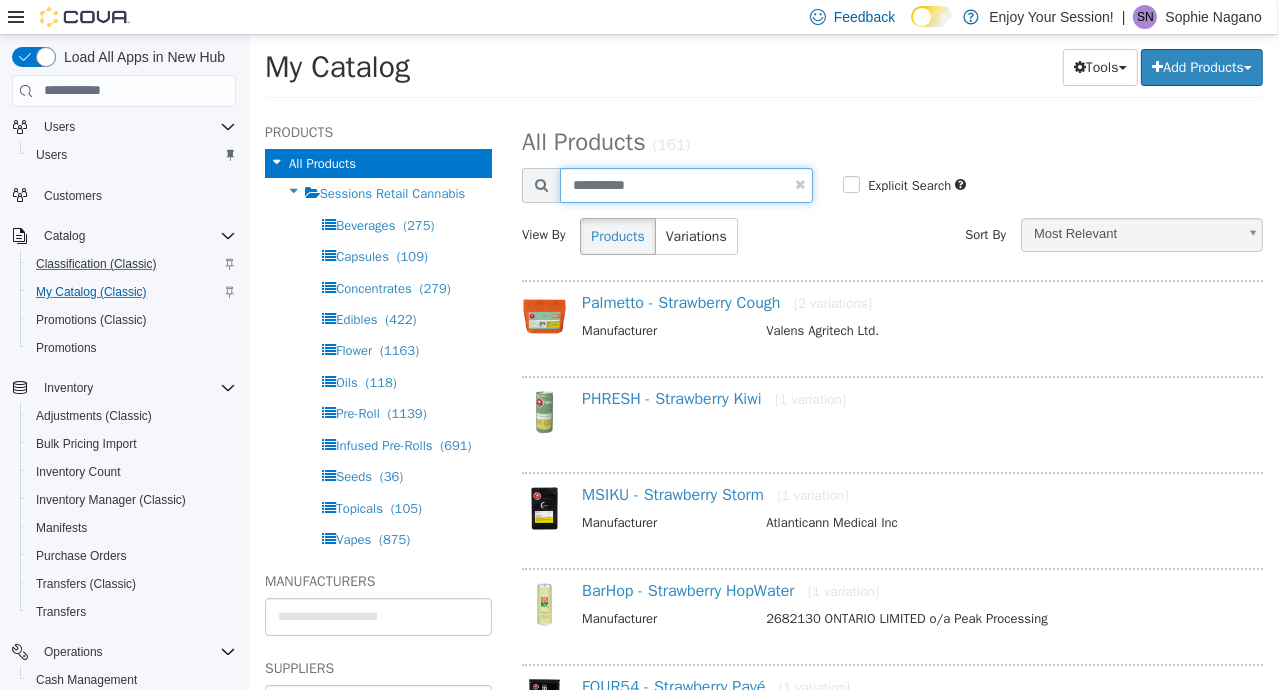 click on "**********" at bounding box center (685, 184) 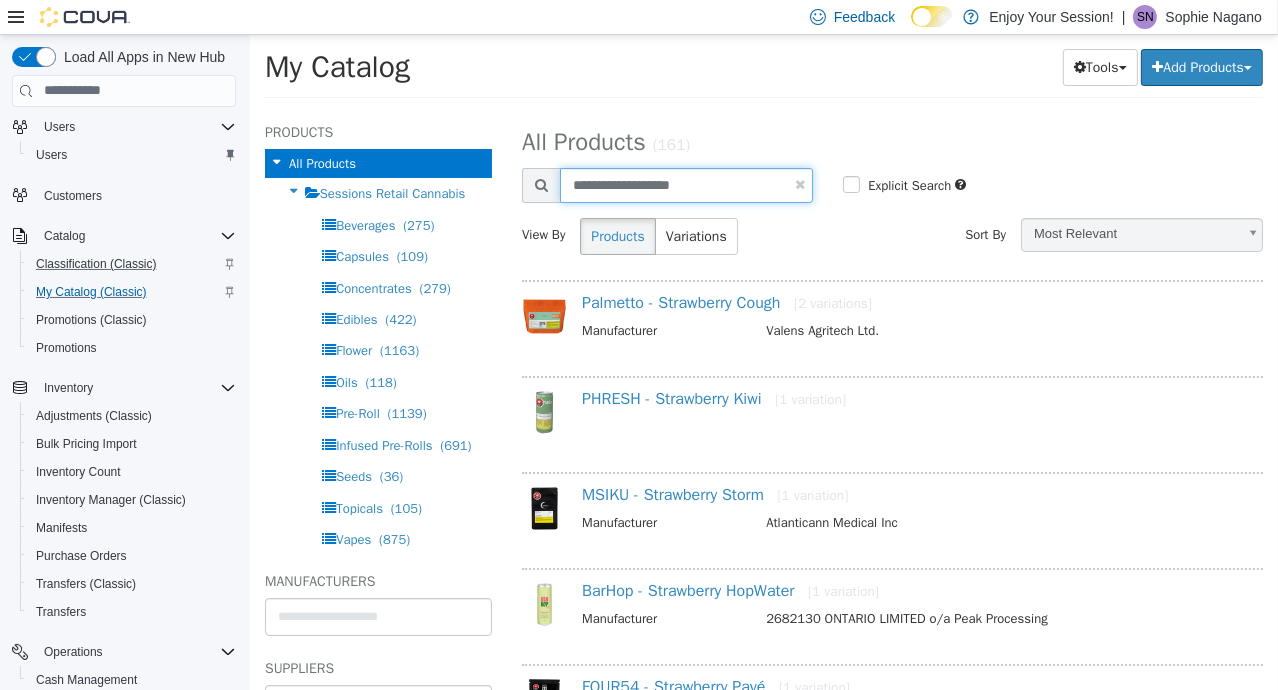 type on "**********" 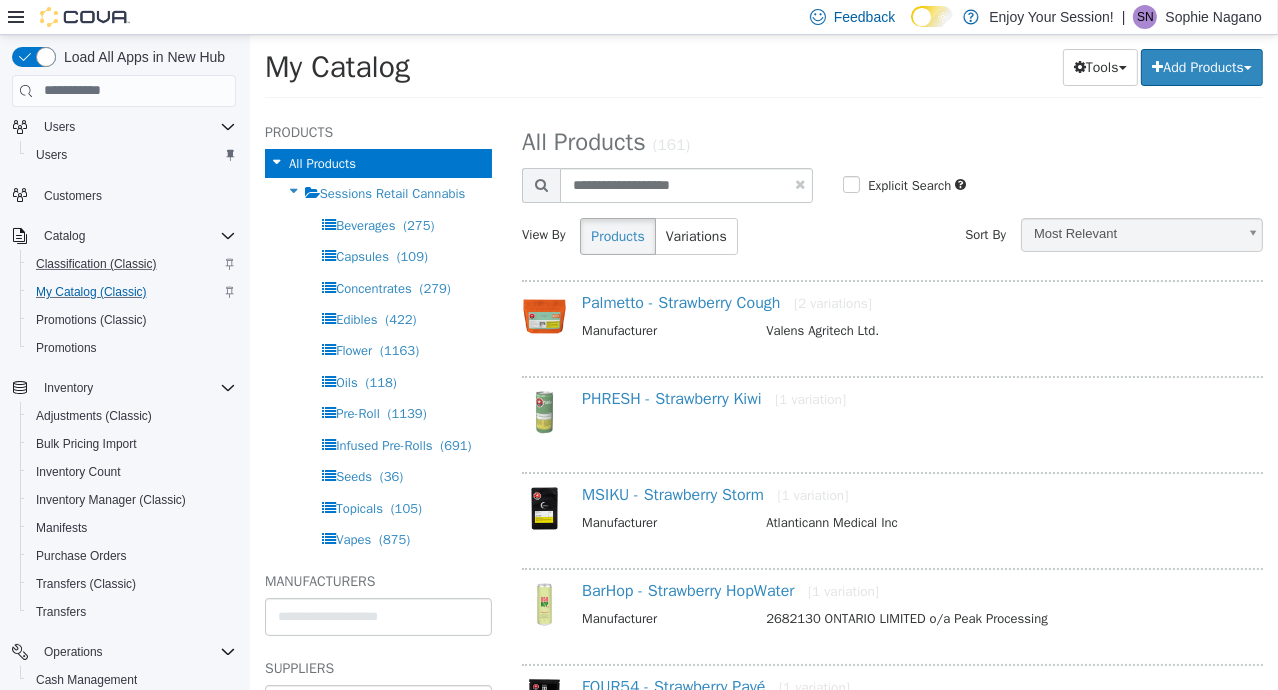 select on "**********" 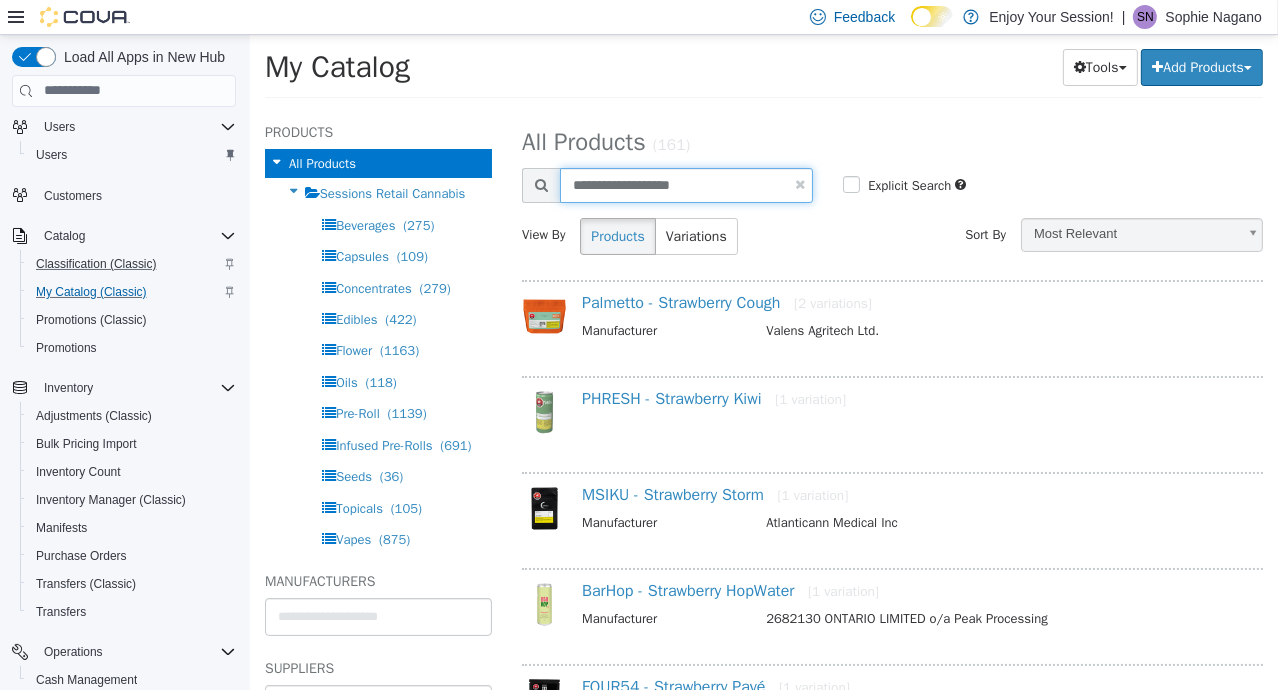 click on "**********" at bounding box center [685, 184] 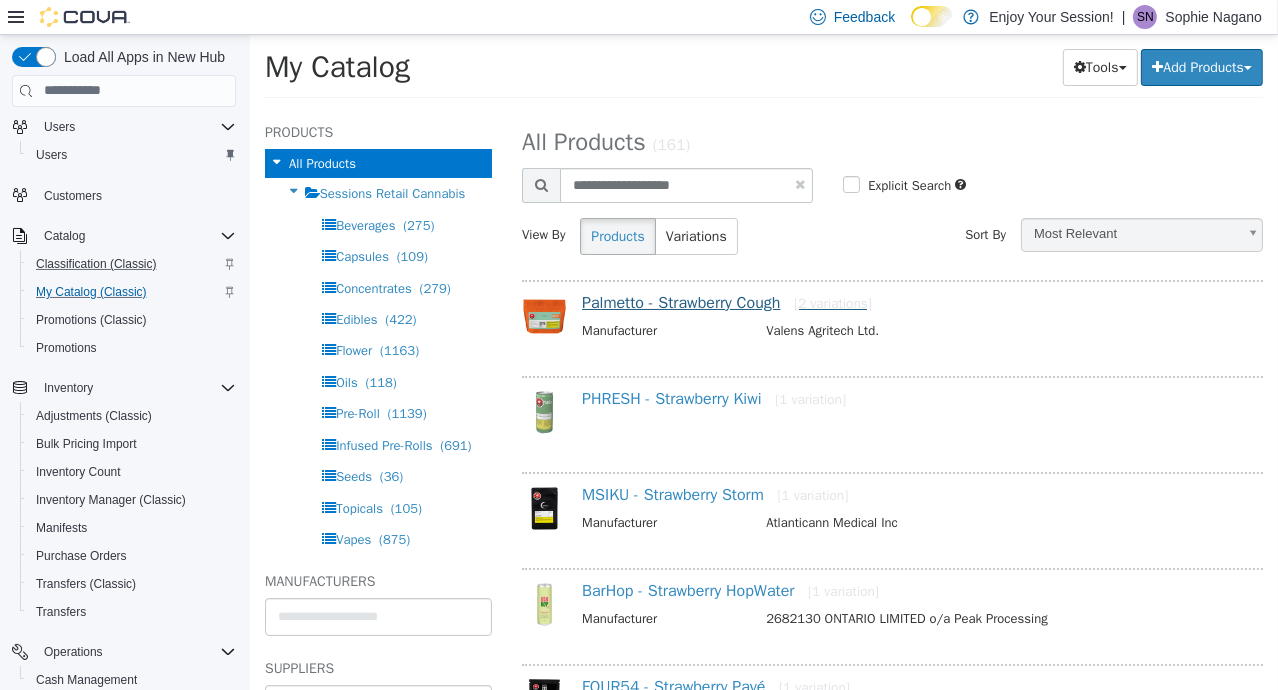 select on "**********" 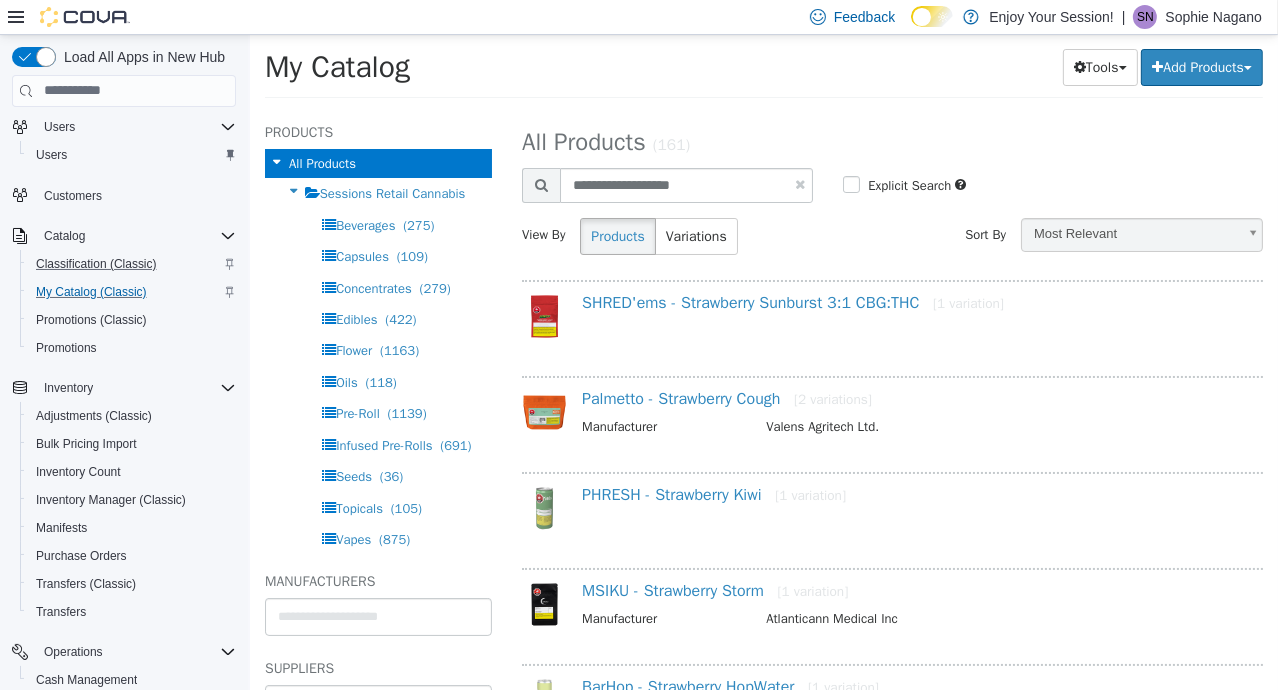 click on "My Catalog
Tools
Merge Products Map Private Products Bulk Product Editor Export
Add Products
Create New Product Bulk Import New Products" at bounding box center [763, 72] 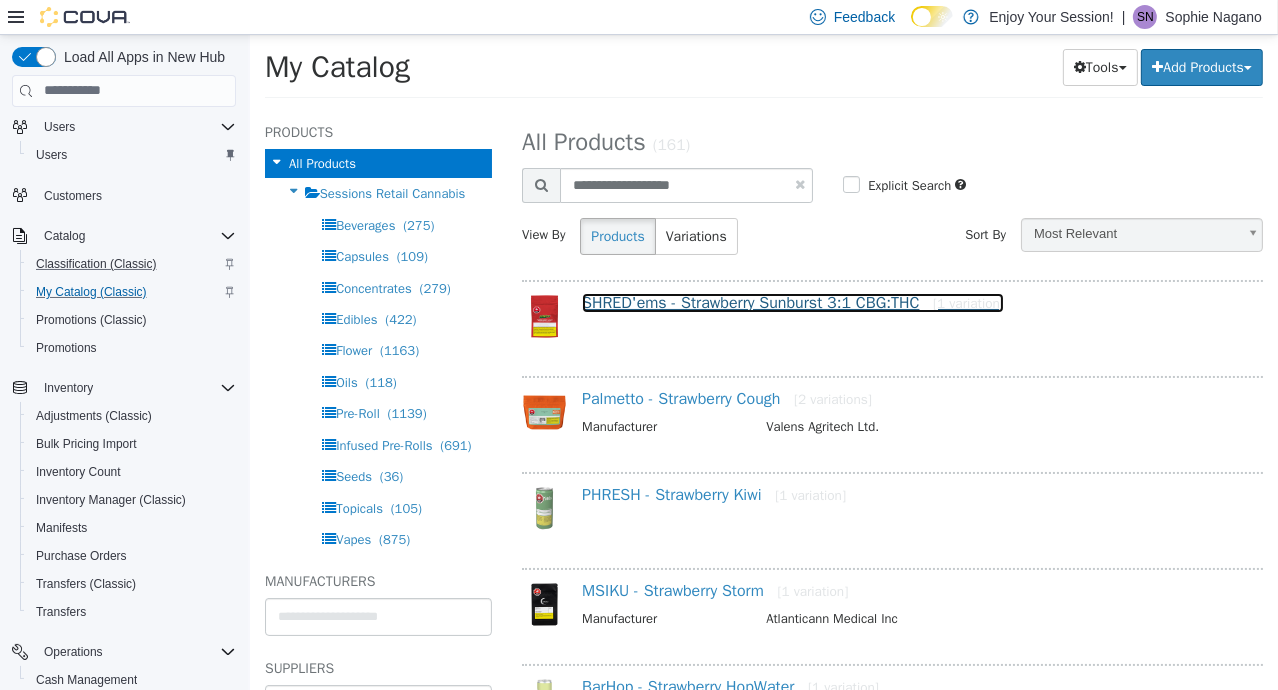 click on "SHRED'ems - Strawberry Sunburst [NUMBER]:[NUMBER] CBG:THC
[1 variation]" at bounding box center [792, 302] 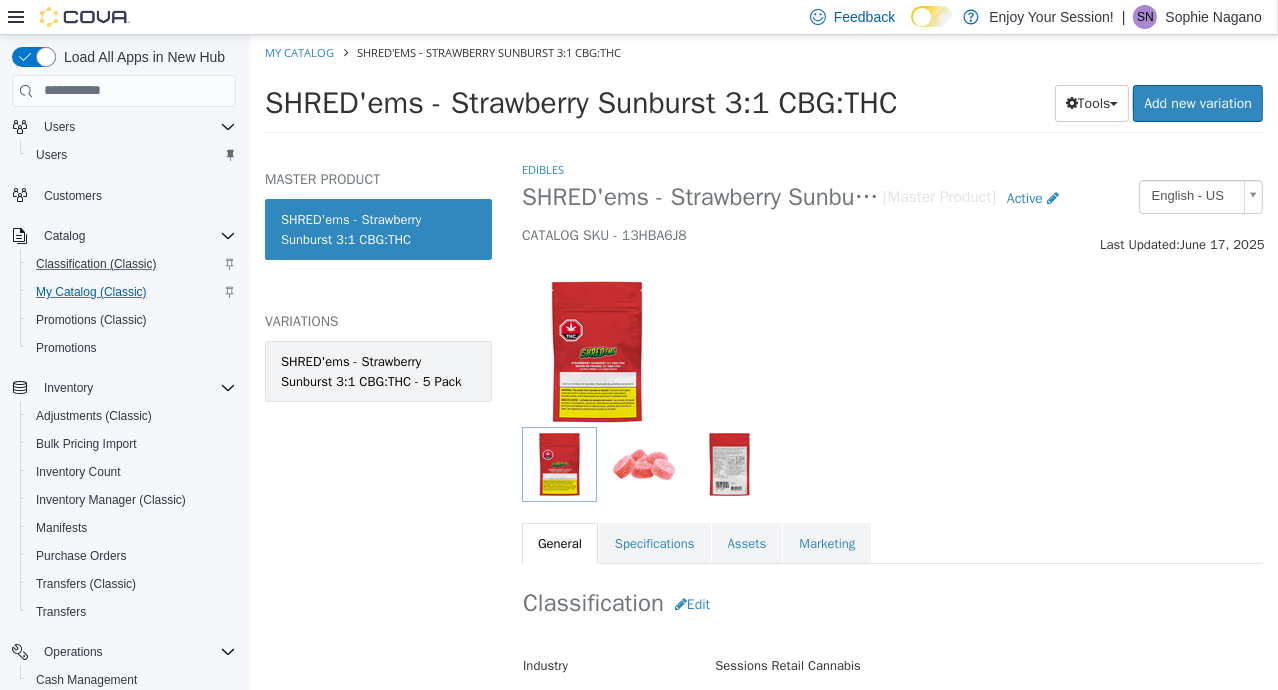 click on "SHRED'ems - Strawberry Sunburst 3:1 CBG:THC - 5 Pack" at bounding box center (377, 370) 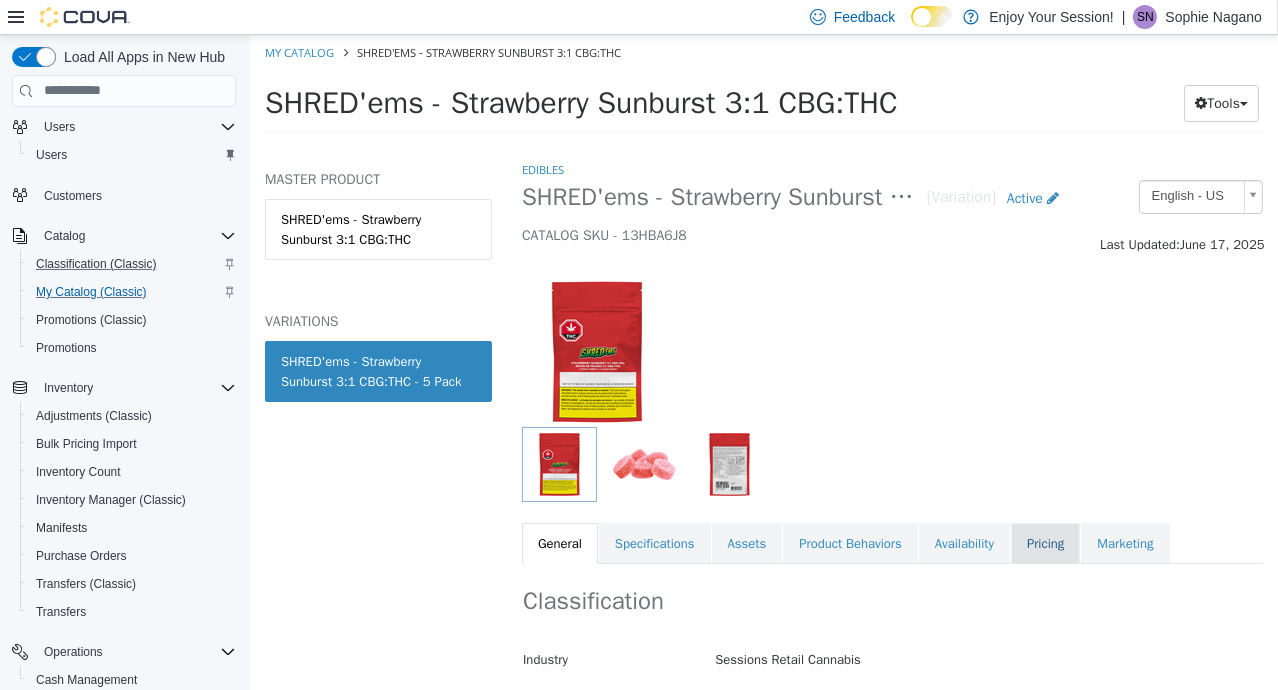 click on "Pricing" at bounding box center (1044, 543) 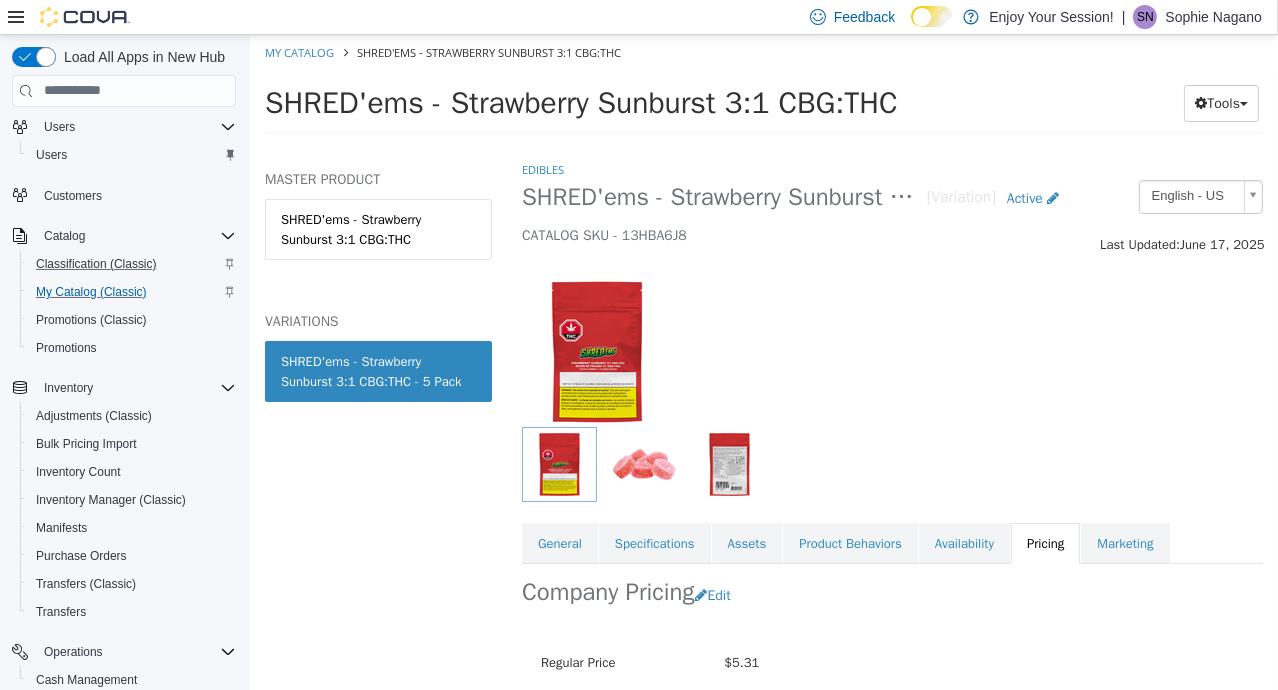 scroll, scrollTop: 185, scrollLeft: 0, axis: vertical 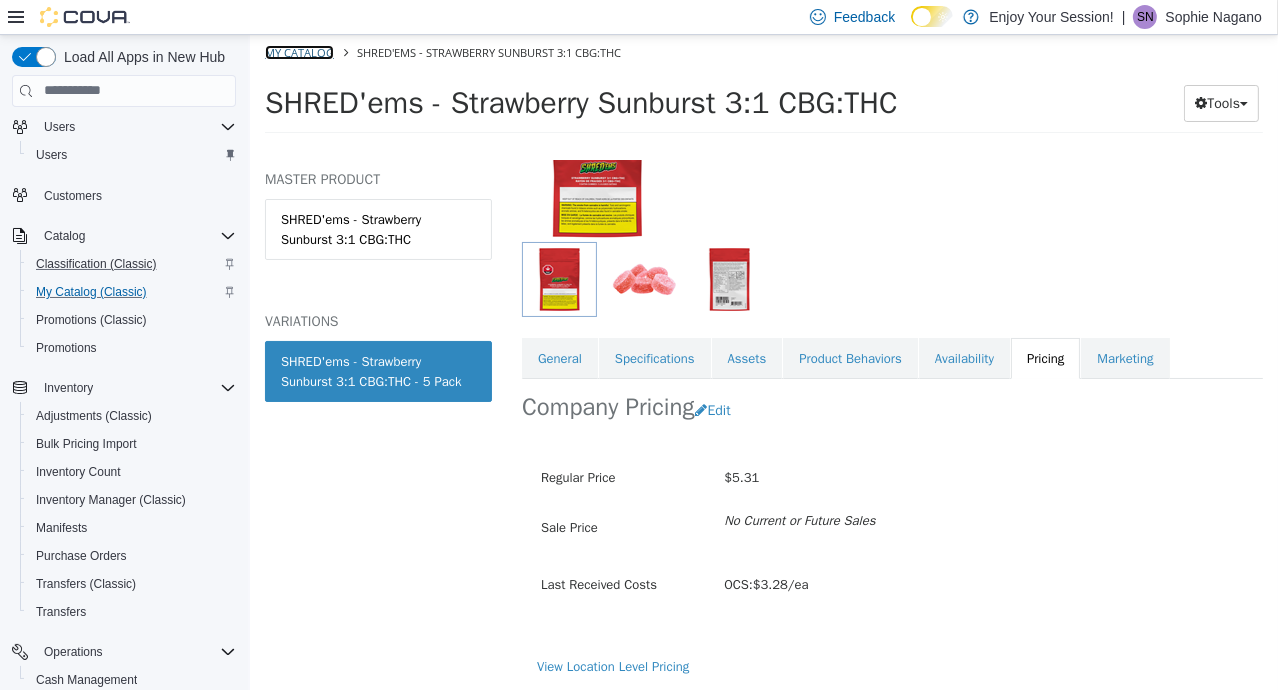 click on "My Catalog" at bounding box center (298, 51) 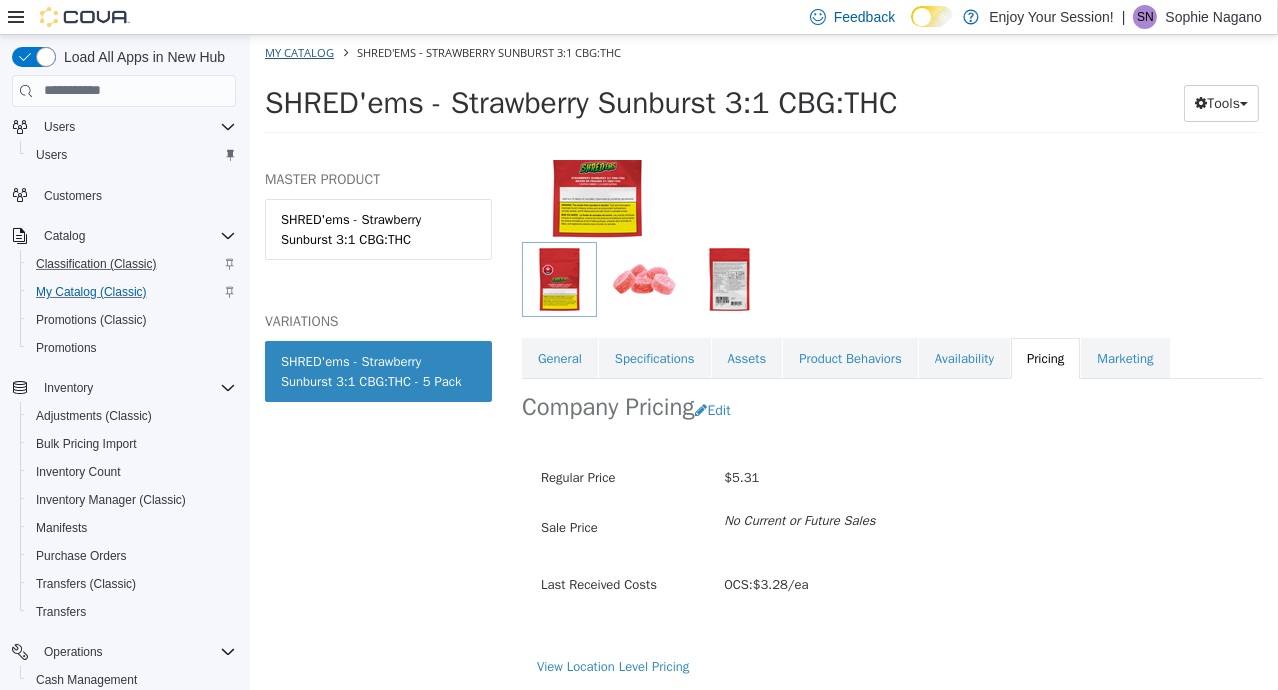 select on "**********" 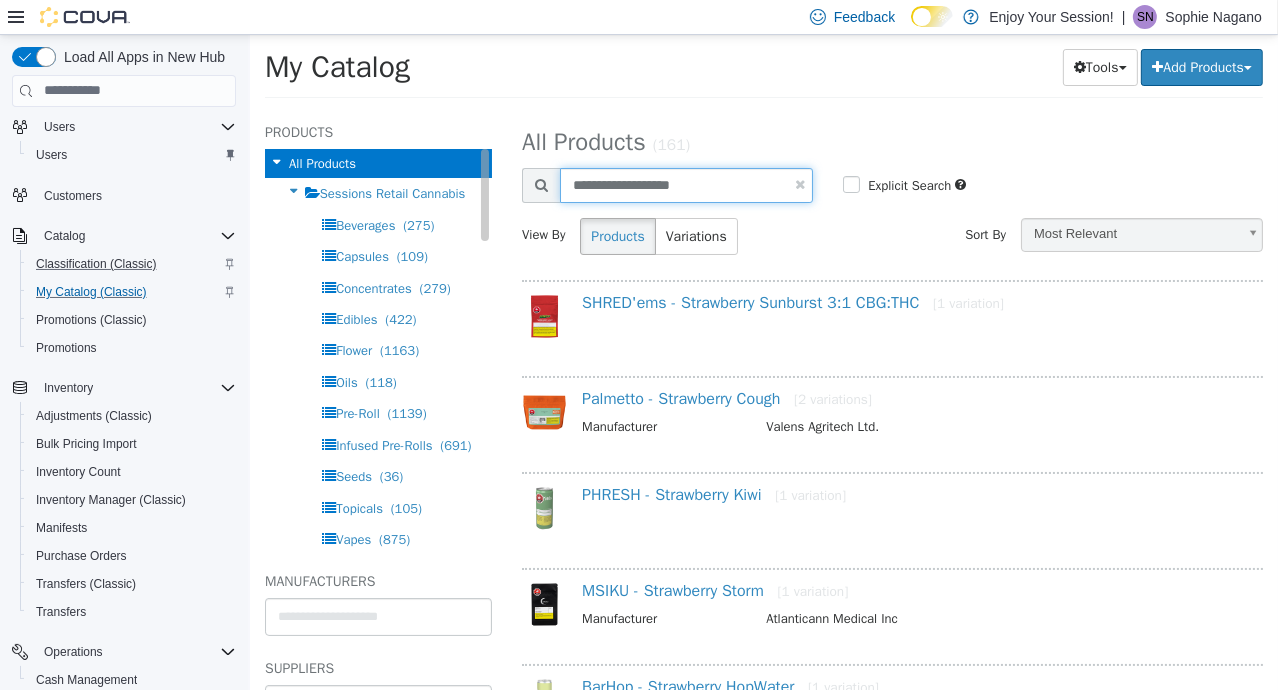 drag, startPoint x: 725, startPoint y: 183, endPoint x: 316, endPoint y: 165, distance: 409.3959 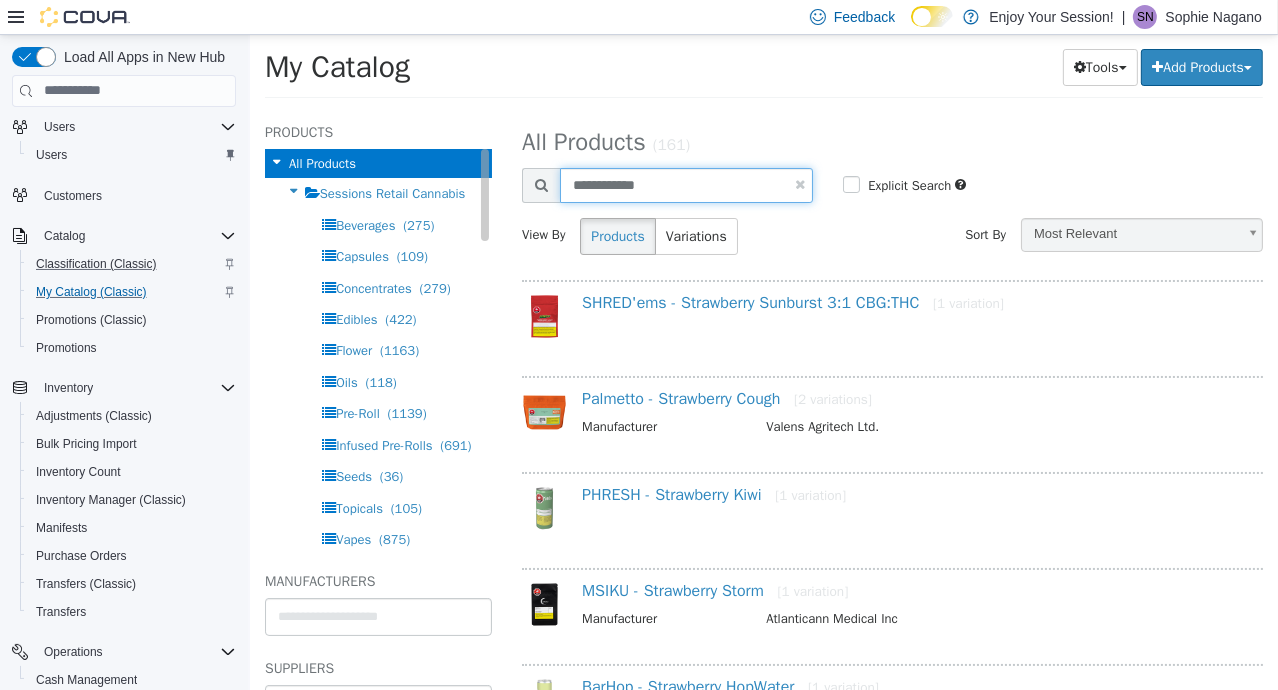 type on "**********" 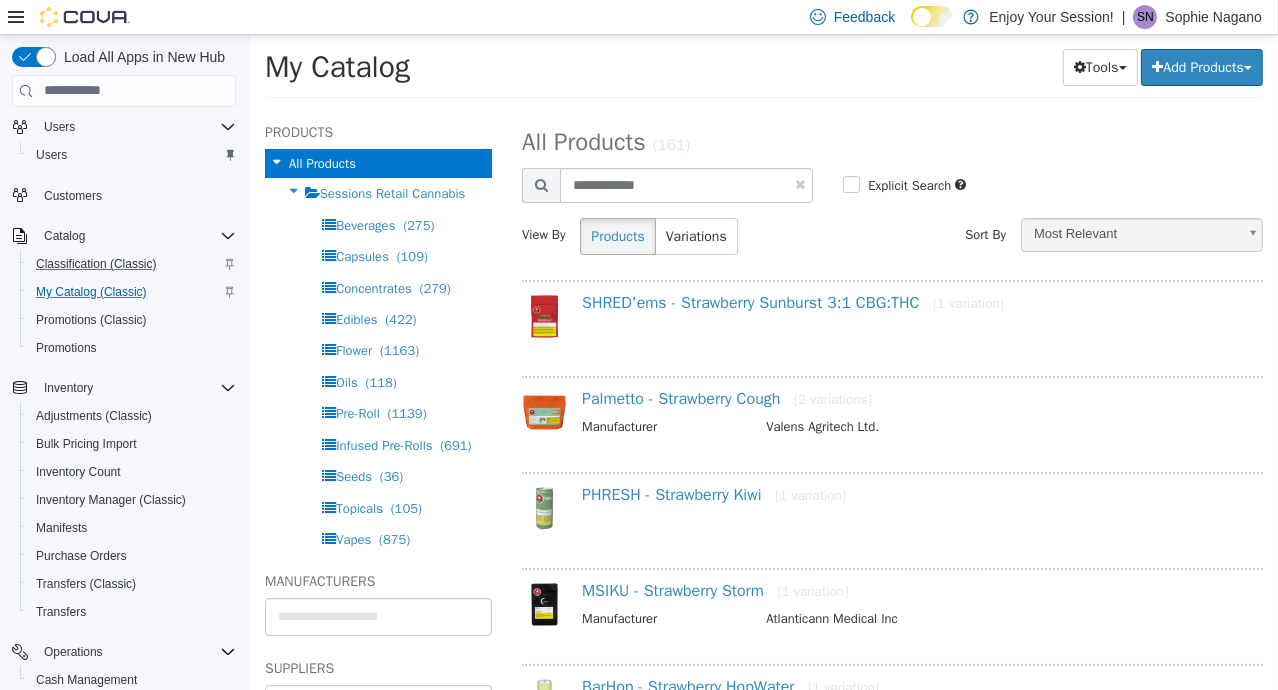 select on "**********" 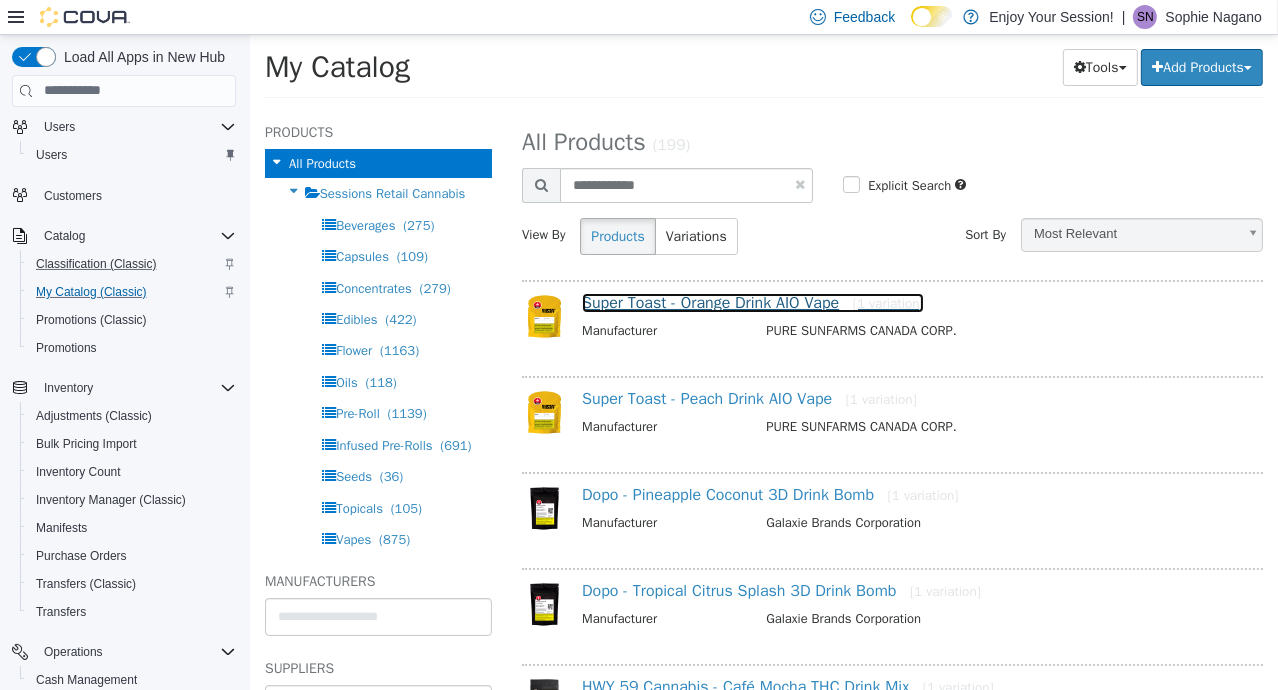 click on "Super Toast - Orange Drink AIO Vape
[1 variation]" at bounding box center [752, 302] 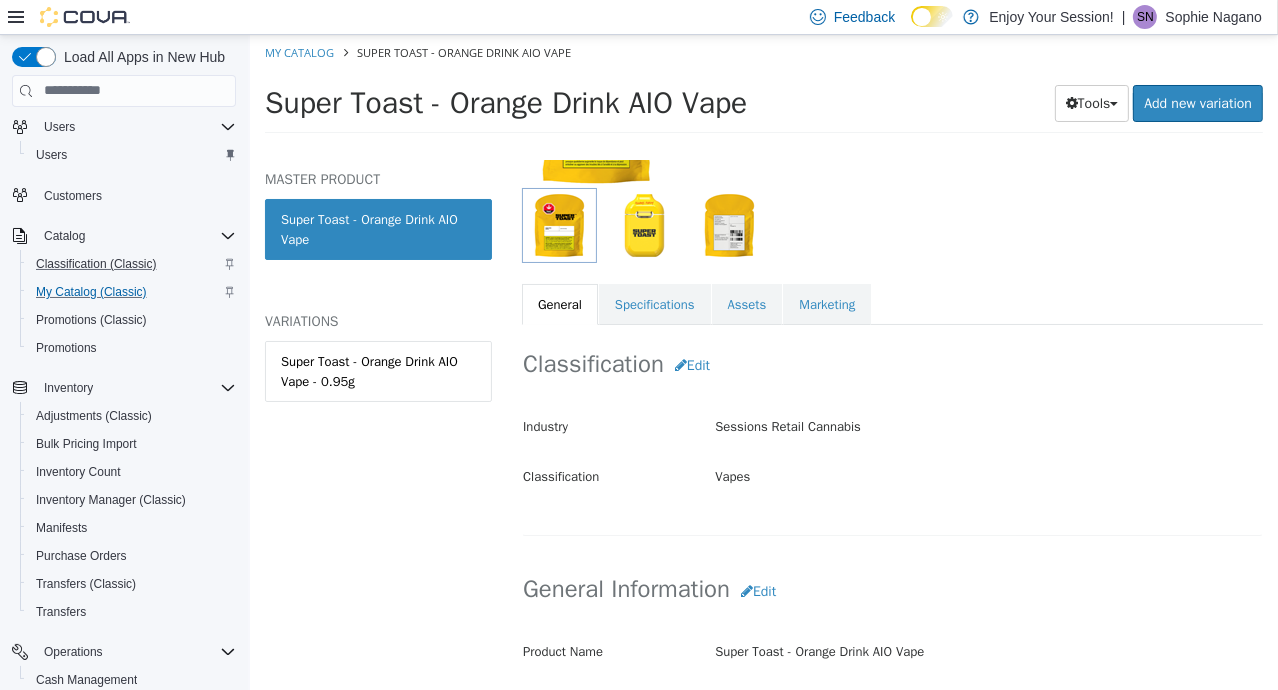 scroll, scrollTop: 317, scrollLeft: 0, axis: vertical 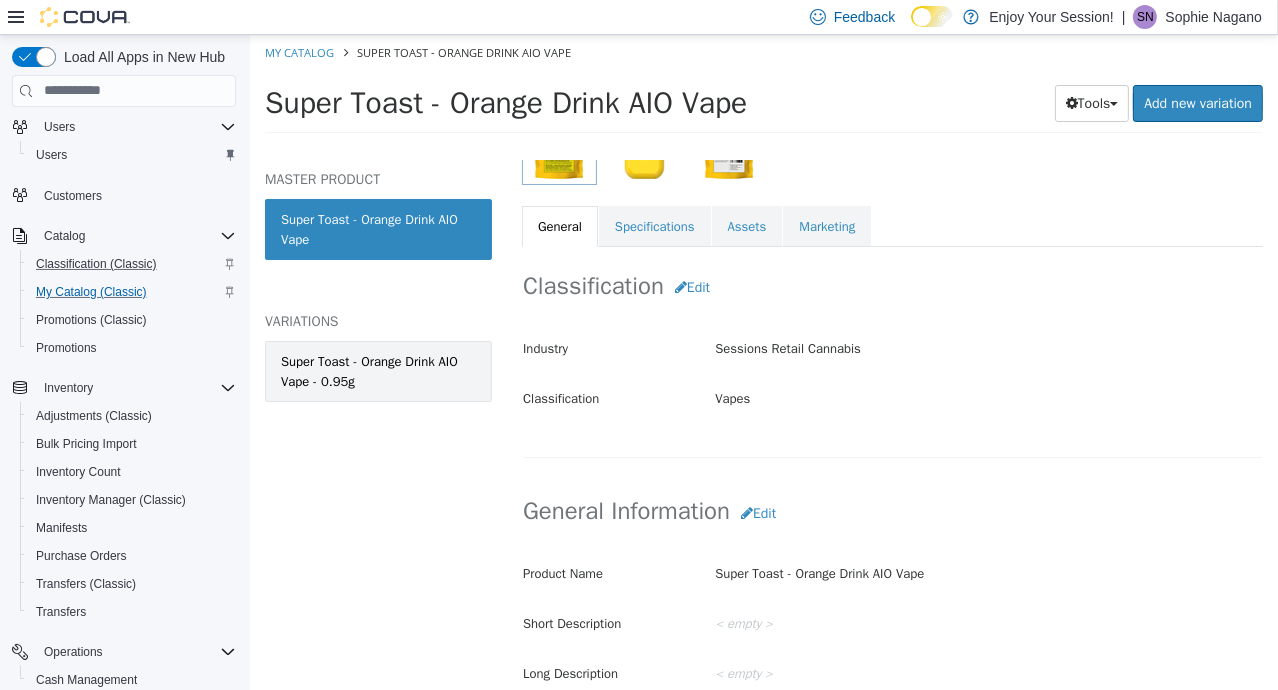 click on "Super Toast - Orange Drink AIO Vape - 0.95g" at bounding box center (377, 370) 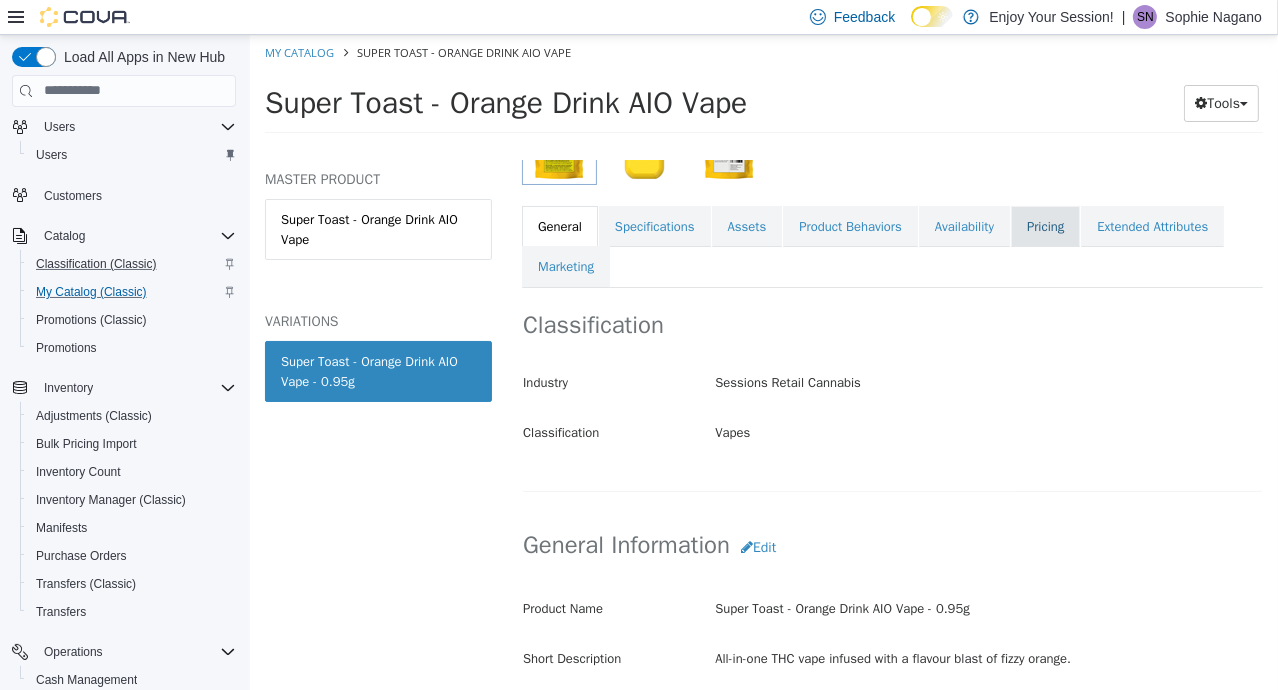 click on "Pricing" at bounding box center (1044, 226) 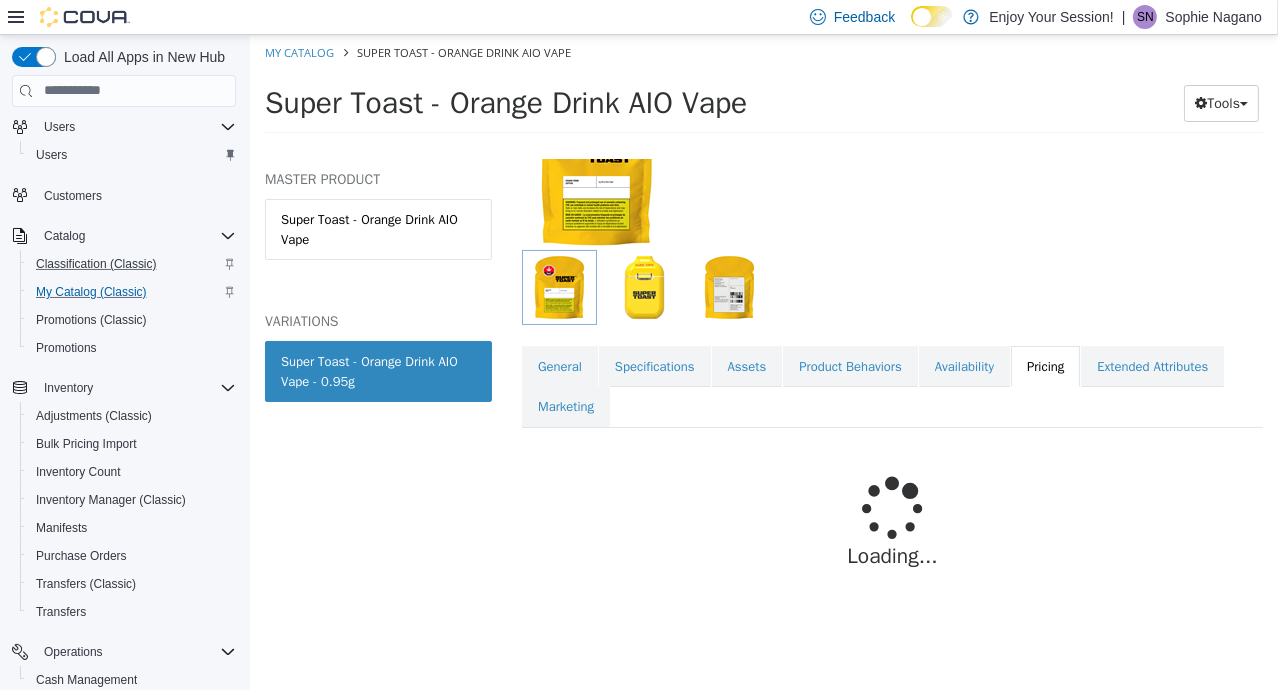 scroll, scrollTop: 225, scrollLeft: 0, axis: vertical 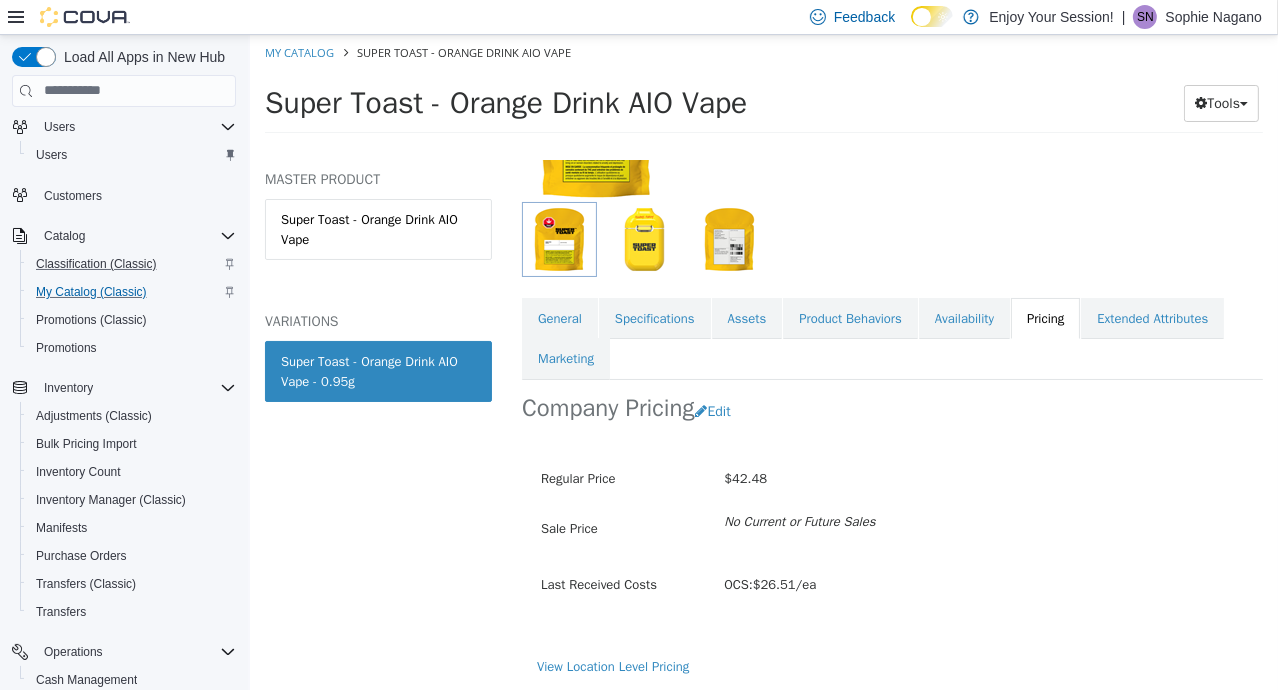 click on "Company Pricing   Edit" at bounding box center [891, 410] 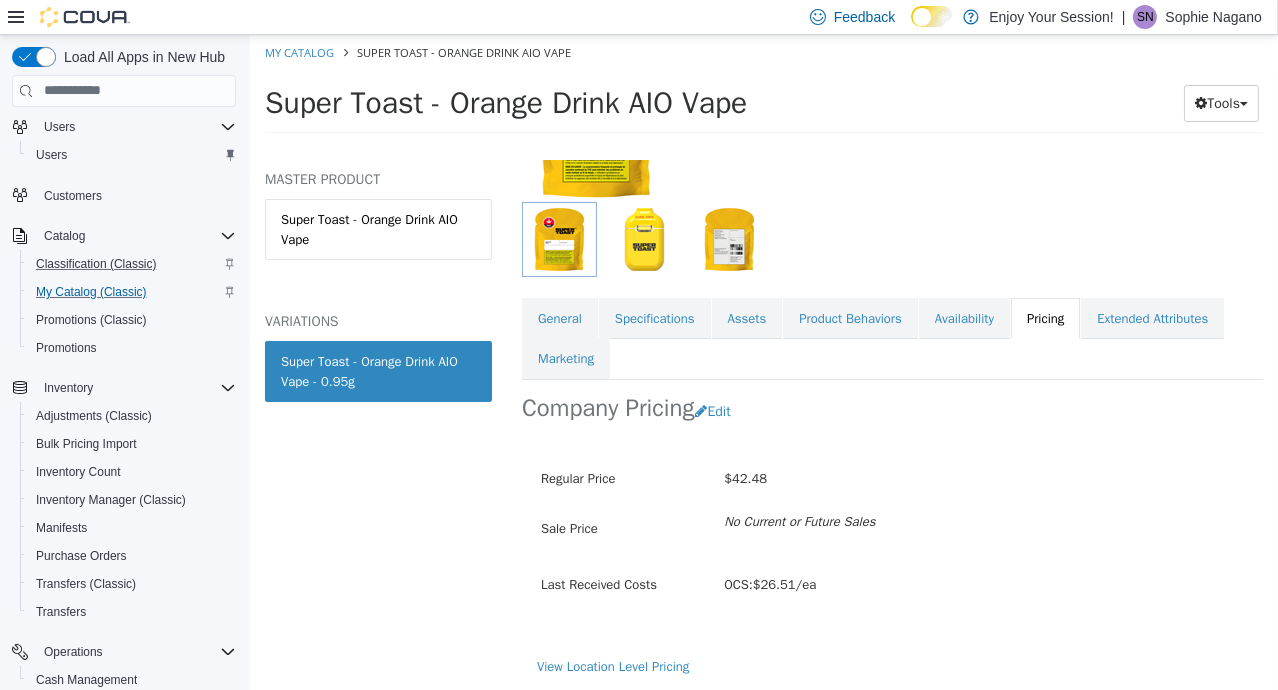 click on "My Catalog
Super Toast - Orange Drink AIO Vape" at bounding box center (763, 52) 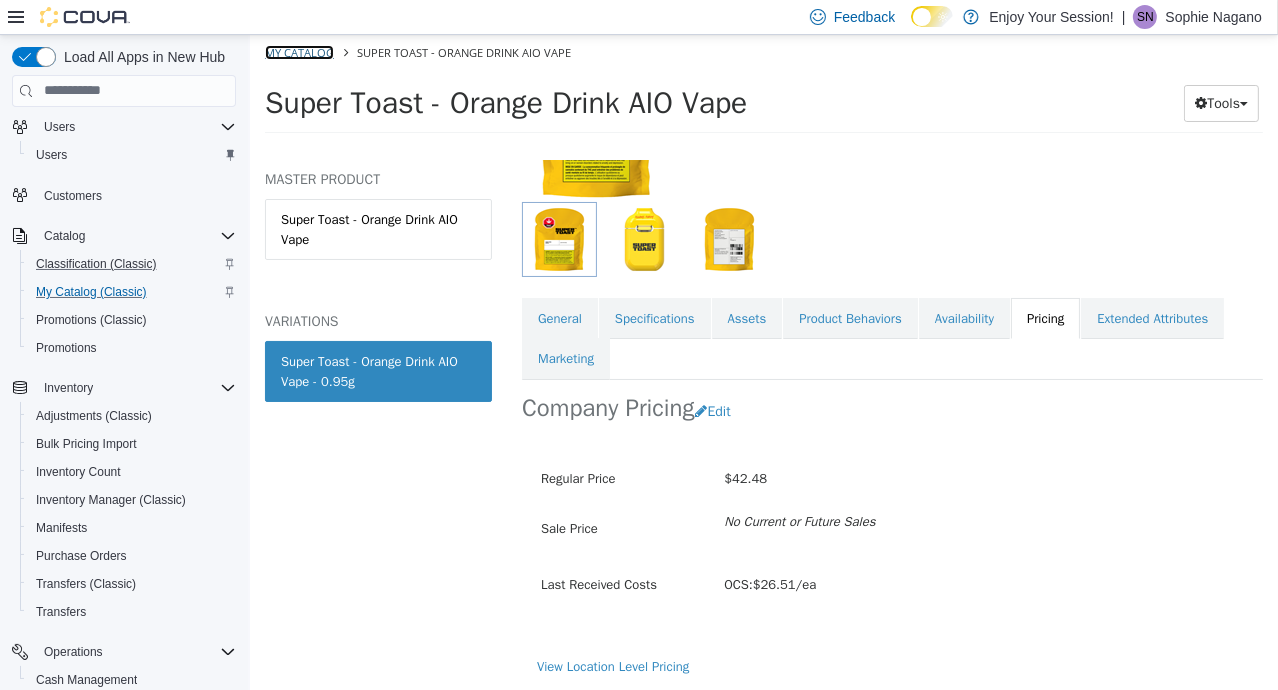 click on "My Catalog" at bounding box center [298, 51] 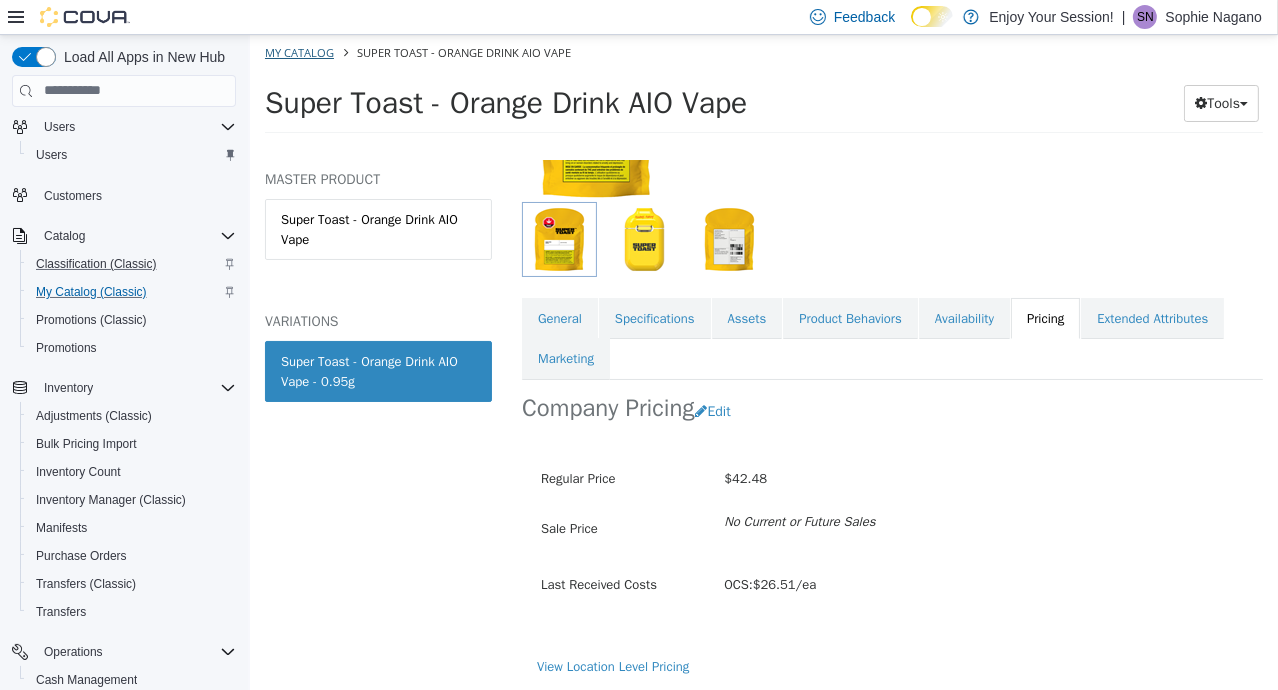 select on "**********" 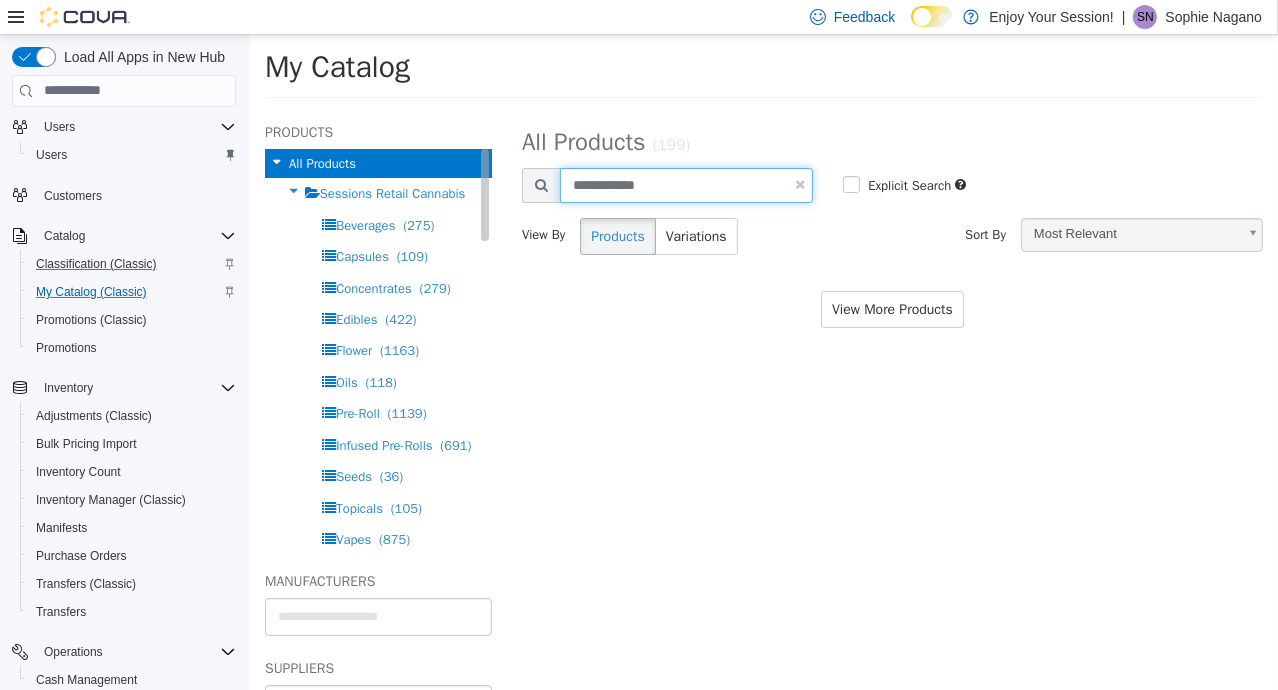 drag, startPoint x: 643, startPoint y: 193, endPoint x: 409, endPoint y: 158, distance: 236.60304 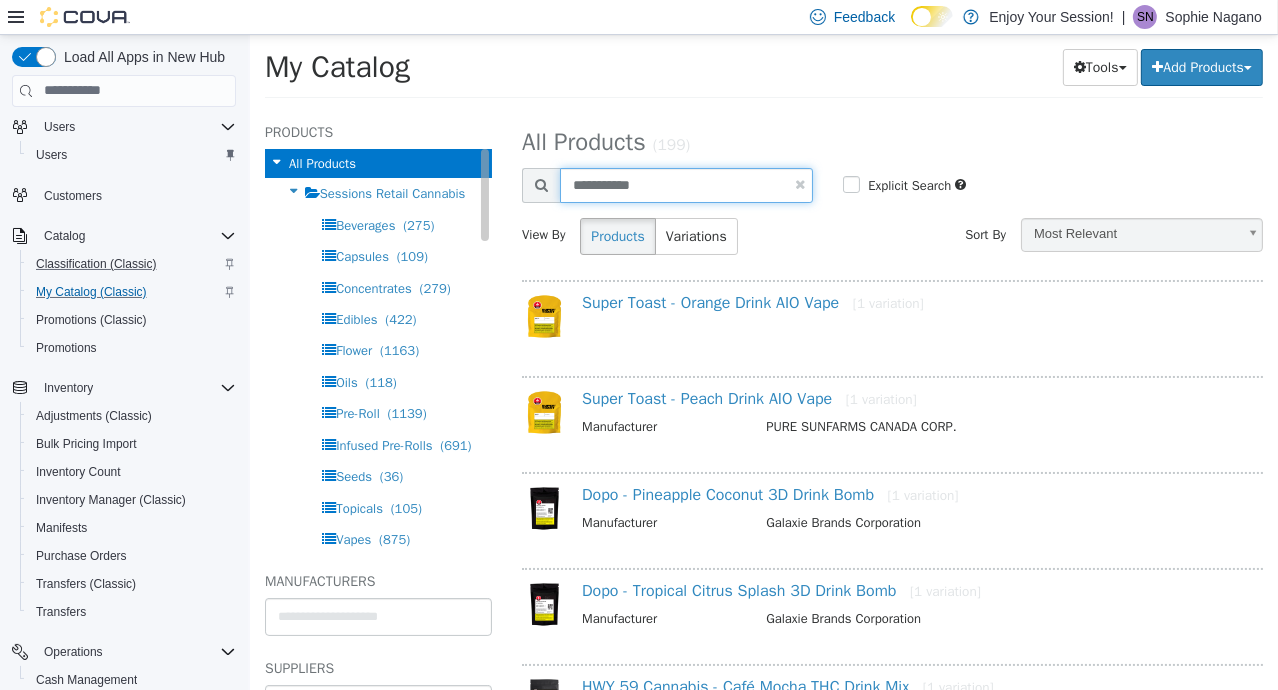 type on "**********" 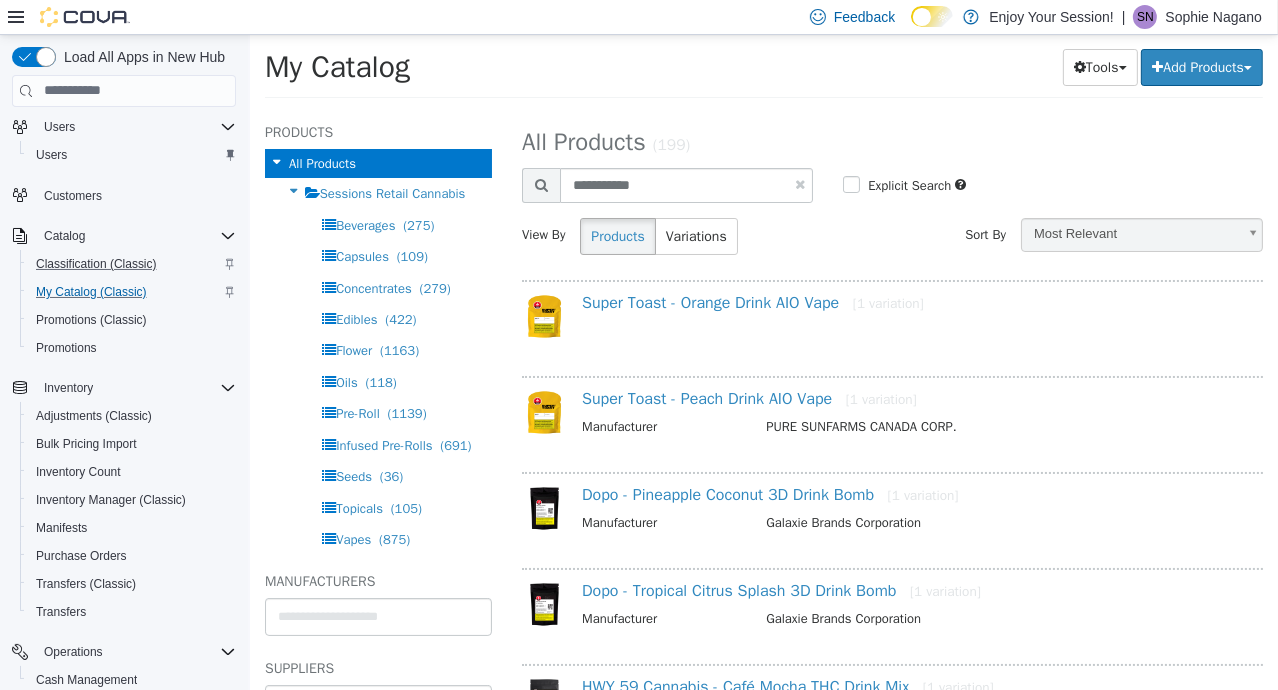 select on "**********" 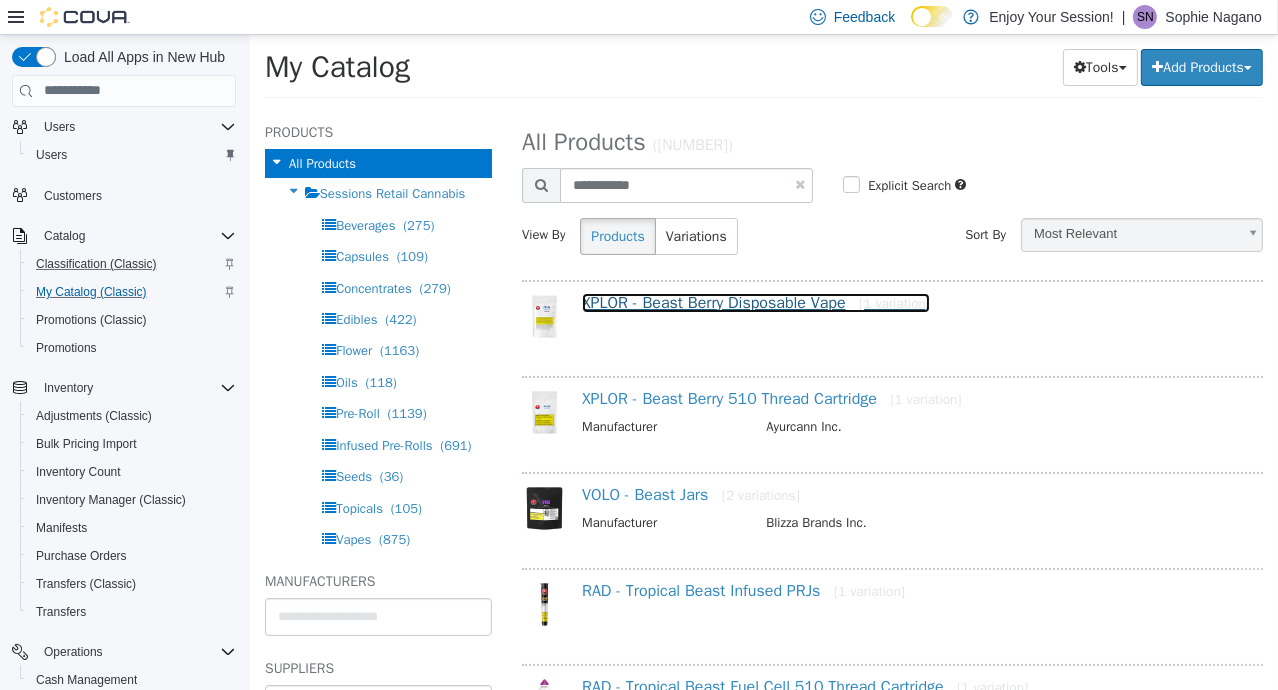 click on "XPLOR - Beast Berry Disposable Vape
[1 variation]" at bounding box center (755, 302) 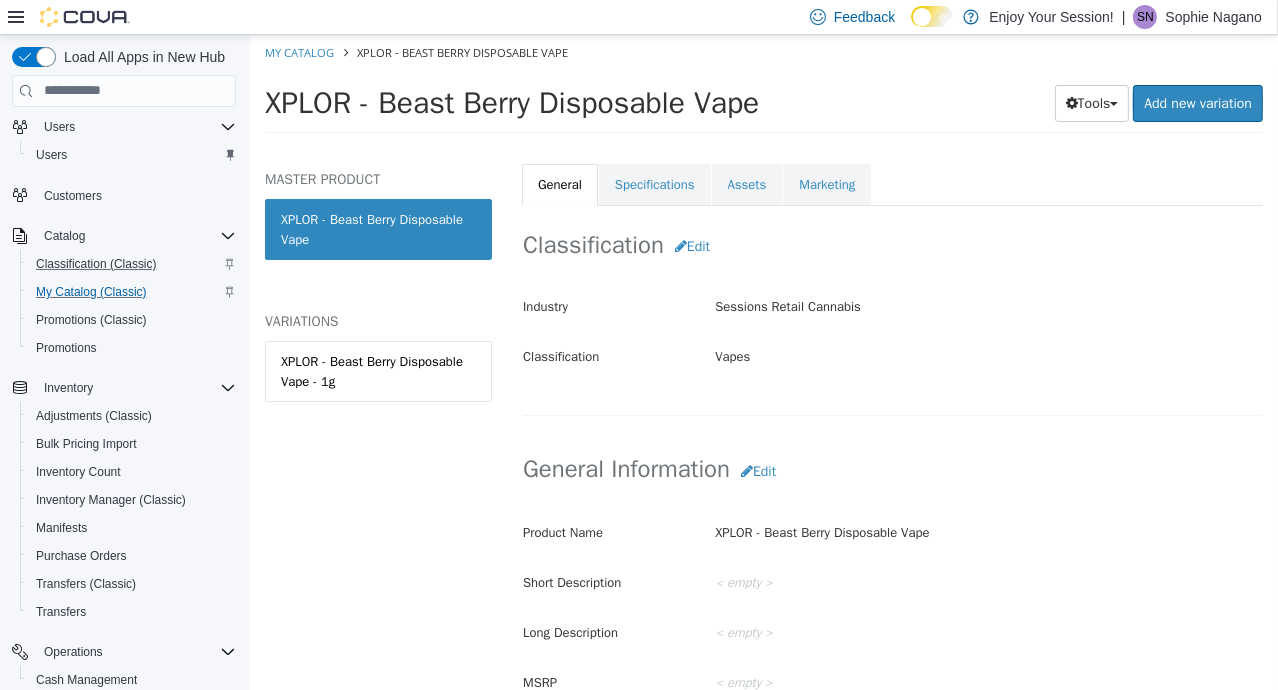 scroll, scrollTop: 482, scrollLeft: 0, axis: vertical 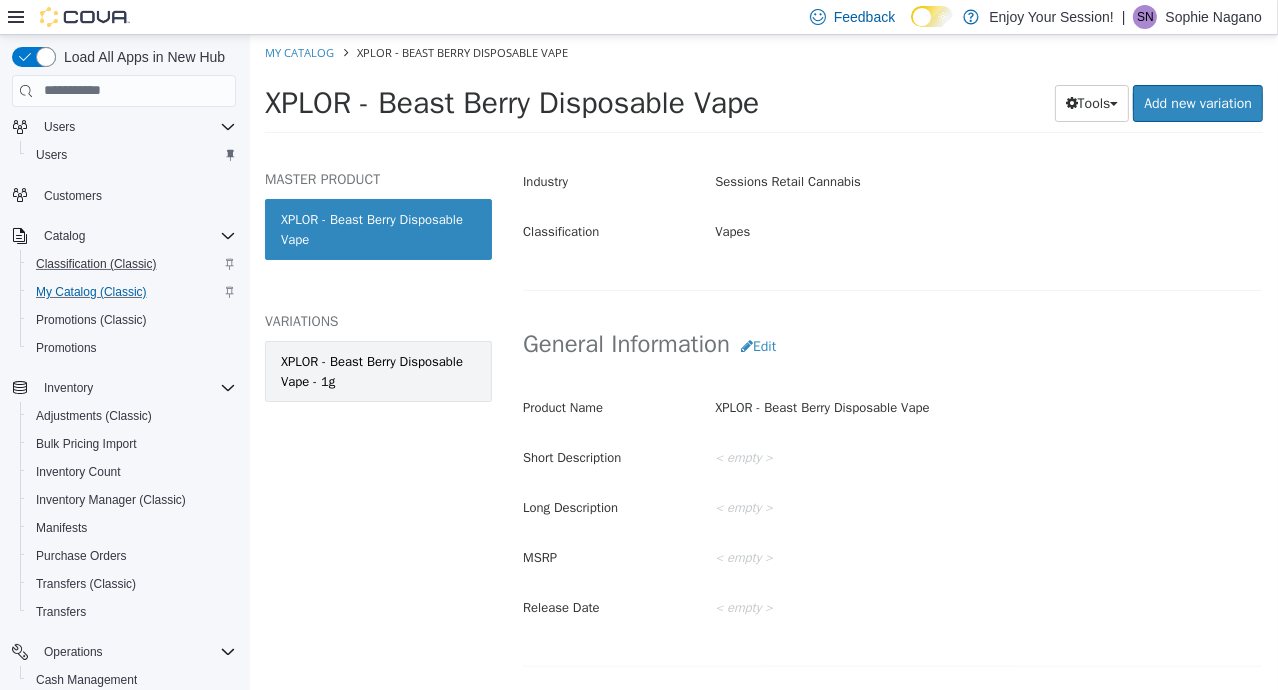 click on "XPLOR - Beast Berry Disposable Vape - 1g" at bounding box center [377, 370] 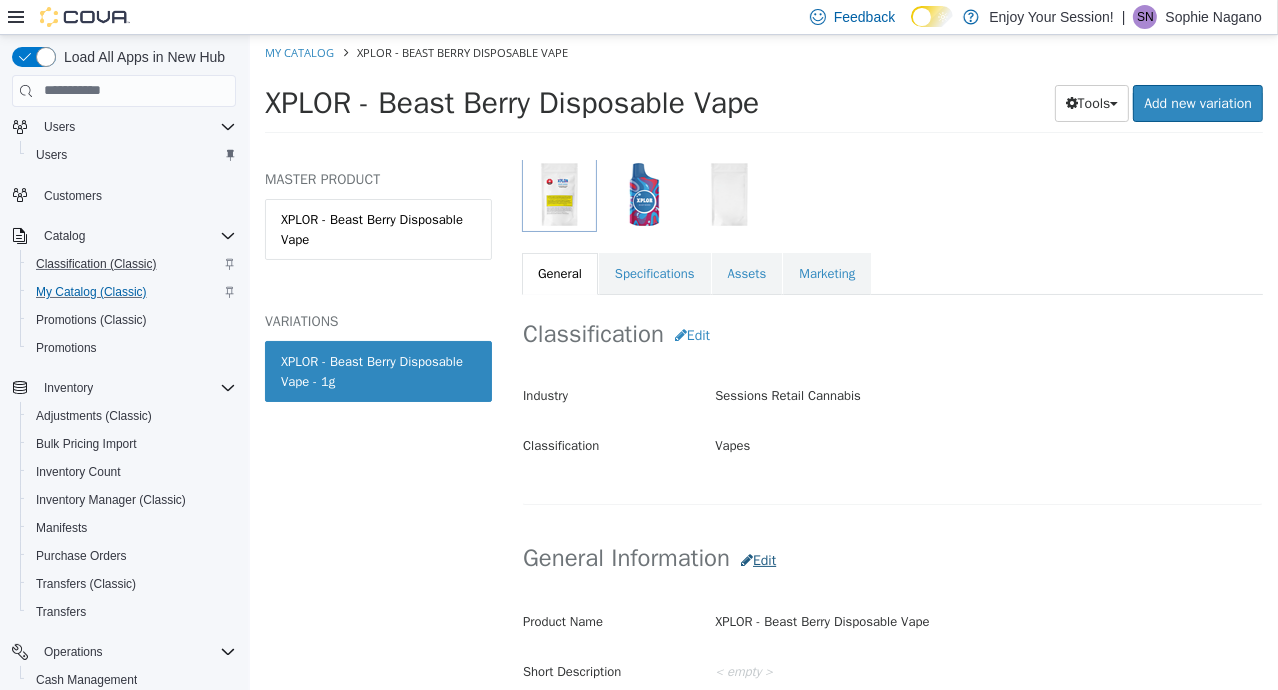 scroll, scrollTop: 244, scrollLeft: 0, axis: vertical 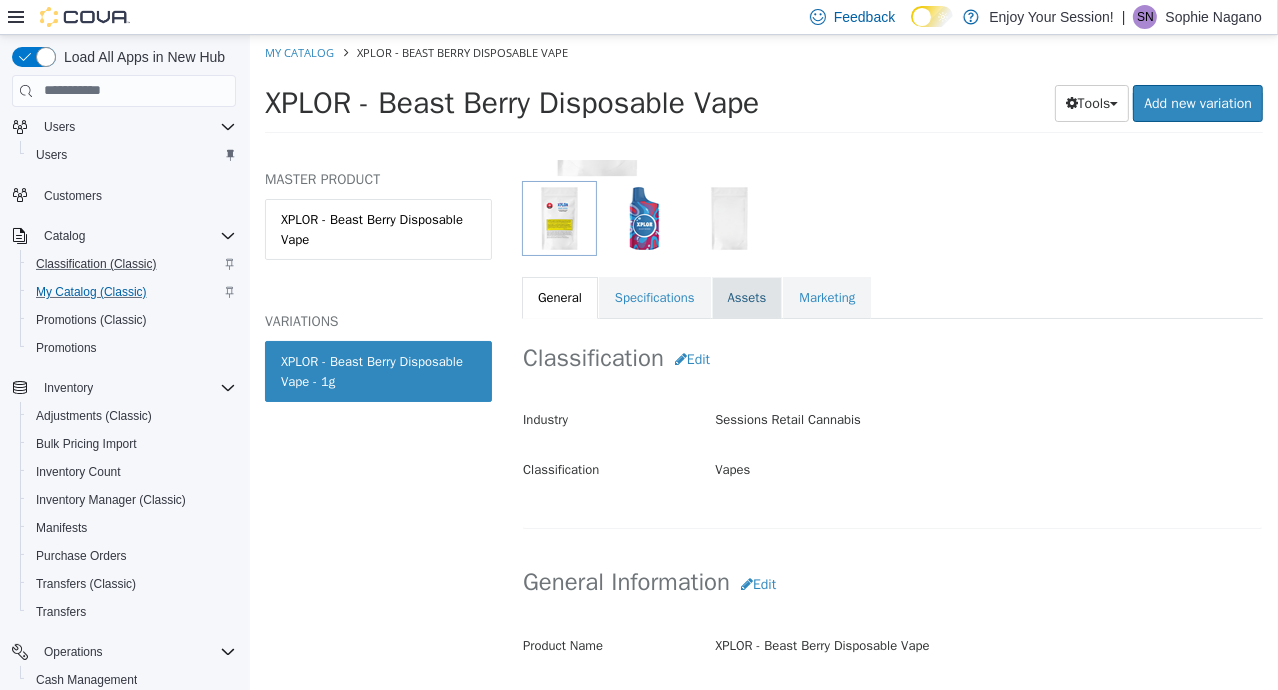 click on "Assets" at bounding box center [746, 297] 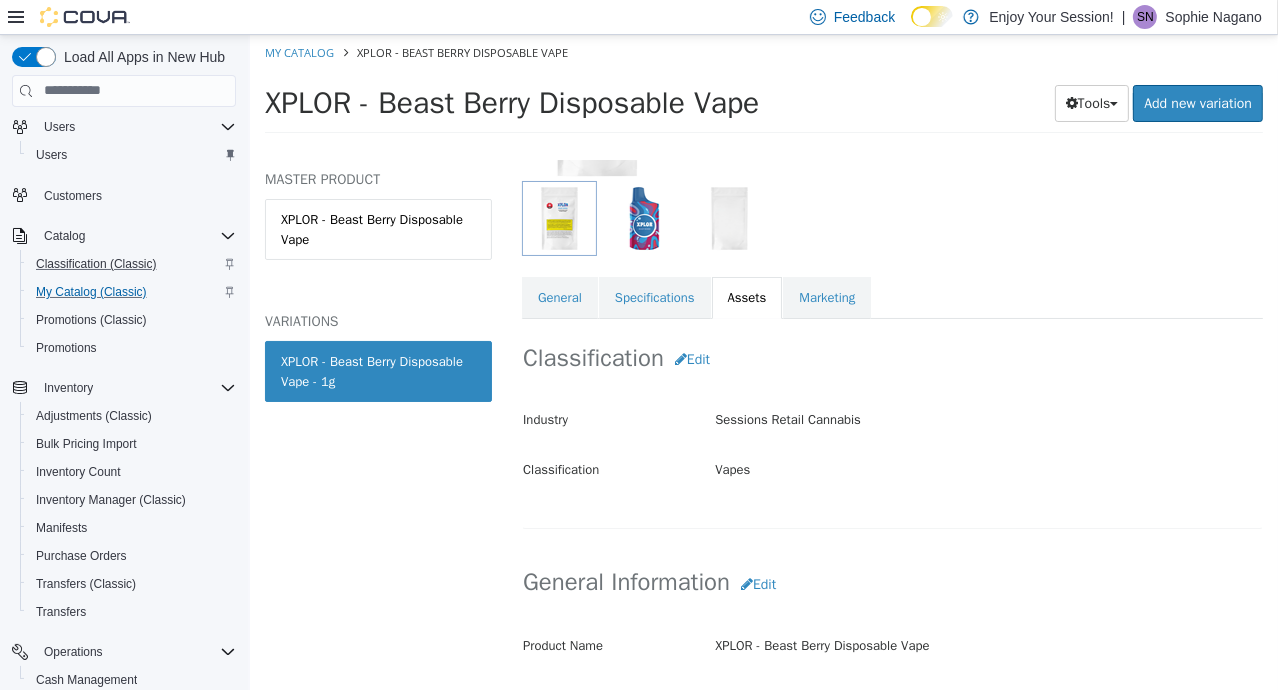 click on "XPLOR - Beast Berry Disposable Vape - 1g" at bounding box center [377, 370] 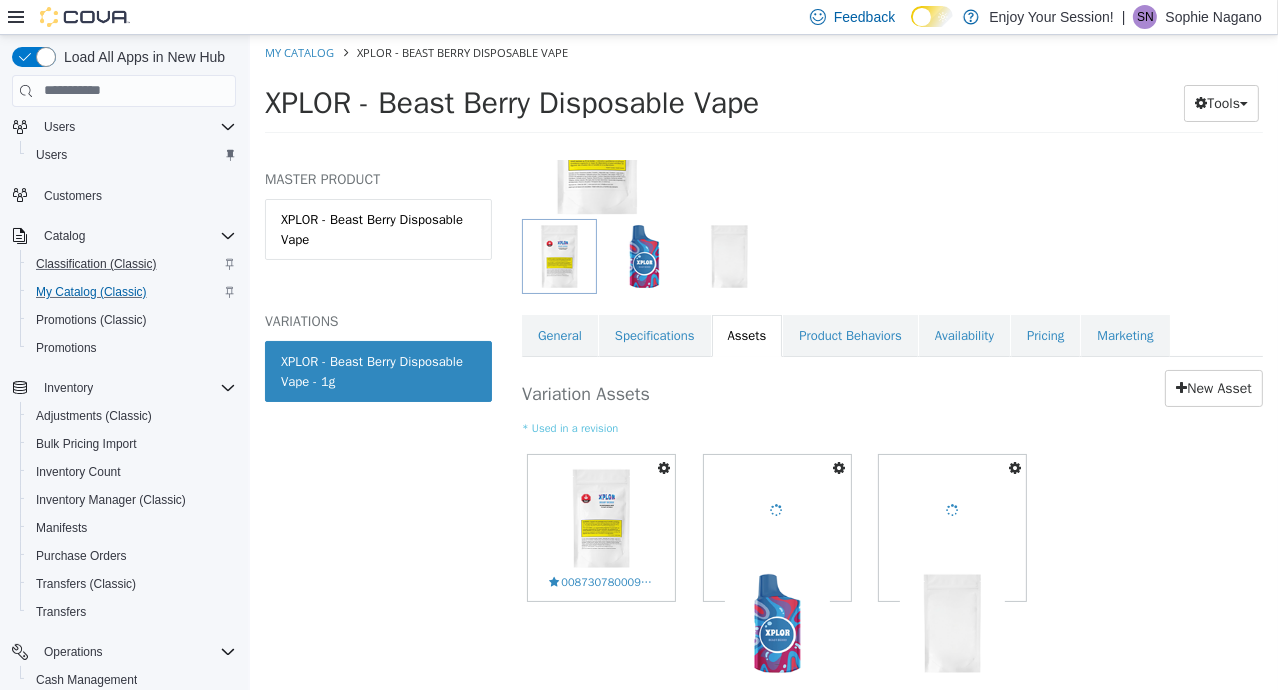 scroll, scrollTop: 244, scrollLeft: 0, axis: vertical 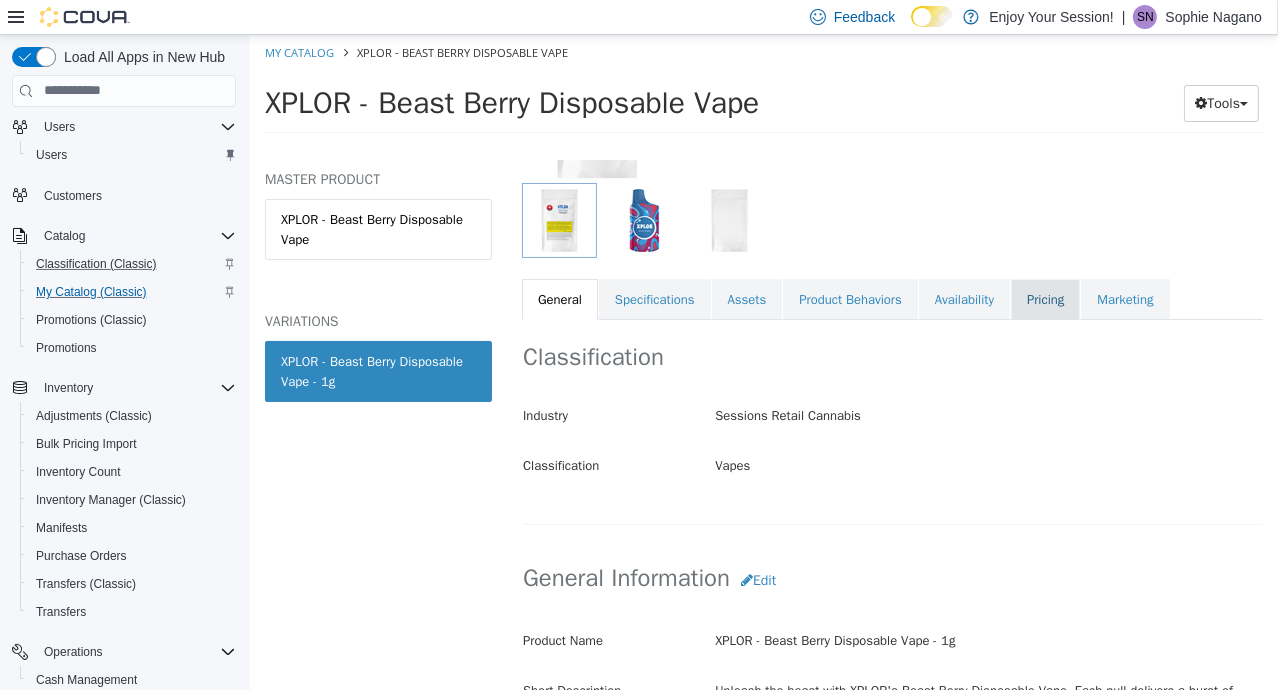 click on "Pricing" at bounding box center (1044, 299) 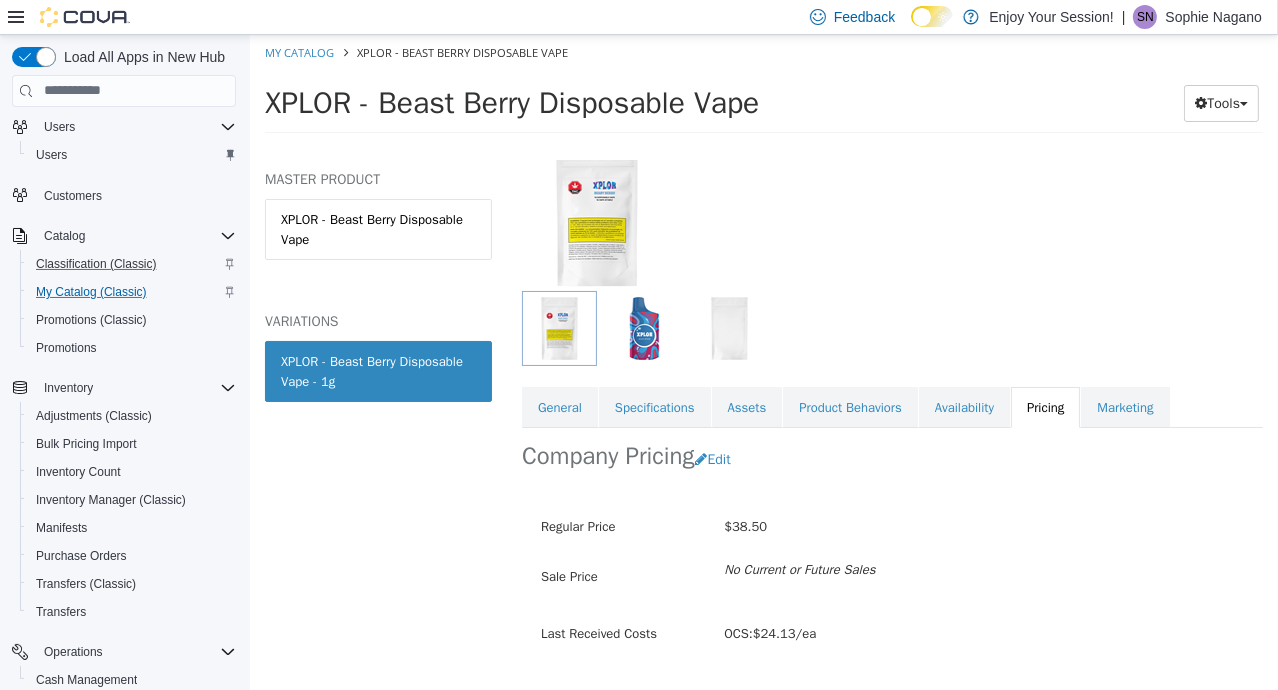 scroll, scrollTop: 185, scrollLeft: 0, axis: vertical 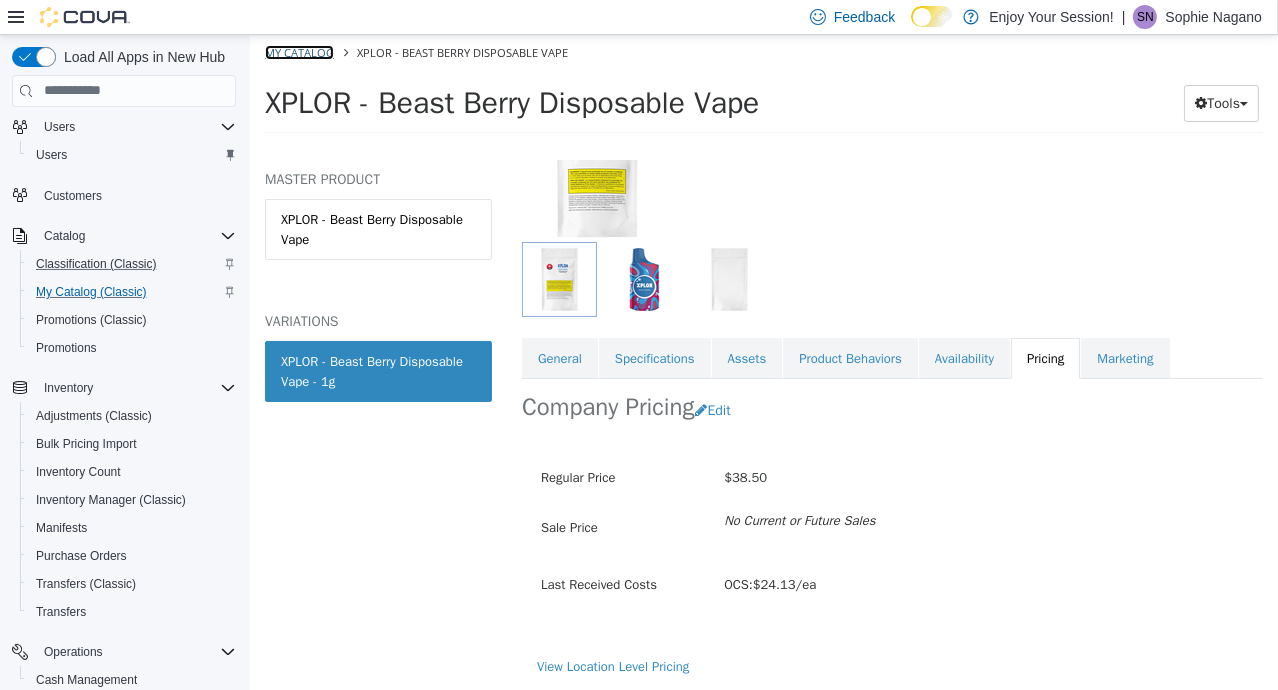 click on "My Catalog" at bounding box center (298, 51) 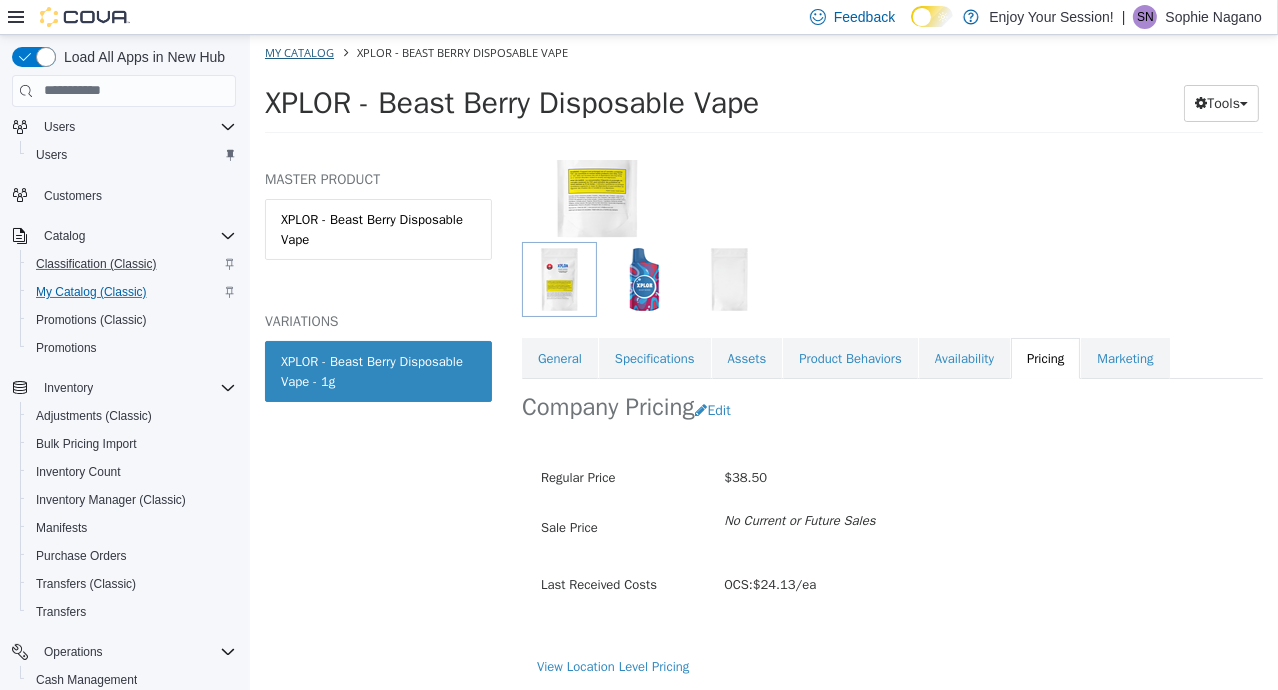 select on "**********" 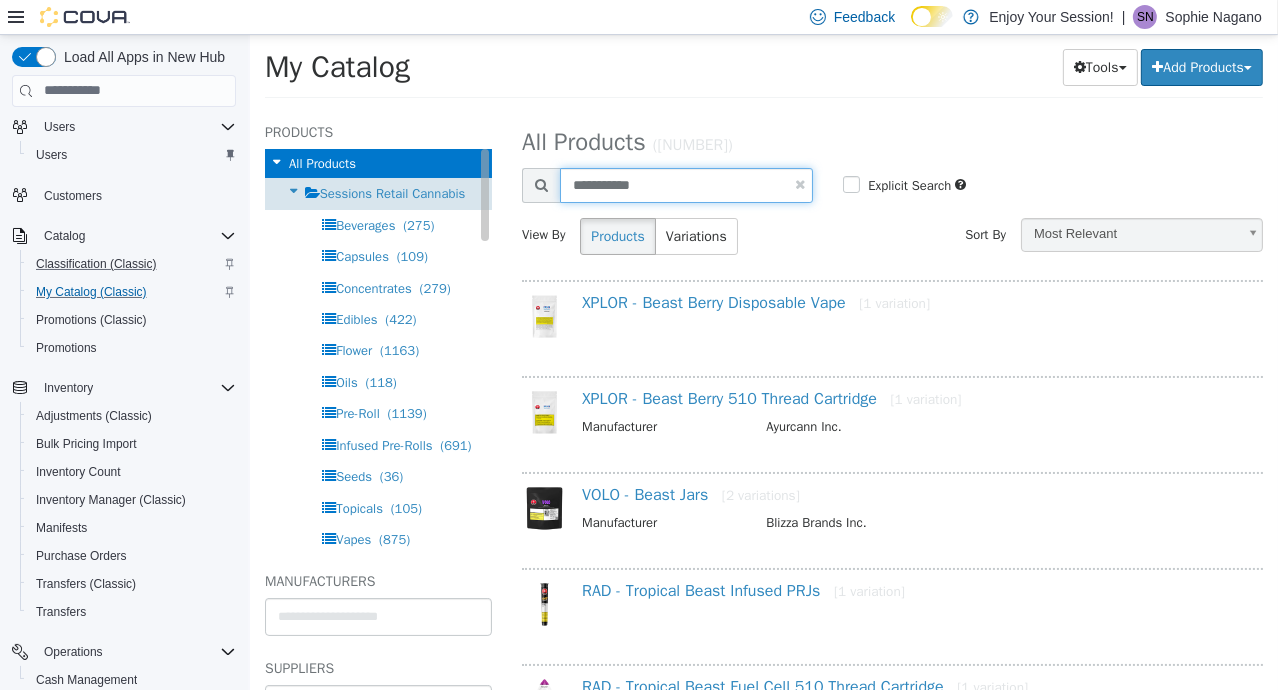 drag, startPoint x: 584, startPoint y: 184, endPoint x: 411, endPoint y: 178, distance: 173.10402 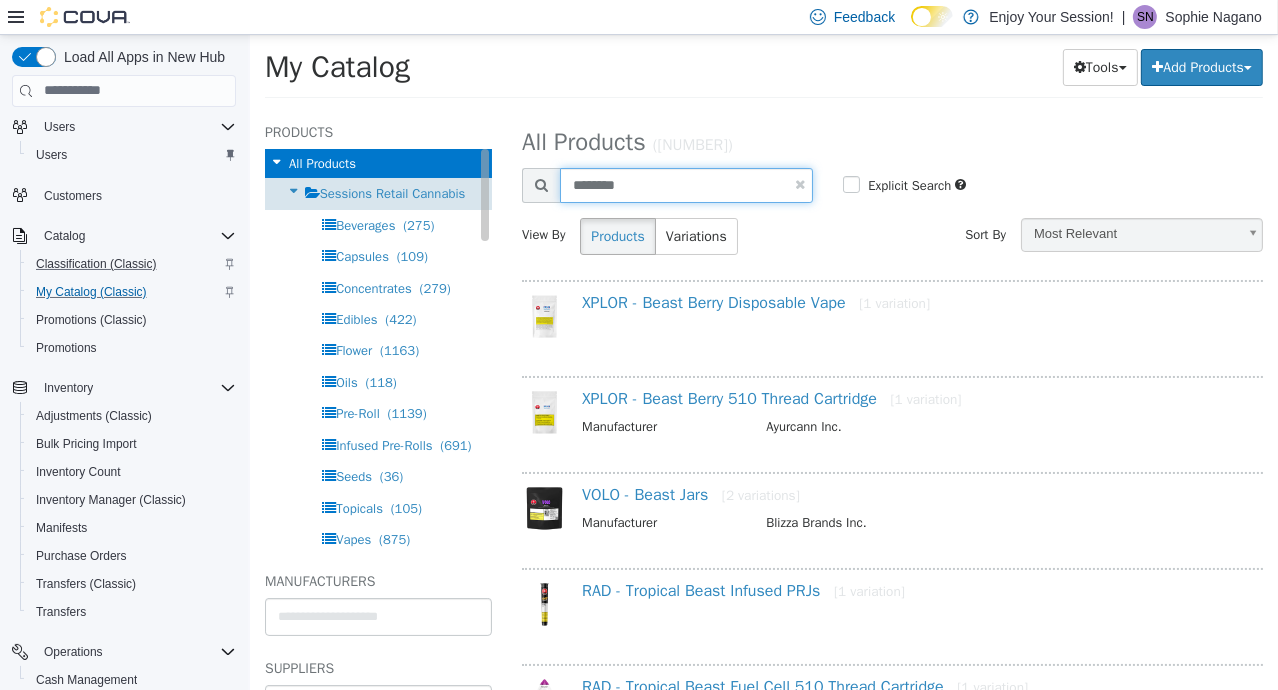 type on "********" 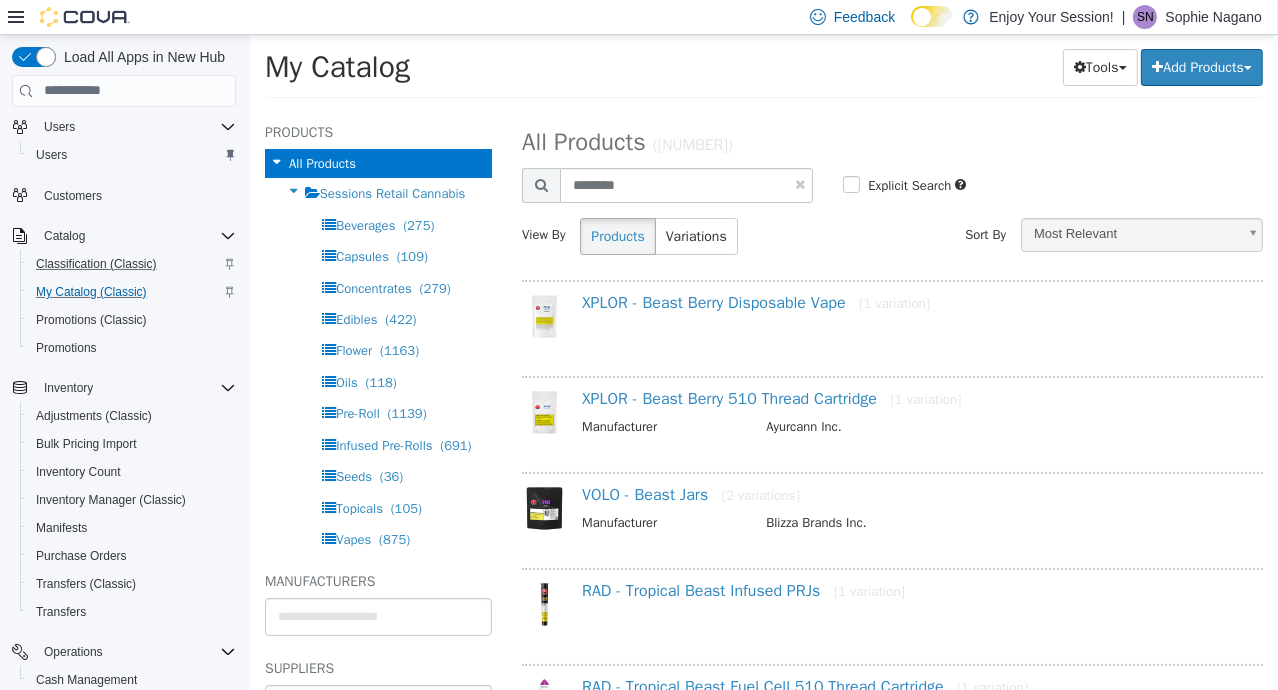select on "**********" 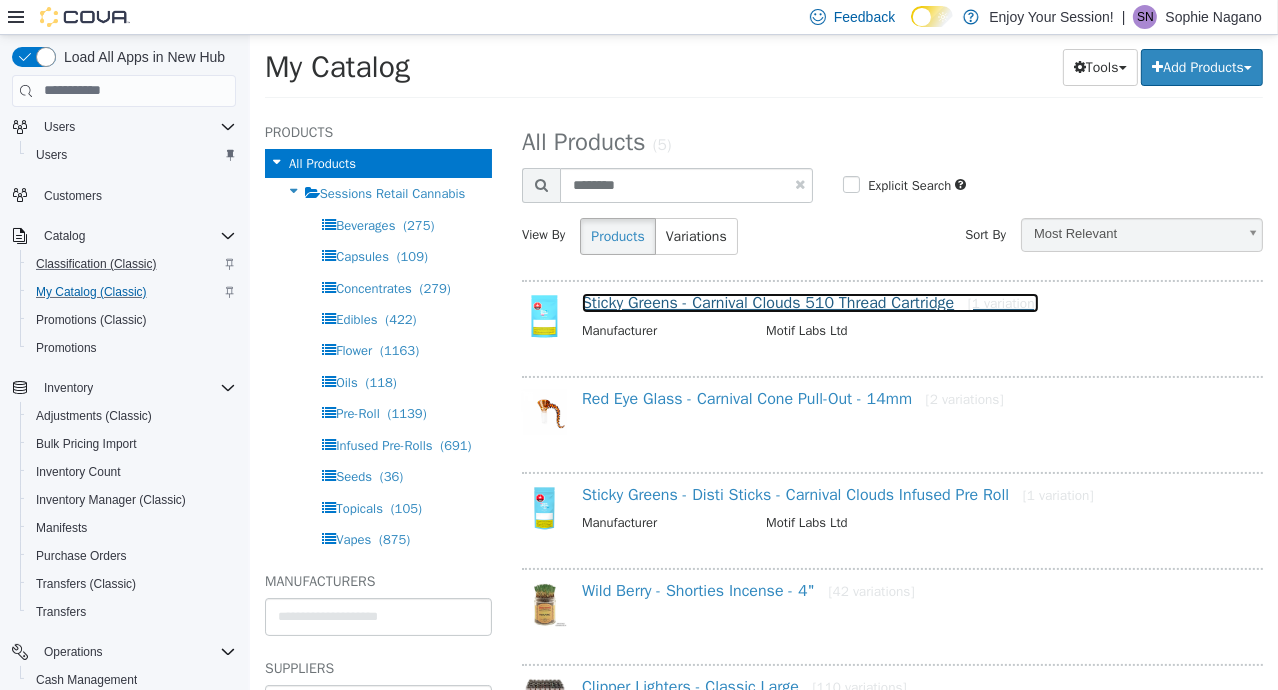 click on "Sticky Greens - Carnival Clouds 510 Thread Cartridge
[1 variation]" at bounding box center (809, 302) 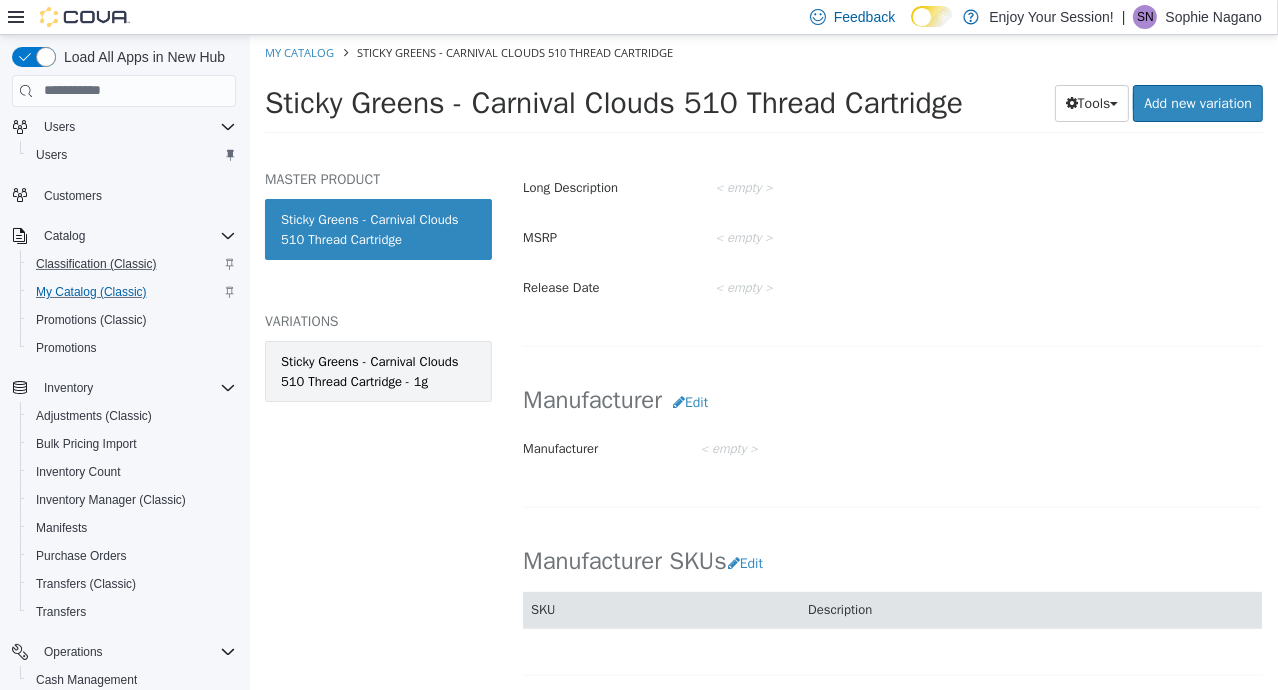 scroll, scrollTop: 823, scrollLeft: 0, axis: vertical 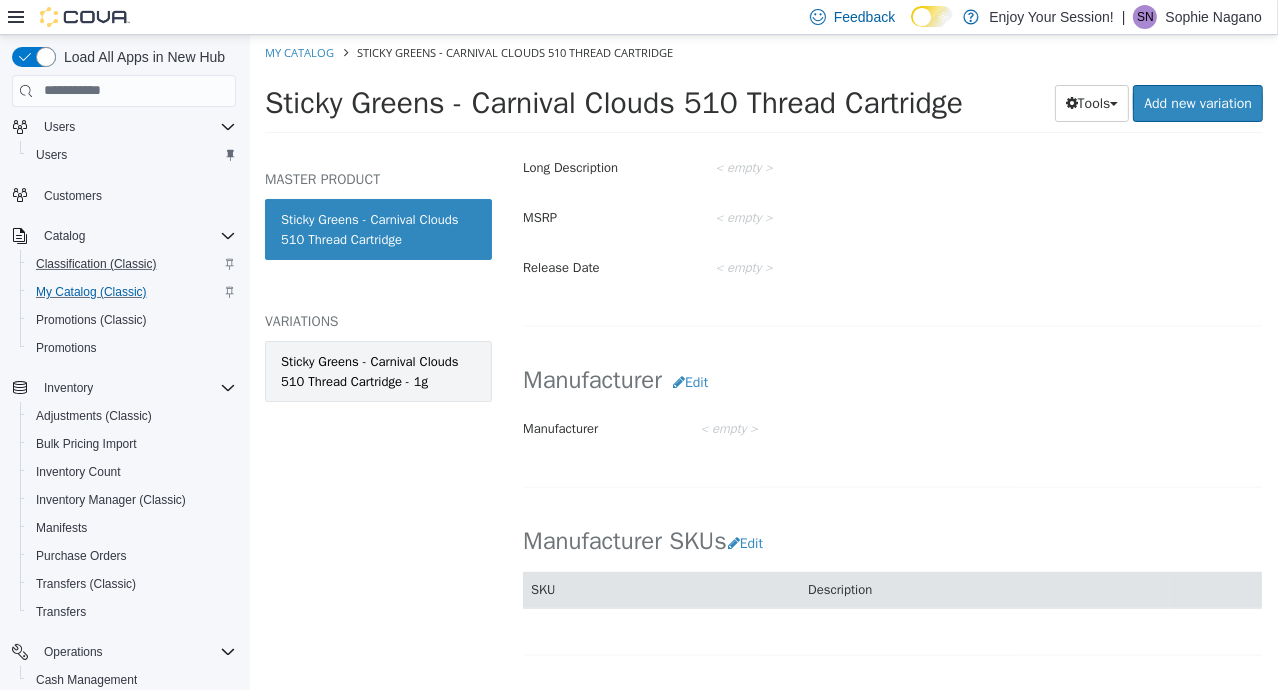click on "Sticky Greens - Carnival Clouds 510 Thread Cartridge - 1g" at bounding box center (377, 370) 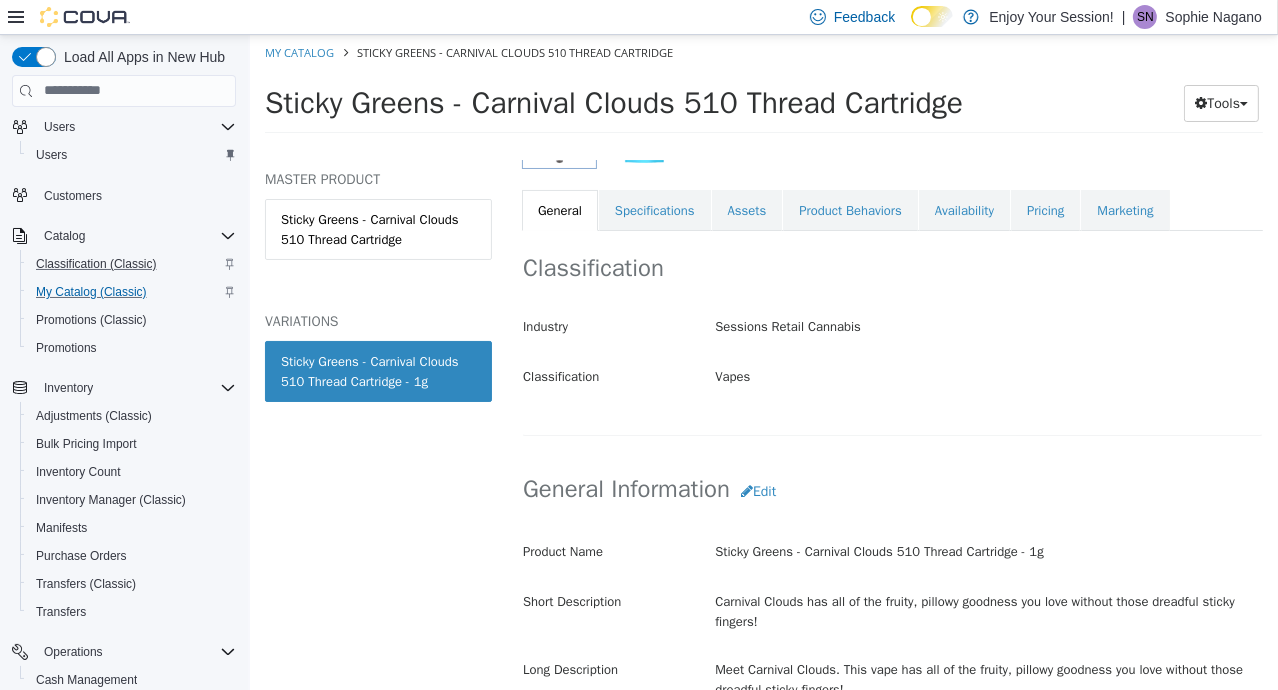 scroll, scrollTop: 291, scrollLeft: 0, axis: vertical 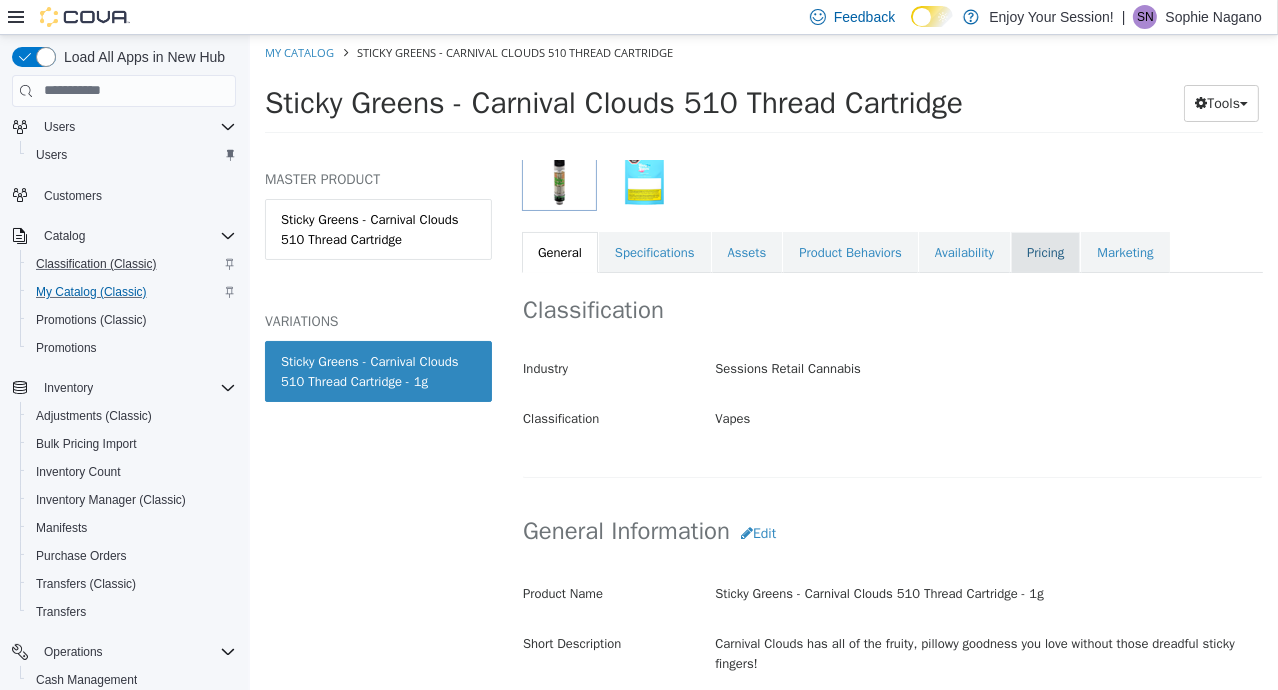 click on "Pricing" at bounding box center [1044, 252] 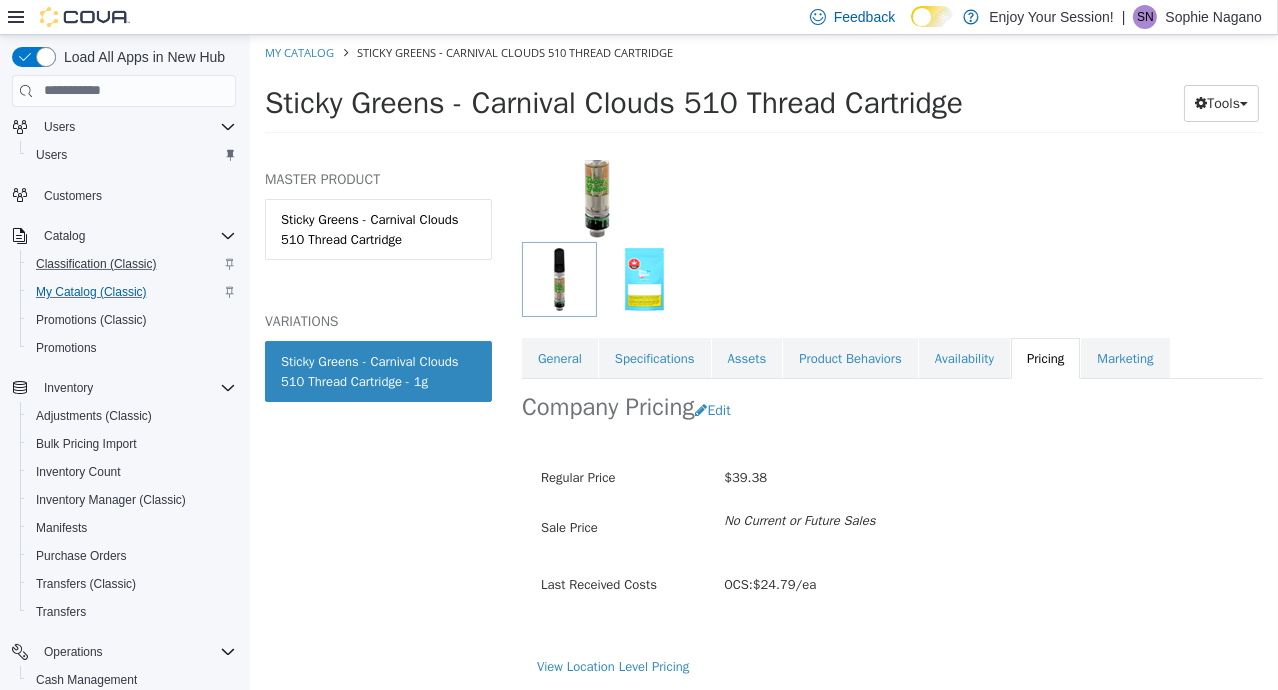 scroll, scrollTop: 185, scrollLeft: 0, axis: vertical 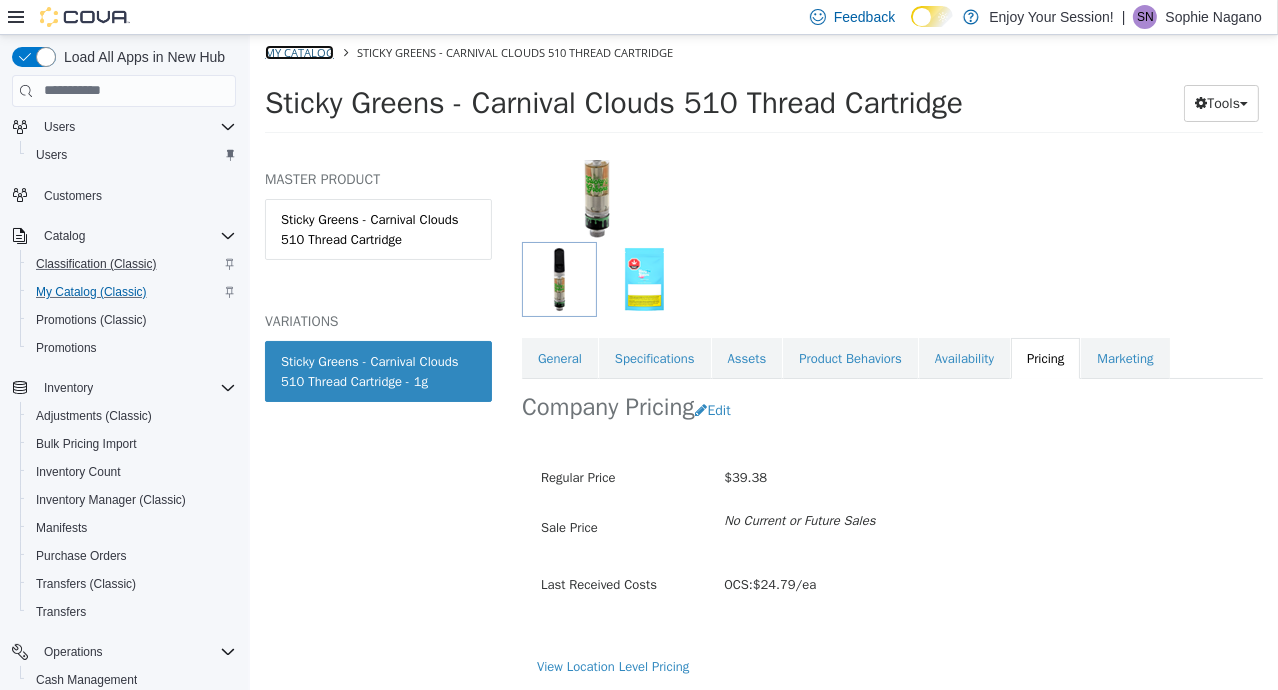 click on "My Catalog" at bounding box center [298, 51] 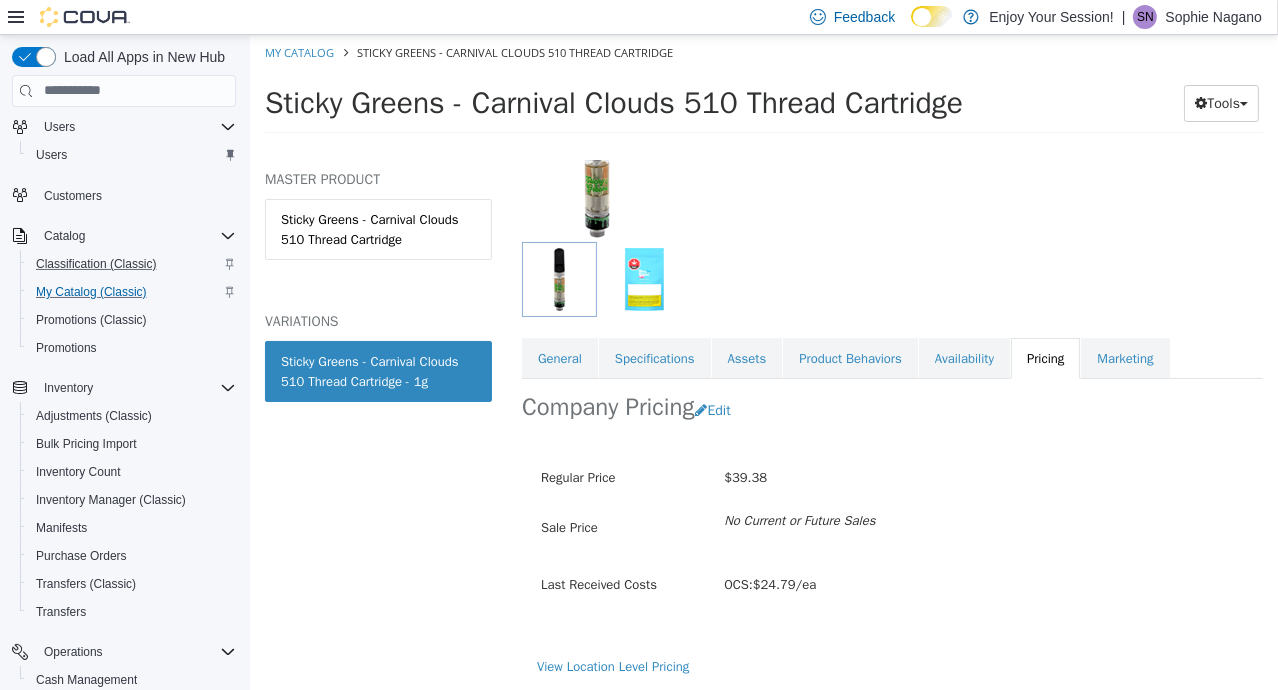 select on "**********" 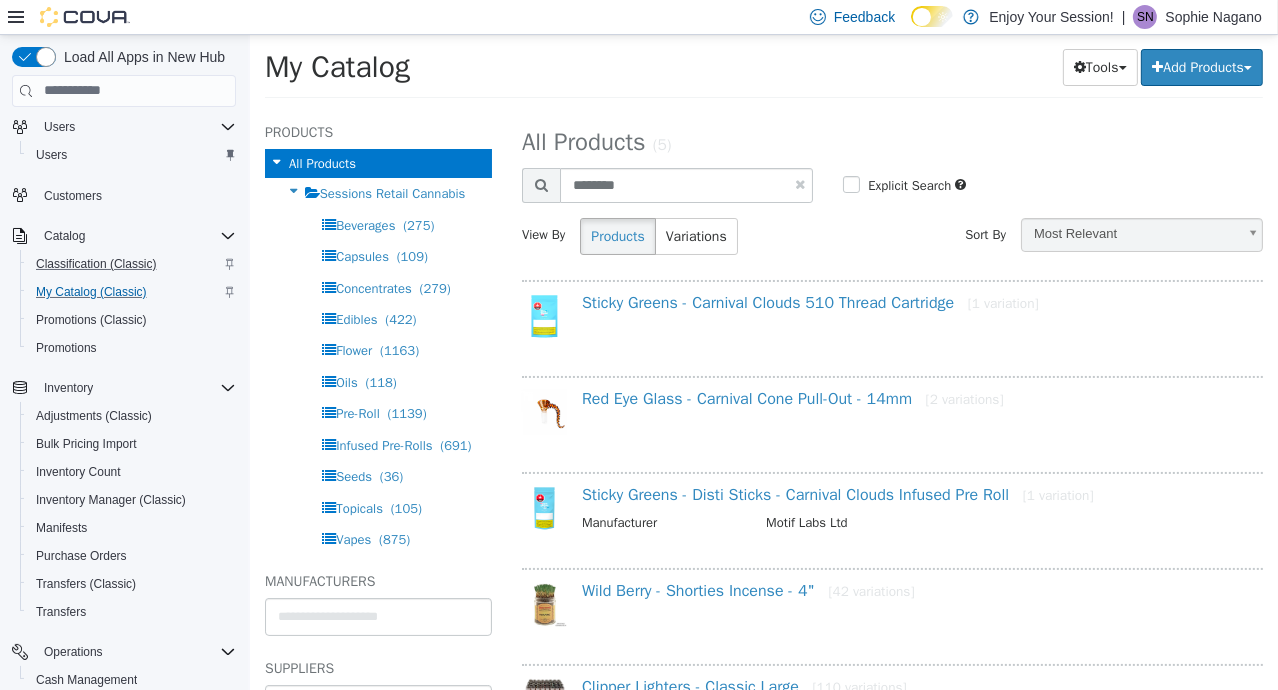 click at bounding box center [799, 183] 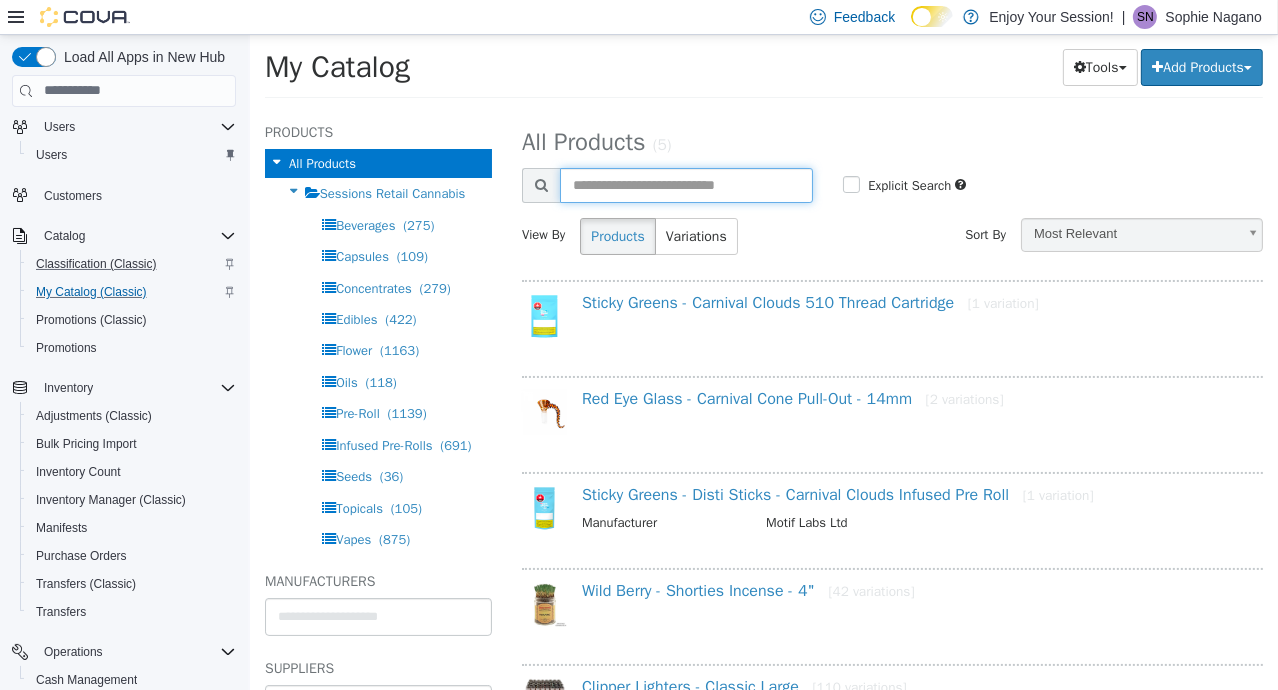 click at bounding box center [685, 184] 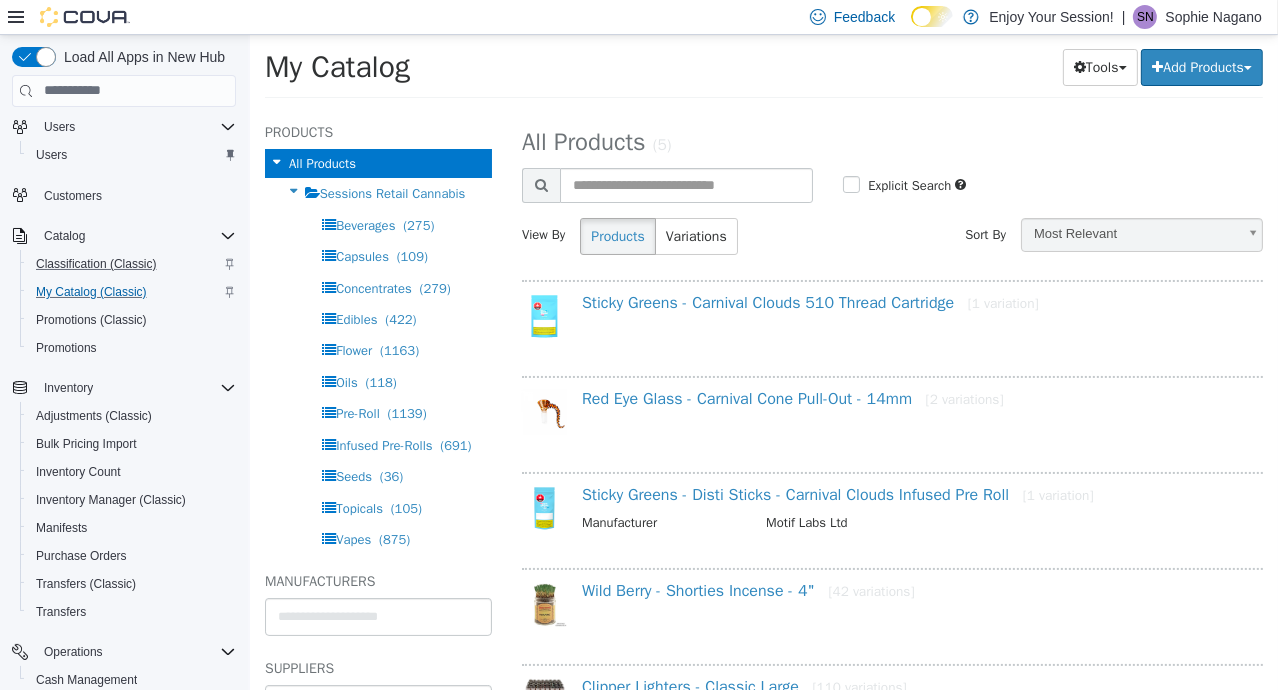 select on "**********" 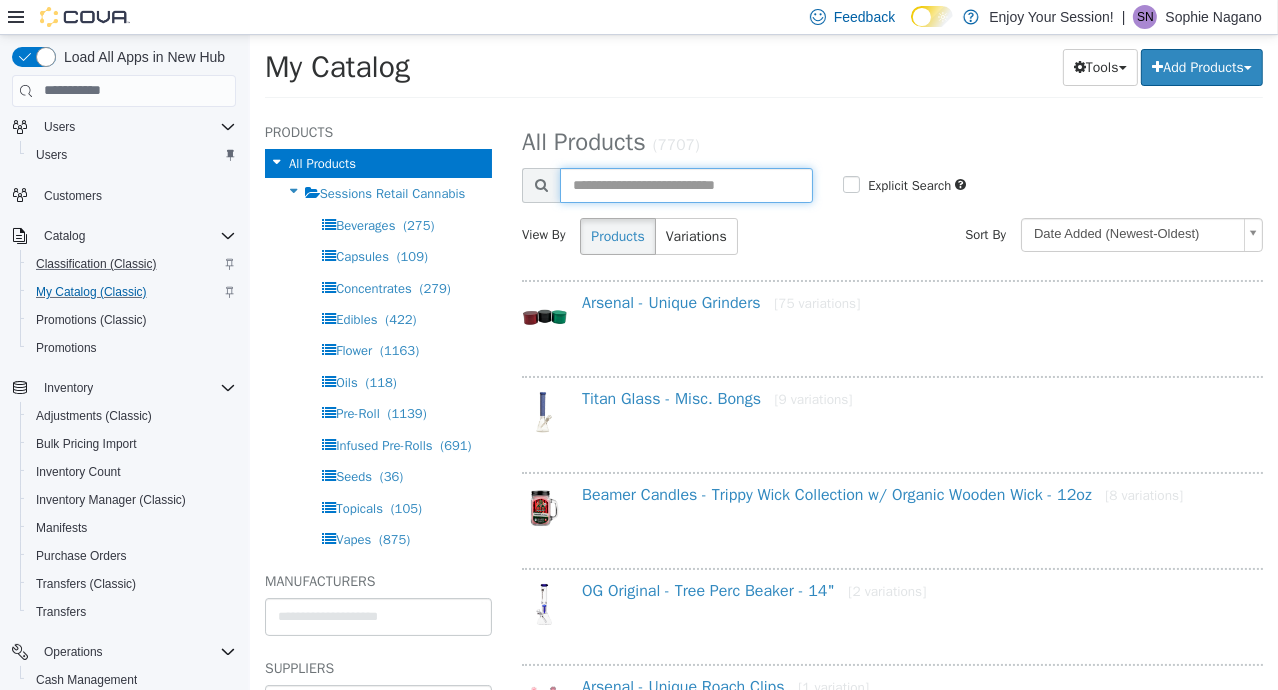 click at bounding box center (685, 184) 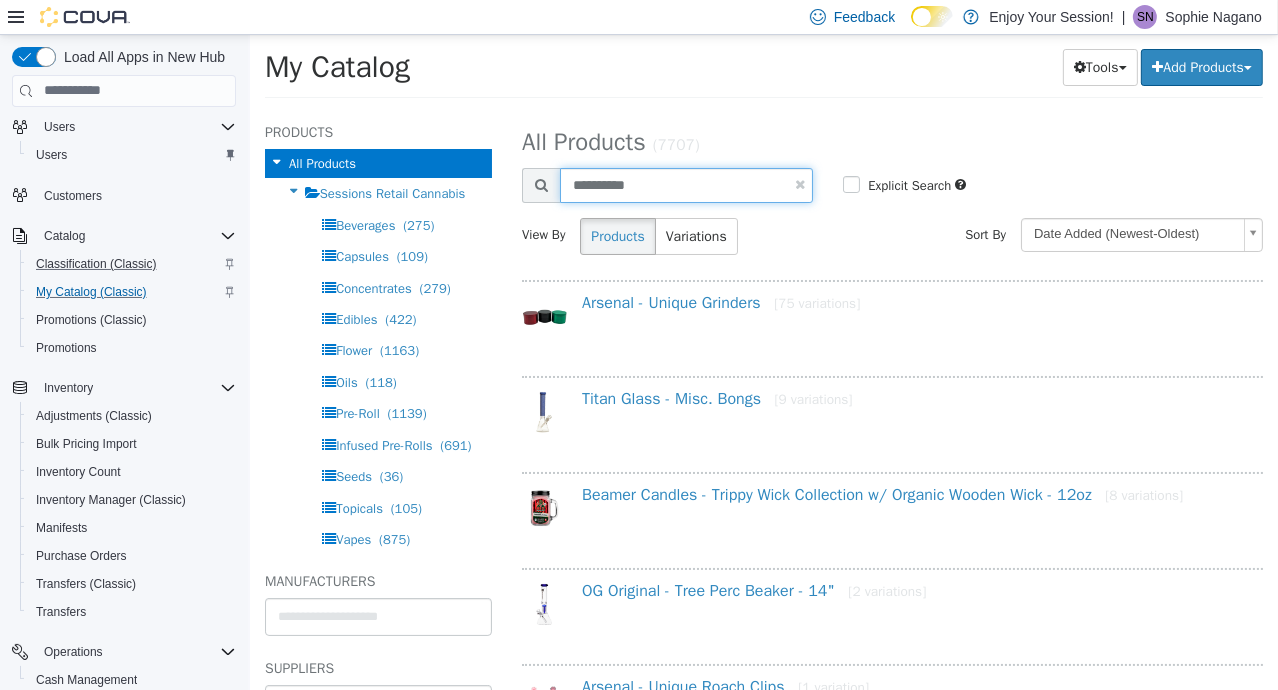type on "**********" 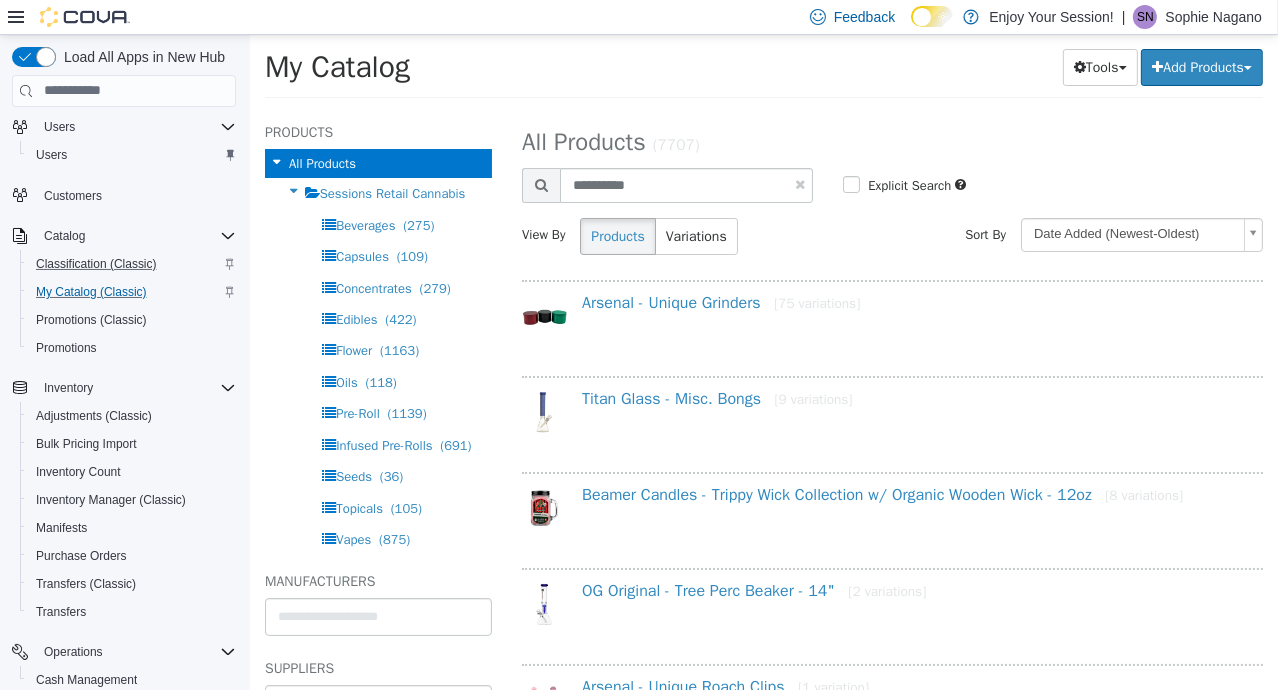 select on "**********" 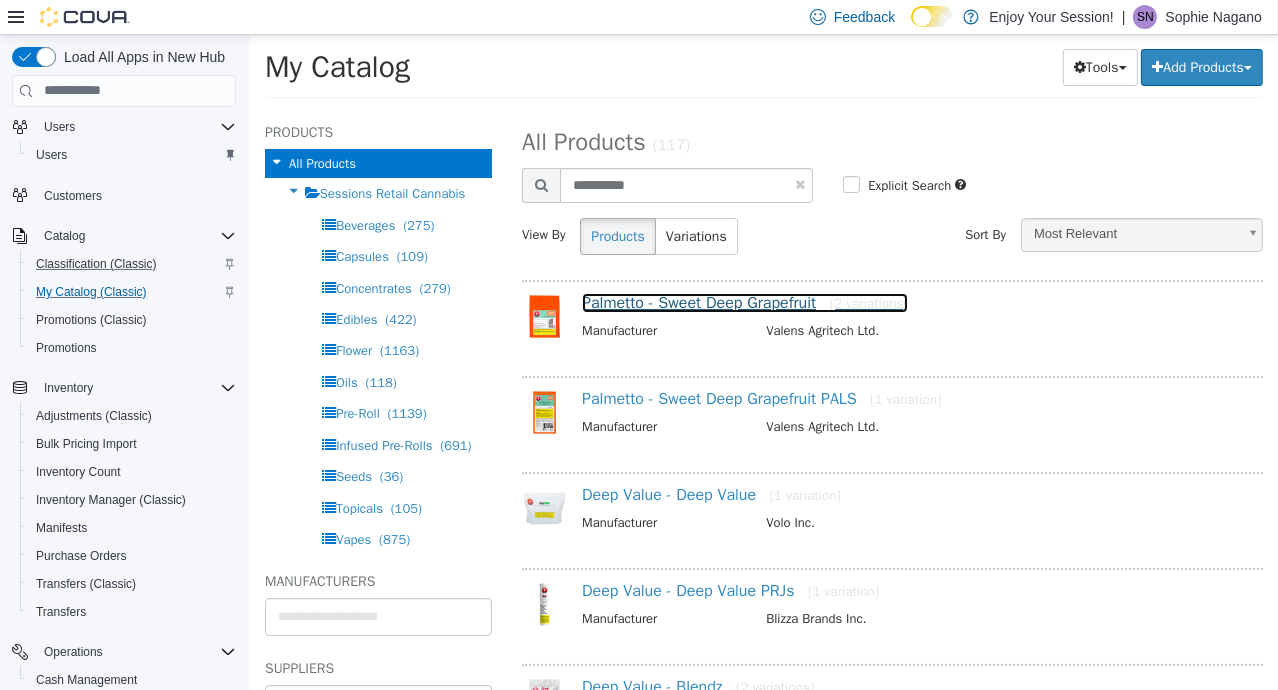 click on "Palmetto - Sweet Deep Grapefruit
[2 variations]" at bounding box center (744, 302) 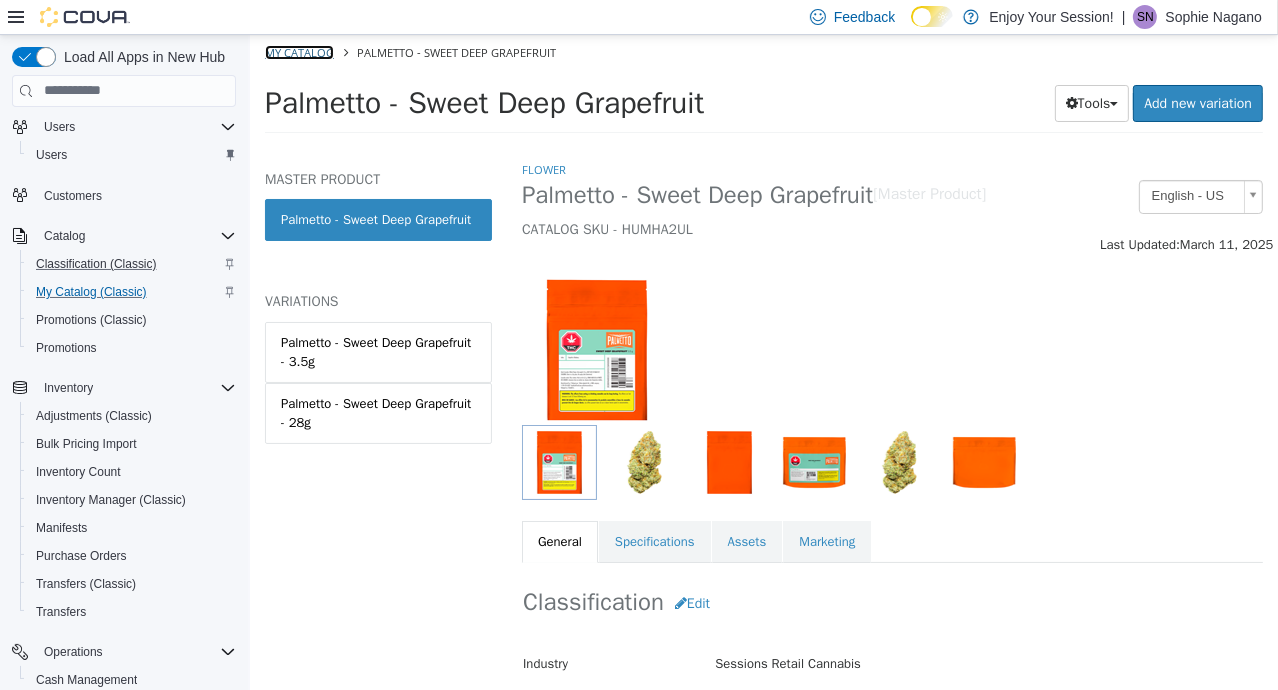 click on "My Catalog" at bounding box center (298, 51) 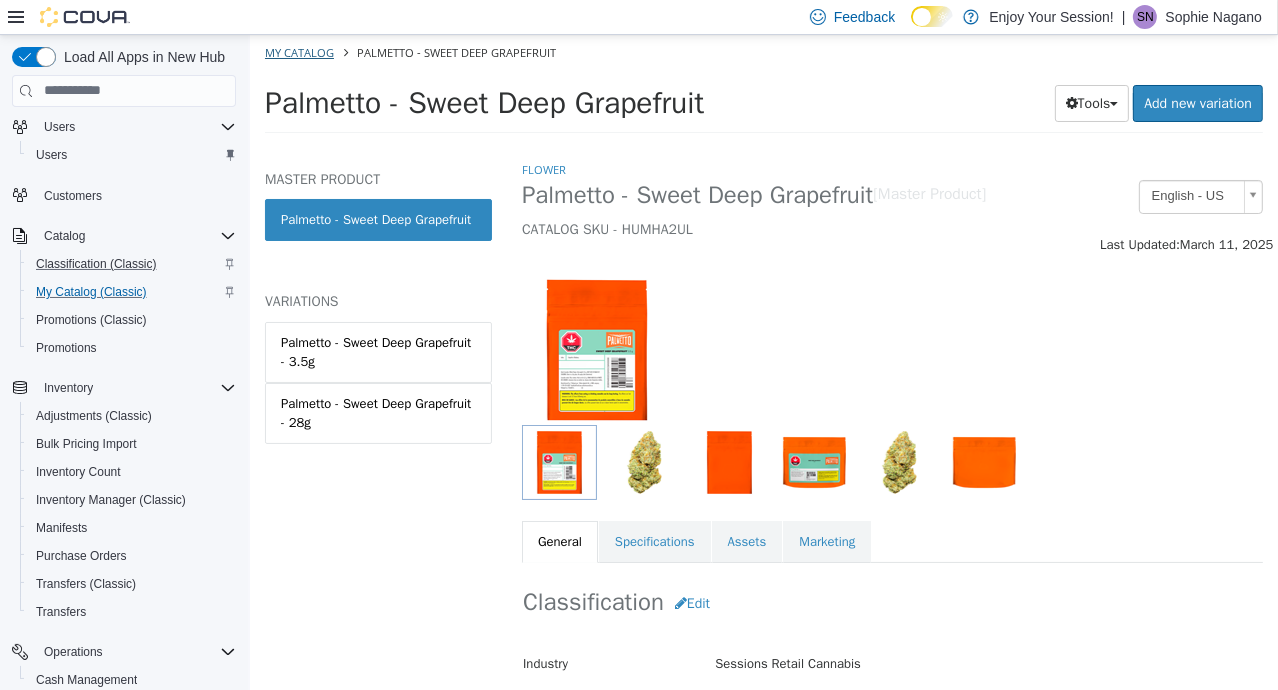 select on "**********" 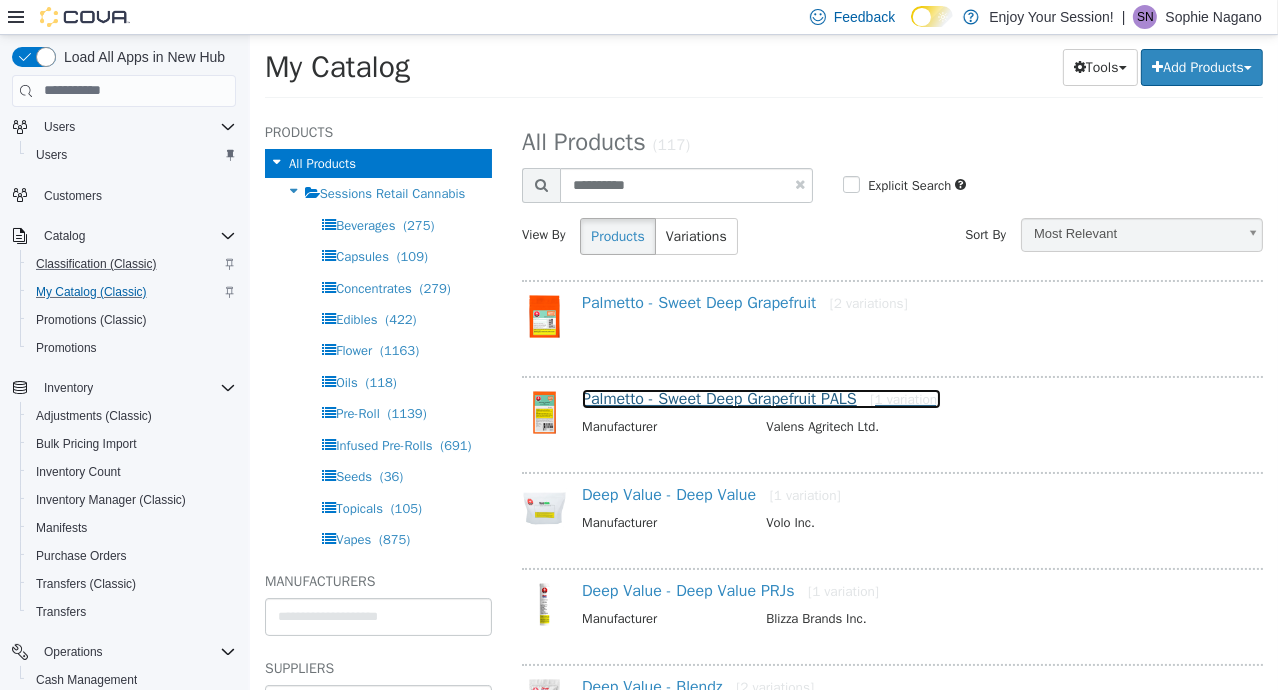 click on "Palmetto - Sweet Deep Grapefruit PALS
[1 variation]" at bounding box center (760, 398) 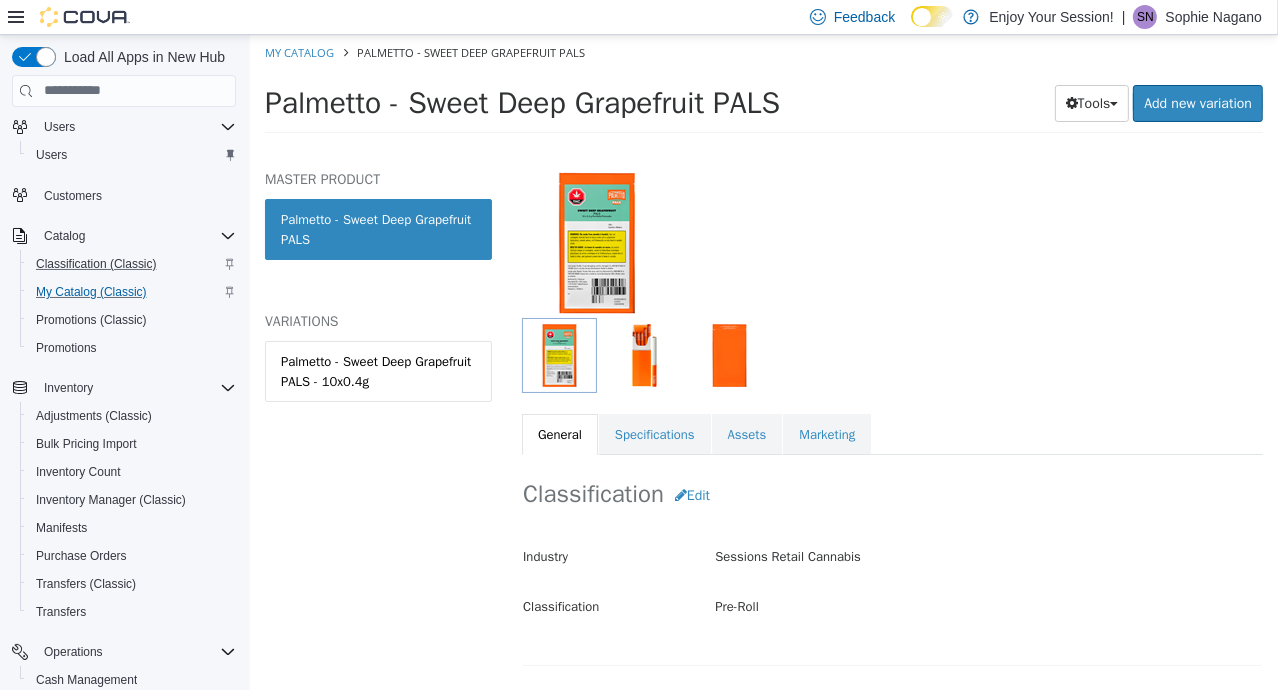 scroll, scrollTop: 110, scrollLeft: 0, axis: vertical 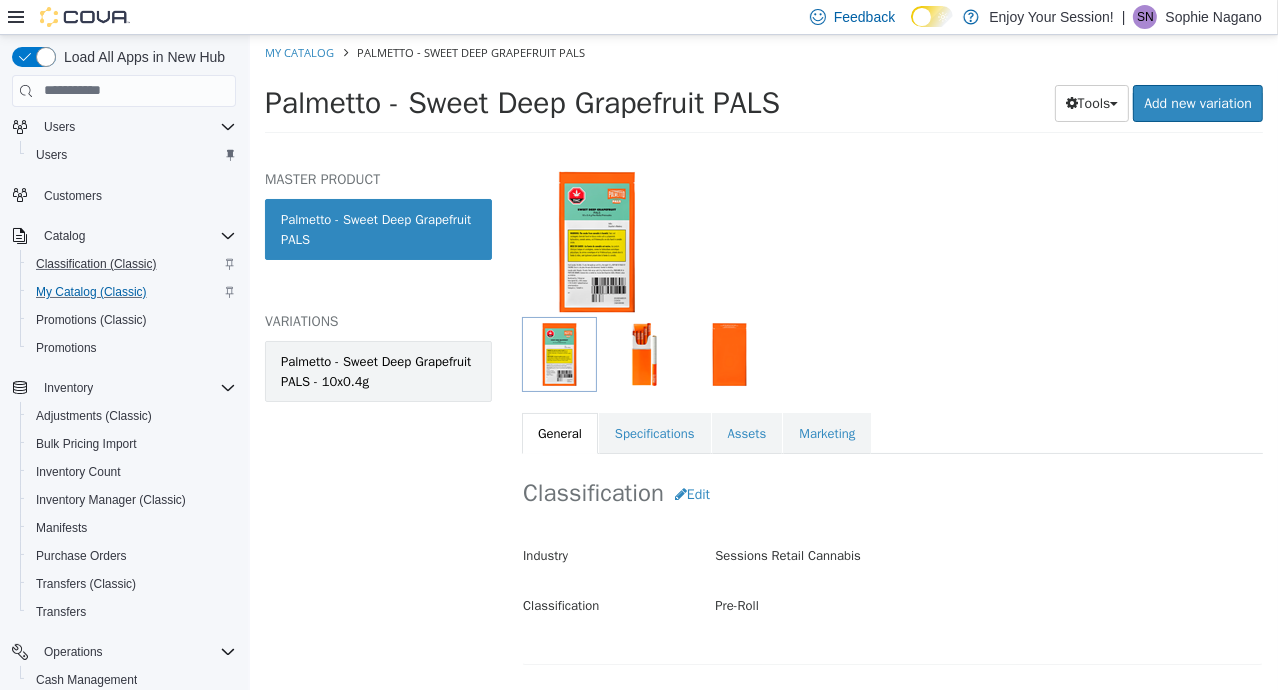 click on "Palmetto - Sweet Deep Grapefruit PALS - 10x0.4g" at bounding box center [377, 370] 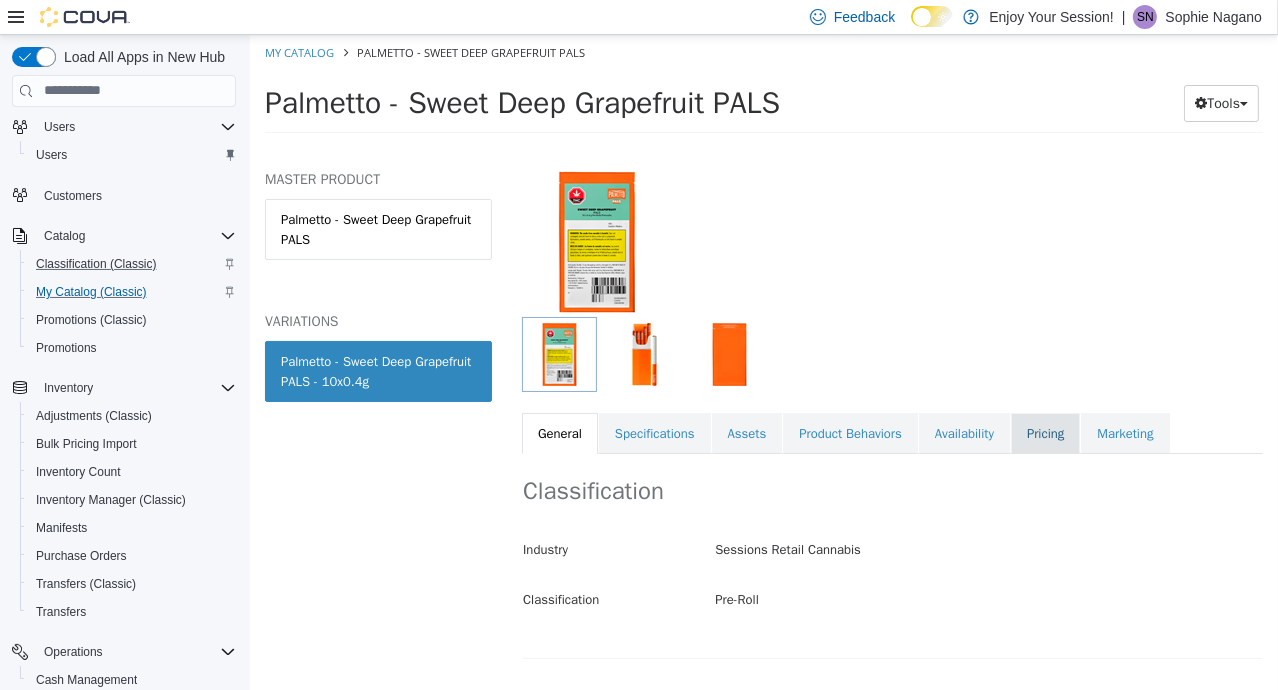 click on "Pricing" at bounding box center (1044, 433) 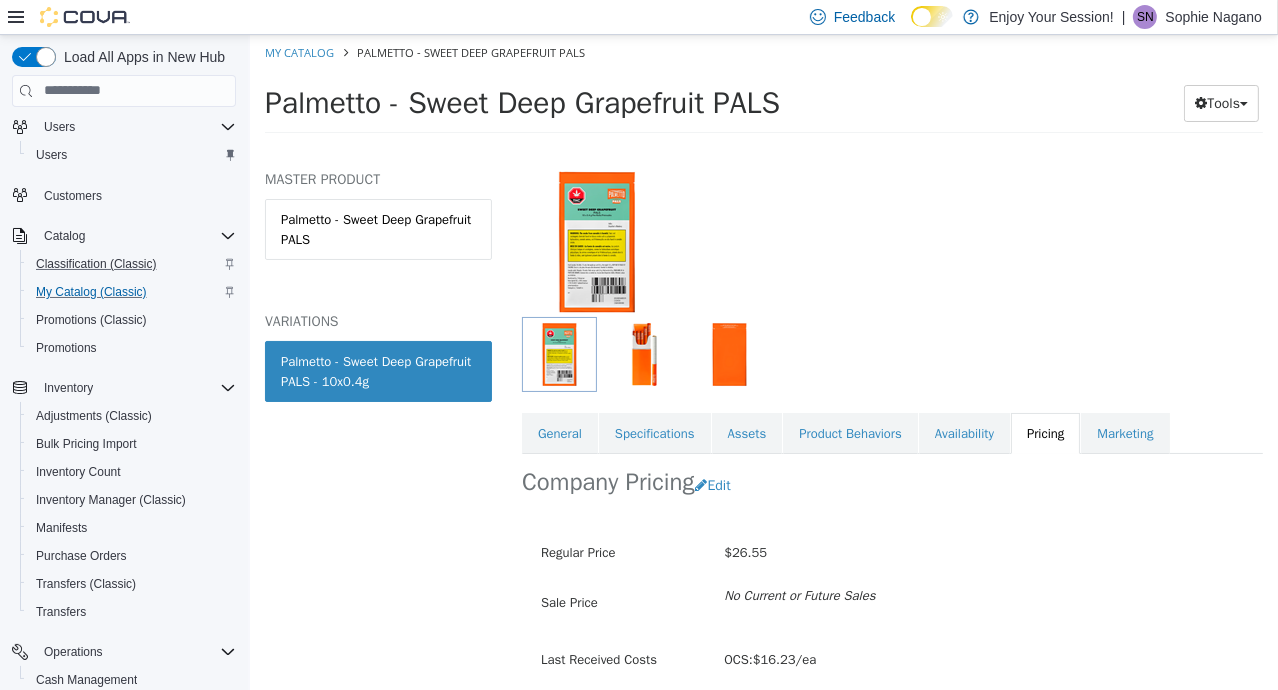 scroll, scrollTop: 185, scrollLeft: 0, axis: vertical 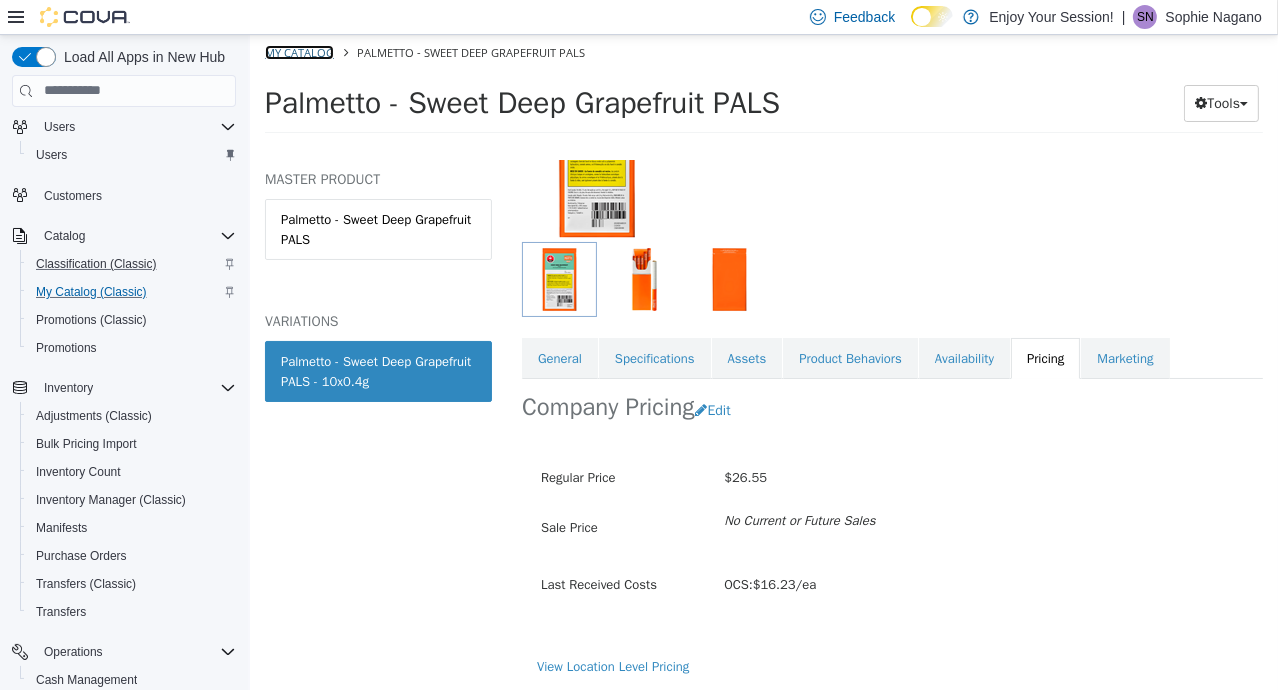 click on "My Catalog" at bounding box center (298, 51) 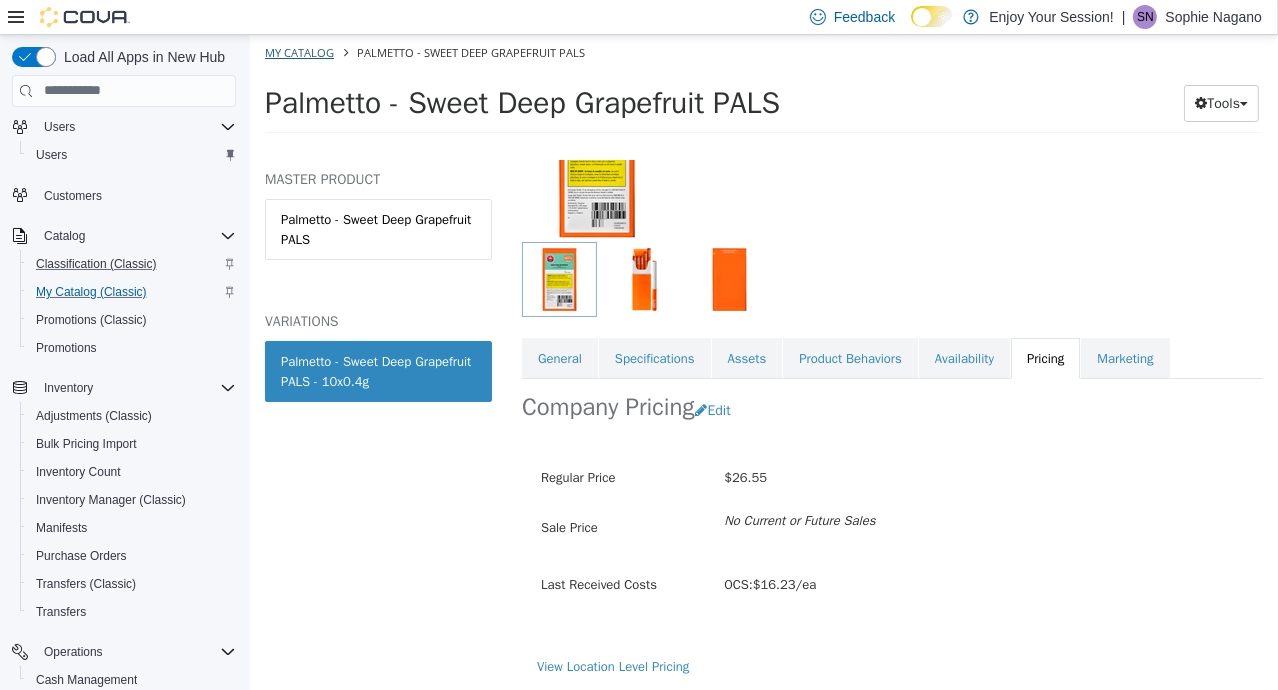 select on "**********" 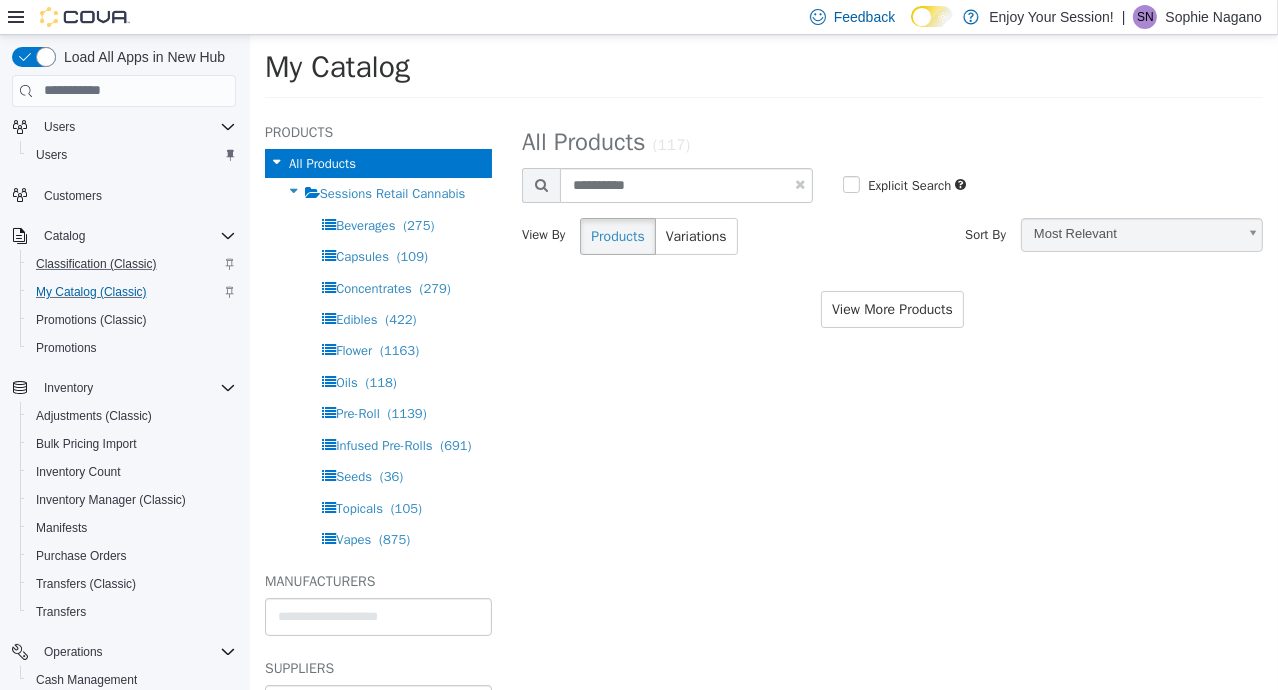 click at bounding box center (799, 183) 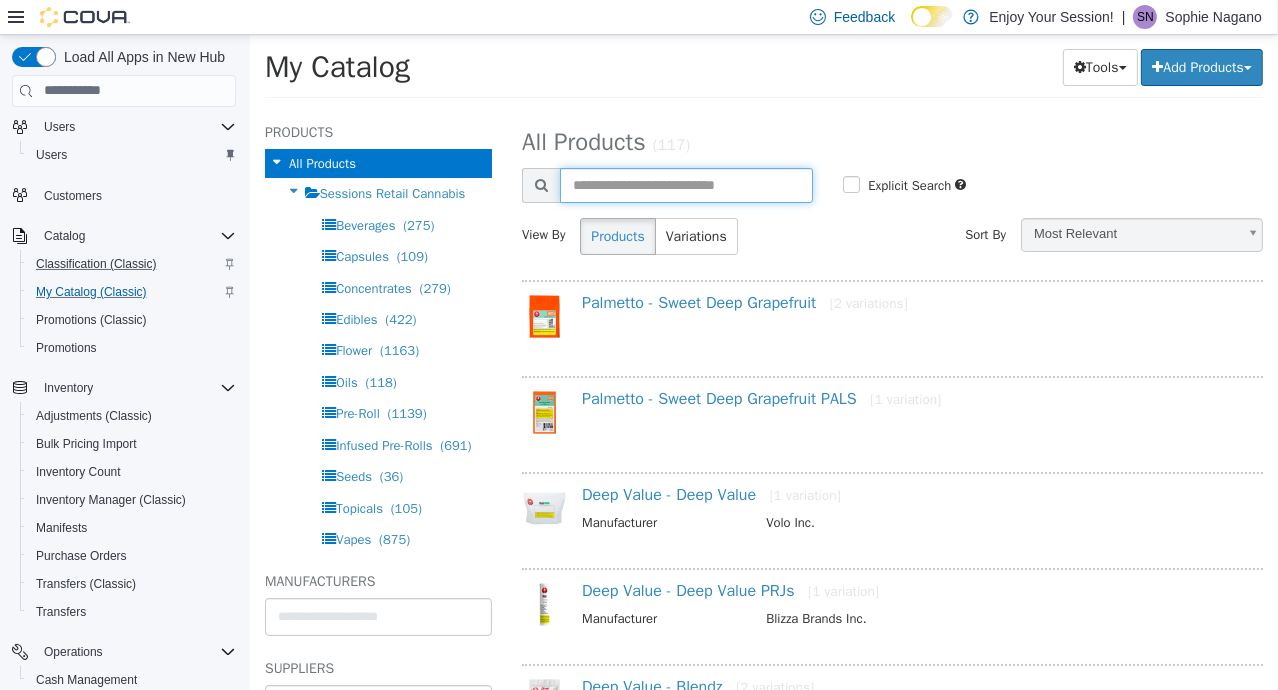 click at bounding box center (685, 184) 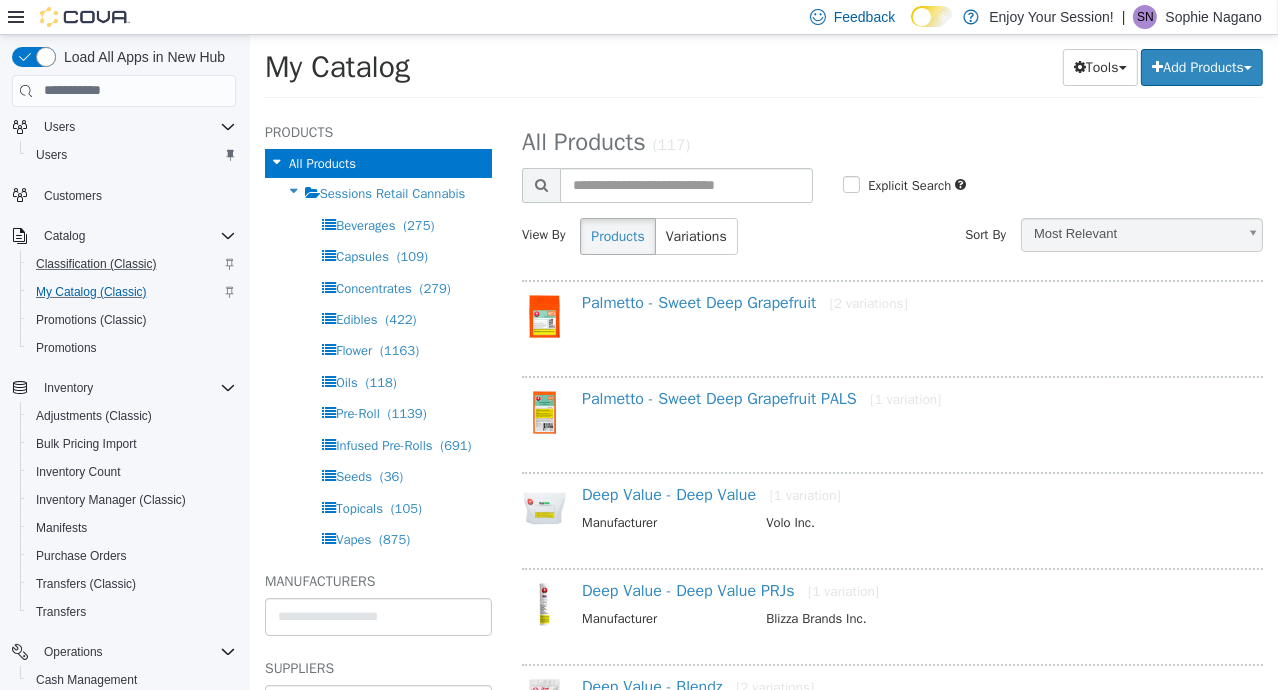 select on "**********" 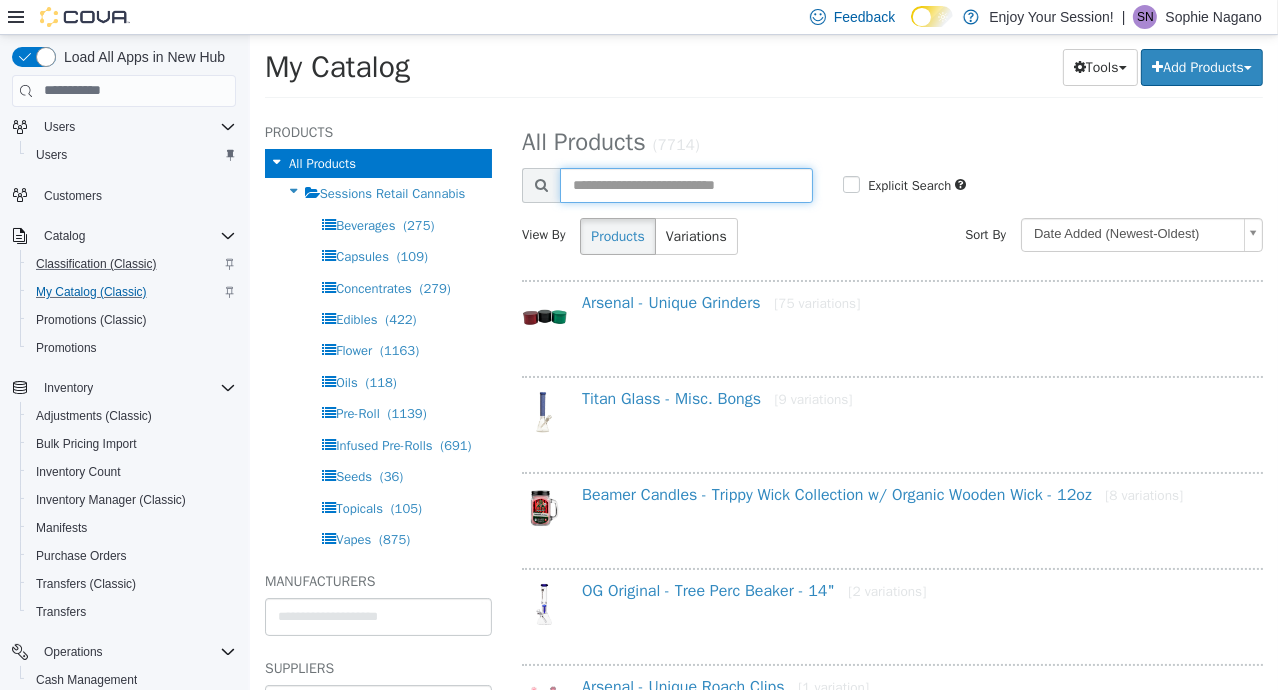 click at bounding box center (685, 184) 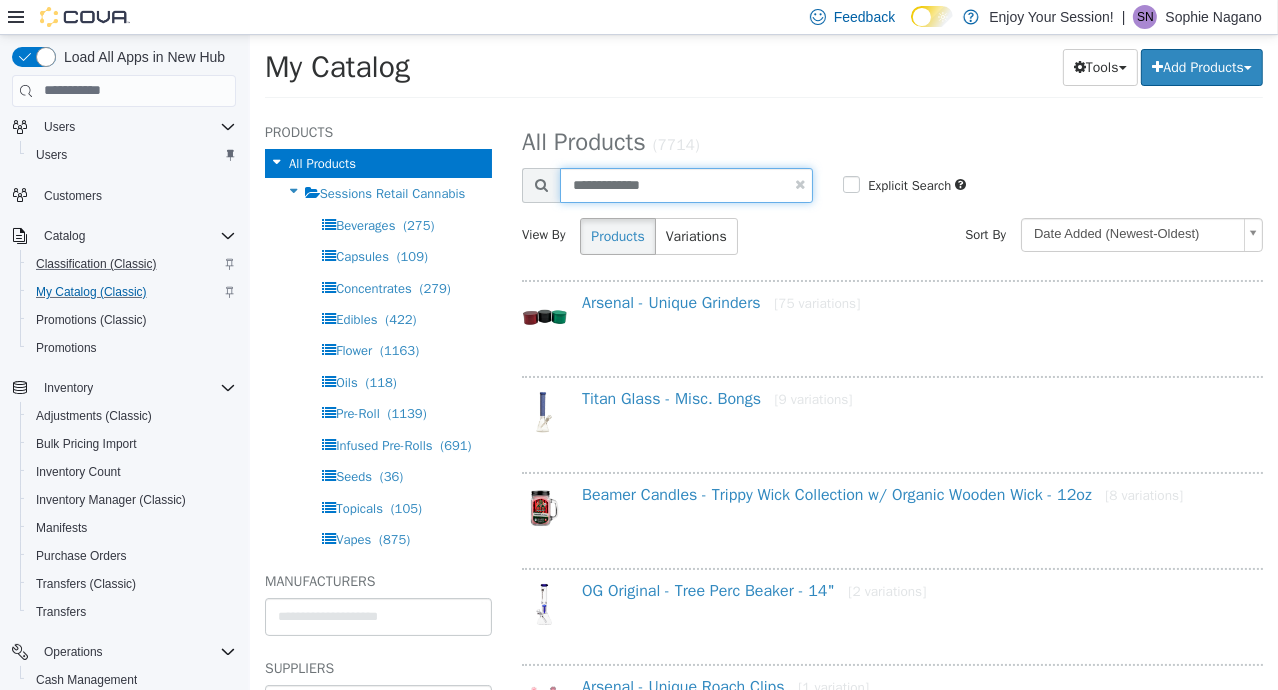 type on "**********" 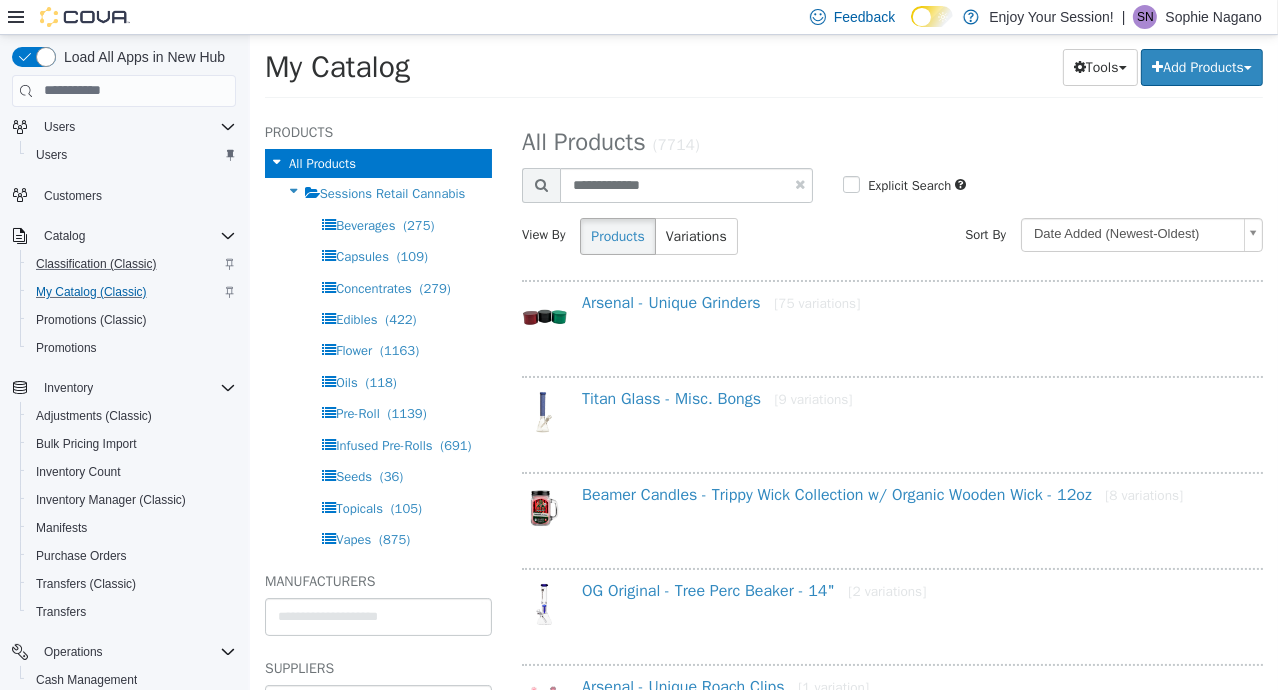 select on "**********" 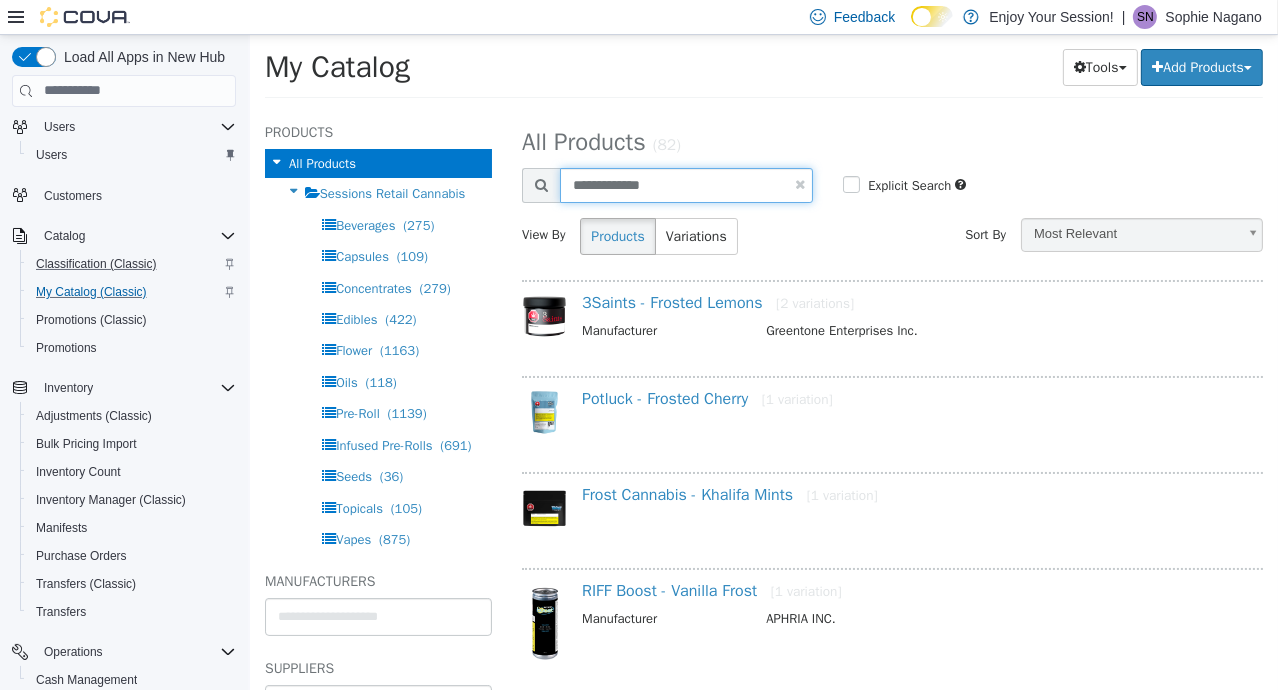 click on "**********" at bounding box center [685, 184] 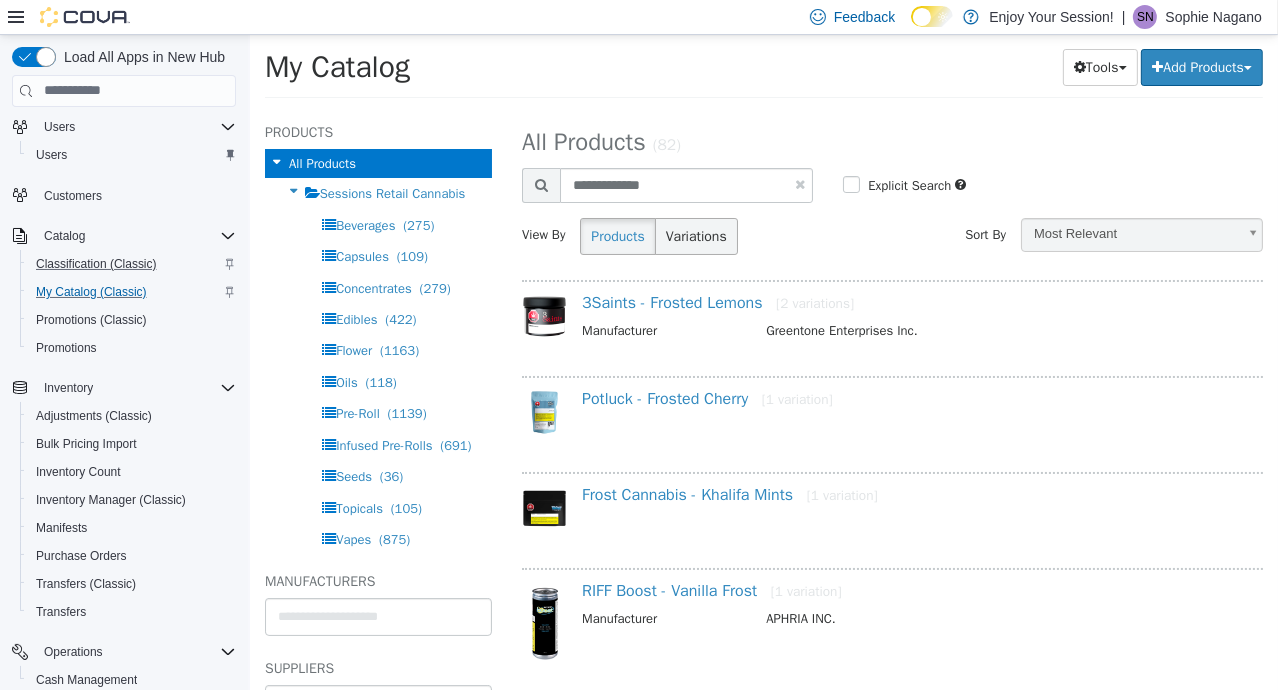 select on "**********" 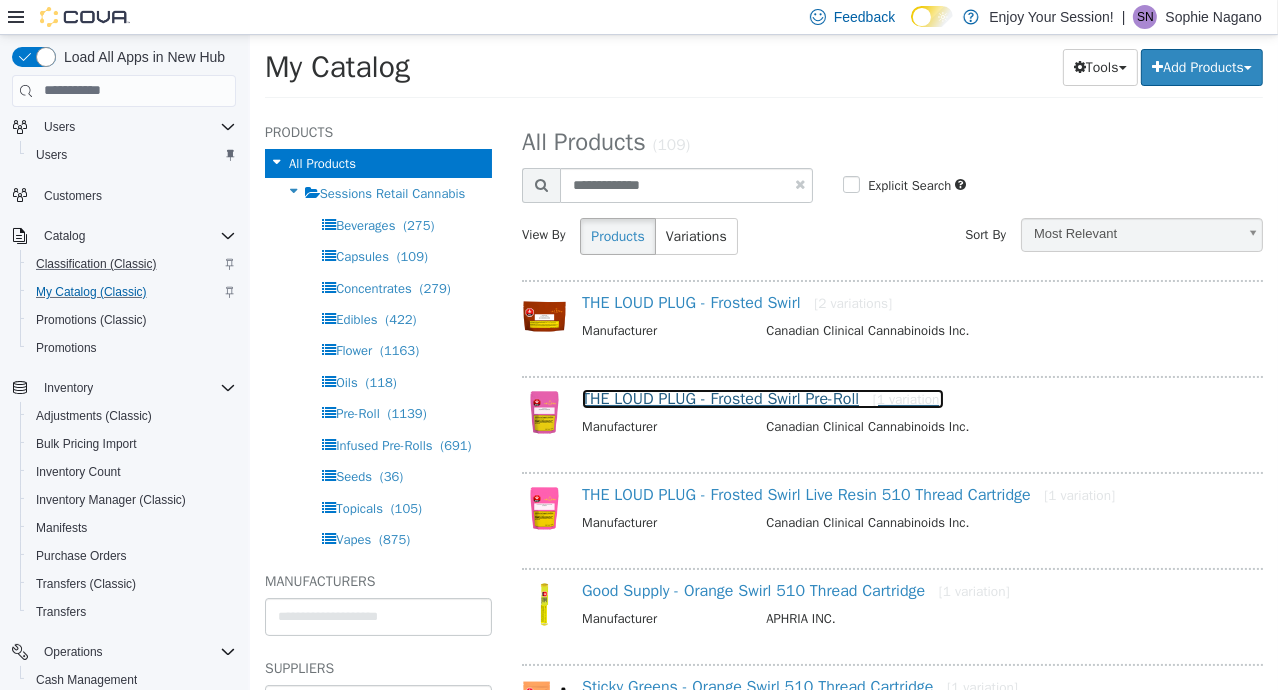 click on "THE LOUD PLUG - Frosted Swirl Pre-Roll
[1 variation]" at bounding box center (762, 398) 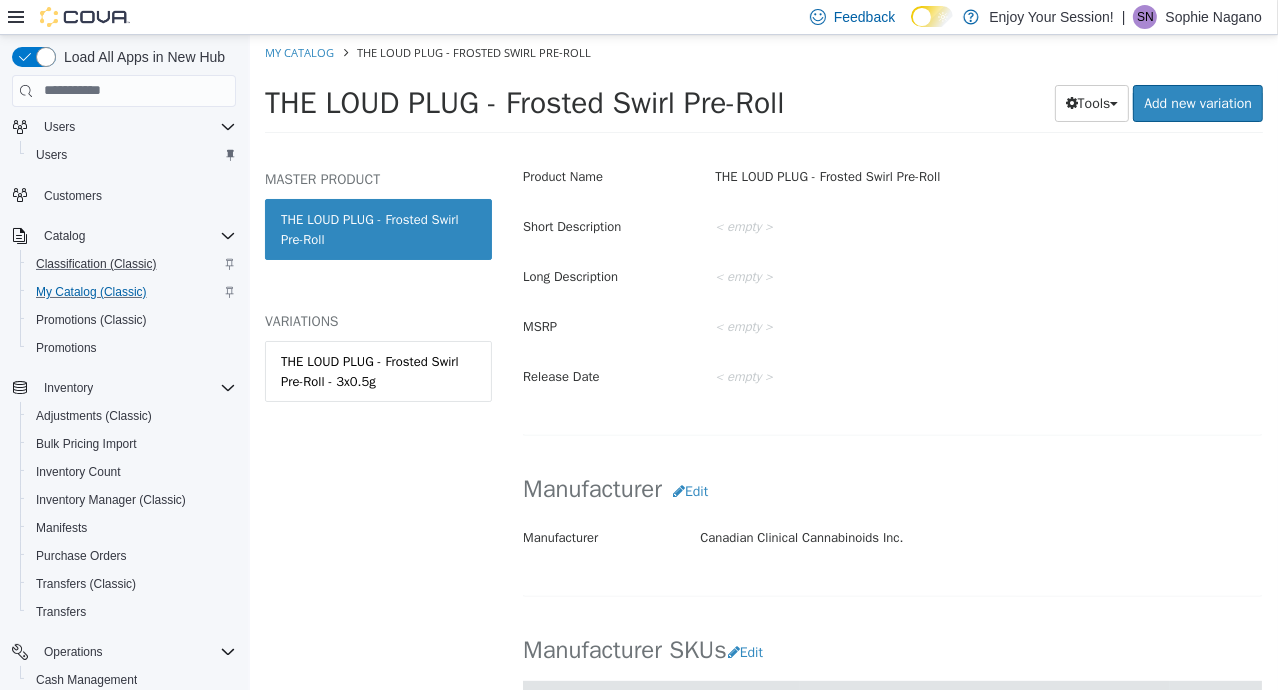 scroll, scrollTop: 710, scrollLeft: 0, axis: vertical 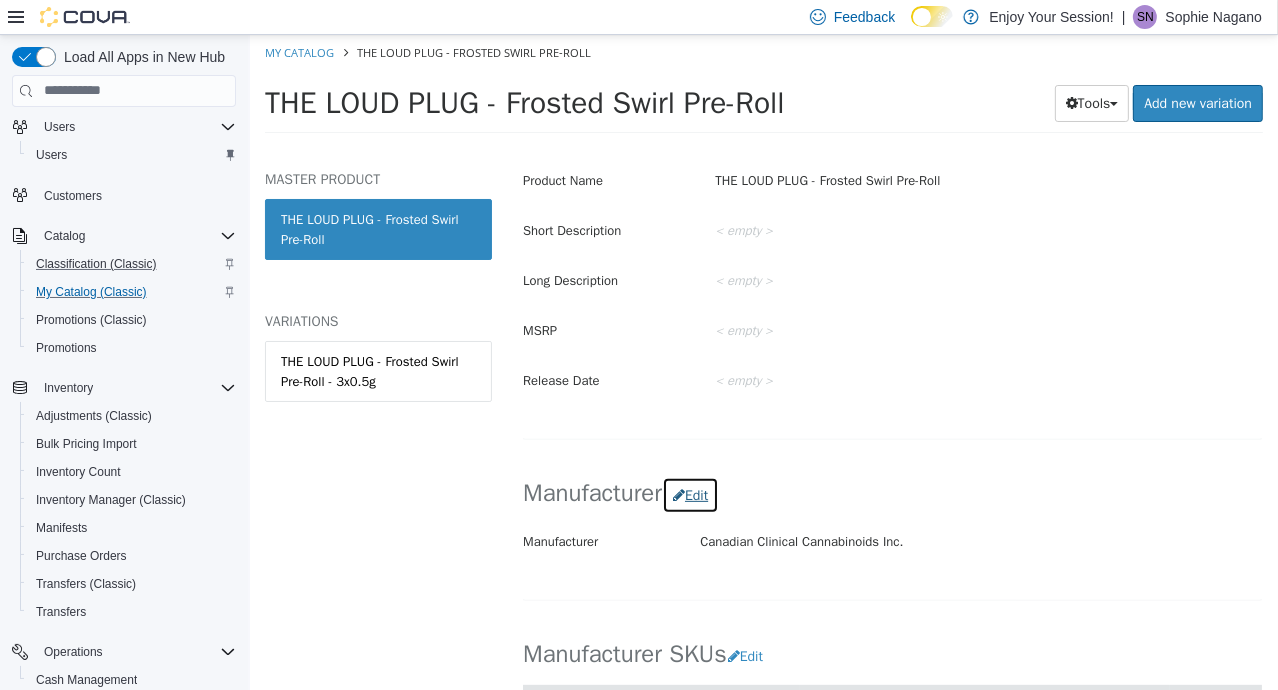 click on "Edit" at bounding box center (689, 494) 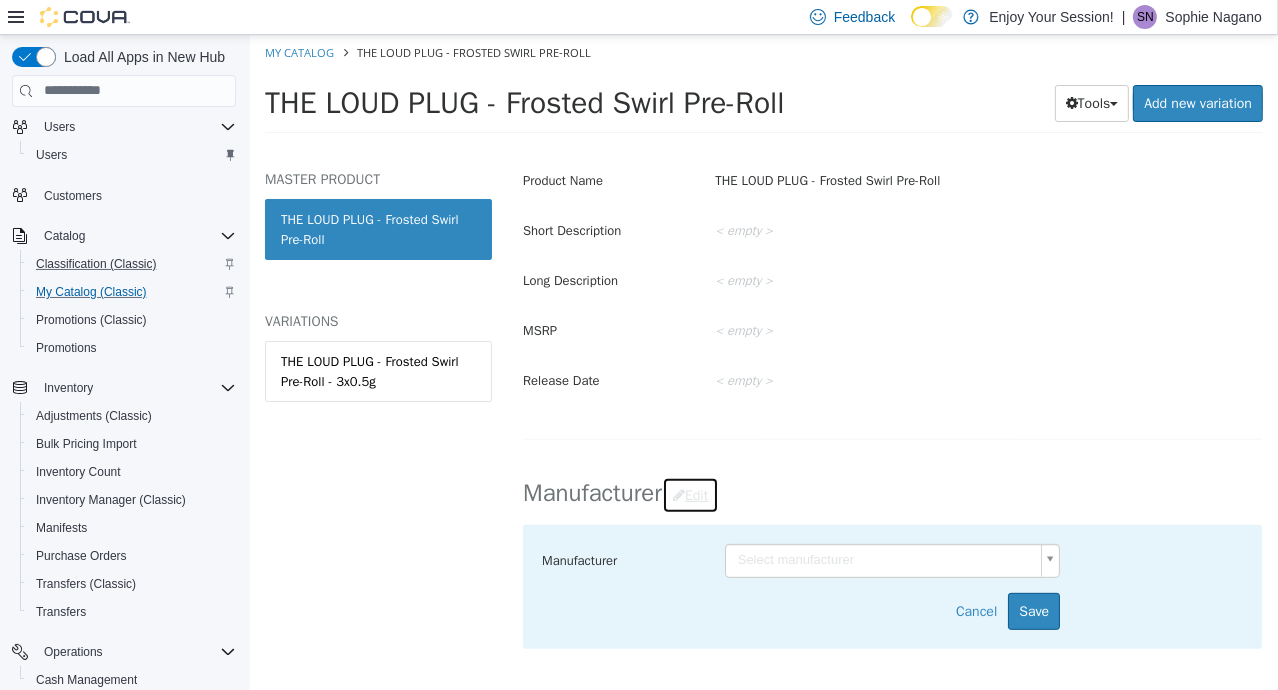 type on "******" 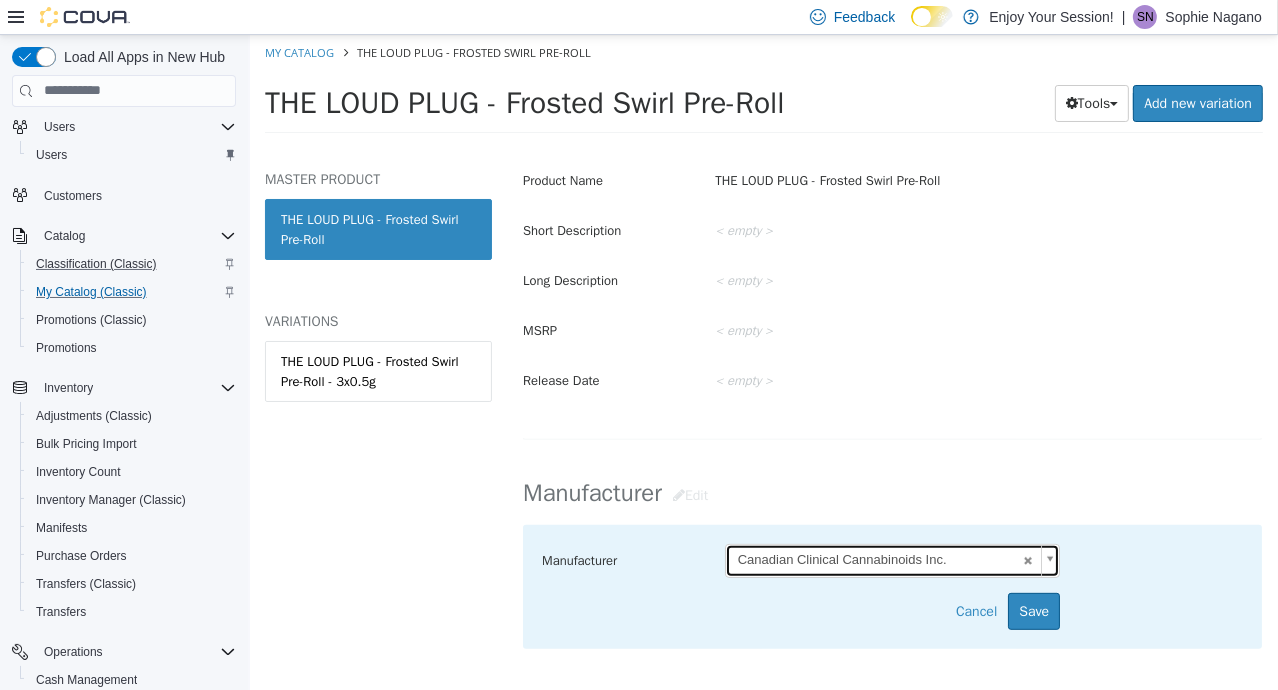 type 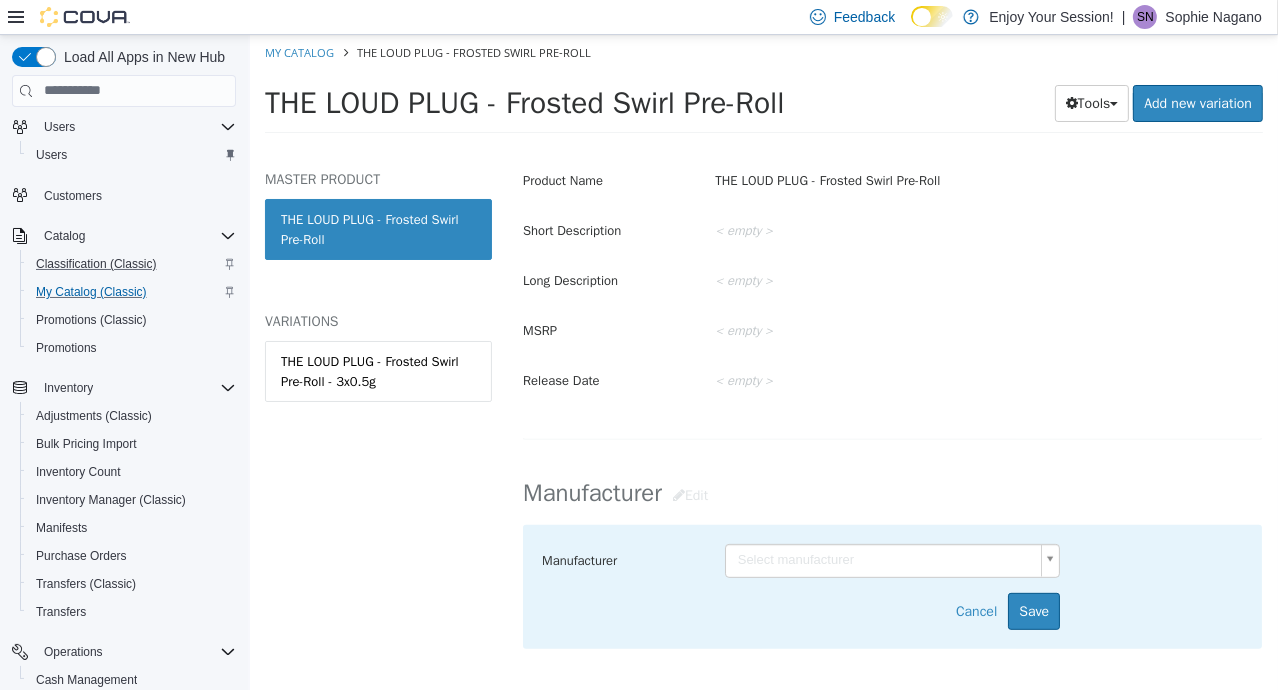 click on "Manufacturer     Select manufacturer                             Cancel Save" at bounding box center (891, 586) 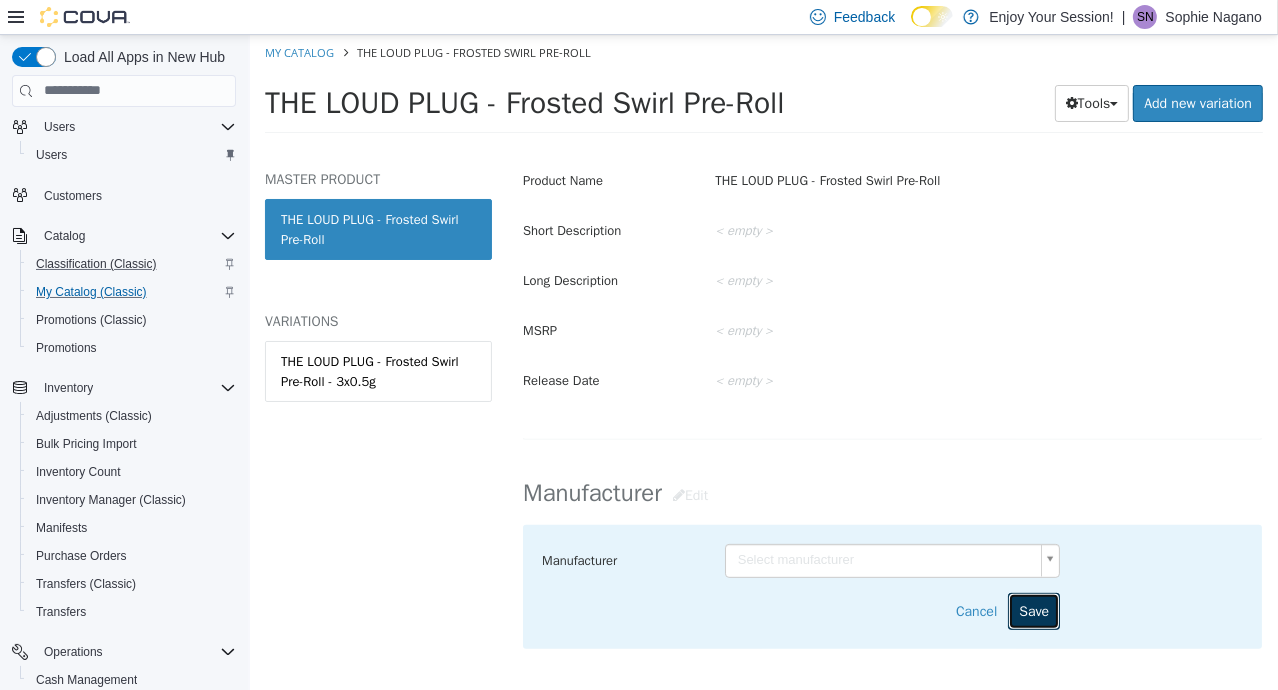 click on "Save" at bounding box center (1033, 610) 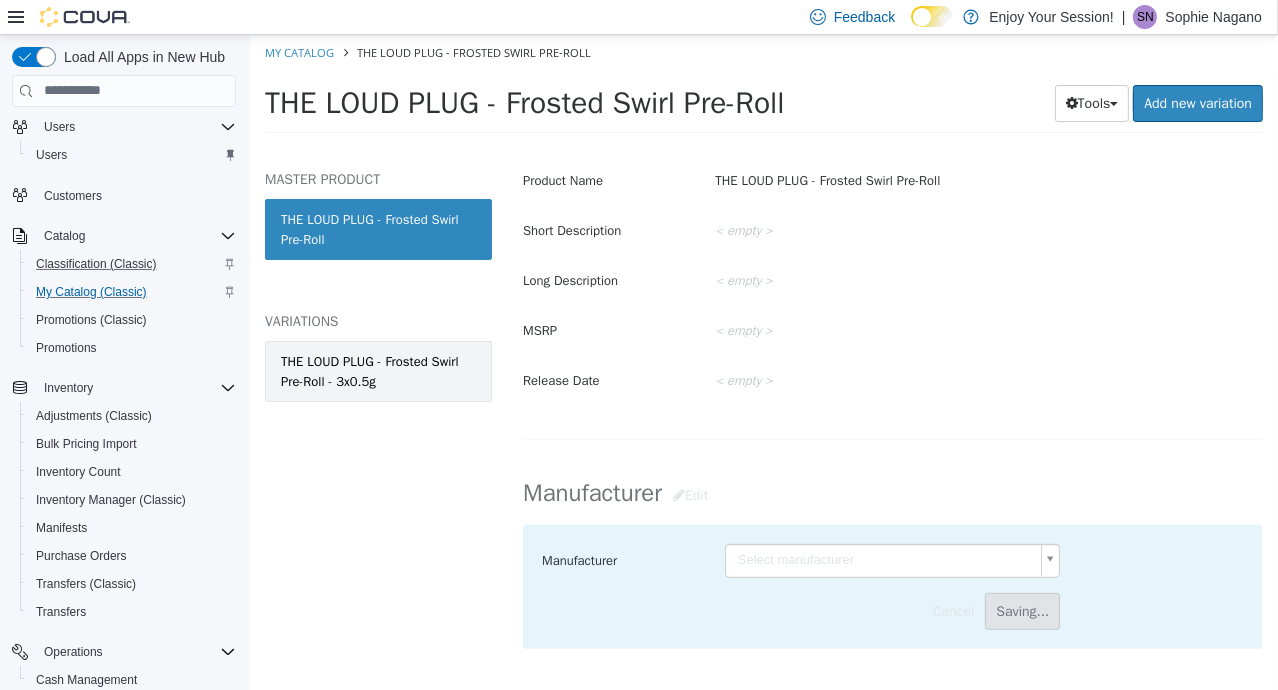 click on "THE LOUD PLUG - Frosted Swirl Pre-Roll - 3x0.5g" at bounding box center (377, 370) 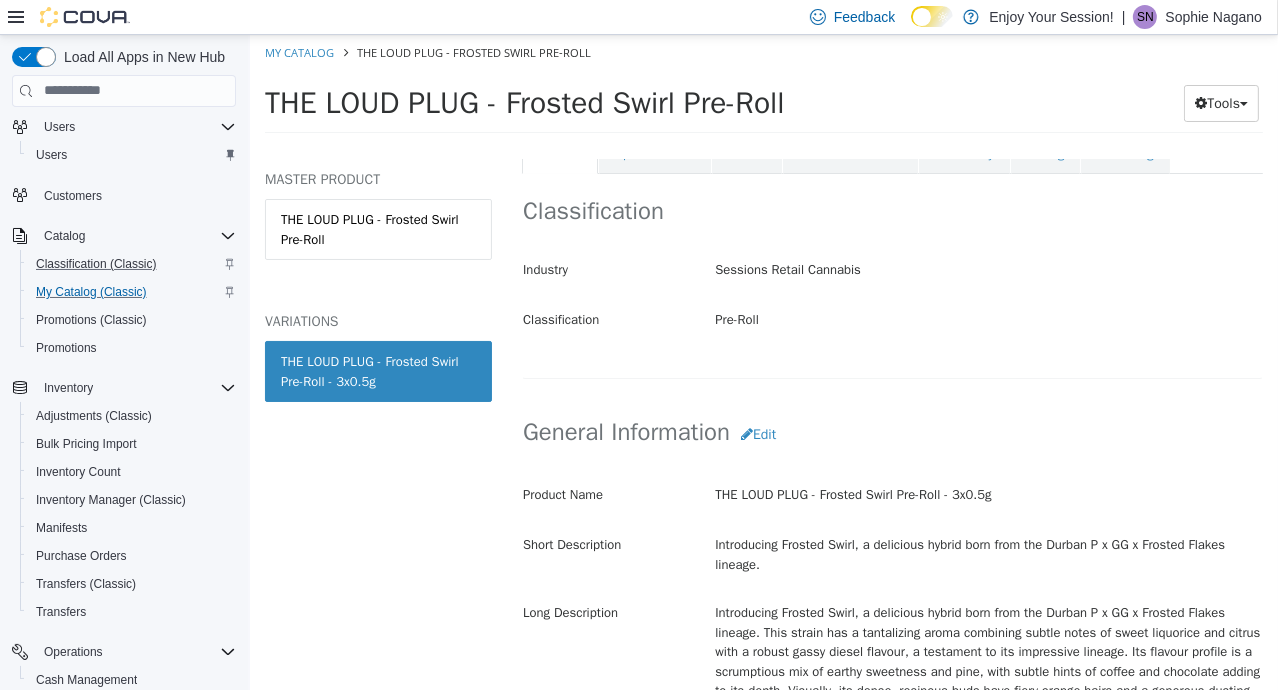 scroll, scrollTop: 140, scrollLeft: 0, axis: vertical 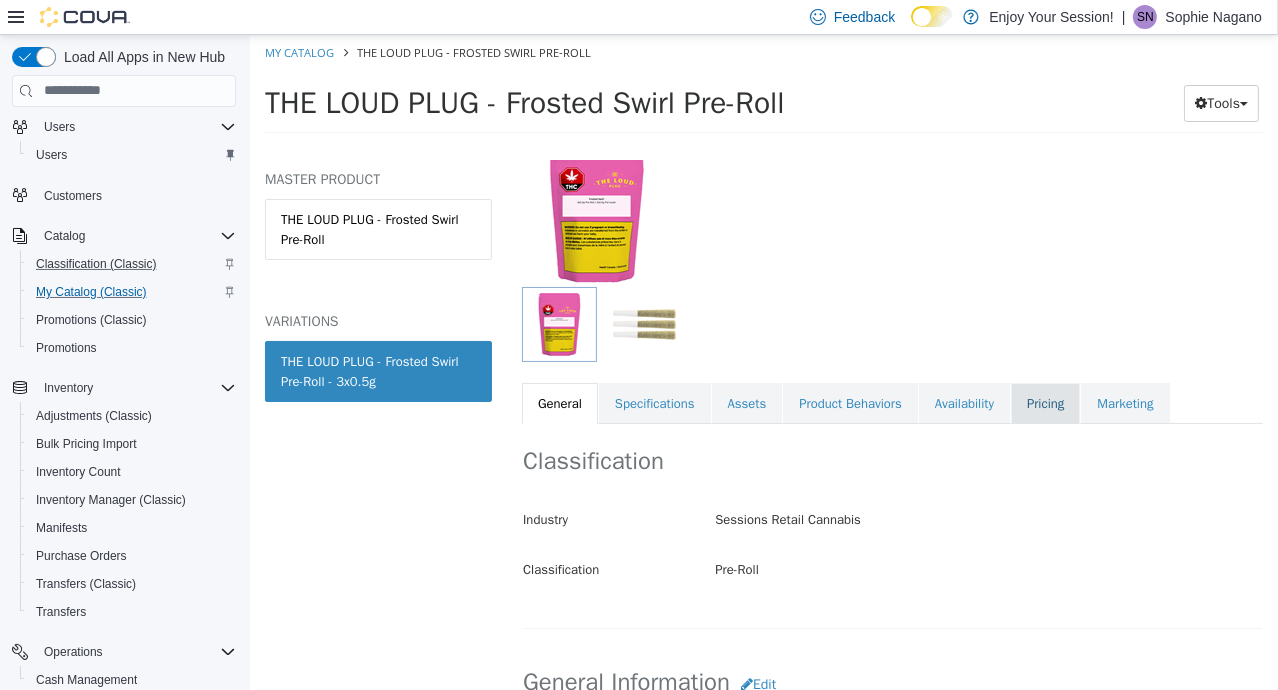 click on "Pricing" at bounding box center (1044, 403) 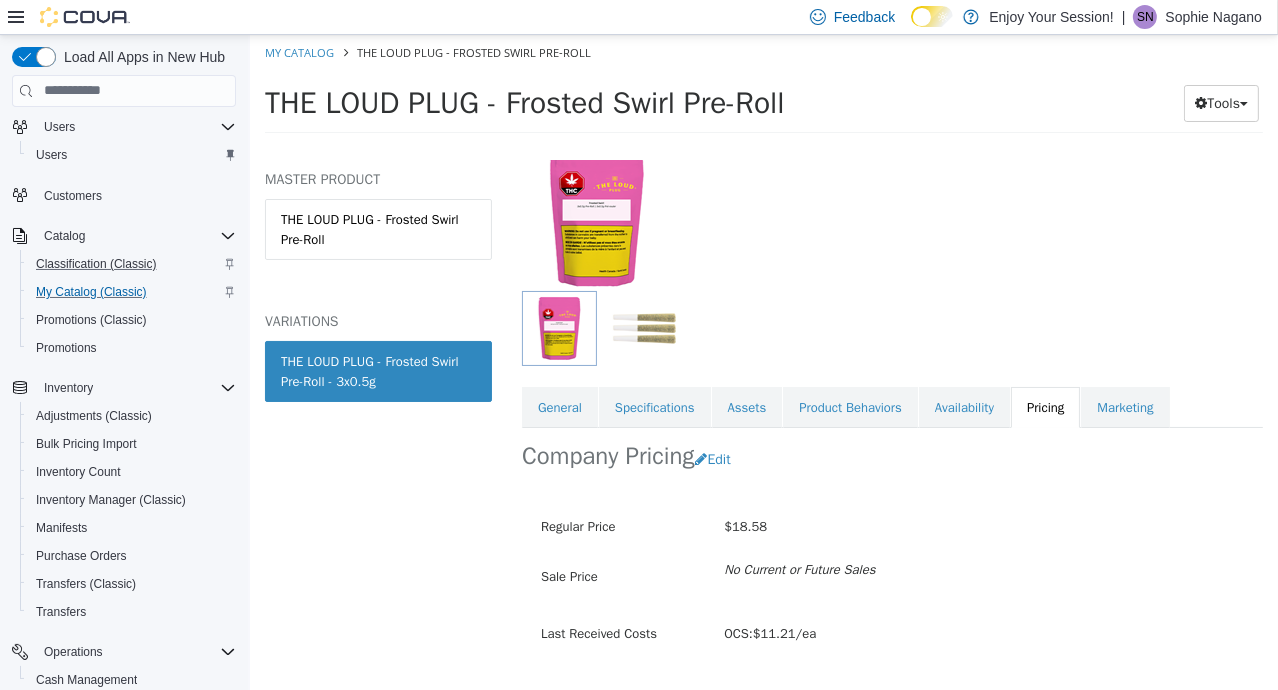 scroll, scrollTop: 185, scrollLeft: 0, axis: vertical 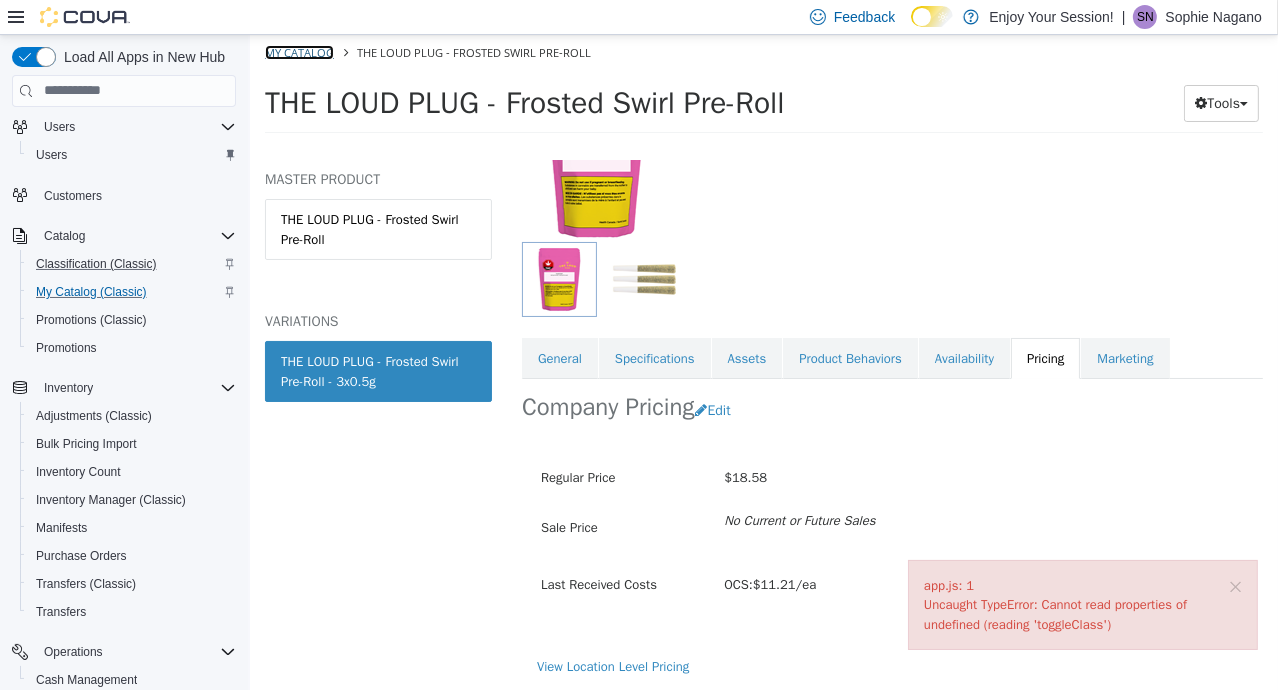 click on "My Catalog" at bounding box center (298, 51) 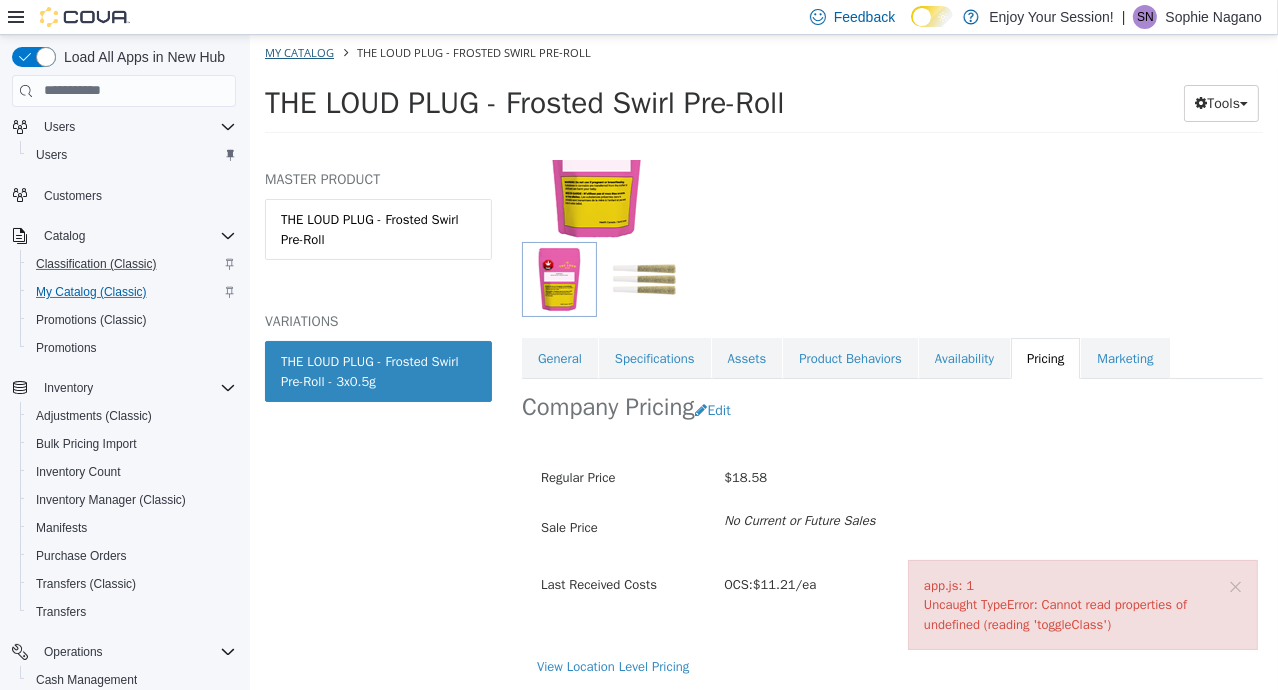 select on "**********" 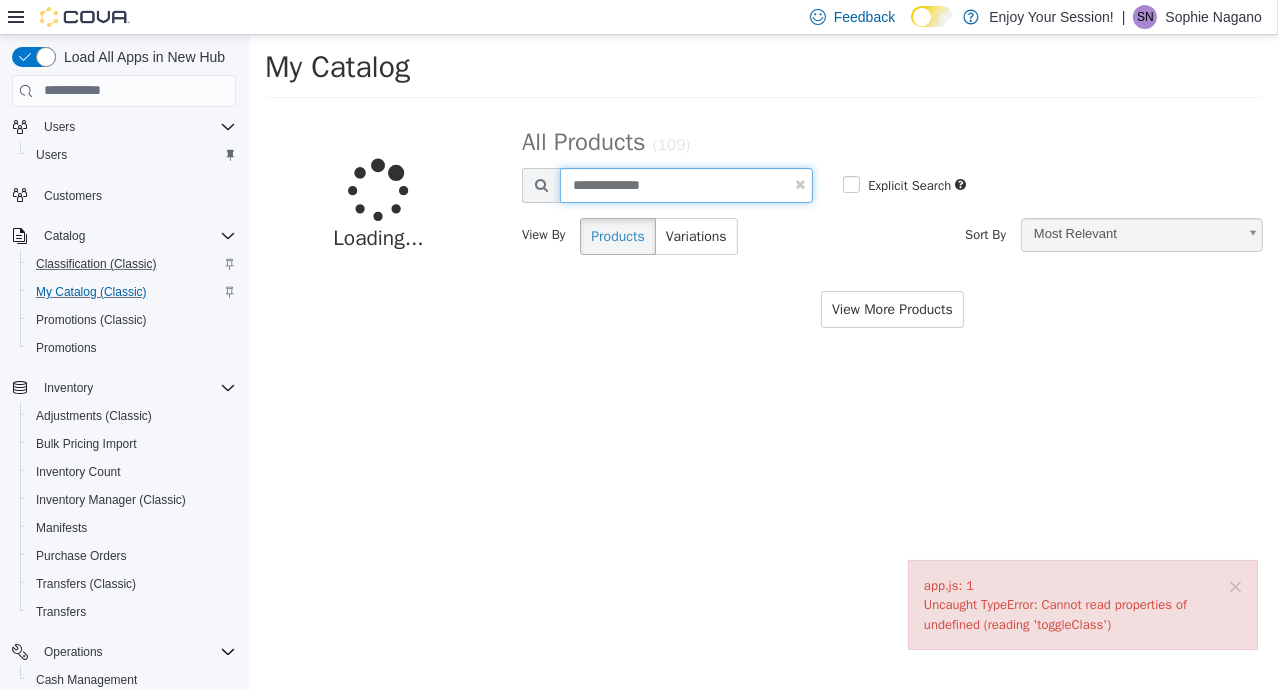 drag, startPoint x: 654, startPoint y: 186, endPoint x: 270, endPoint y: 183, distance: 384.01172 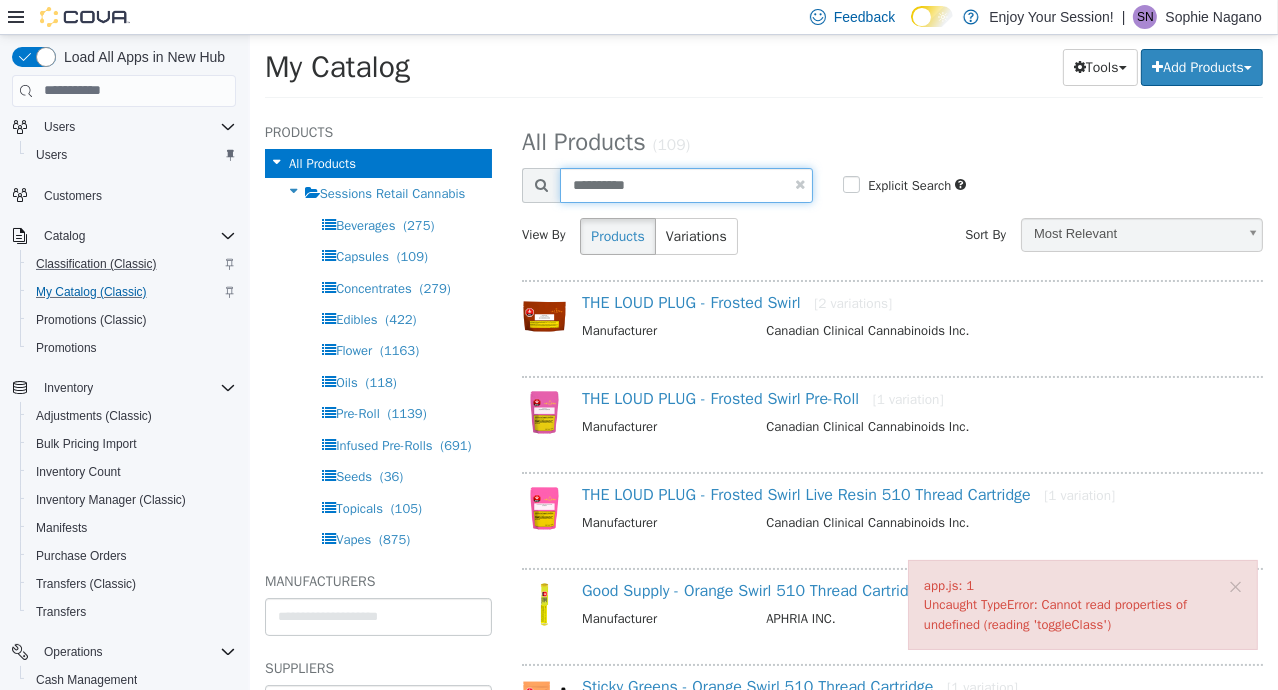 type on "**********" 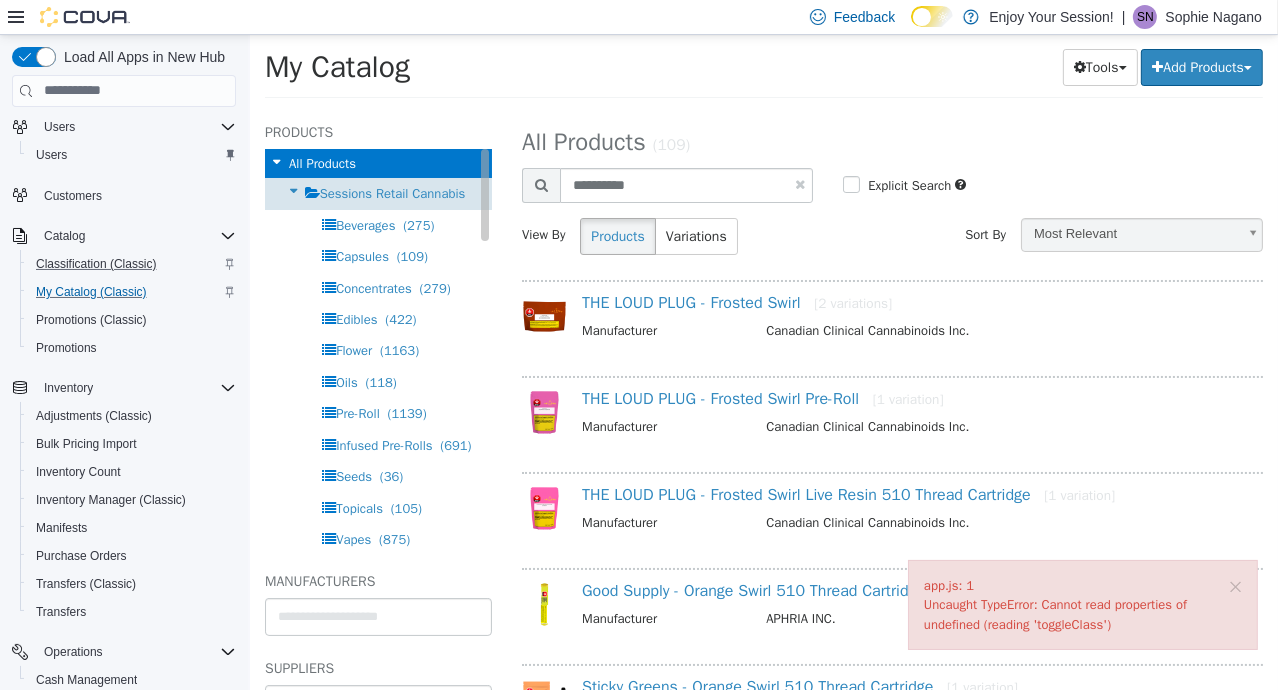 select on "**********" 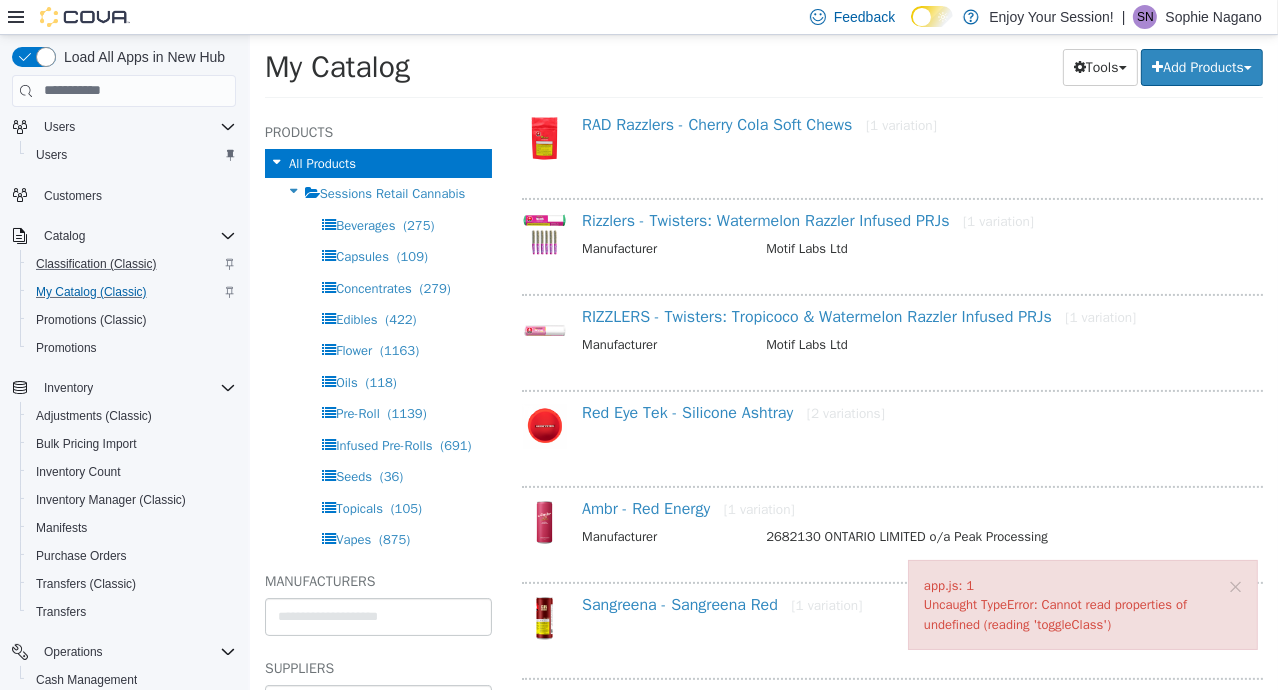 scroll, scrollTop: 0, scrollLeft: 0, axis: both 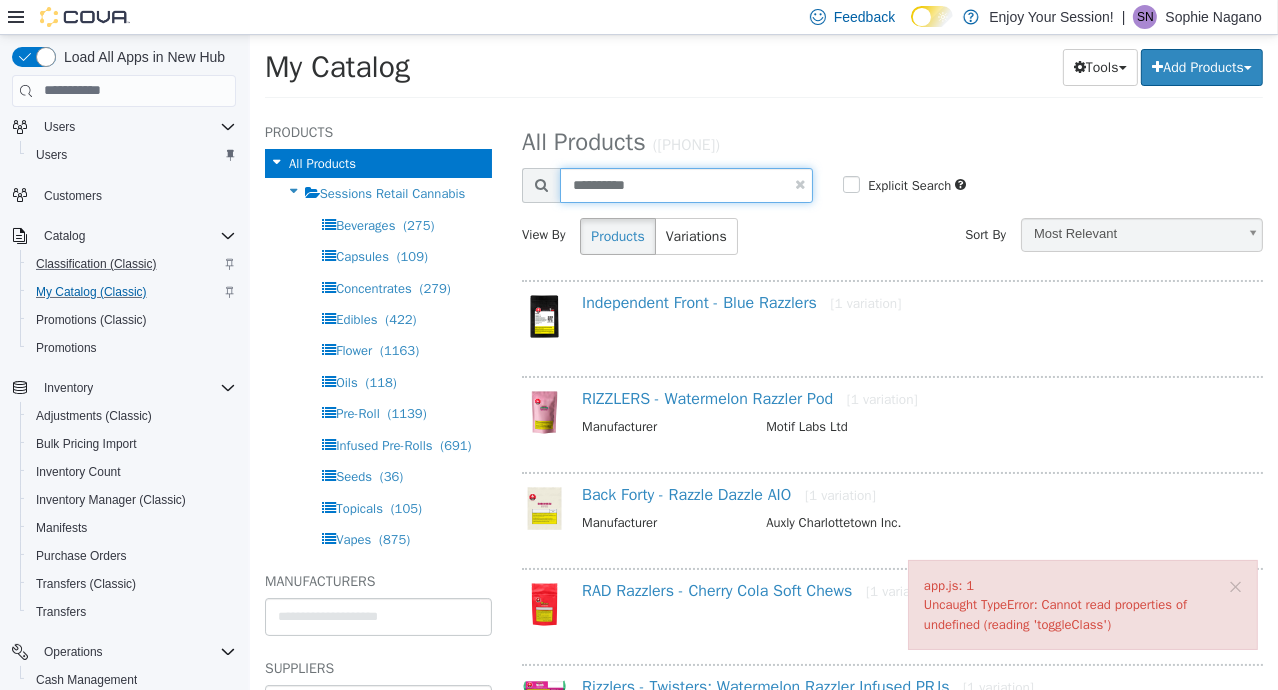 click on "**********" at bounding box center [685, 184] 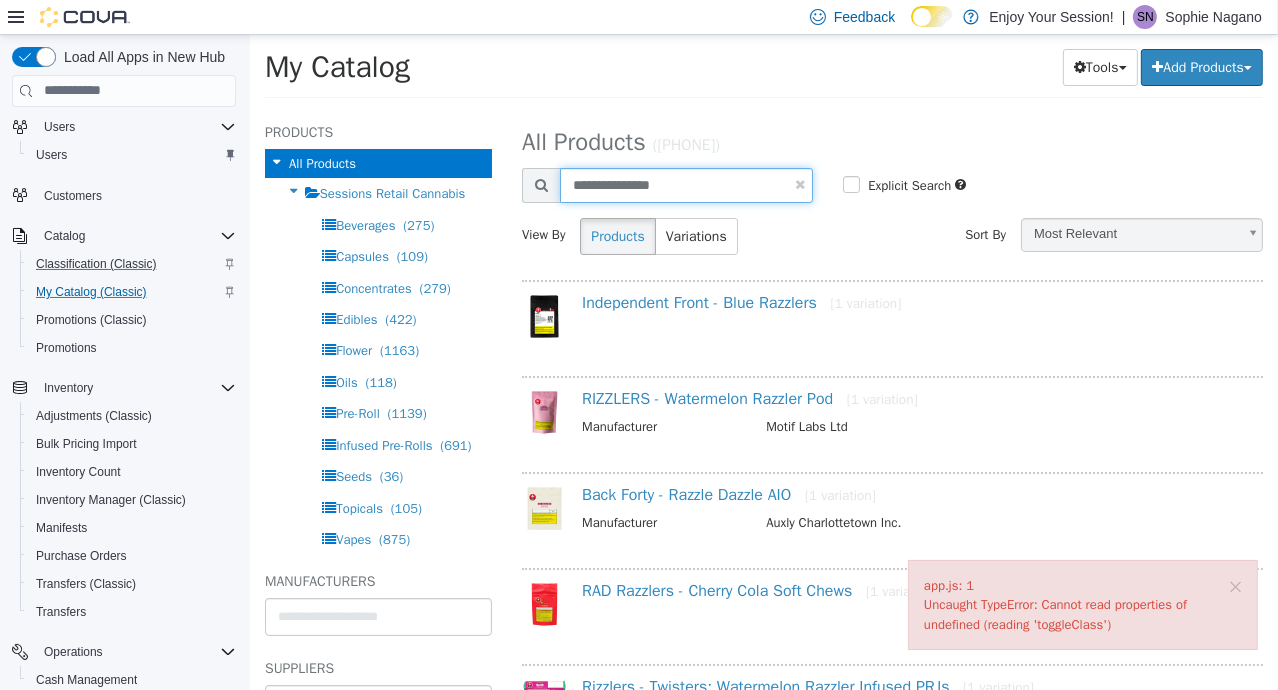 type on "**********" 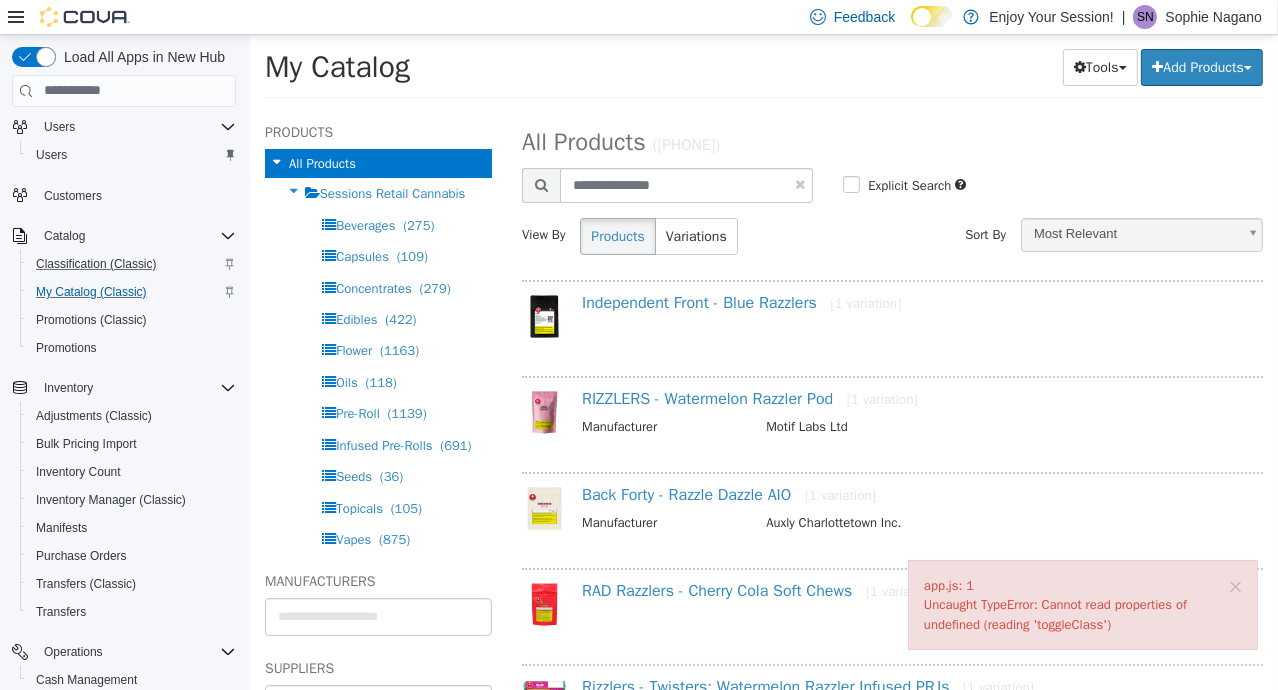 select on "**********" 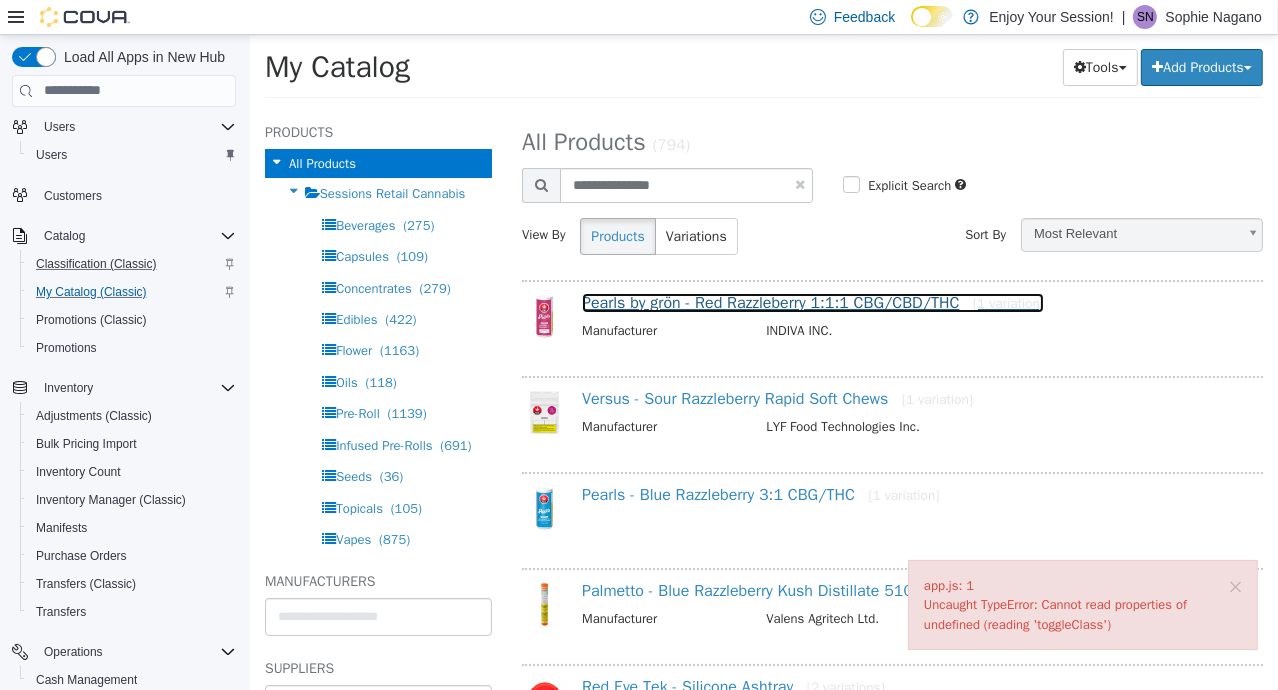 click on "Pearls by grön - Red Razzleberry 1:1:1 CBG/CBD/THC
[1 variation]" at bounding box center (812, 302) 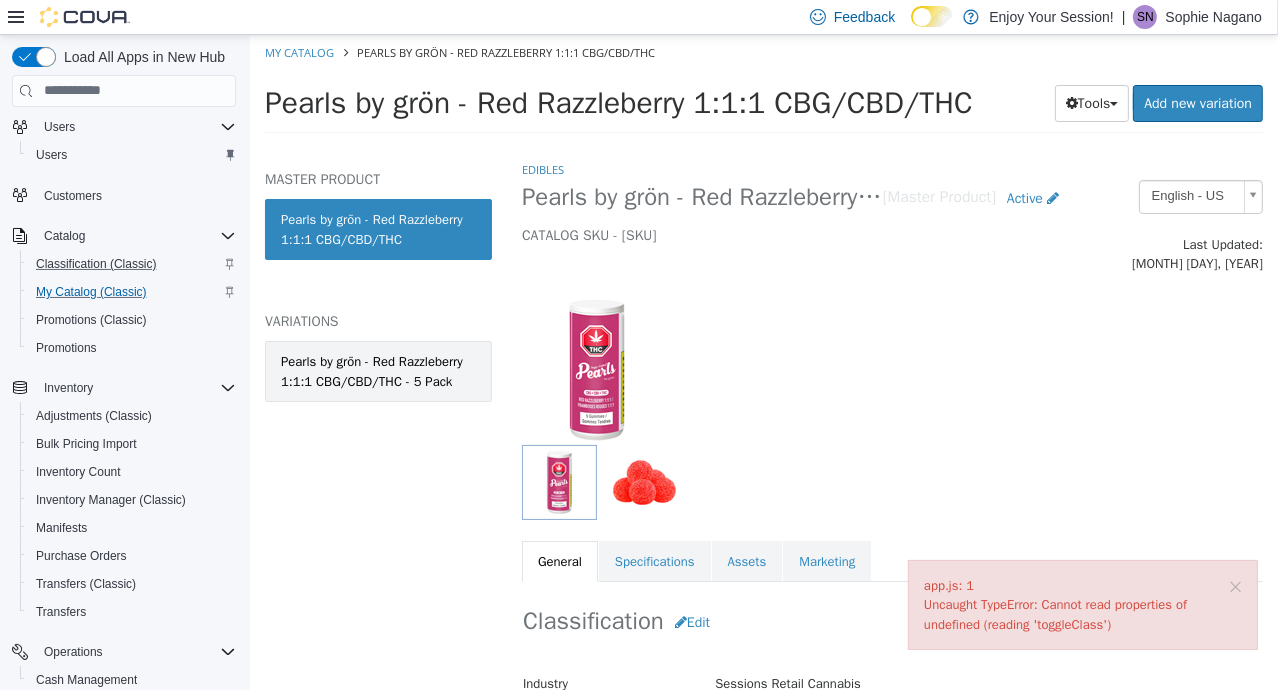 click on "Pearls by grön - Red Razzleberry 1:1:1 CBG/CBD/THC - 5 Pack" at bounding box center (377, 370) 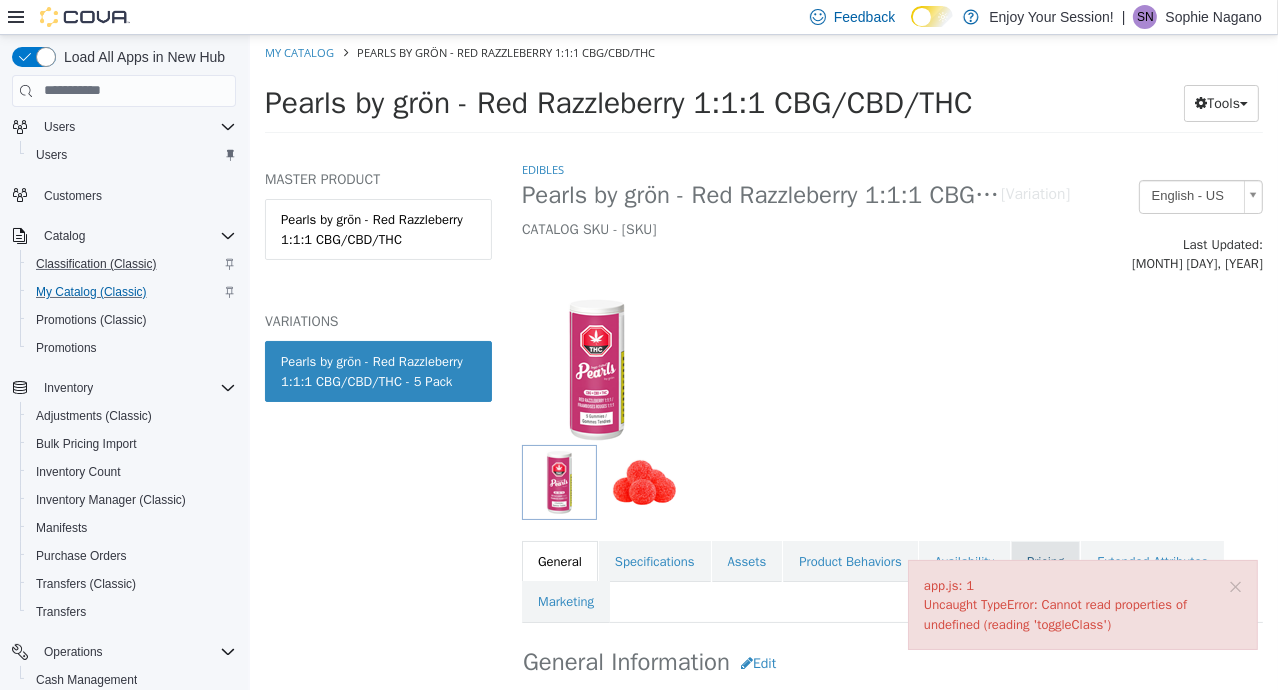 click on "Pricing" at bounding box center [1044, 561] 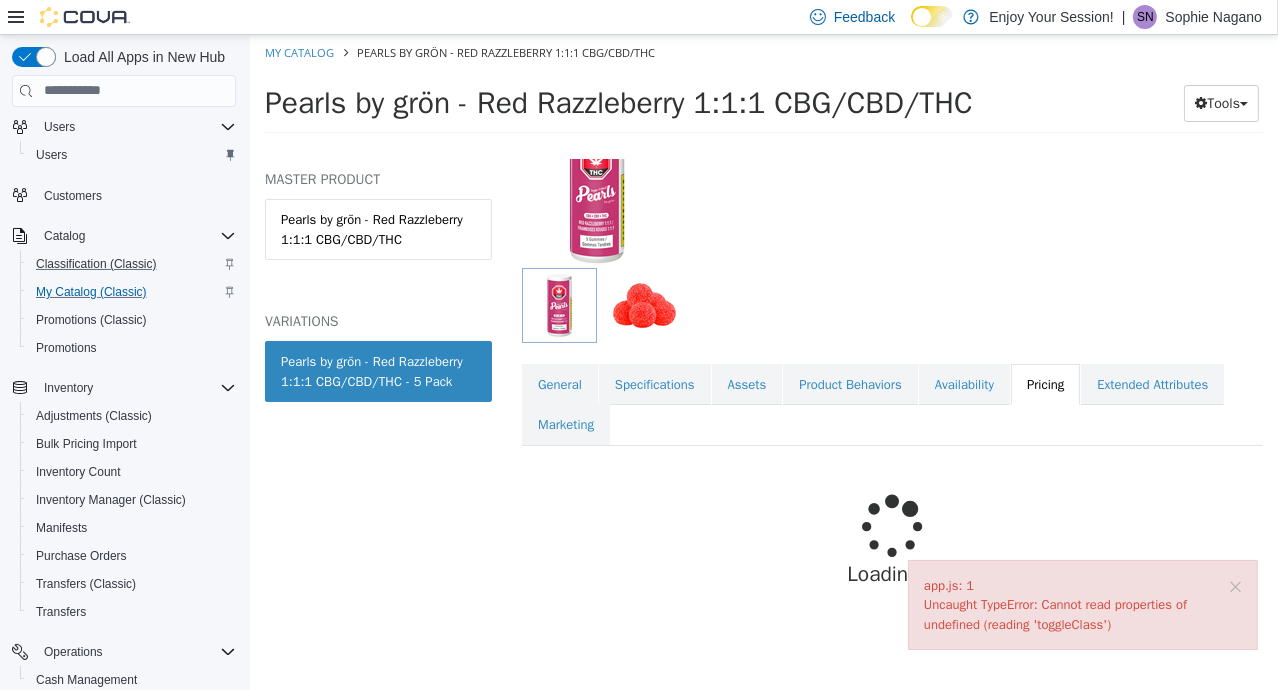 scroll, scrollTop: 225, scrollLeft: 0, axis: vertical 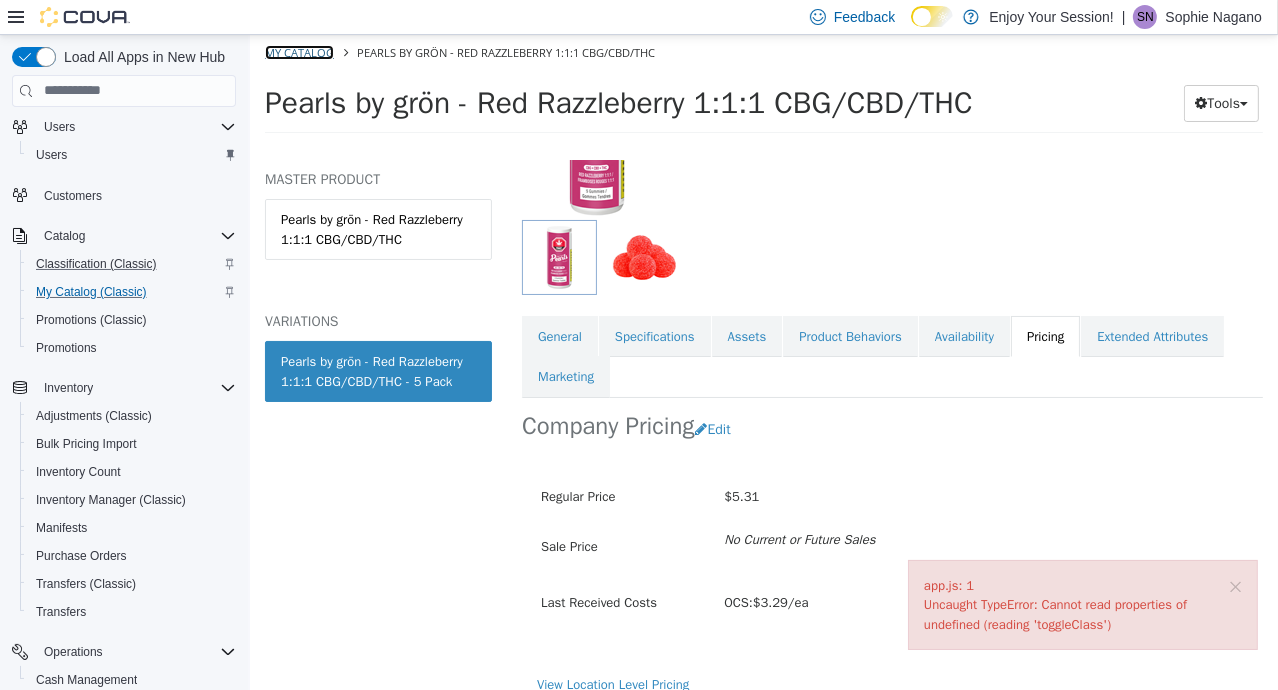 click on "My Catalog" at bounding box center [298, 51] 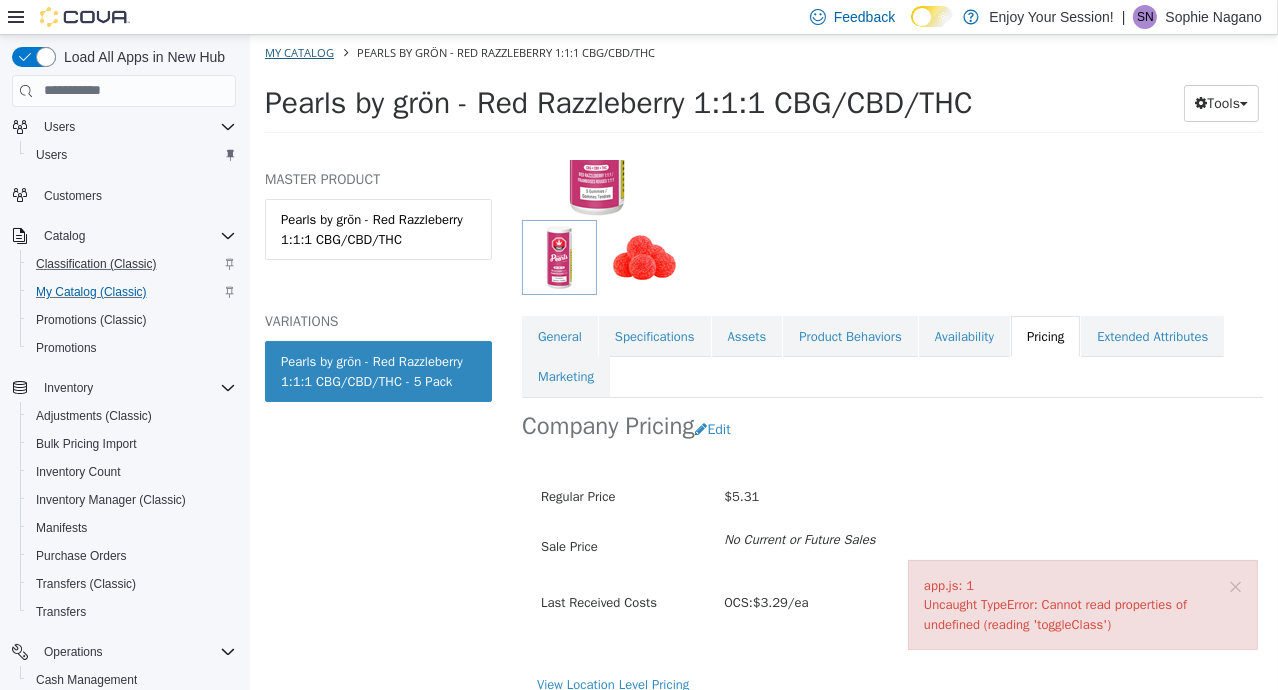 select on "**********" 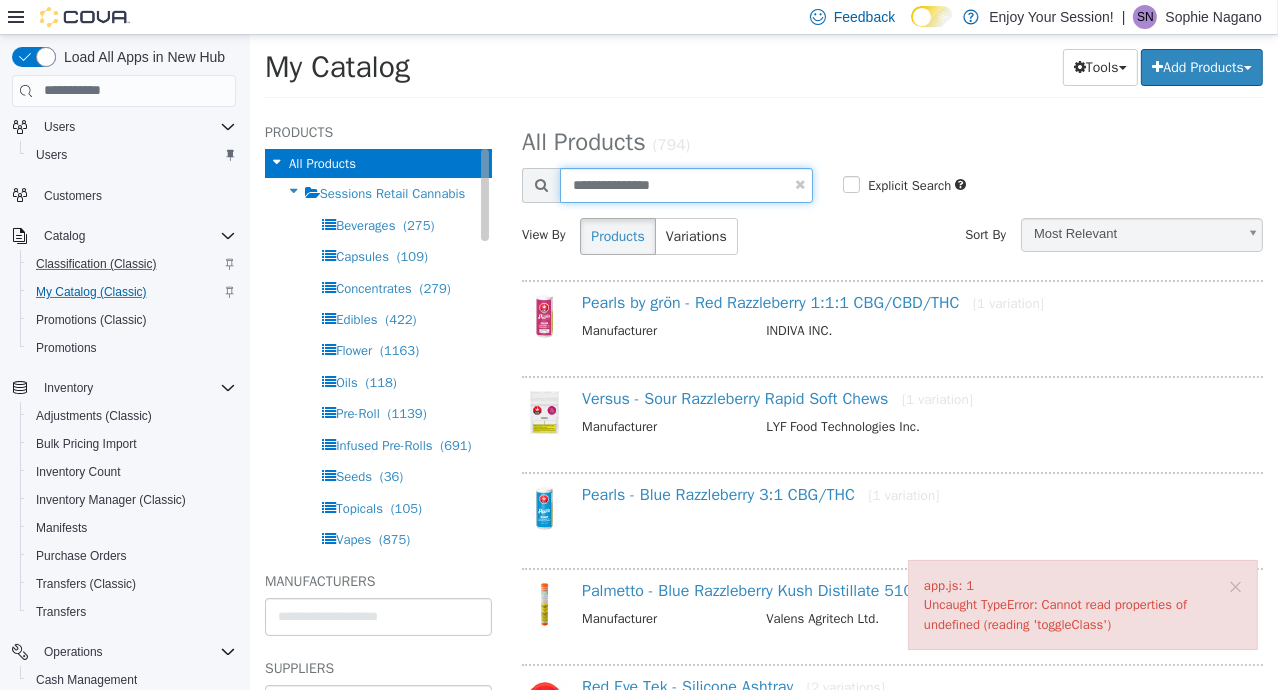 drag, startPoint x: 728, startPoint y: 189, endPoint x: 406, endPoint y: 159, distance: 323.3945 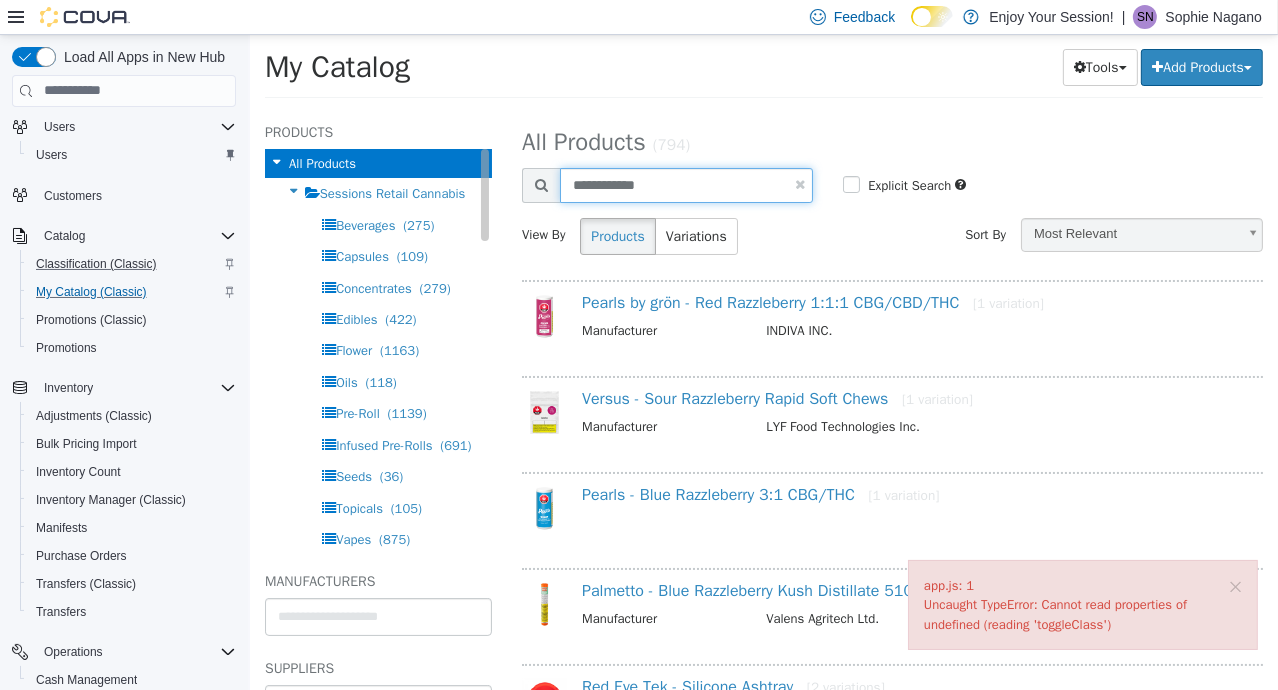 type on "**********" 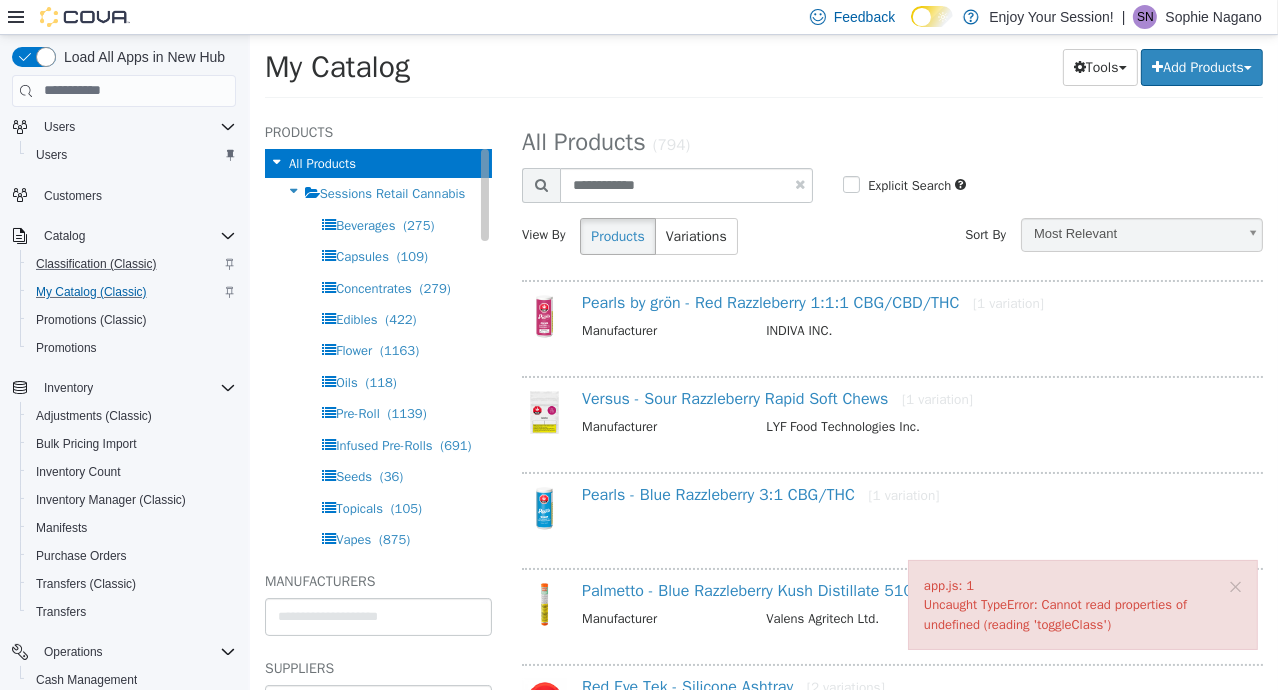 select on "**********" 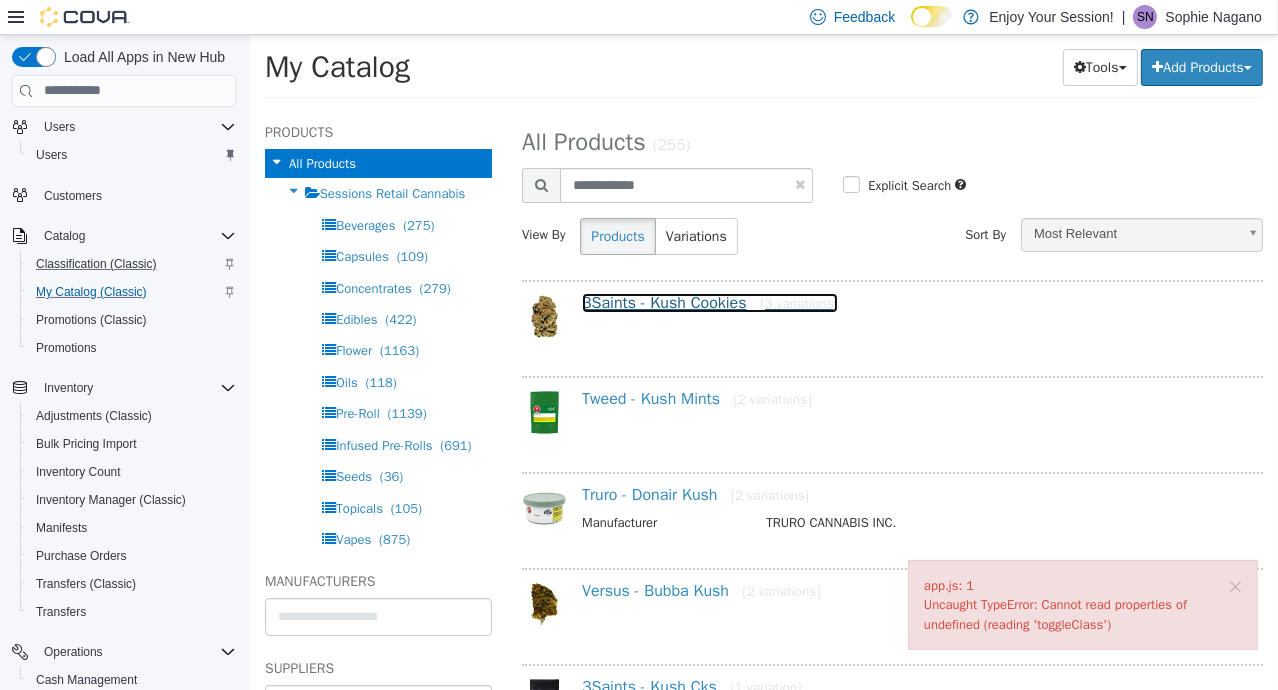click on "3Saints - Kush Cookies
[3 variations]" at bounding box center [709, 302] 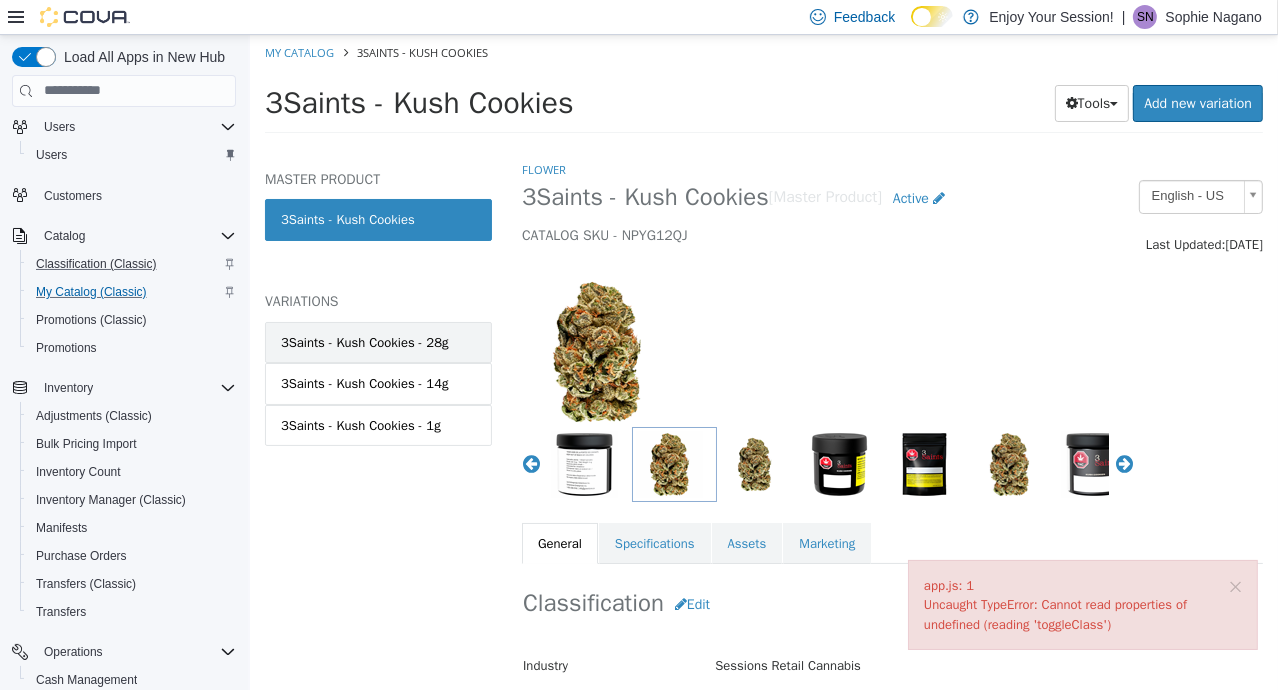 click on "3Saints - Kush Cookies - 28g" at bounding box center (364, 342) 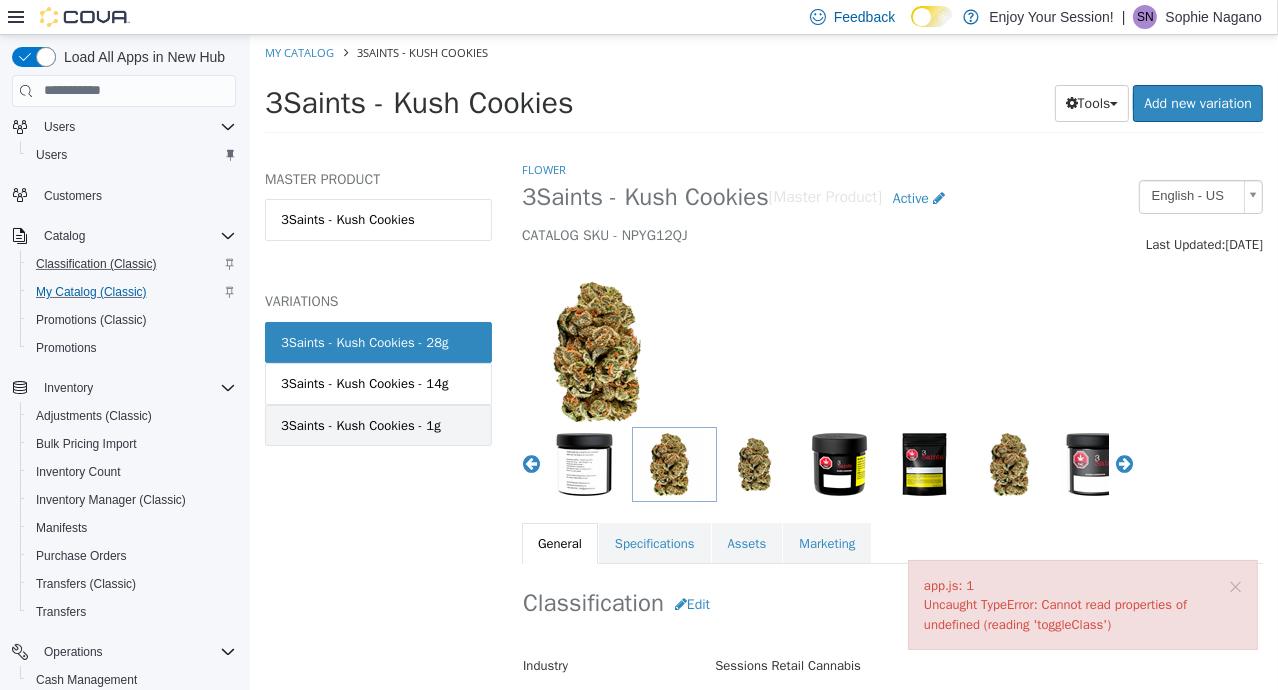 click on "3Saints - Kush Cookies - 1g" at bounding box center [360, 425] 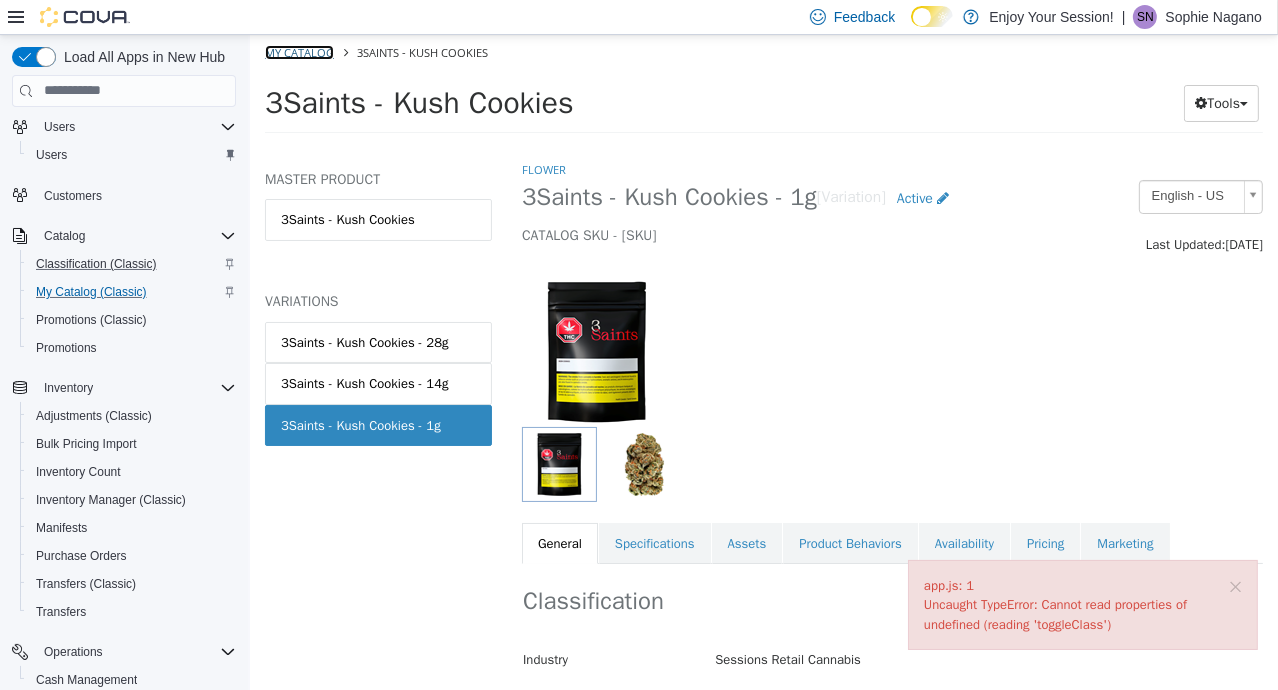 click on "My Catalog" at bounding box center [298, 51] 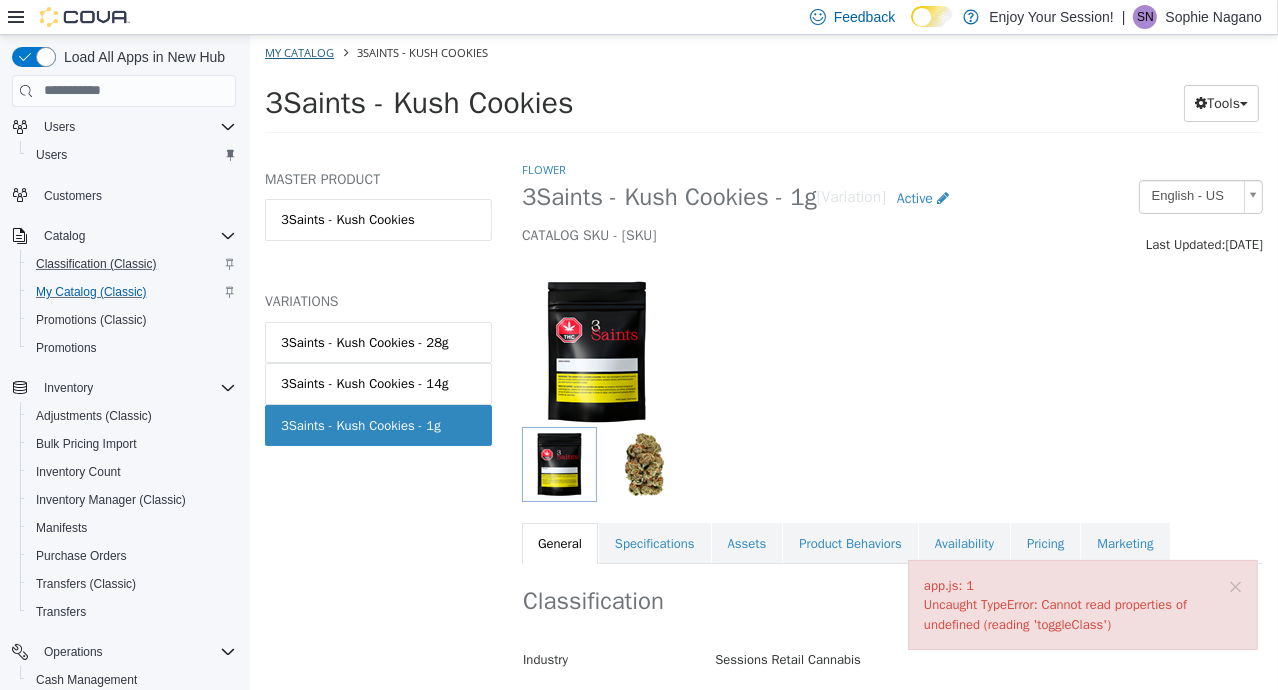select on "**********" 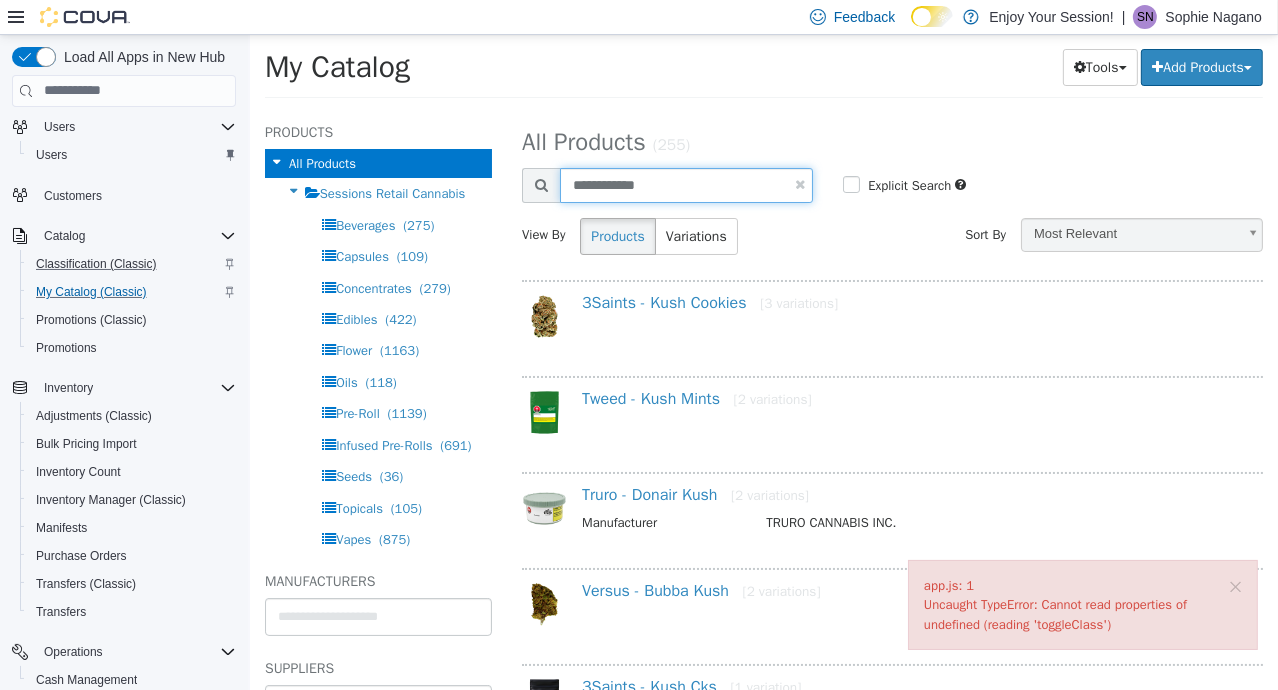 click on "**********" at bounding box center (685, 184) 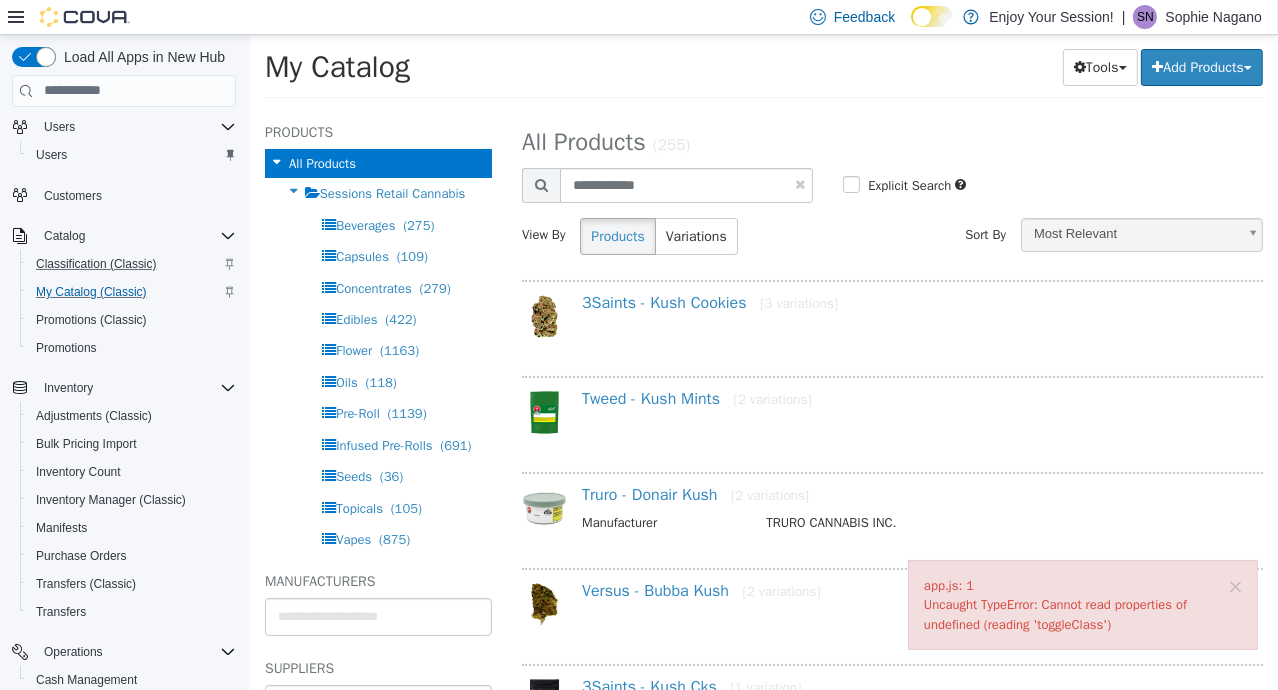 select on "**********" 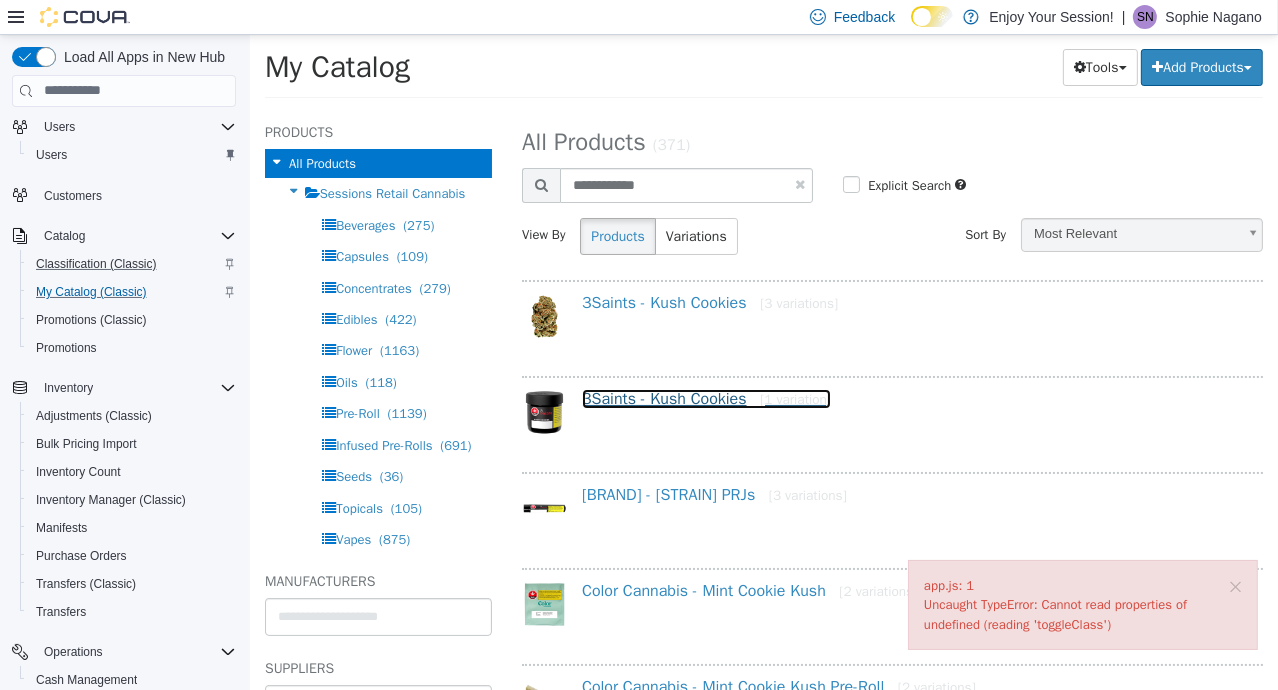 click on "[BRAND] - [STRAIN]
[1 variation]" at bounding box center (705, 398) 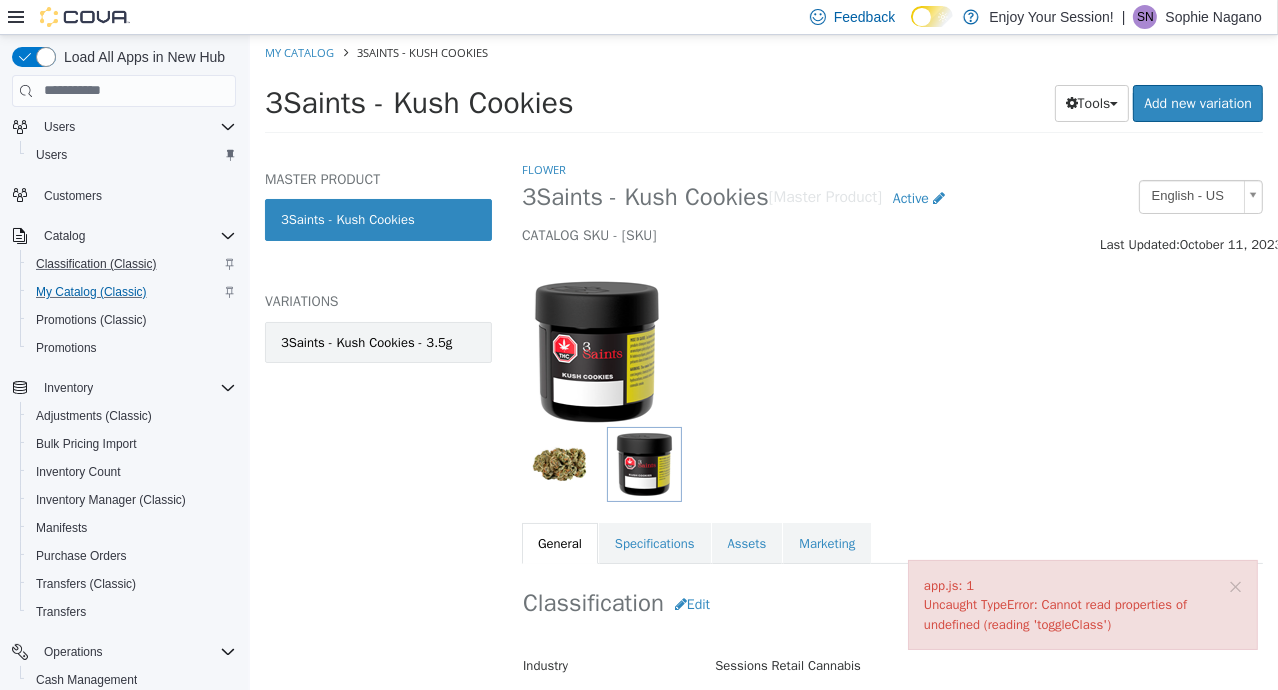 click on "3Saints - Kush Cookies - 3.5g" at bounding box center [365, 342] 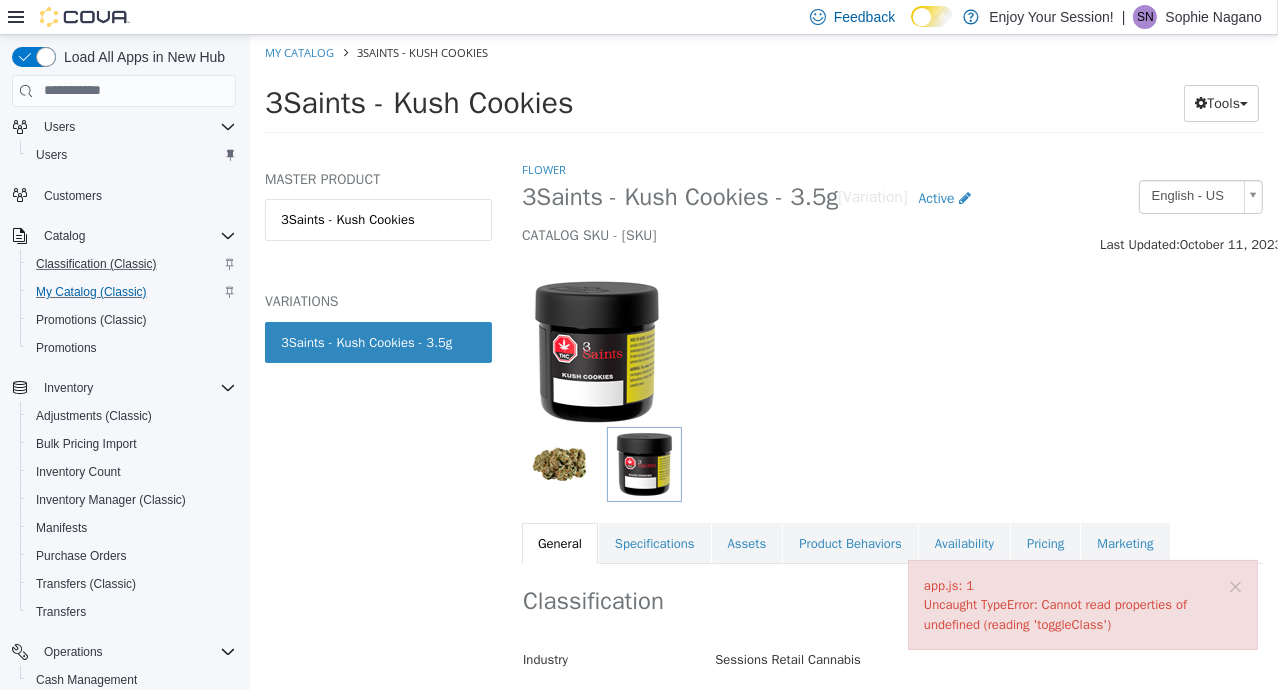 click on "× app.js: 1 Uncaught TypeError: Cannot read properties of undefined (reading 'toggleClass')" at bounding box center [1082, 604] 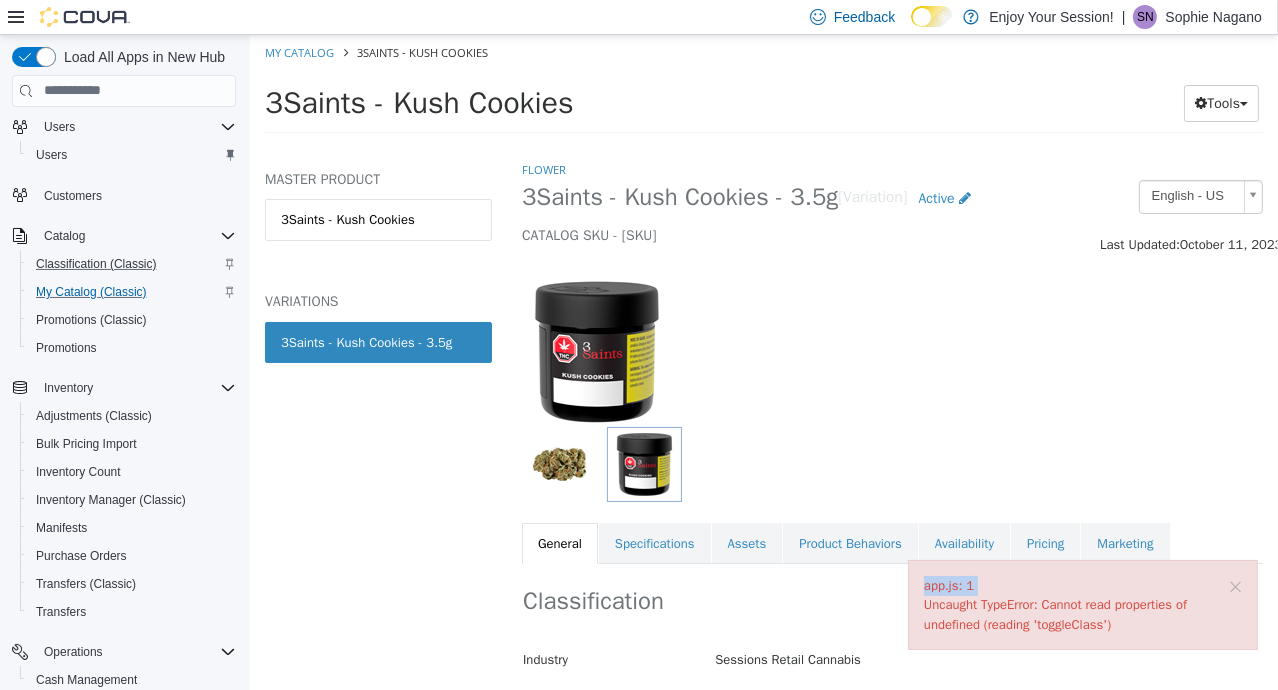 click on "× app.js: 1 Uncaught TypeError: Cannot read properties of undefined (reading 'toggleClass')" at bounding box center [1082, 604] 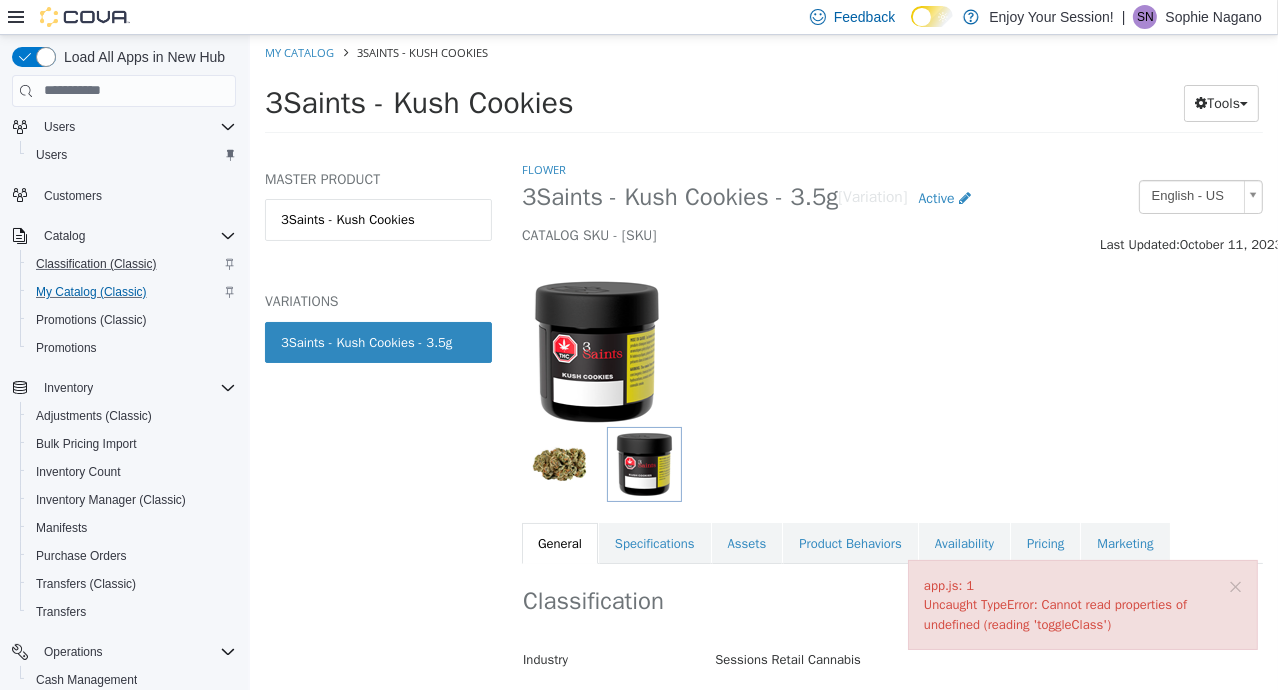 click on "app.js: [NUMBER] Uncaught TypeError: Cannot read properties of undefined (reading 'toggleClass')" at bounding box center (1082, 604) 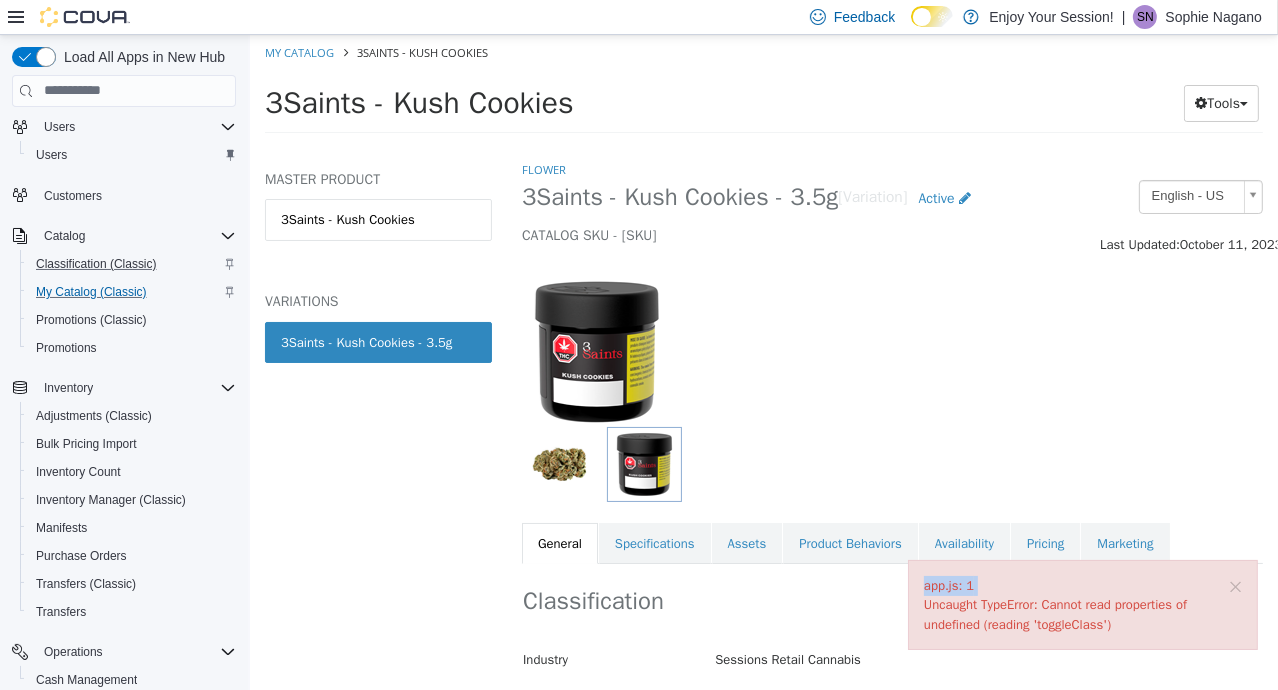click on "× app.js: 1 Uncaught TypeError: Cannot read properties of undefined (reading 'toggleClass')" at bounding box center [1082, 604] 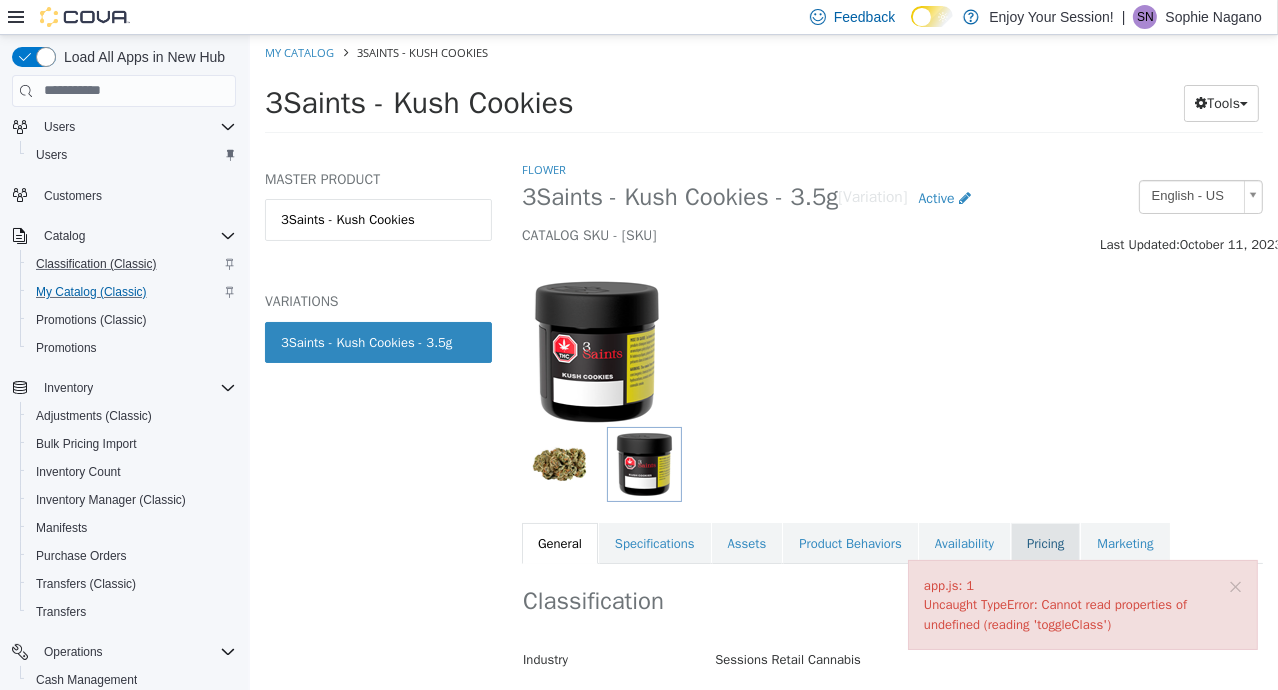 click on "Pricing" at bounding box center (1044, 543) 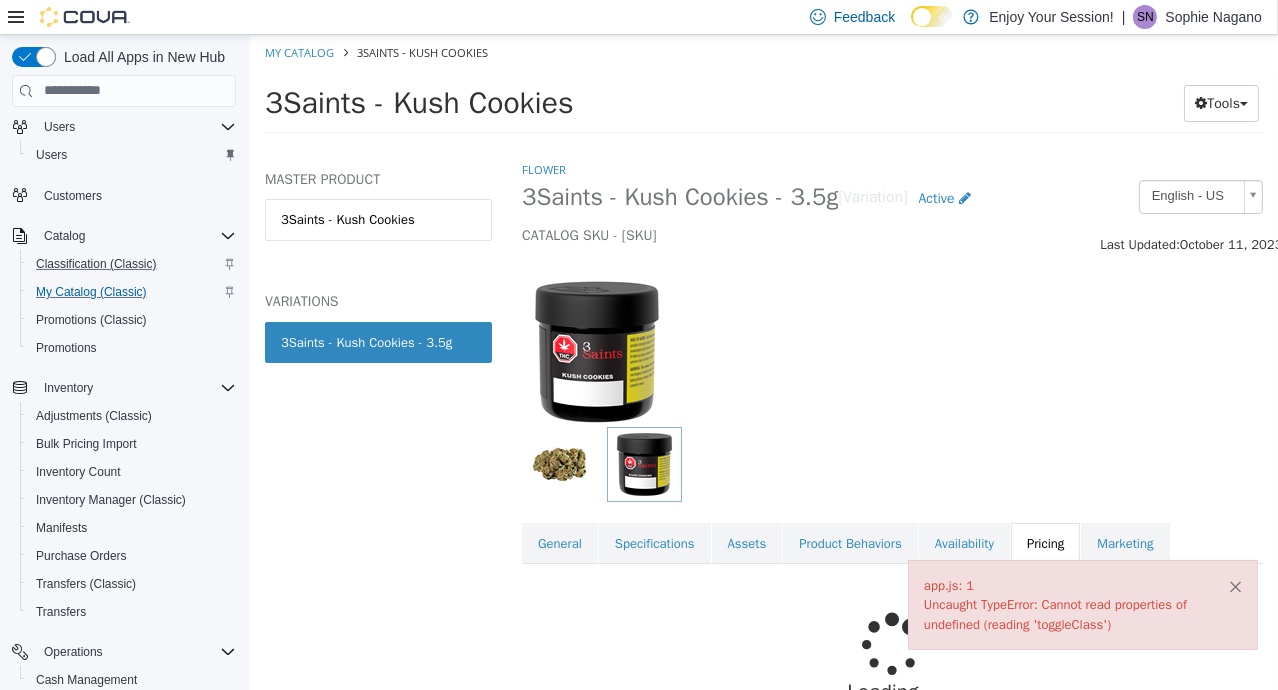 click on "×" at bounding box center (1234, 585) 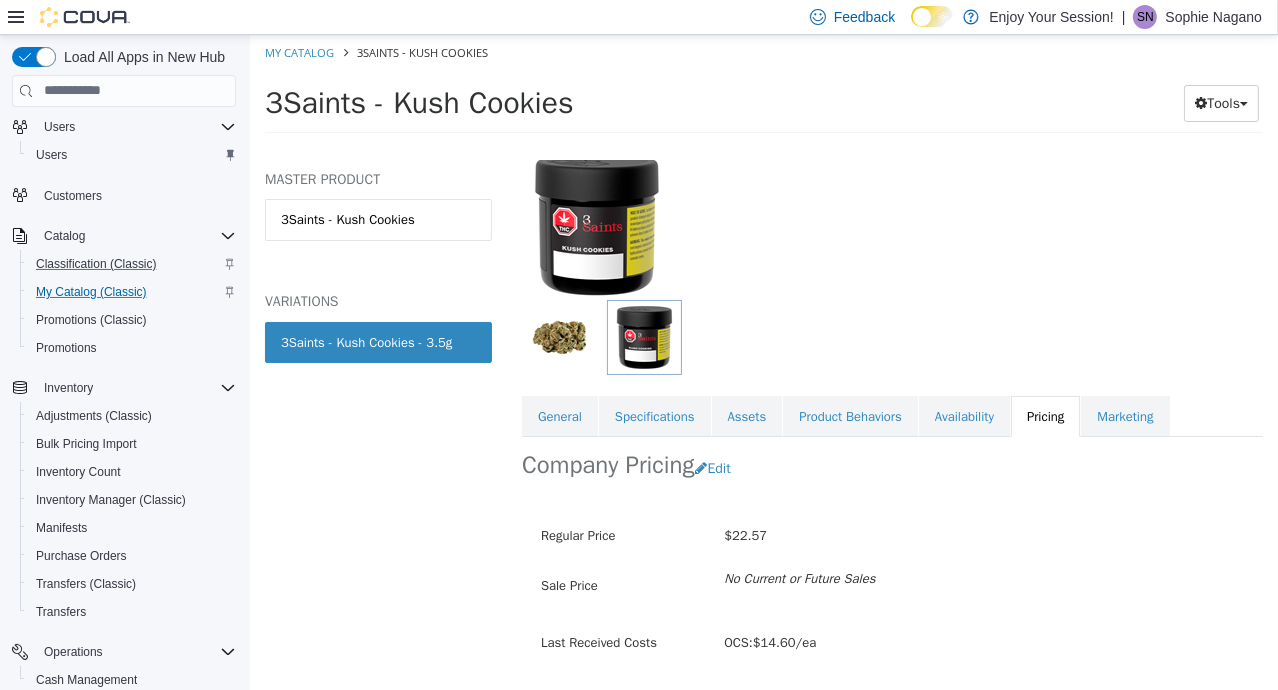 scroll, scrollTop: 185, scrollLeft: 0, axis: vertical 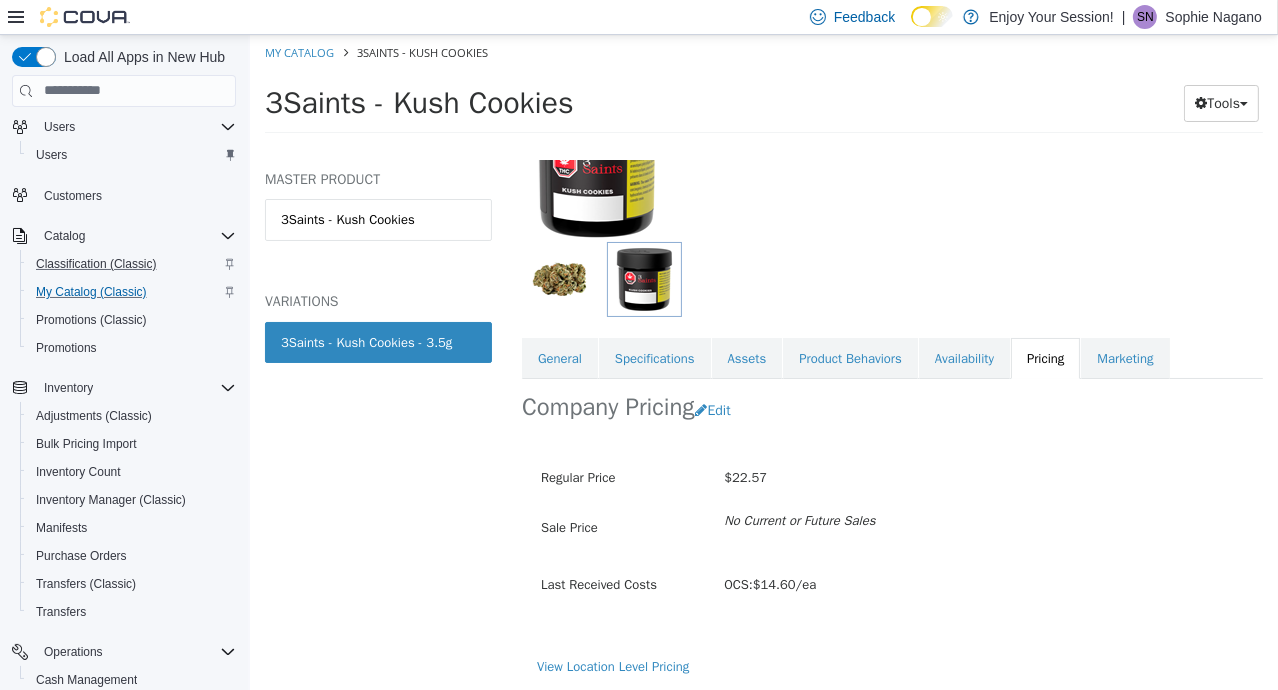 click on "My Catalog
3Saints - Kush Cookies" at bounding box center [763, 52] 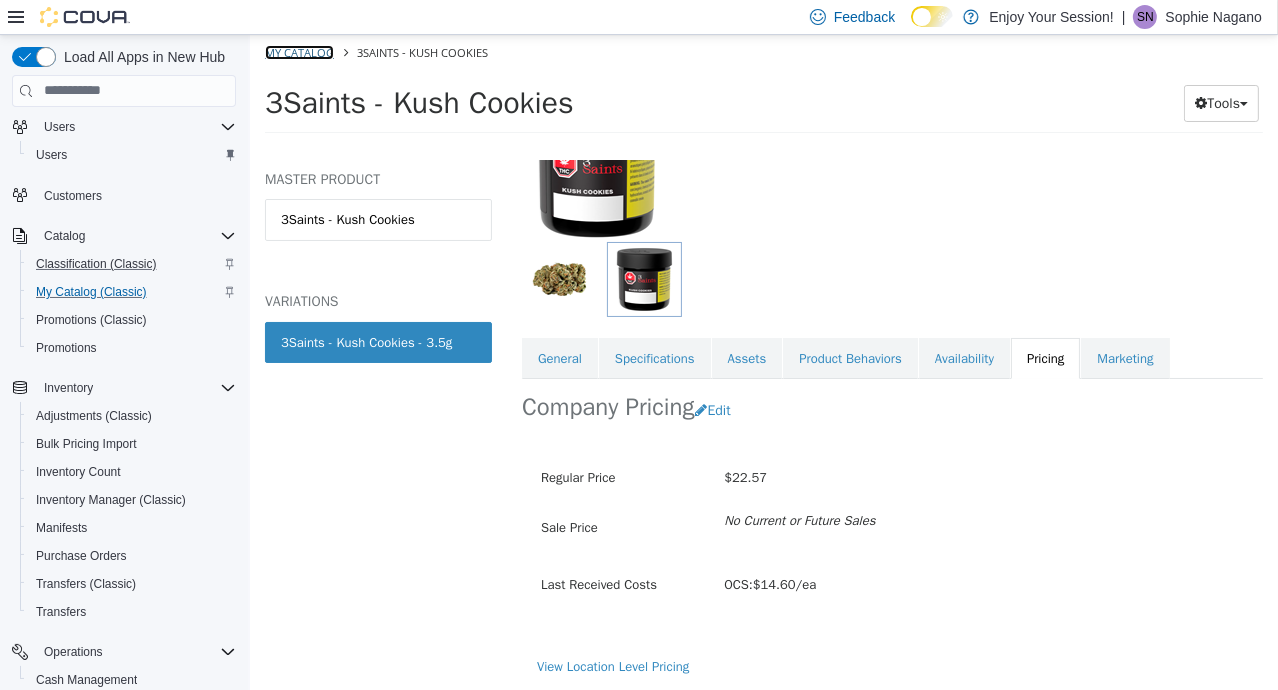 click on "My Catalog" at bounding box center [298, 51] 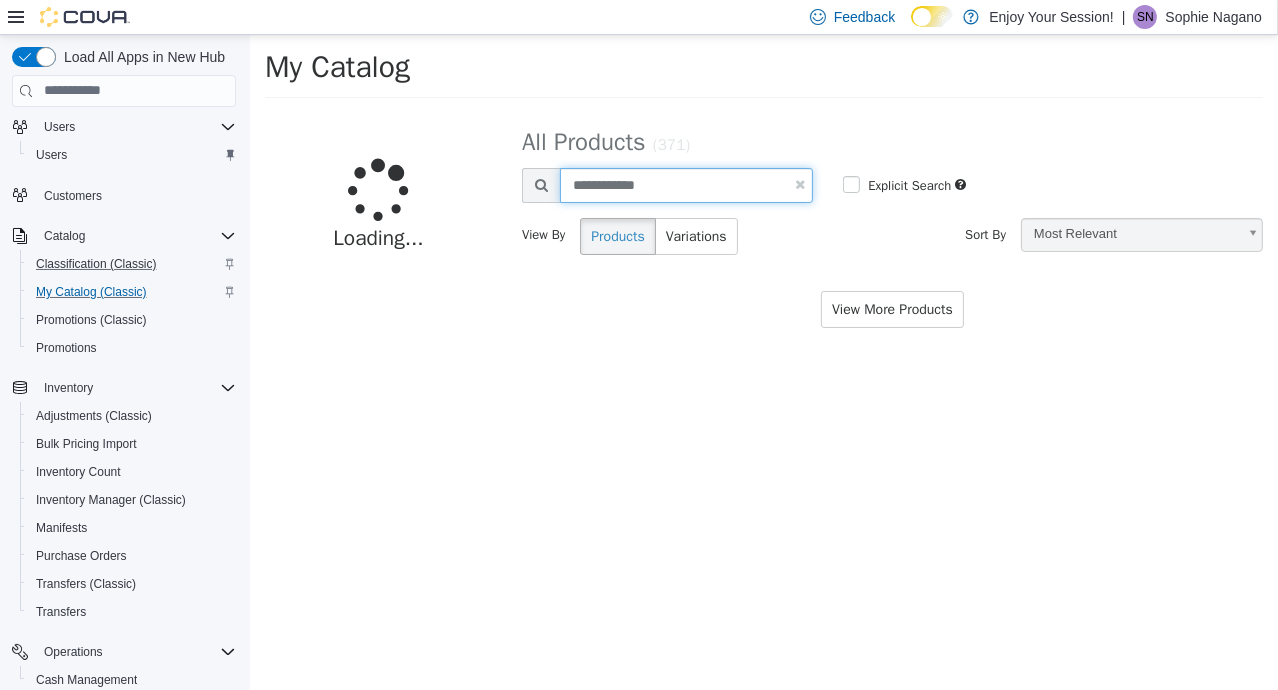 drag, startPoint x: 675, startPoint y: 187, endPoint x: 375, endPoint y: 159, distance: 301.30383 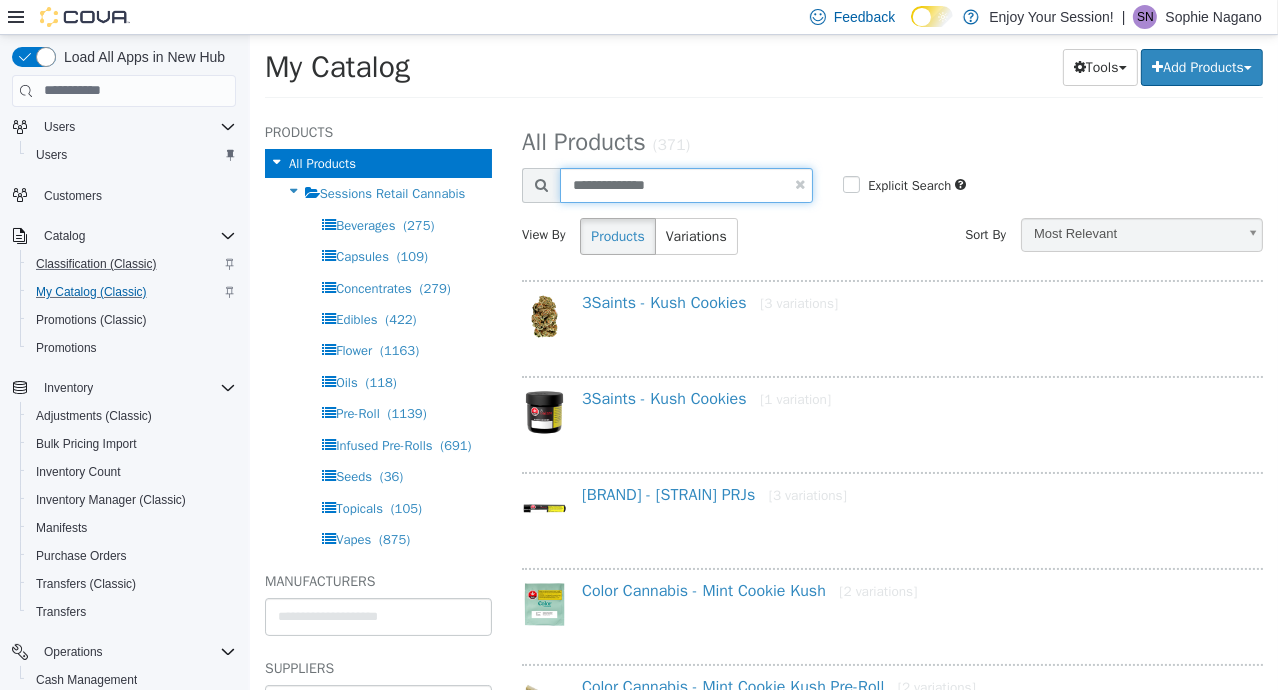 type on "**********" 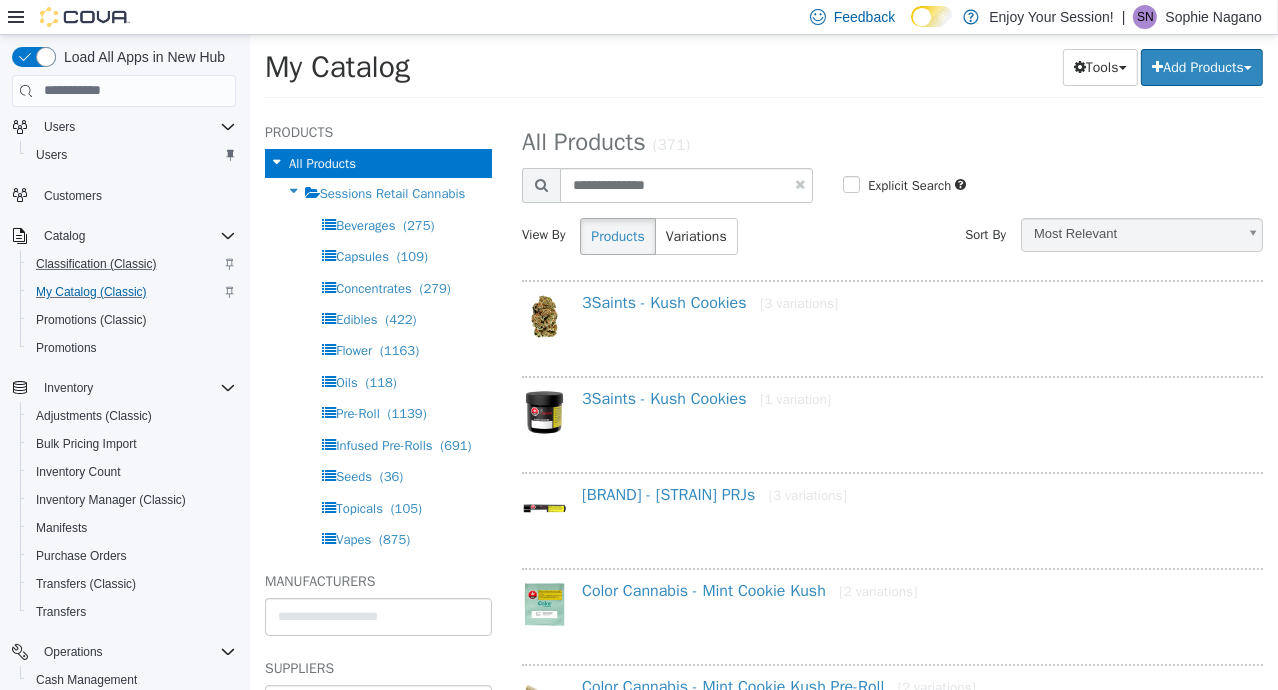 select on "**********" 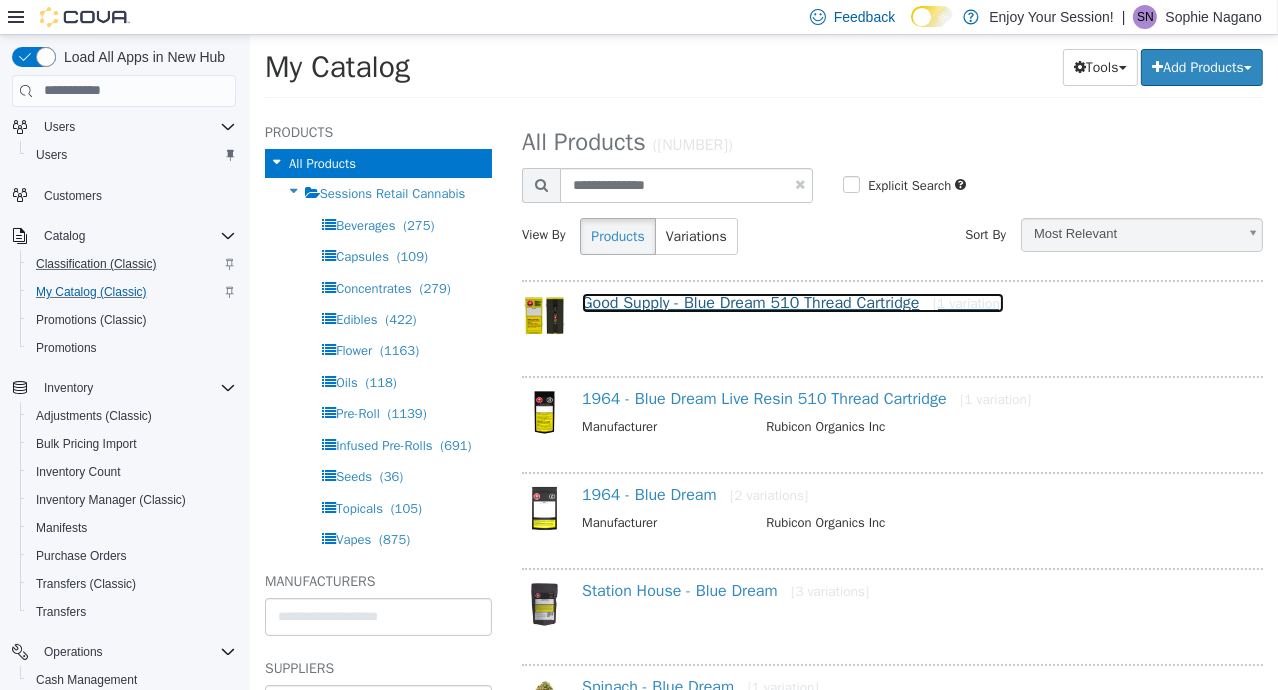 click on "Good Supply - Blue Dream 510 Thread Cartridge
[1 variation]" at bounding box center (792, 302) 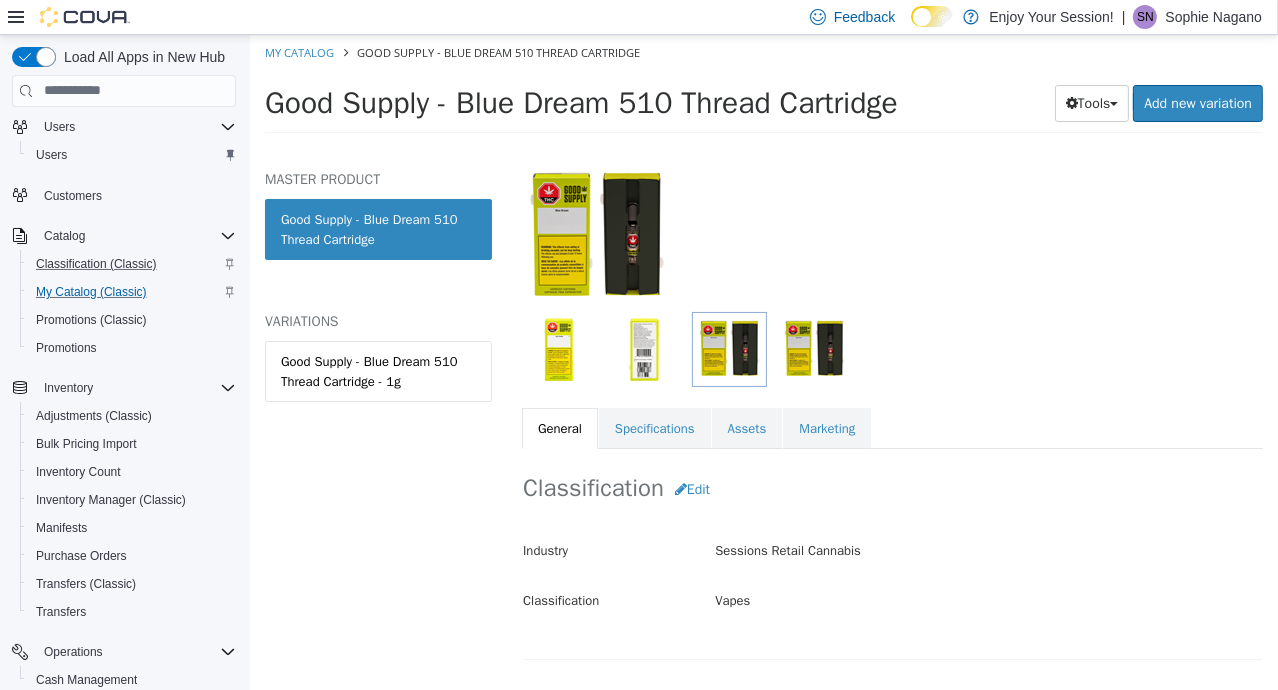 scroll, scrollTop: 145, scrollLeft: 0, axis: vertical 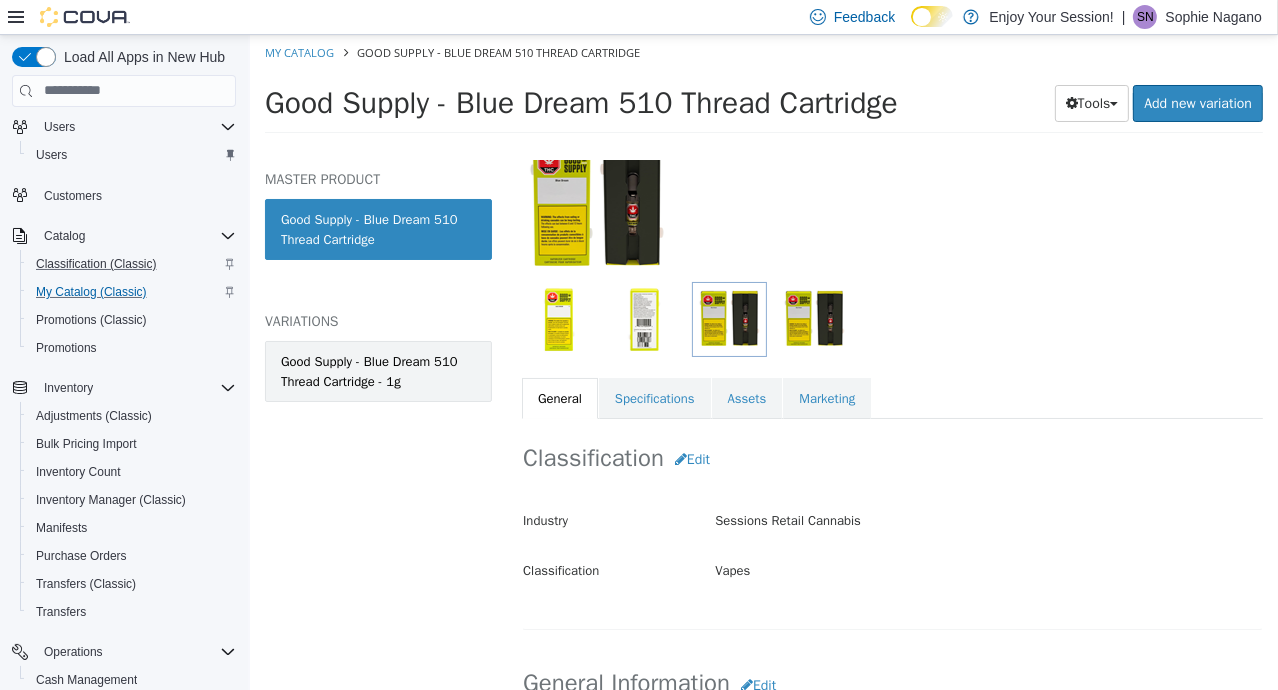click on "Good Supply - Blue Dream 510 Thread Cartridge - 1g" at bounding box center [377, 370] 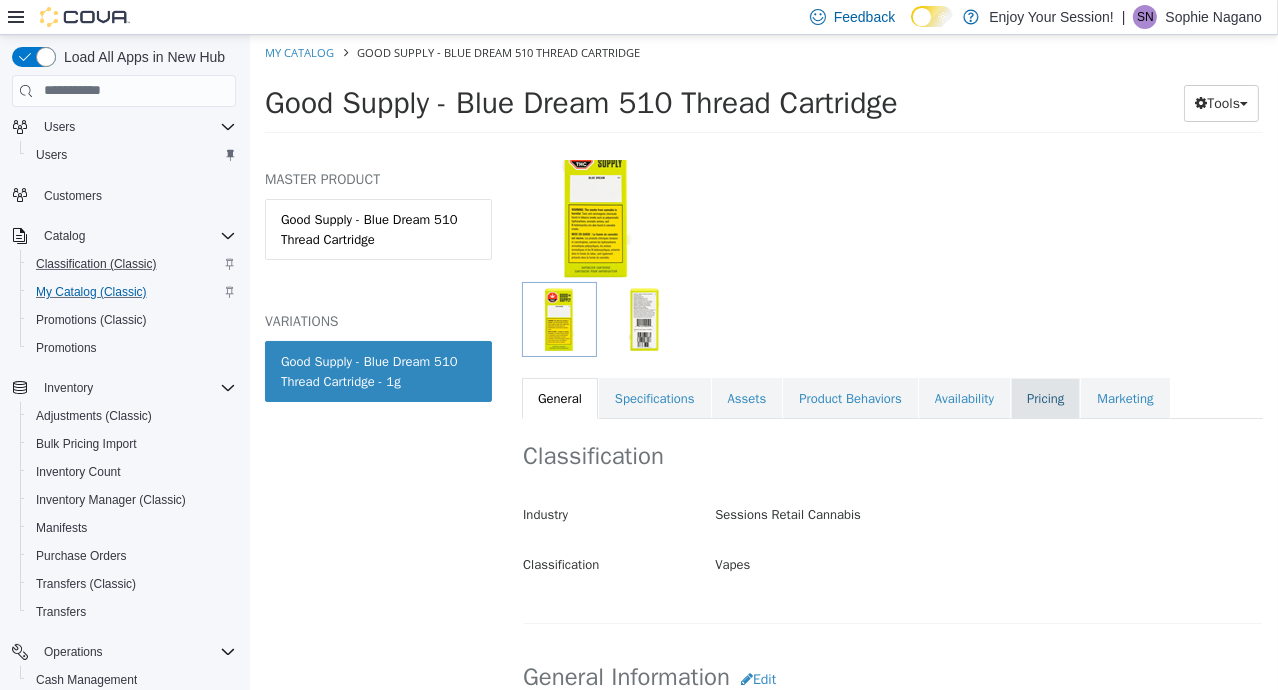 click on "Pricing" at bounding box center (1044, 398) 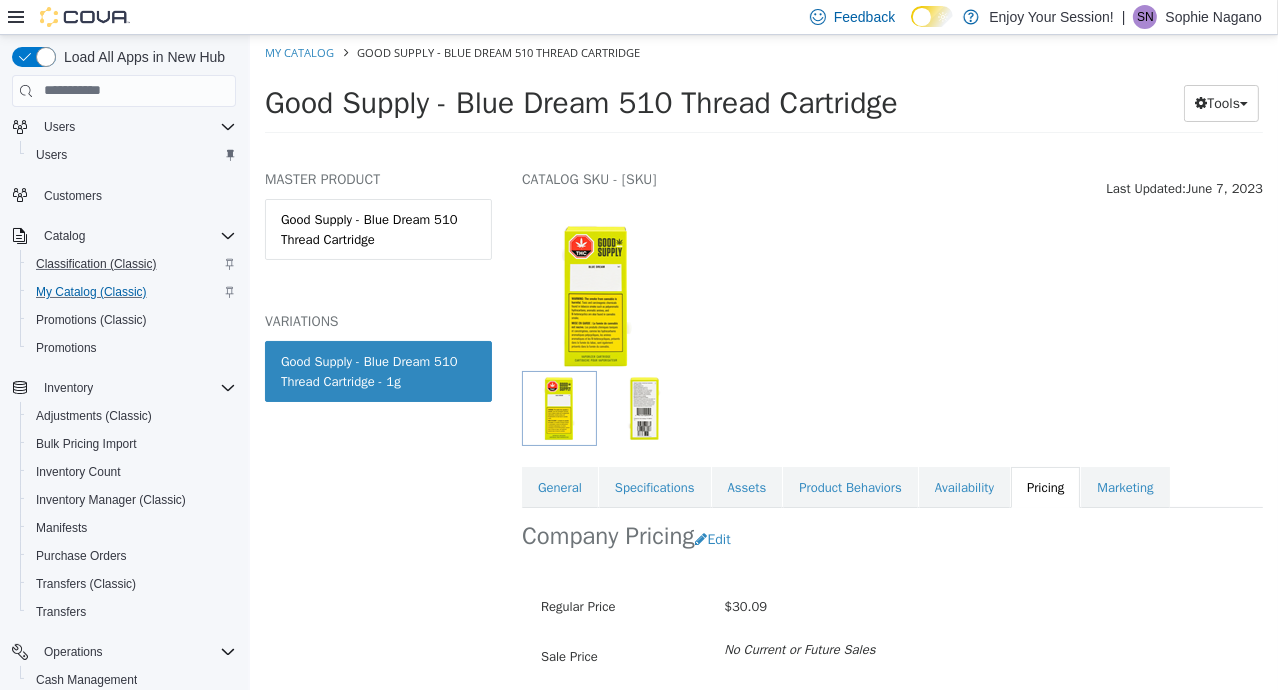 scroll, scrollTop: 11, scrollLeft: 0, axis: vertical 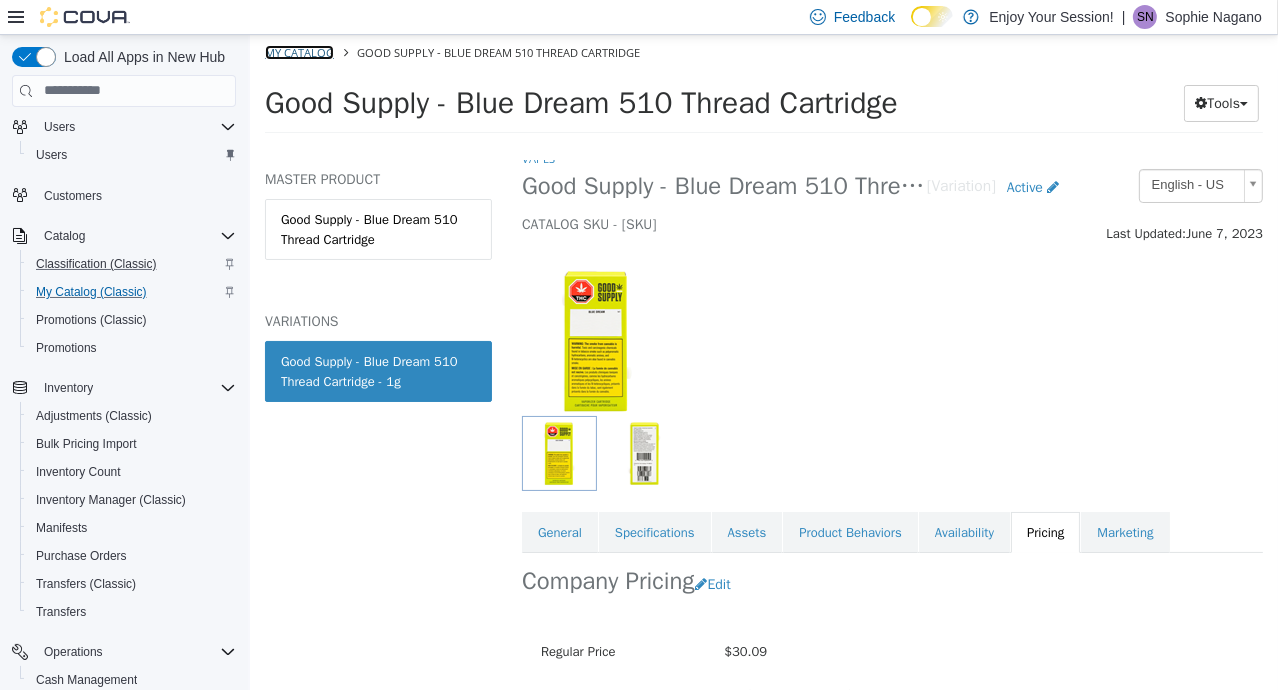 click on "My Catalog" at bounding box center [298, 51] 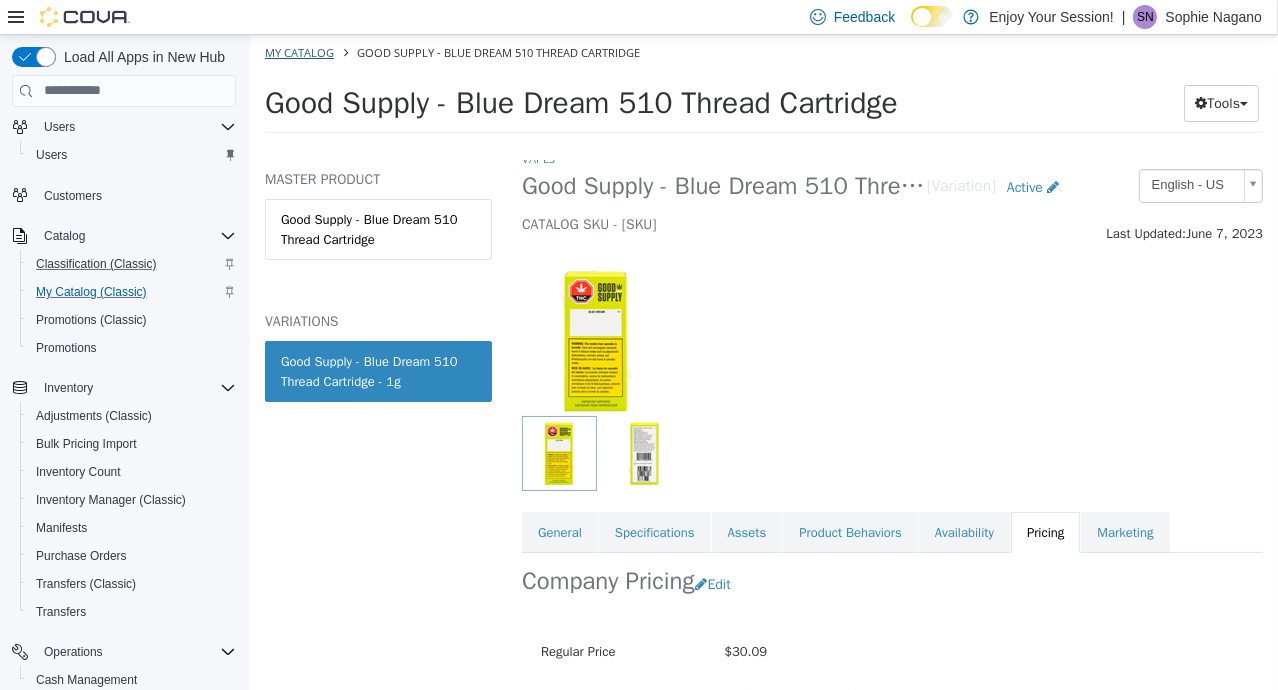 select on "**********" 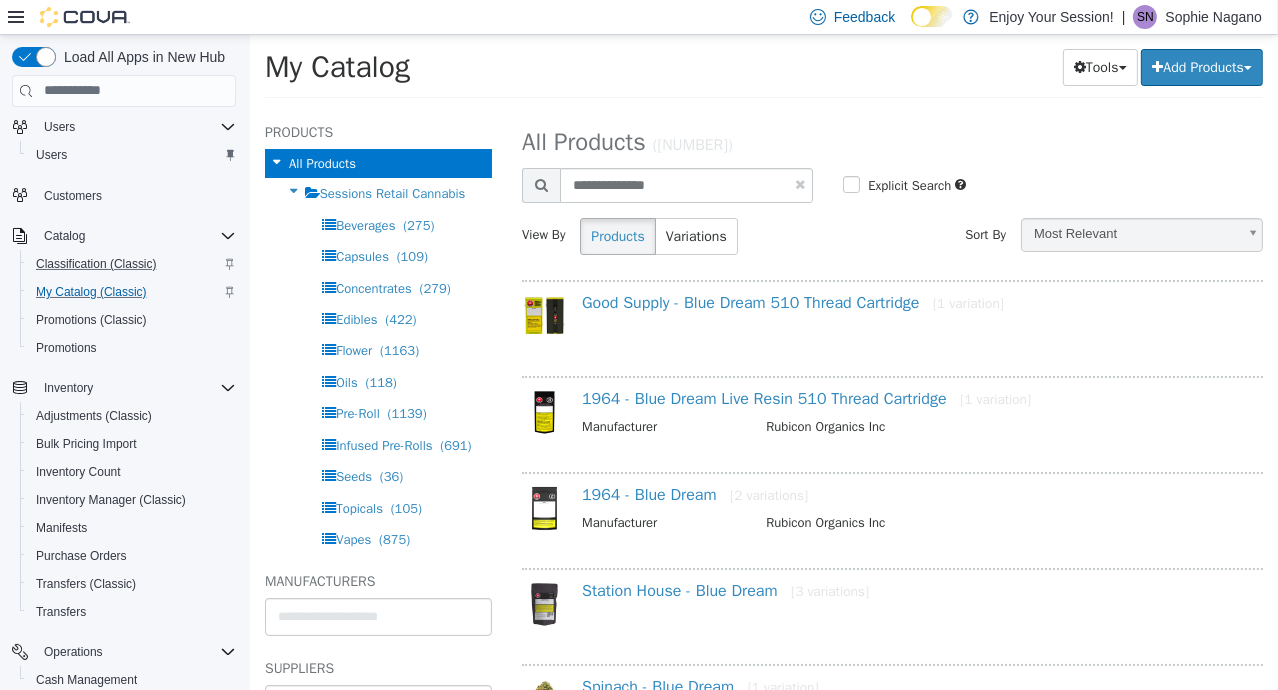 click at bounding box center (799, 183) 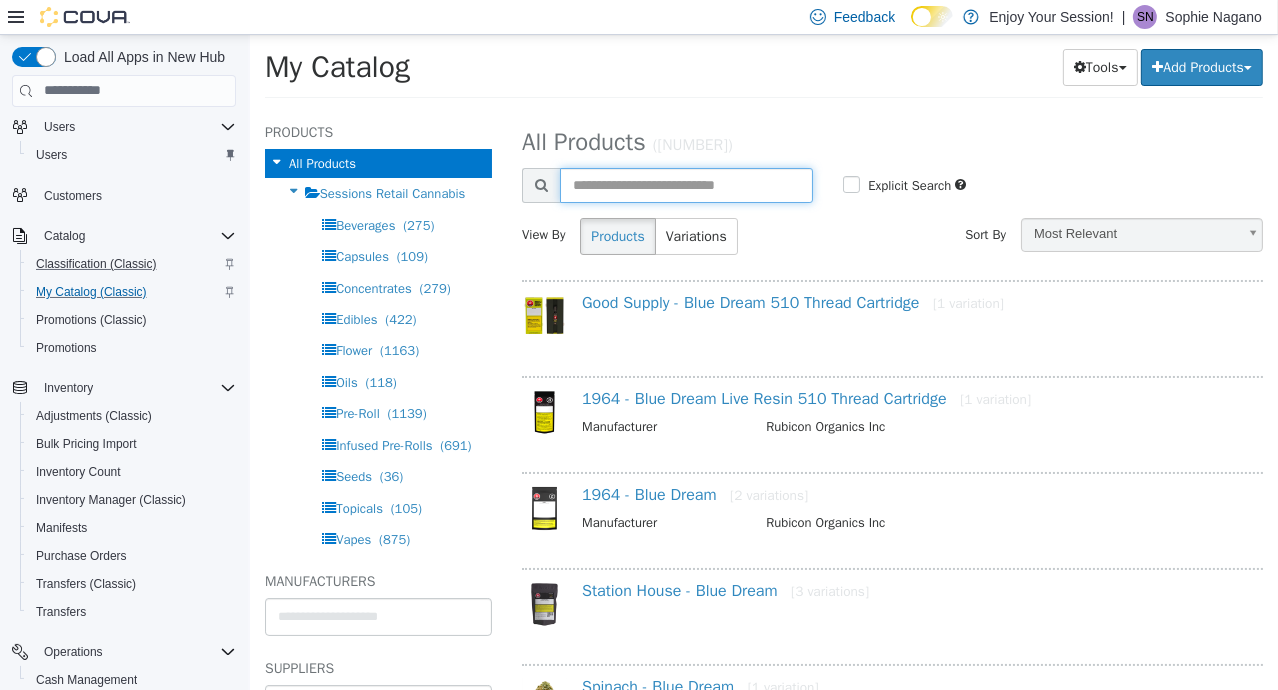 click at bounding box center (685, 184) 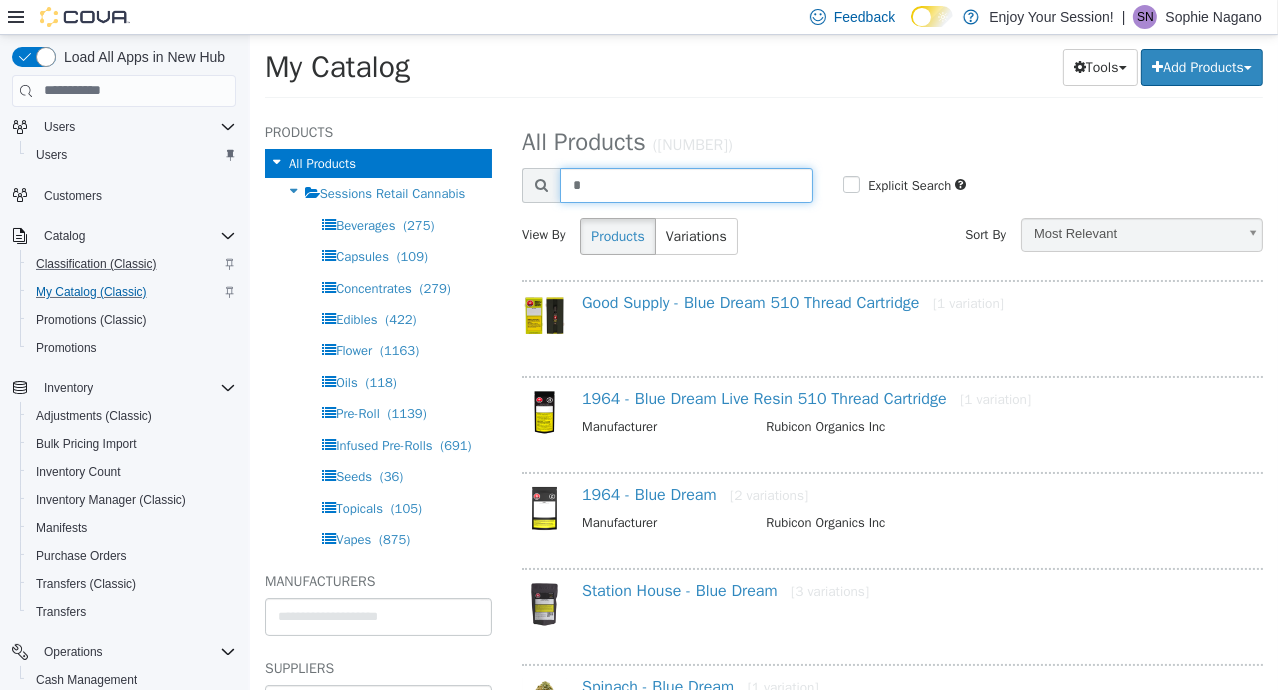 type on "**" 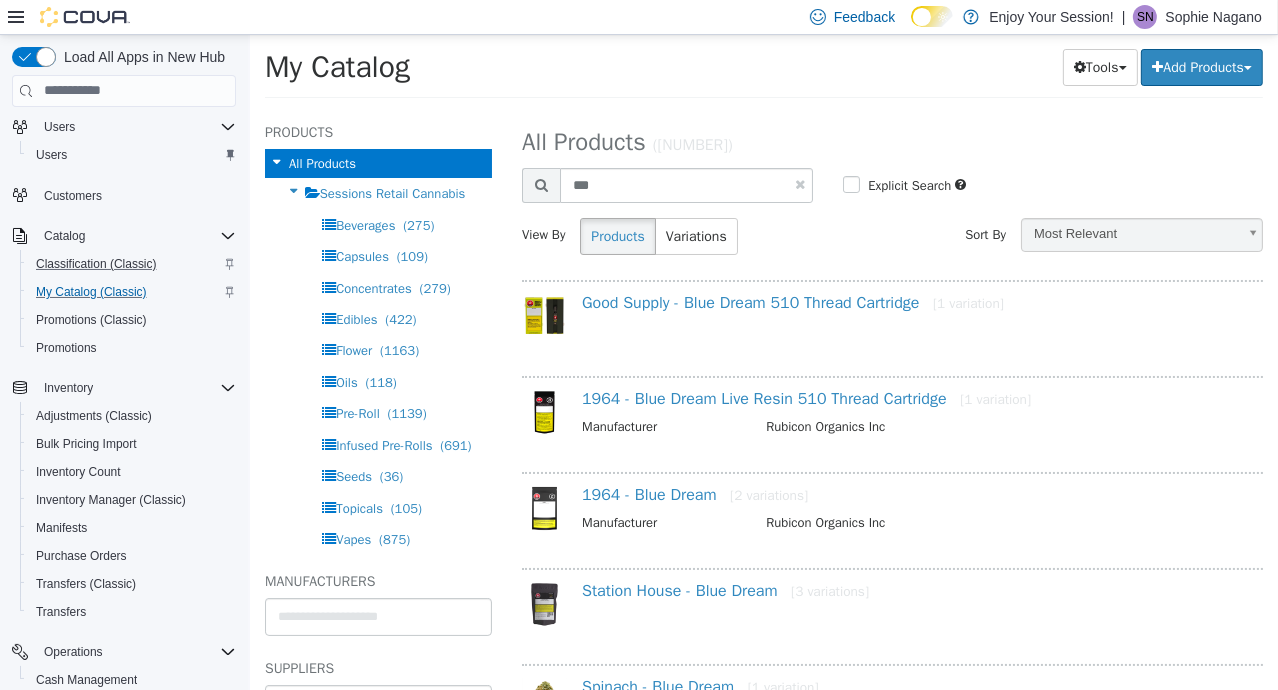 select on "**********" 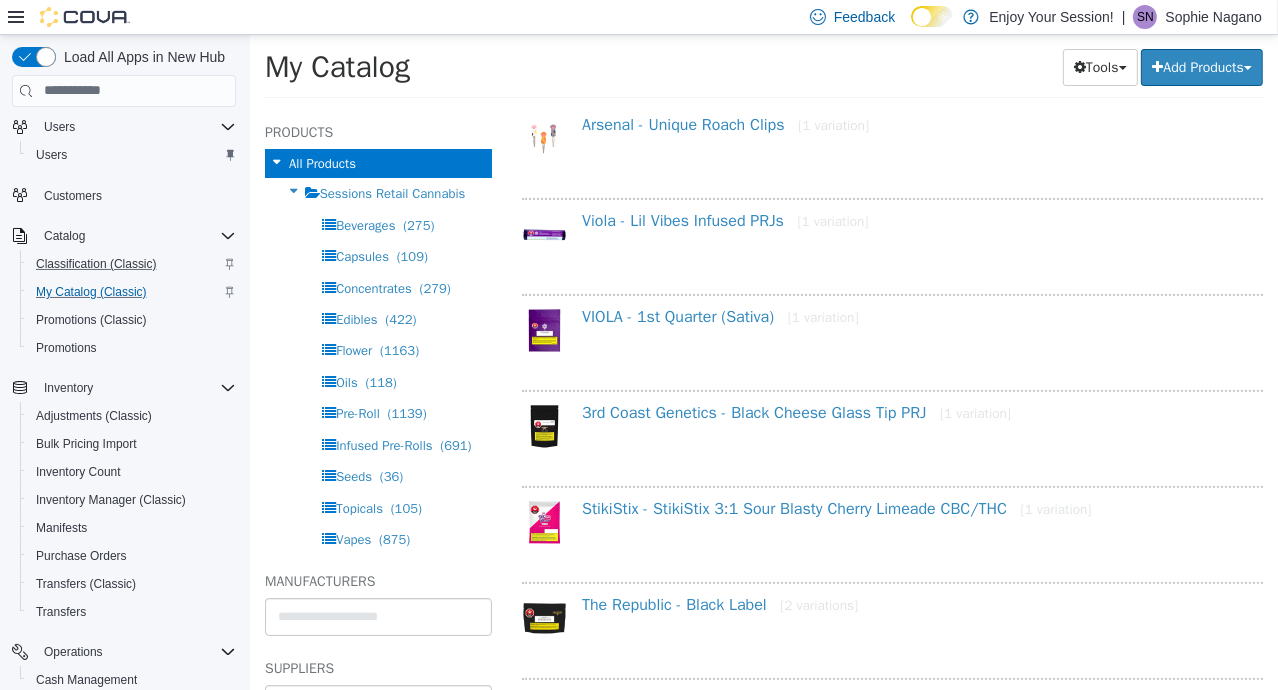 scroll, scrollTop: 0, scrollLeft: 0, axis: both 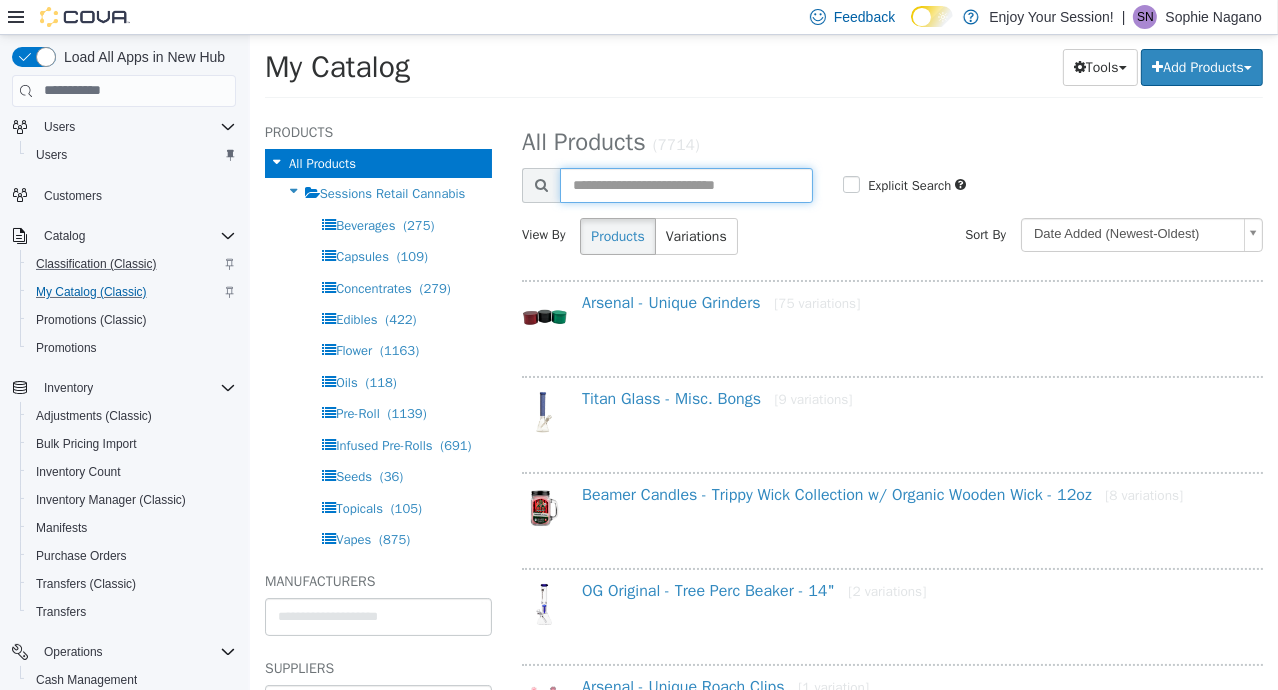 click at bounding box center [685, 184] 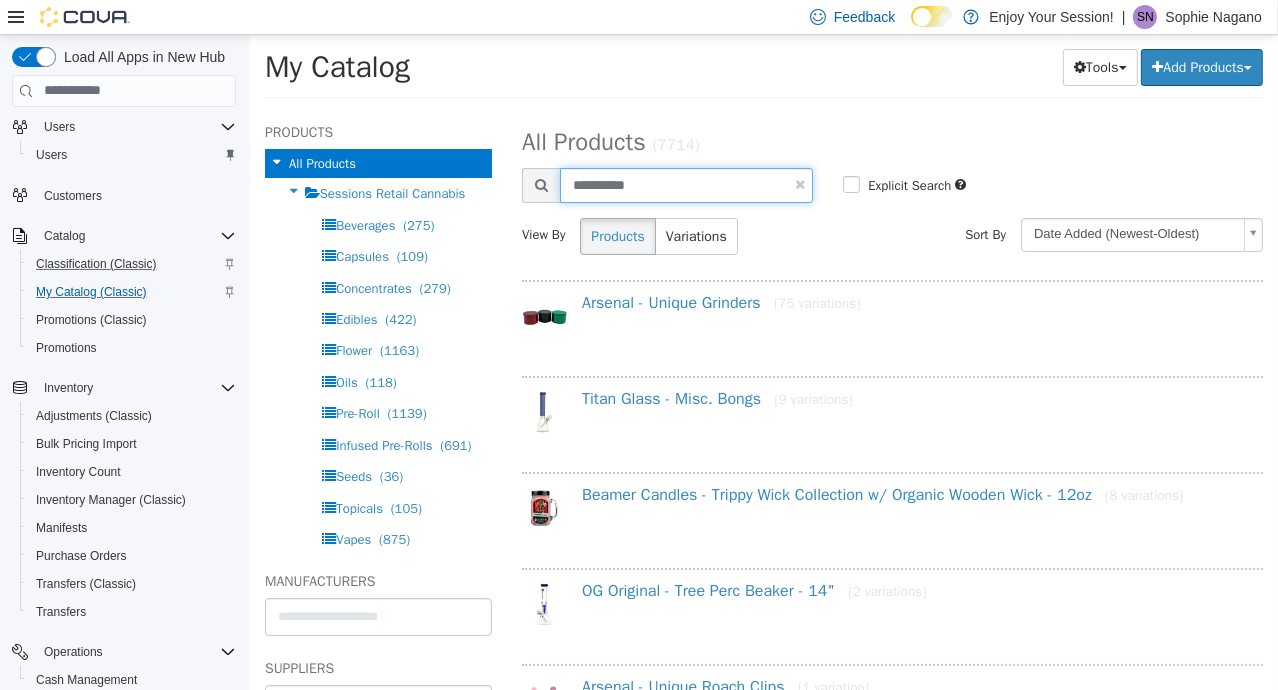 type on "**********" 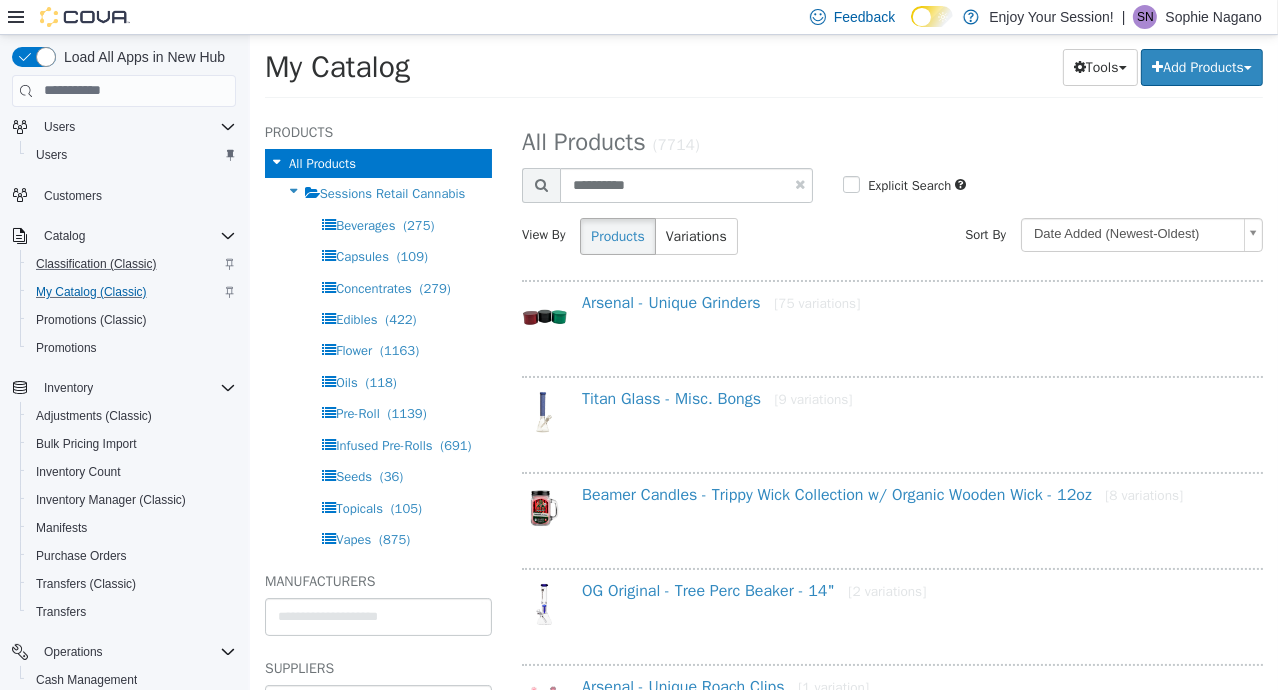 select on "**********" 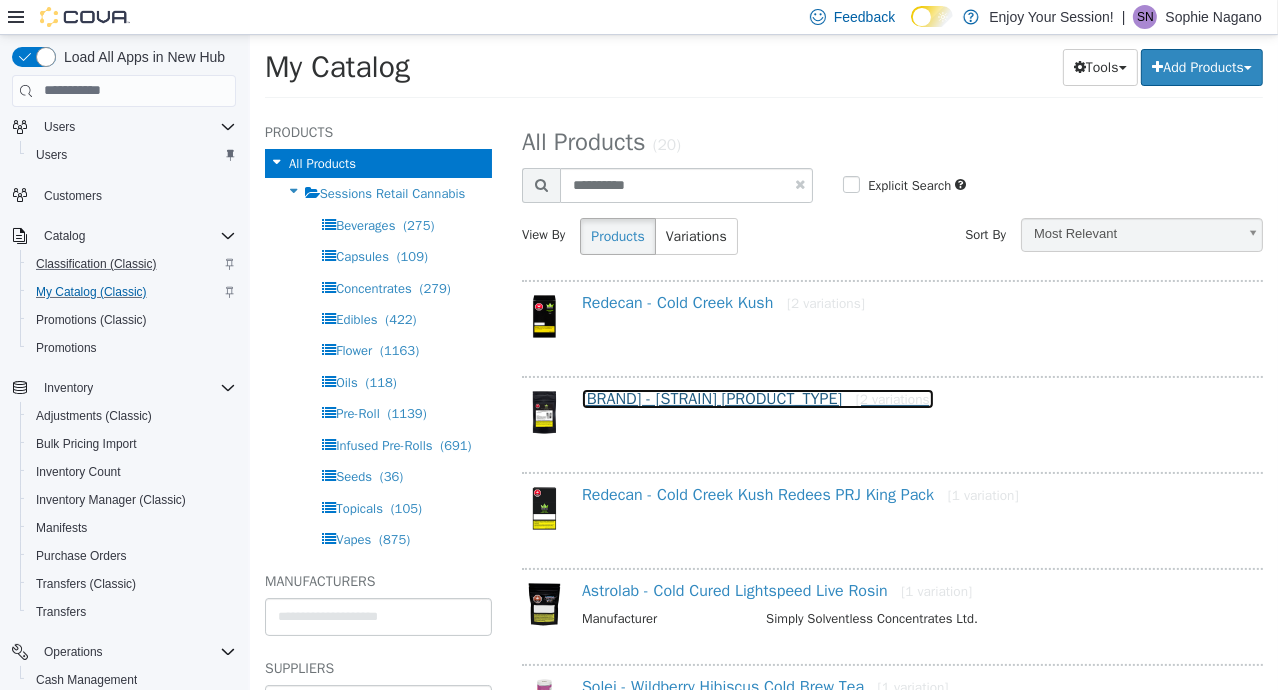 click on "Redecan - Cold Creek Kush Redees PRJ
[2 variations]" at bounding box center (757, 398) 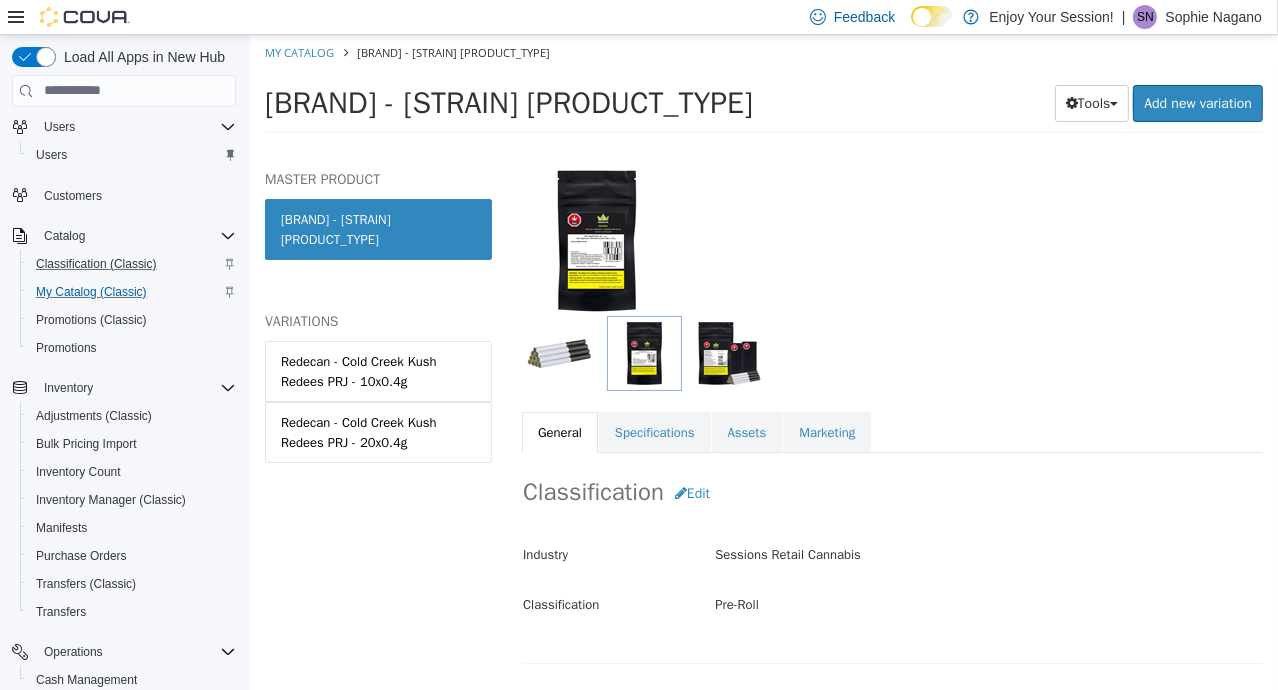scroll, scrollTop: 126, scrollLeft: 0, axis: vertical 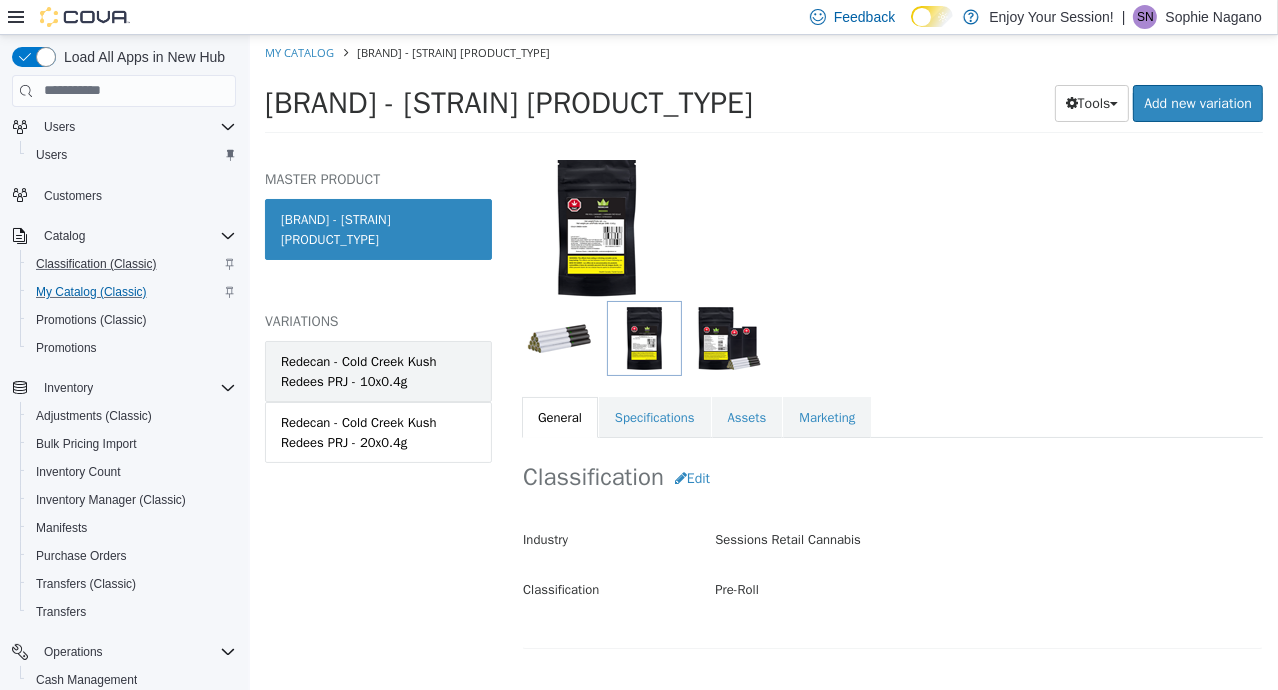 click on "Redecan - Cold Creek Kush Redees PRJ - 10x0.4g" at bounding box center (377, 370) 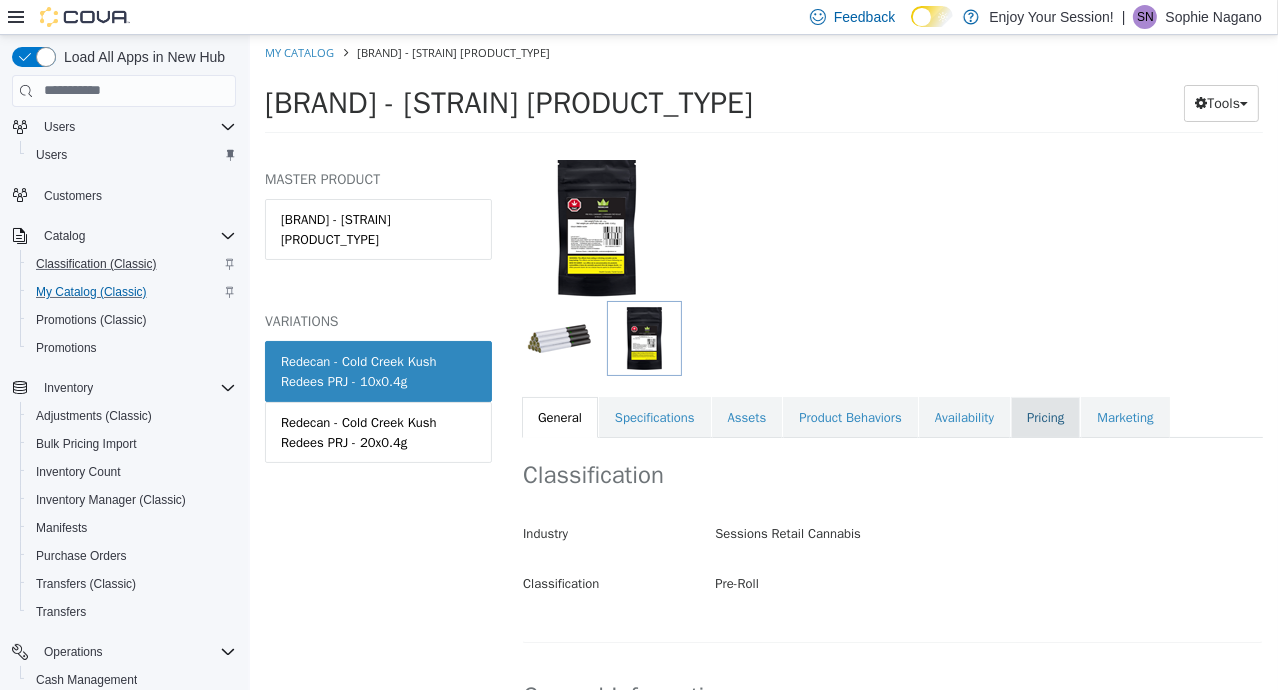click on "Pricing" at bounding box center [1044, 417] 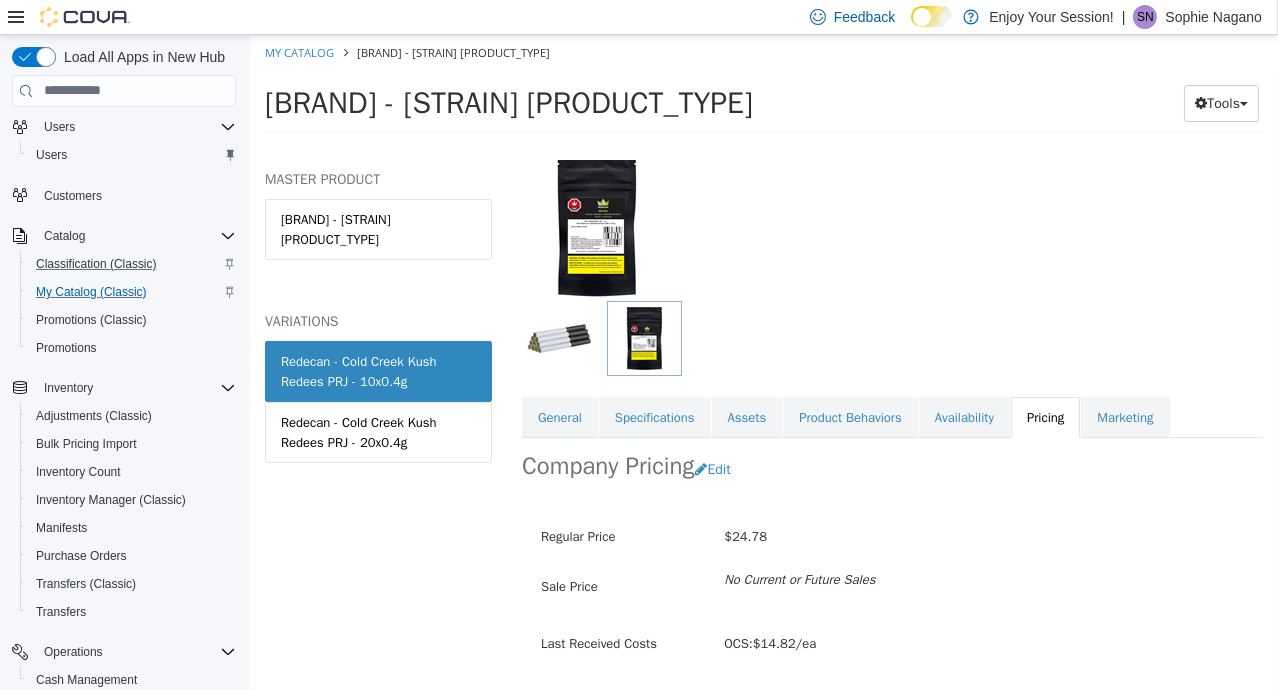 scroll, scrollTop: 185, scrollLeft: 0, axis: vertical 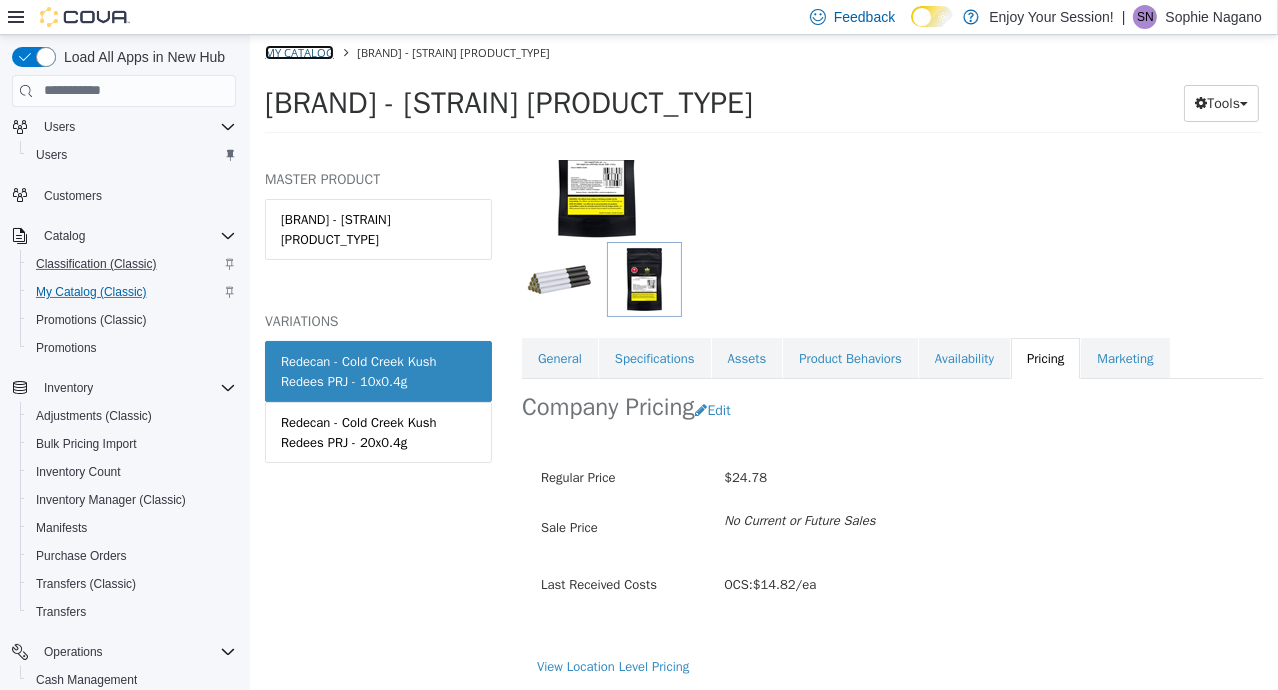 click on "My Catalog" at bounding box center (298, 51) 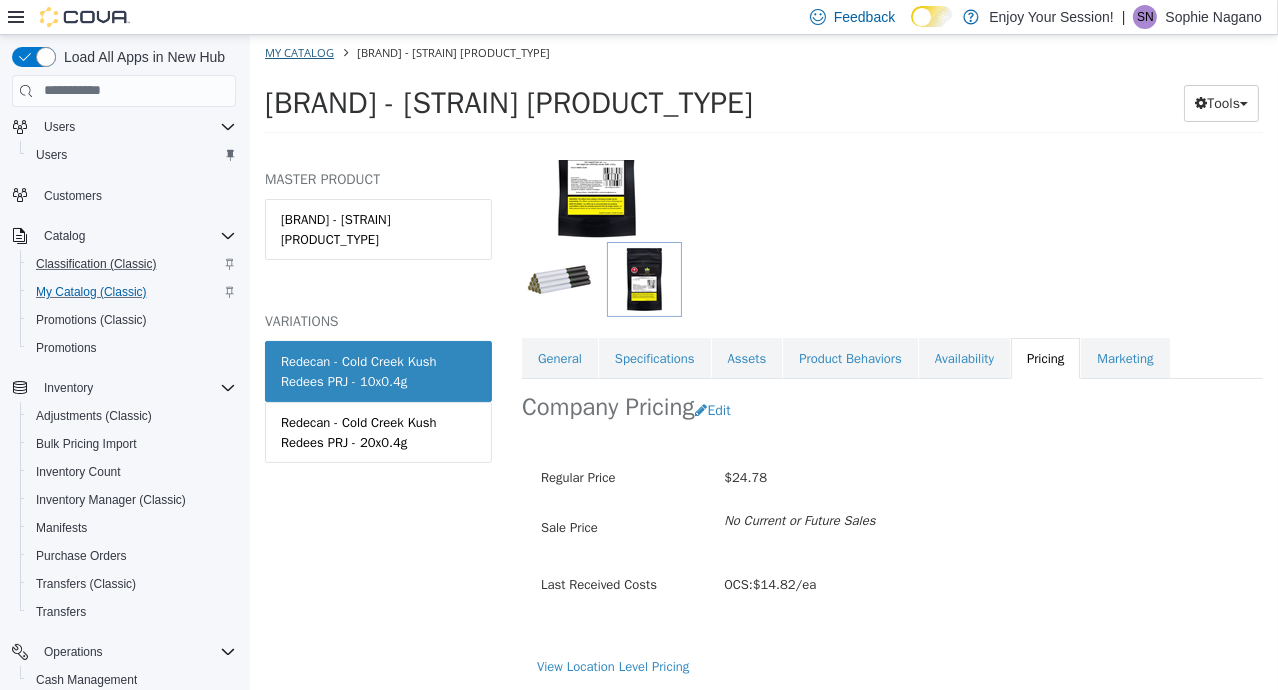 select on "**********" 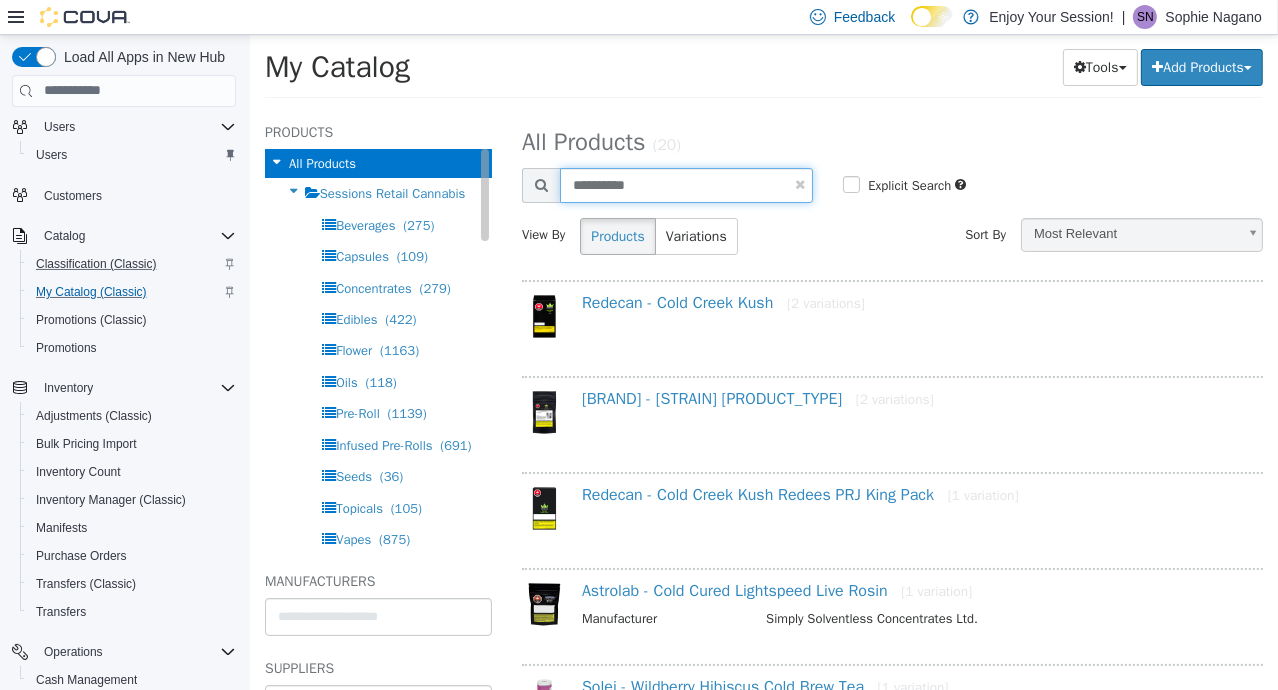 drag, startPoint x: 648, startPoint y: 185, endPoint x: 281, endPoint y: 169, distance: 367.3486 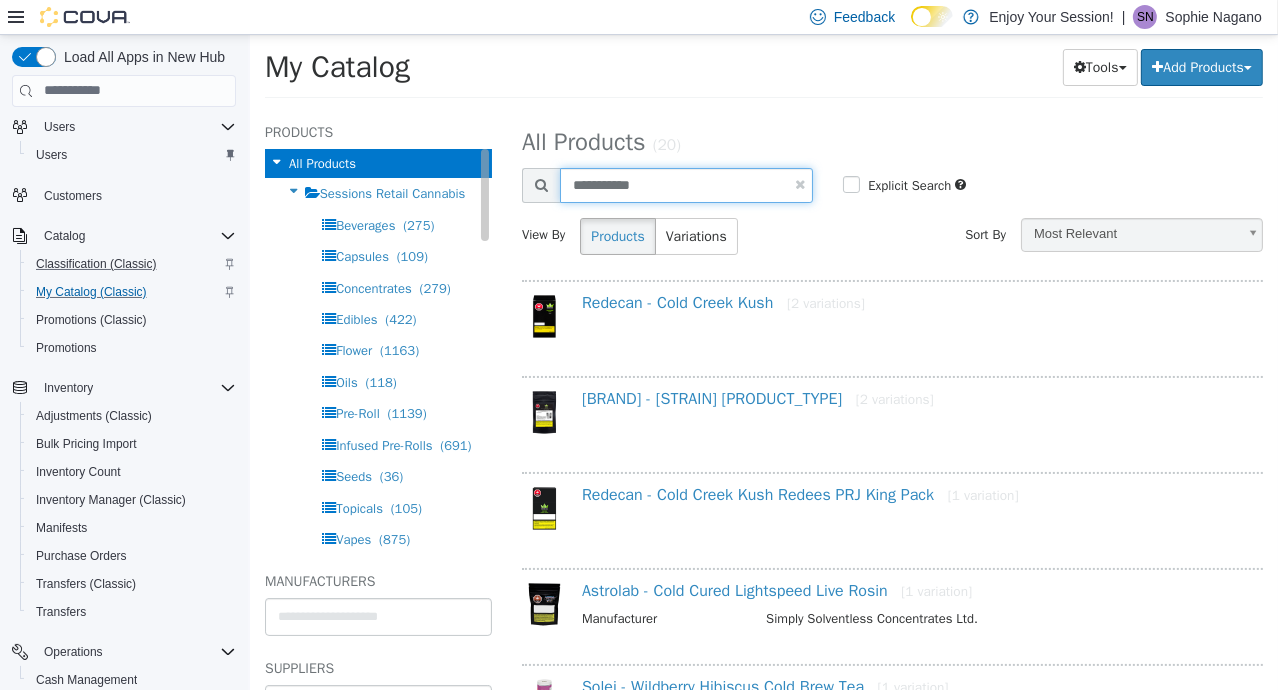 type on "**********" 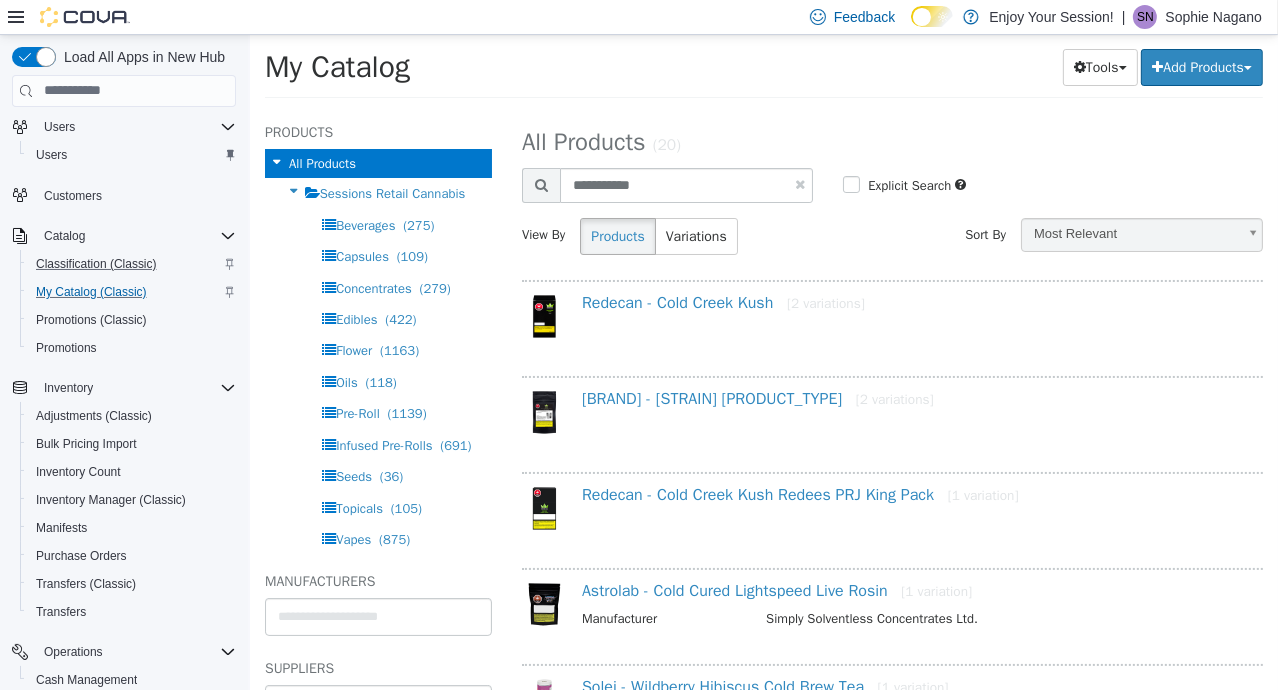 select on "**********" 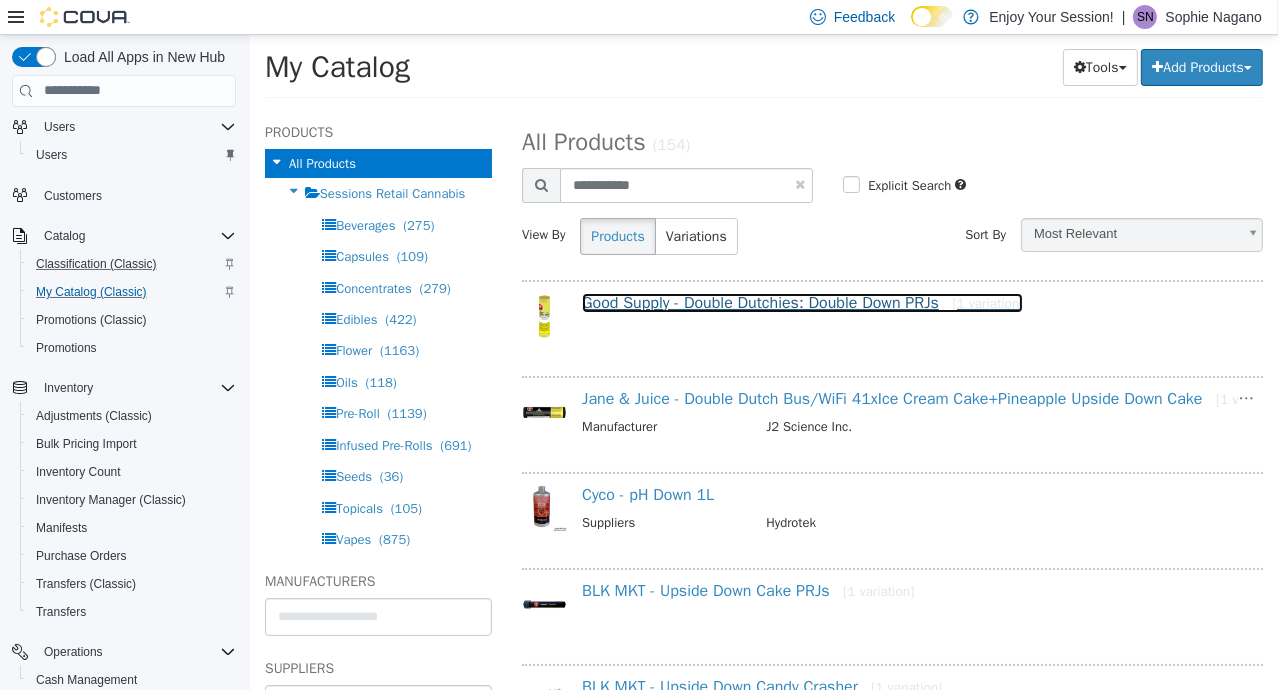 click on "Good Supply - Double Dutchies: Double Down PRJs
[1 variation]" at bounding box center [801, 302] 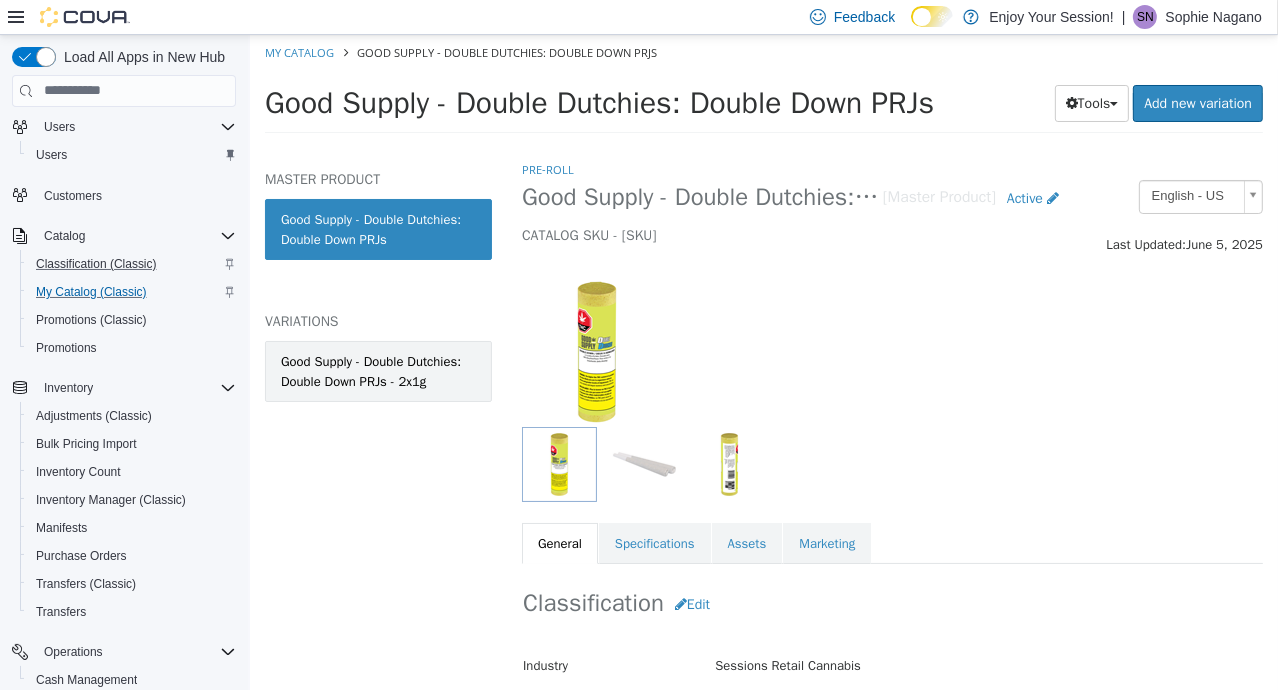 click on "Good Supply - Double Dutchies: Double Down PRJs - 2x1g" at bounding box center (377, 370) 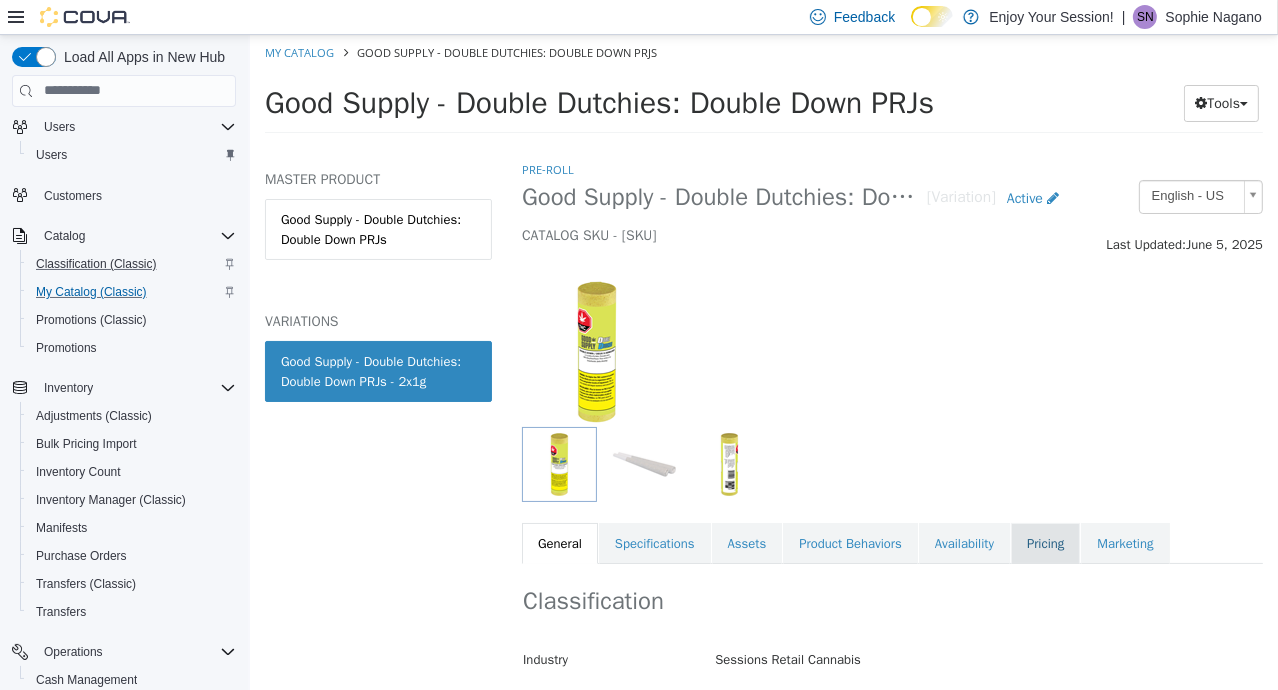 click on "Pricing" at bounding box center [1044, 543] 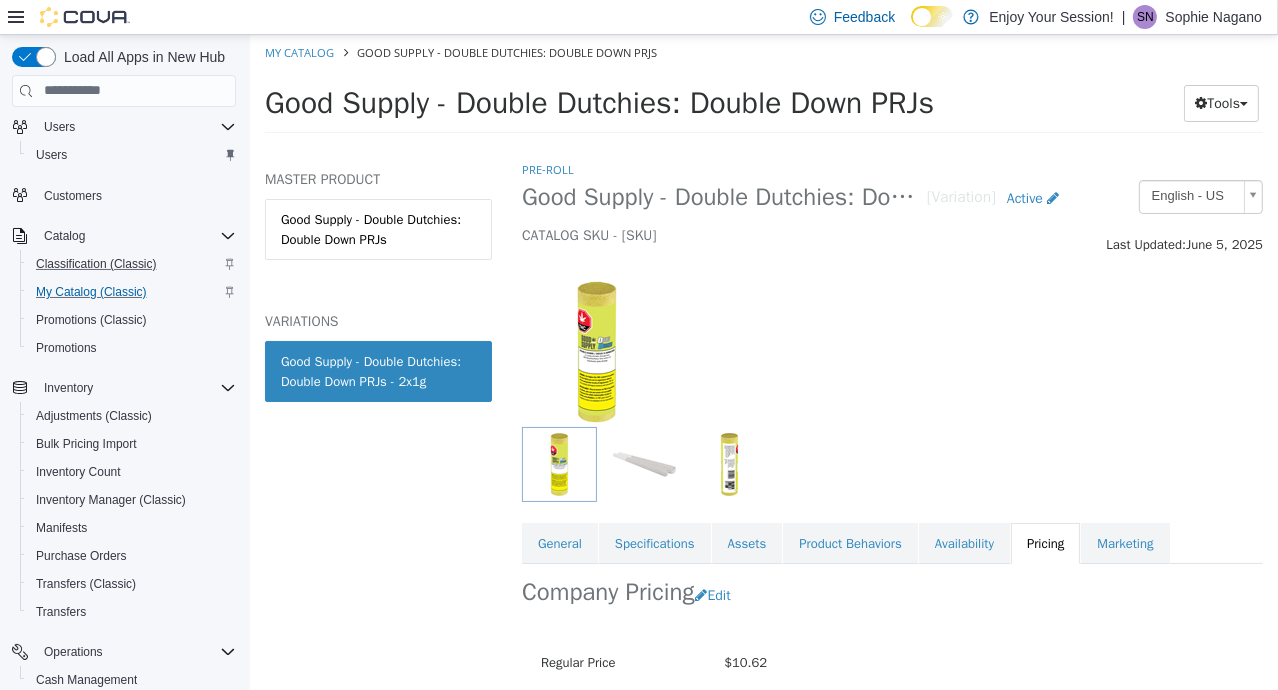 scroll, scrollTop: 185, scrollLeft: 0, axis: vertical 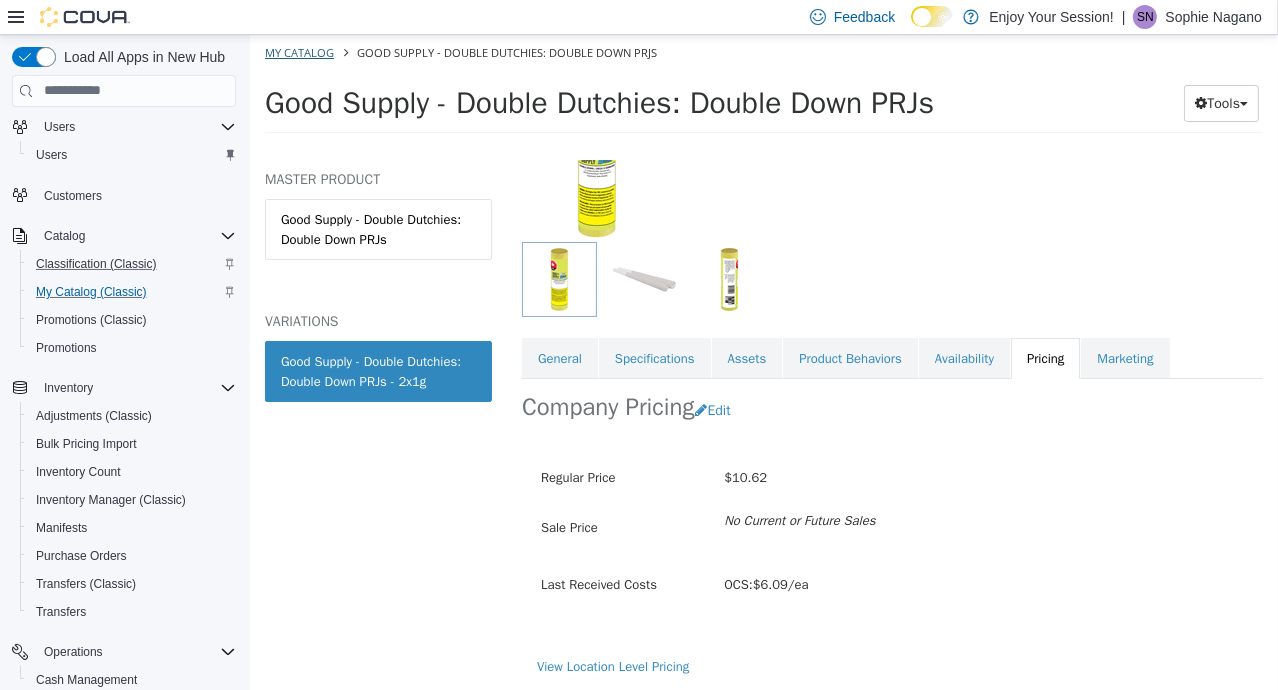 click on "My Catalog" at bounding box center (300, 51) 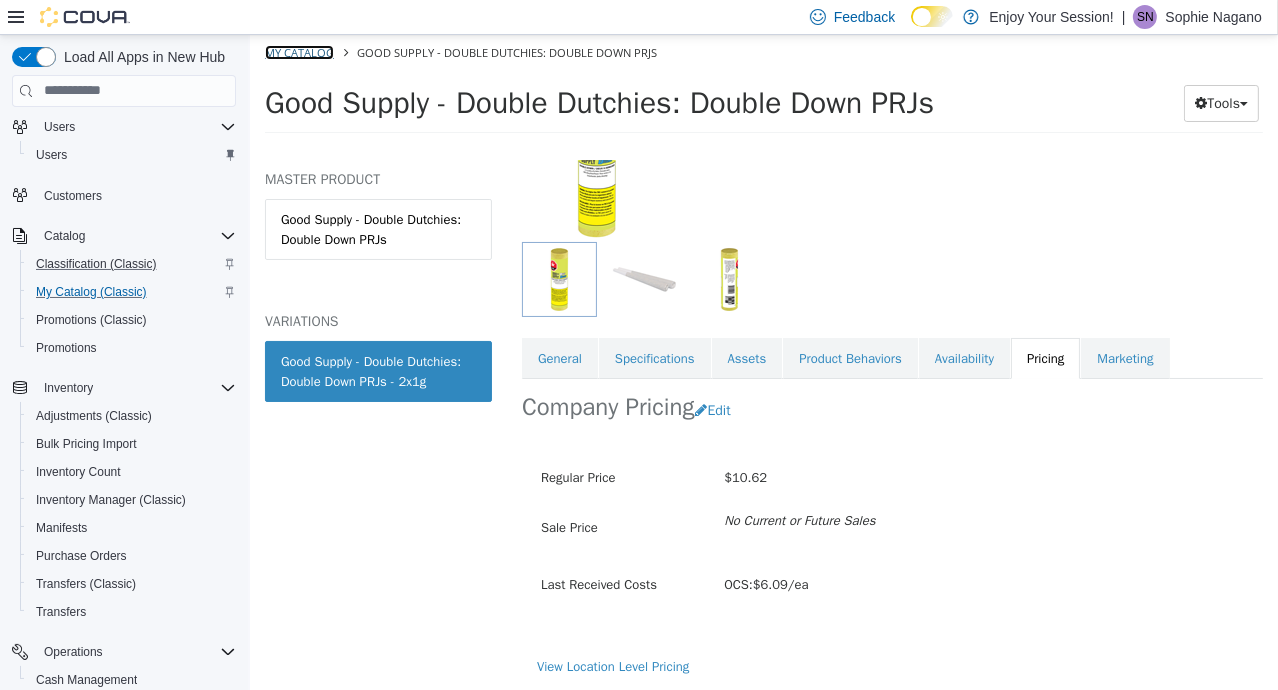 click on "My Catalog" at bounding box center [298, 51] 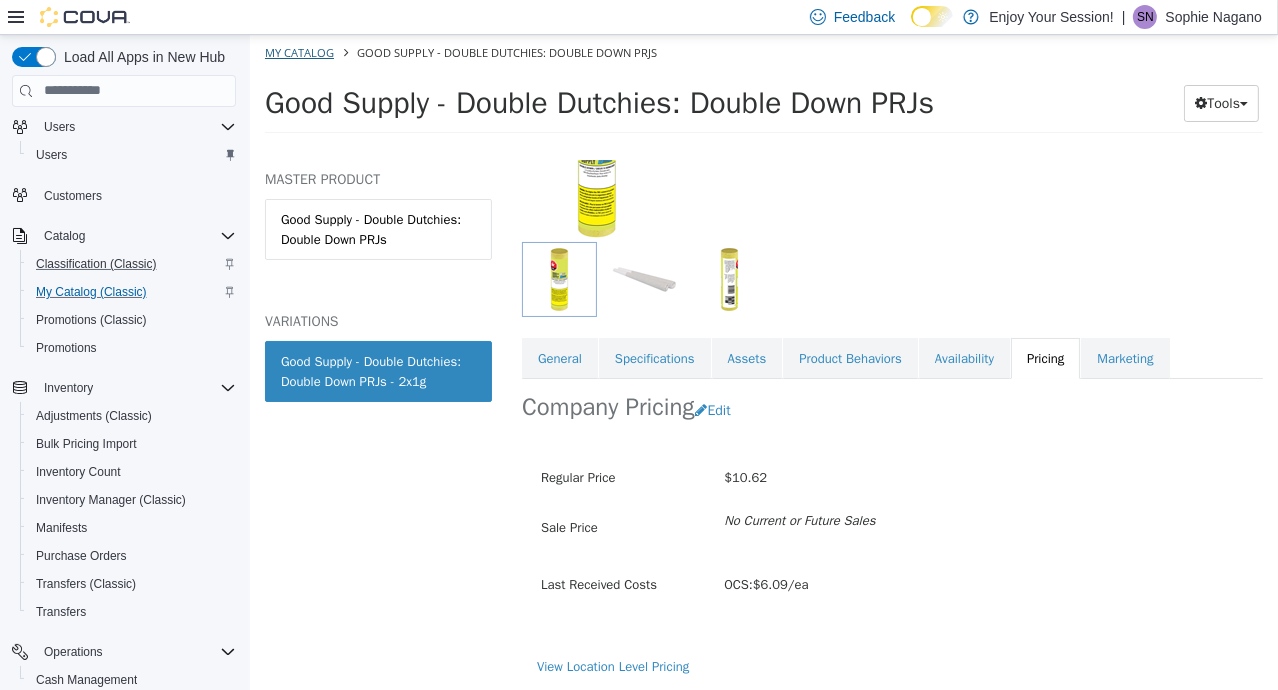 select on "**********" 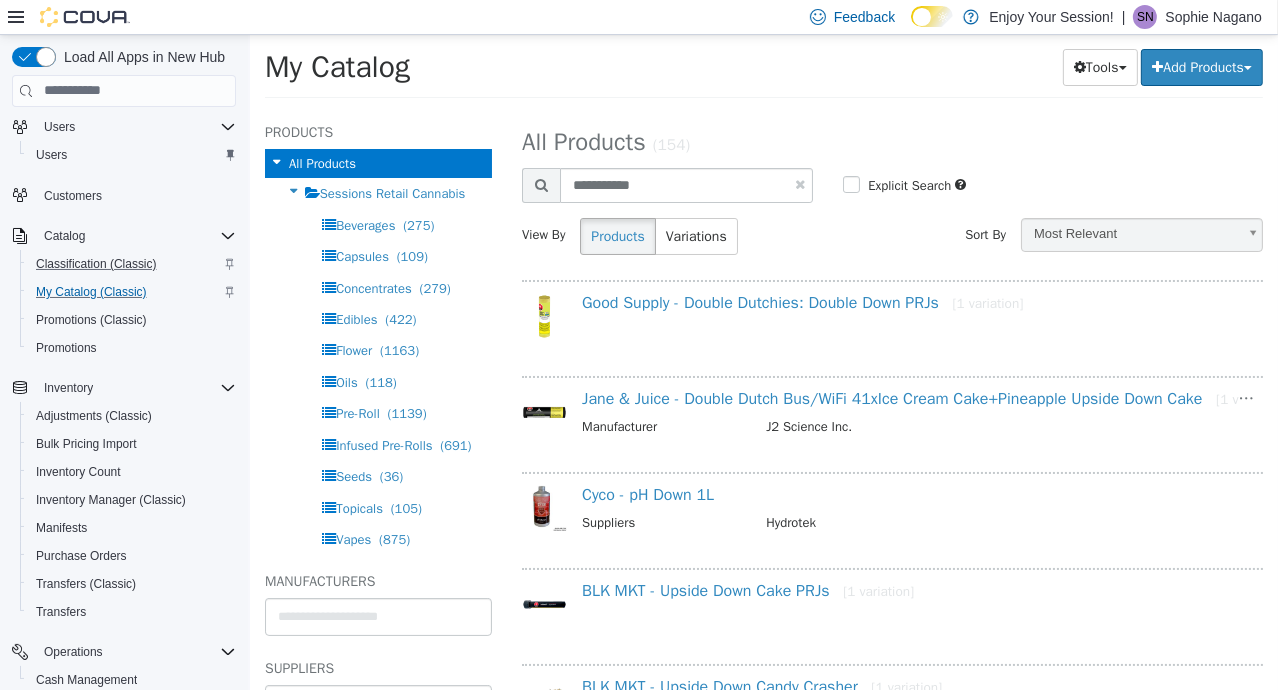 click at bounding box center [799, 183] 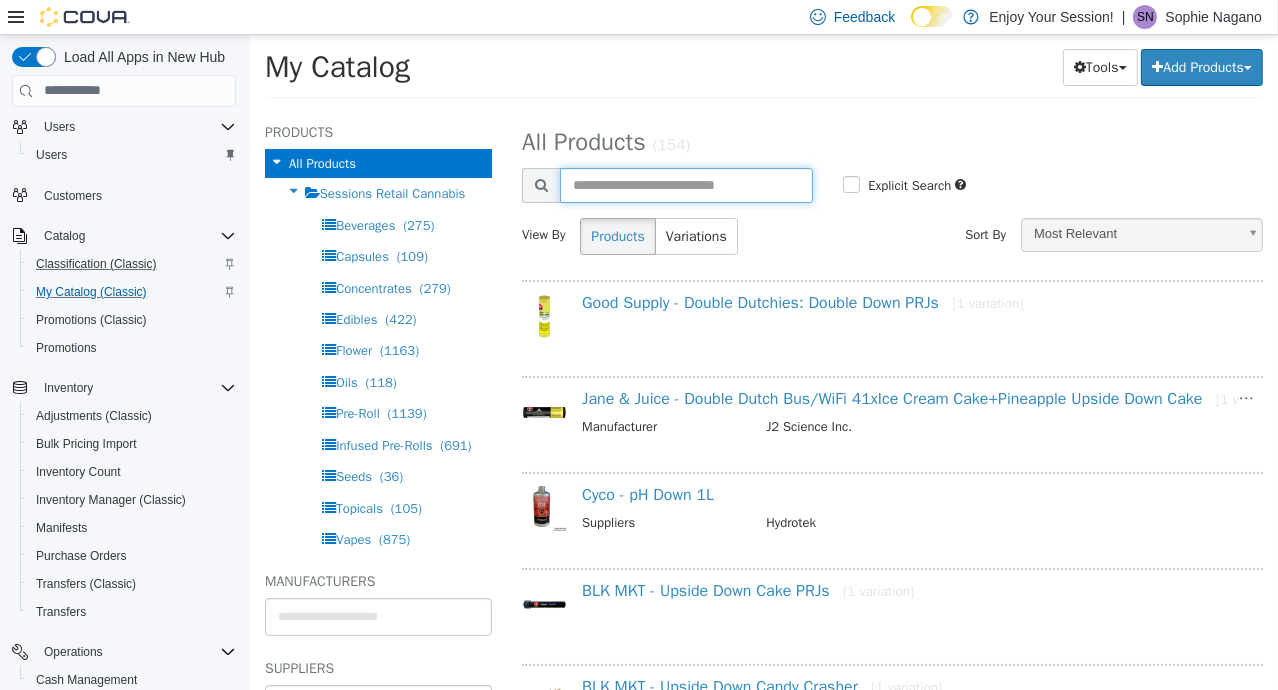 click at bounding box center (685, 184) 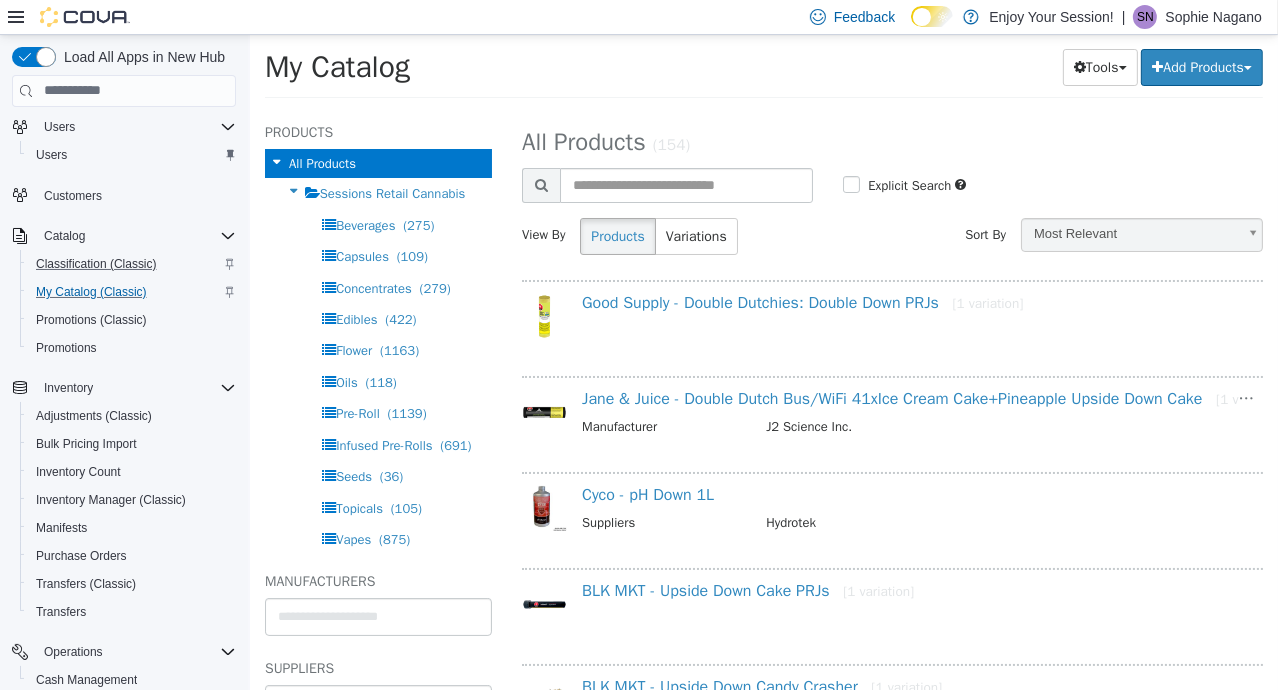 select on "**********" 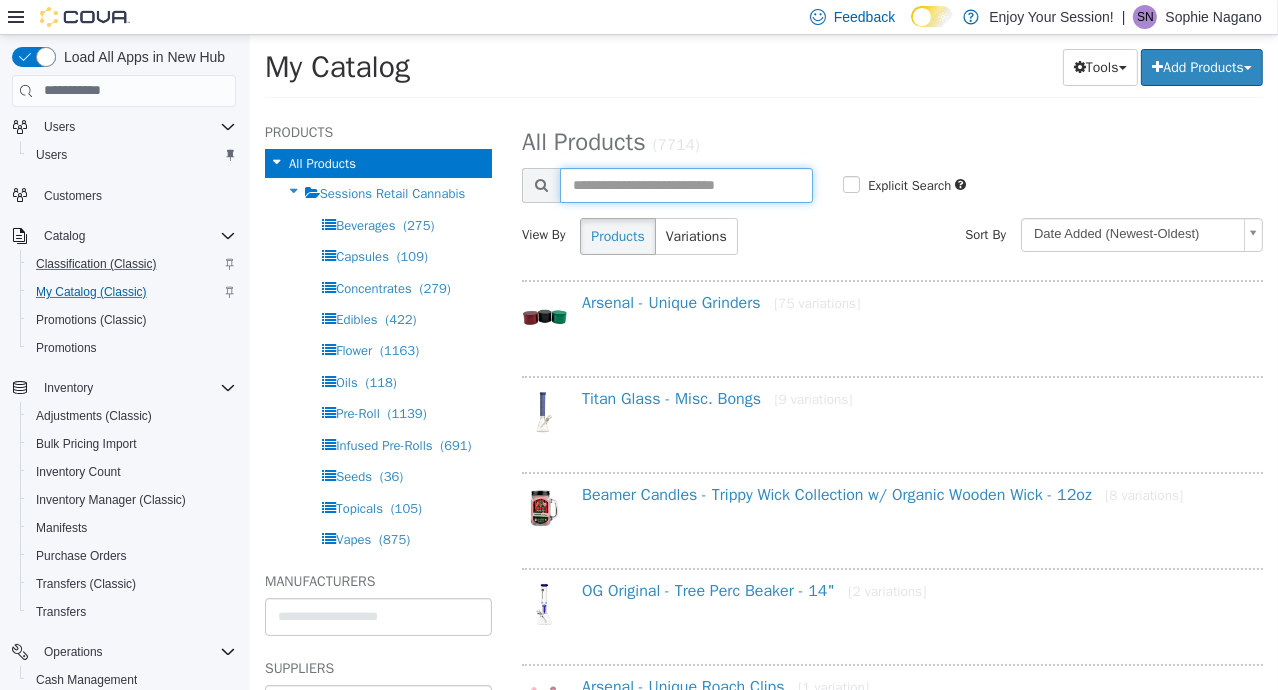 click at bounding box center (685, 184) 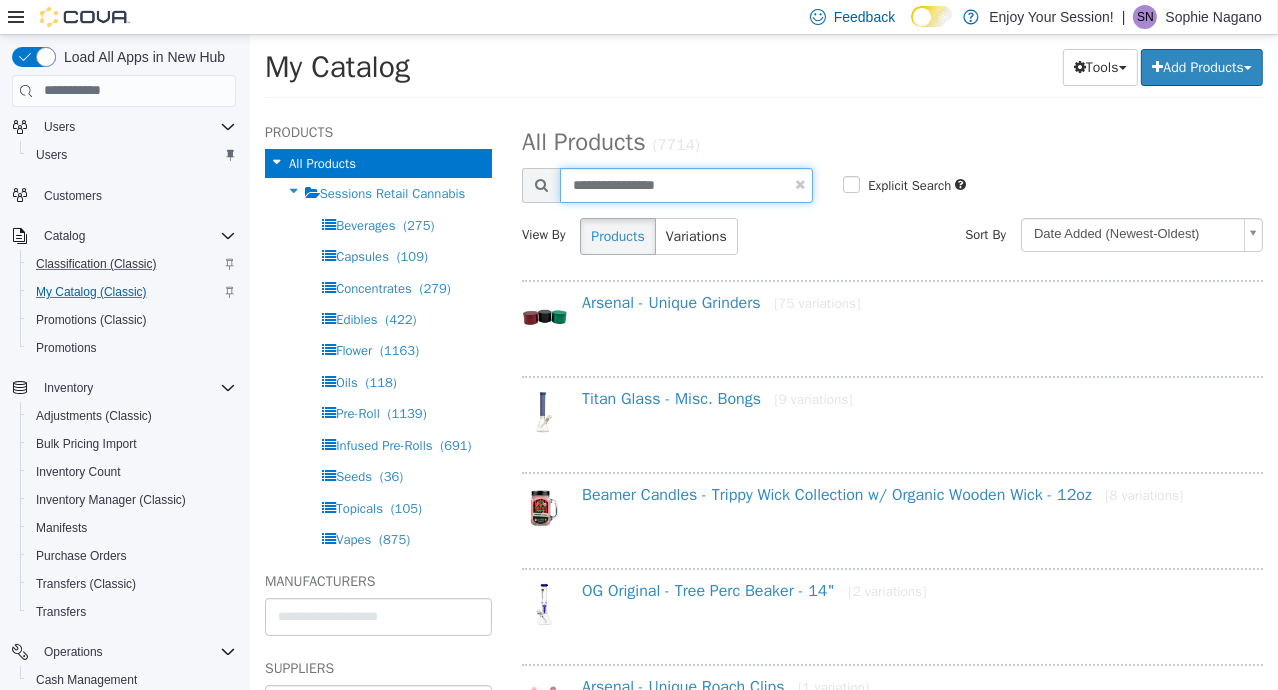 type on "**********" 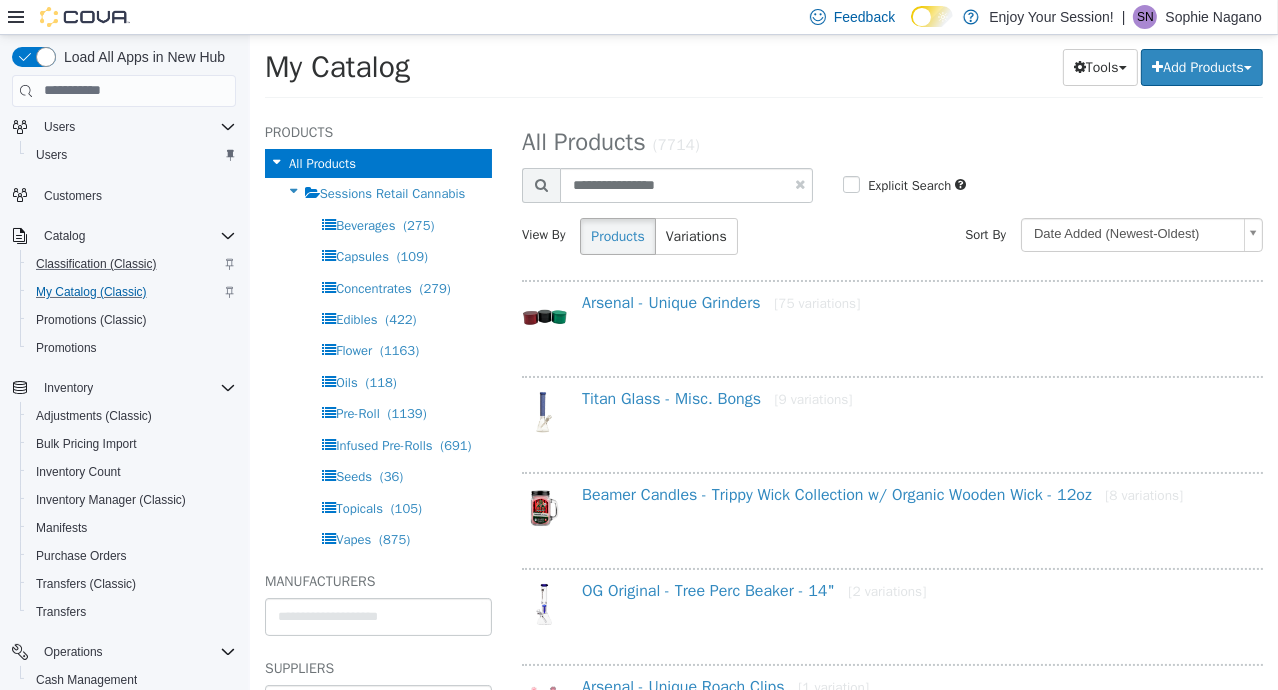 select on "**********" 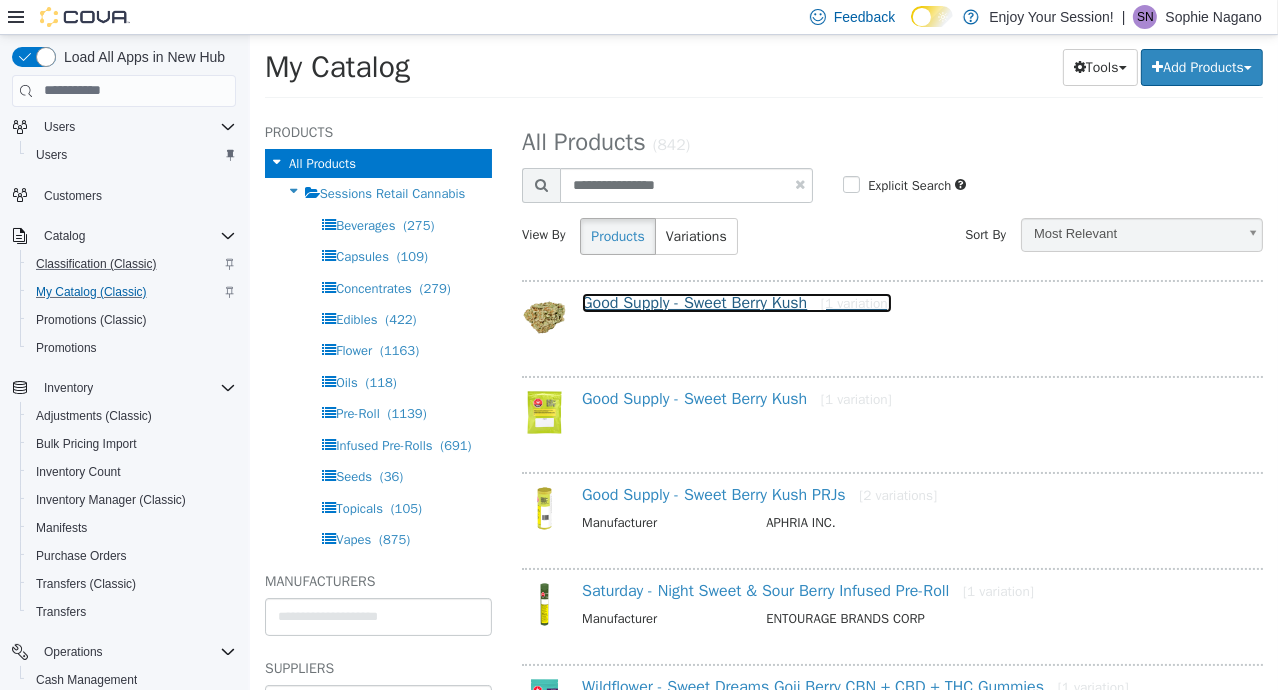 click on "Good Supply - Sweet Berry Kush
[1 variation]" at bounding box center (736, 302) 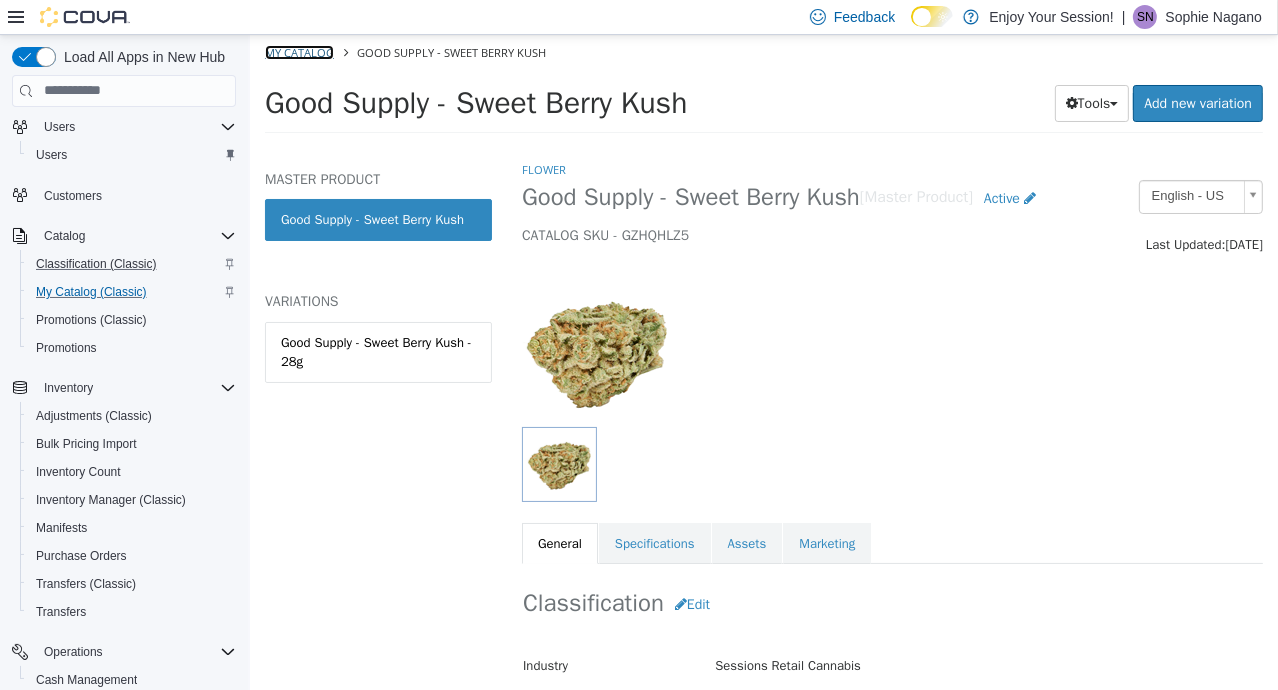 click on "My Catalog" at bounding box center (298, 51) 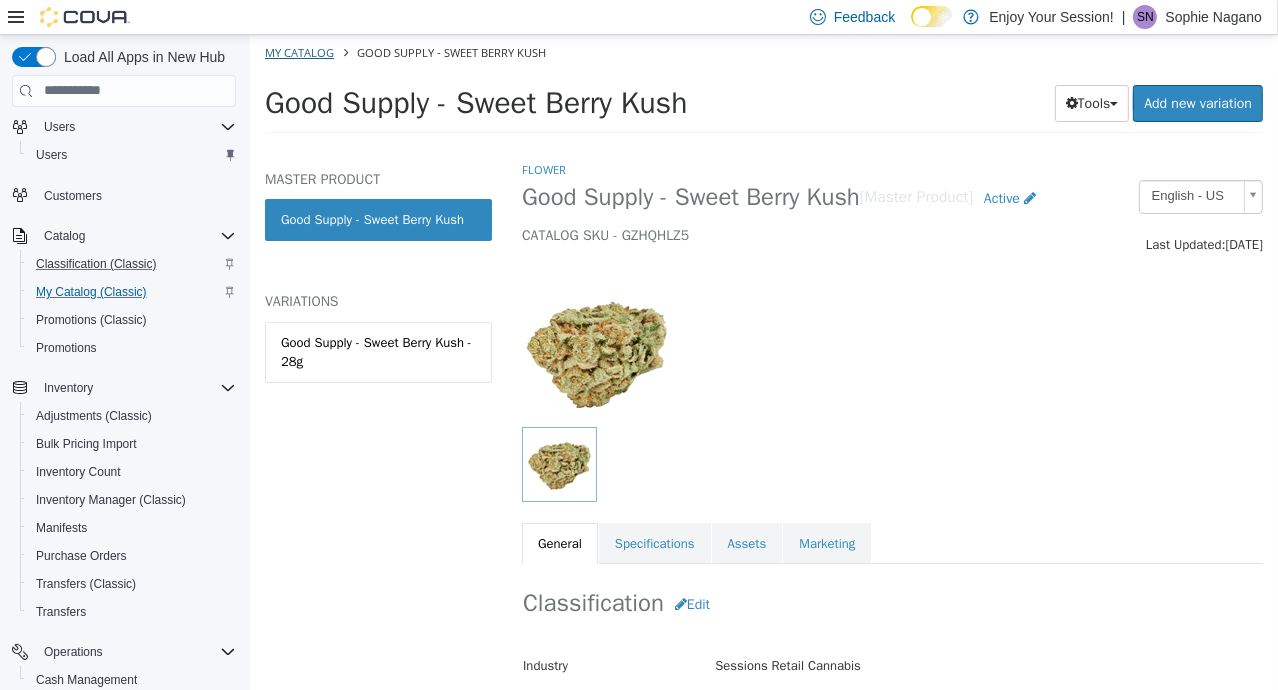 select on "**********" 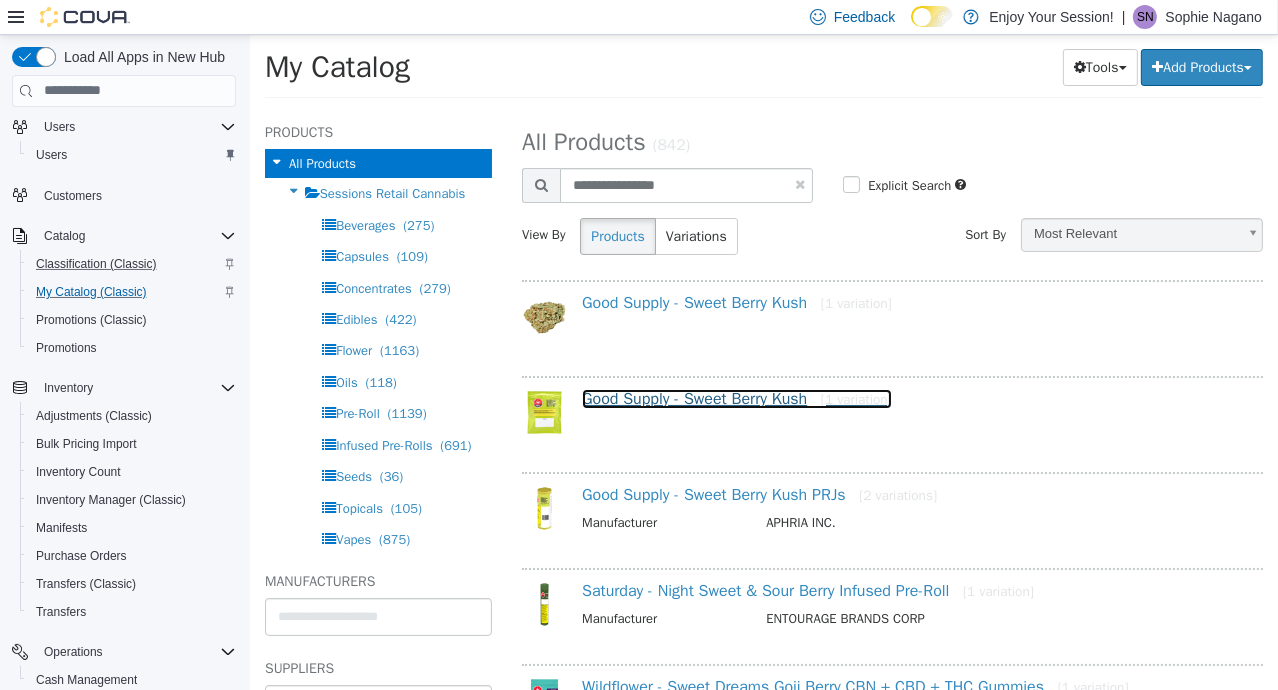 click on "Good Supply - Sweet Berry Kush
[1 variation]" at bounding box center [736, 398] 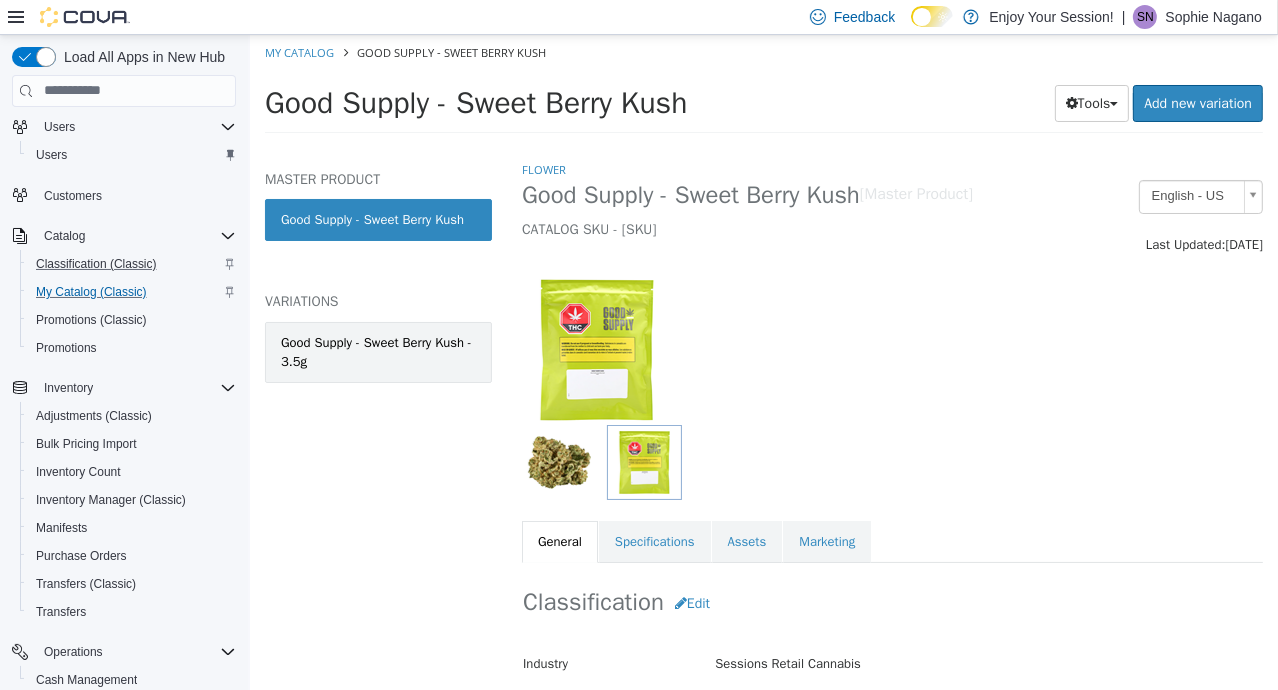 click on "Good Supply - Sweet Berry Kush - 3.5g" at bounding box center [377, 351] 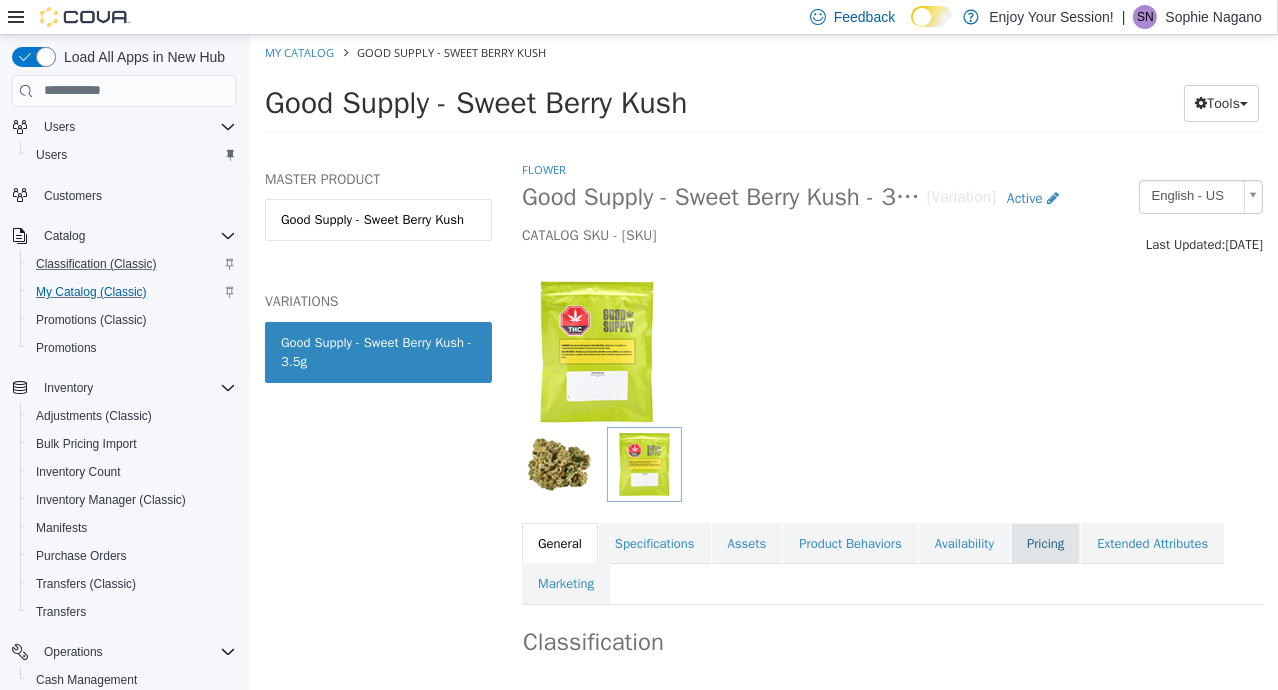 click on "Pricing" at bounding box center [1044, 543] 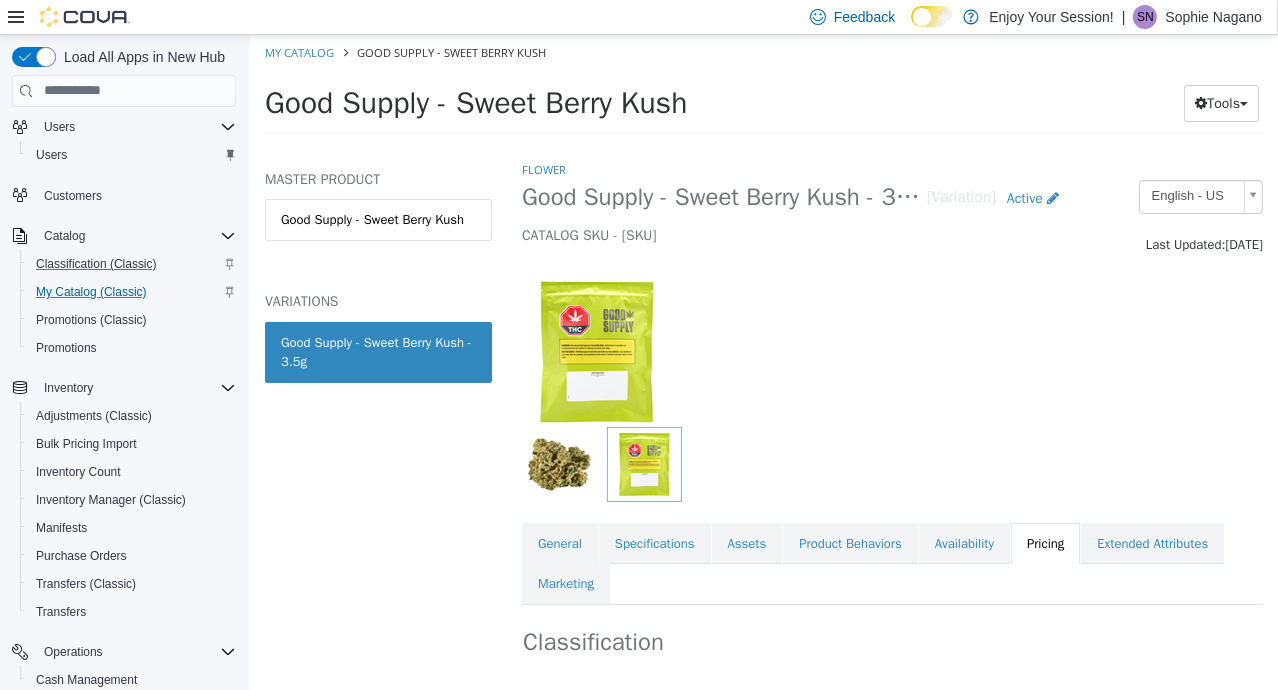 scroll, scrollTop: 225, scrollLeft: 0, axis: vertical 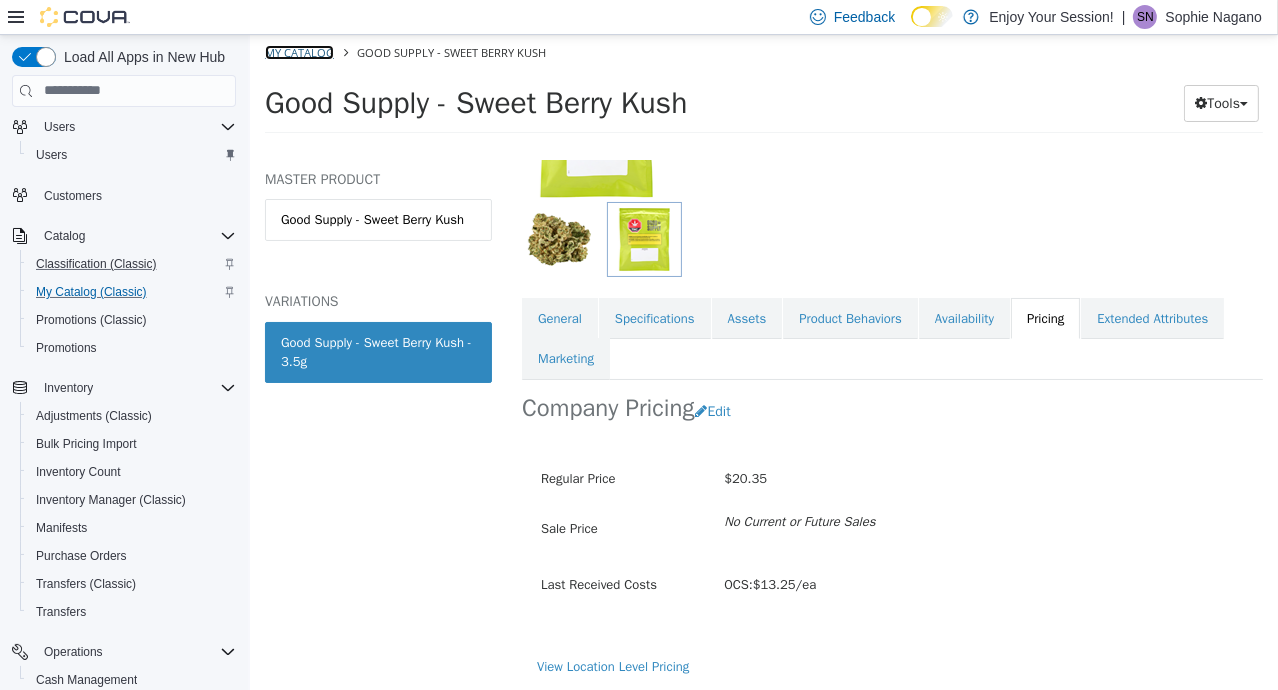 click on "My Catalog" at bounding box center (298, 51) 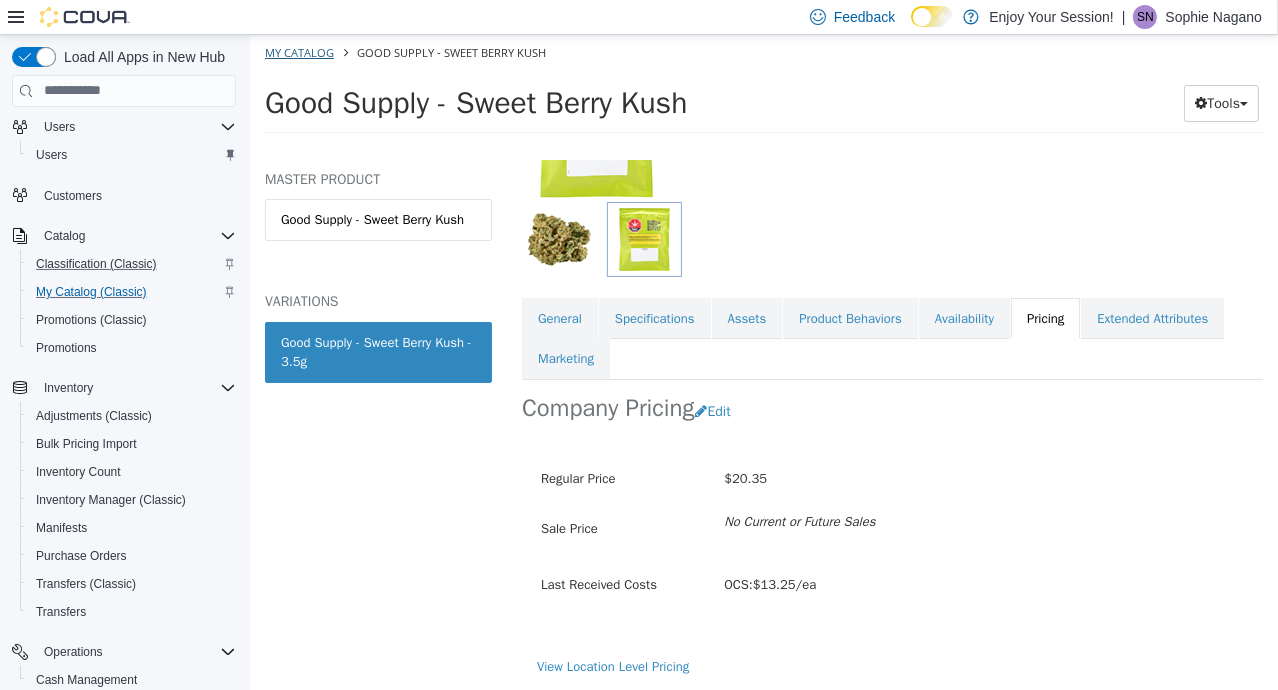 select on "**********" 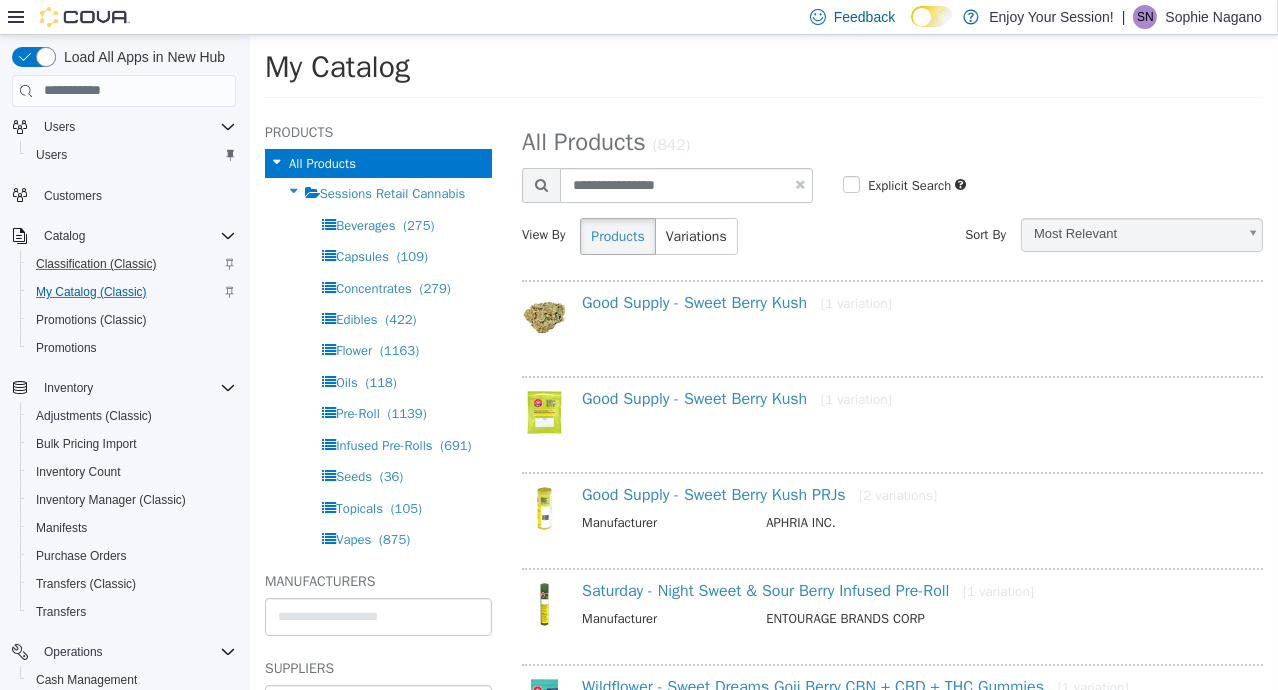 click at bounding box center (799, 183) 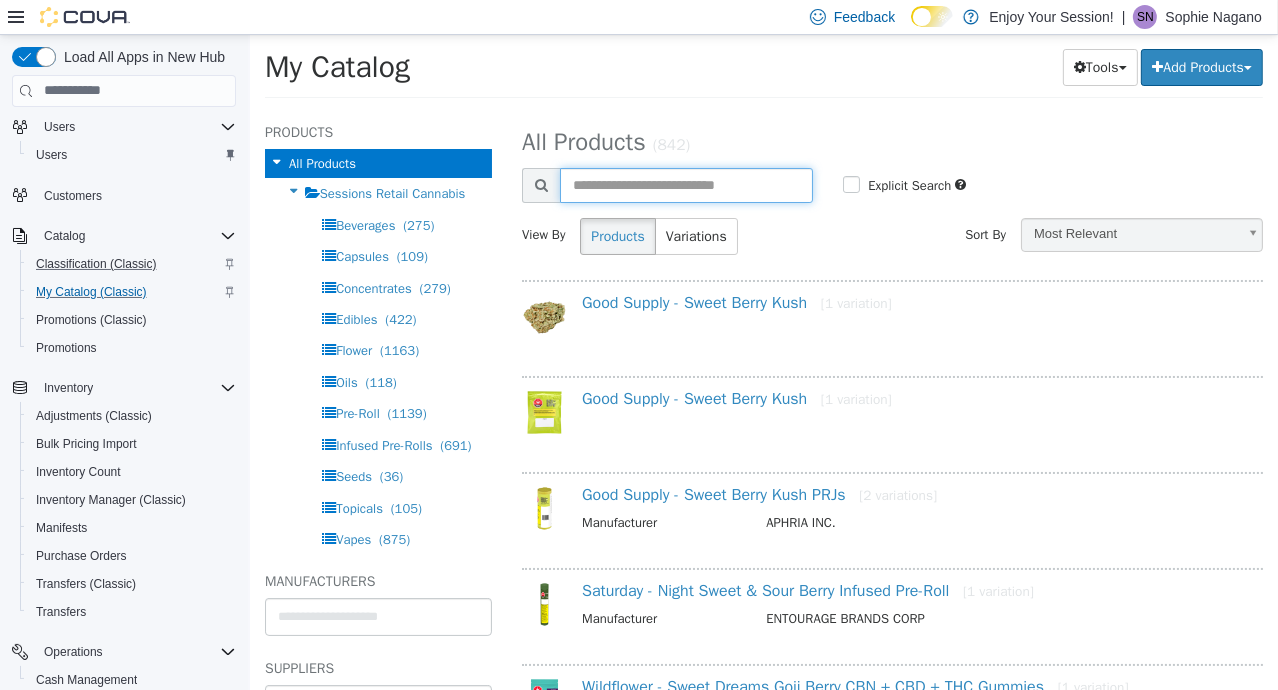click at bounding box center [685, 184] 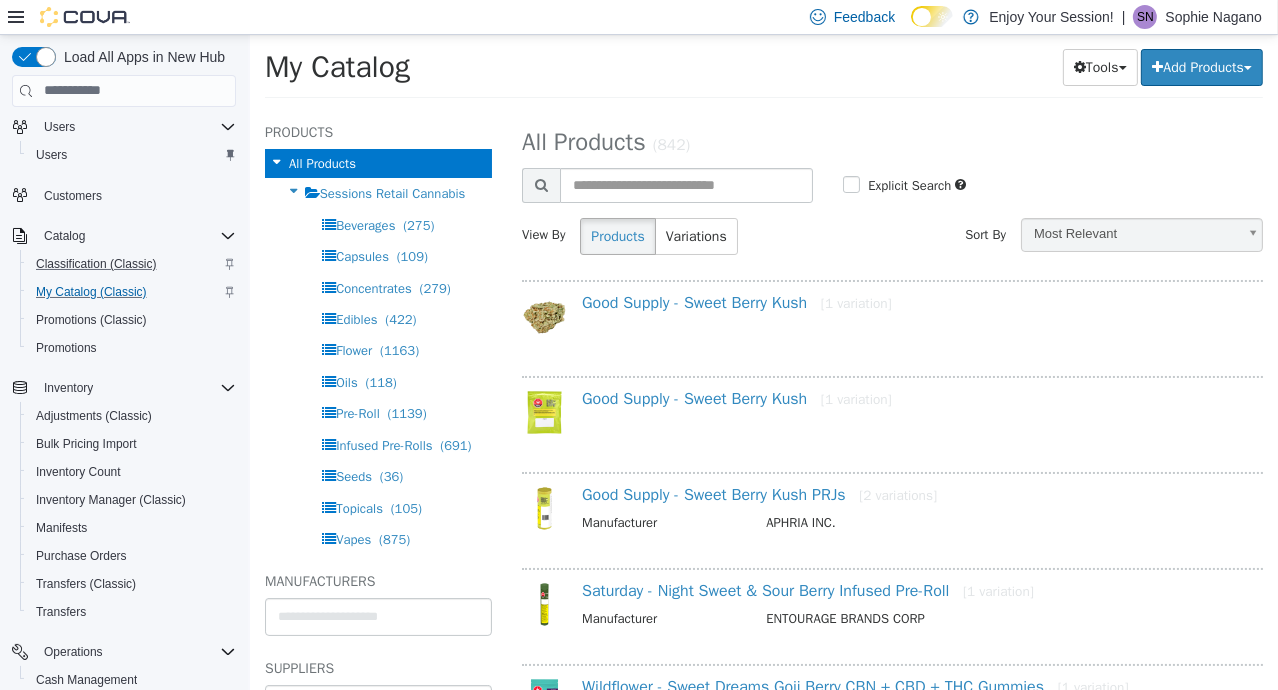 select on "**********" 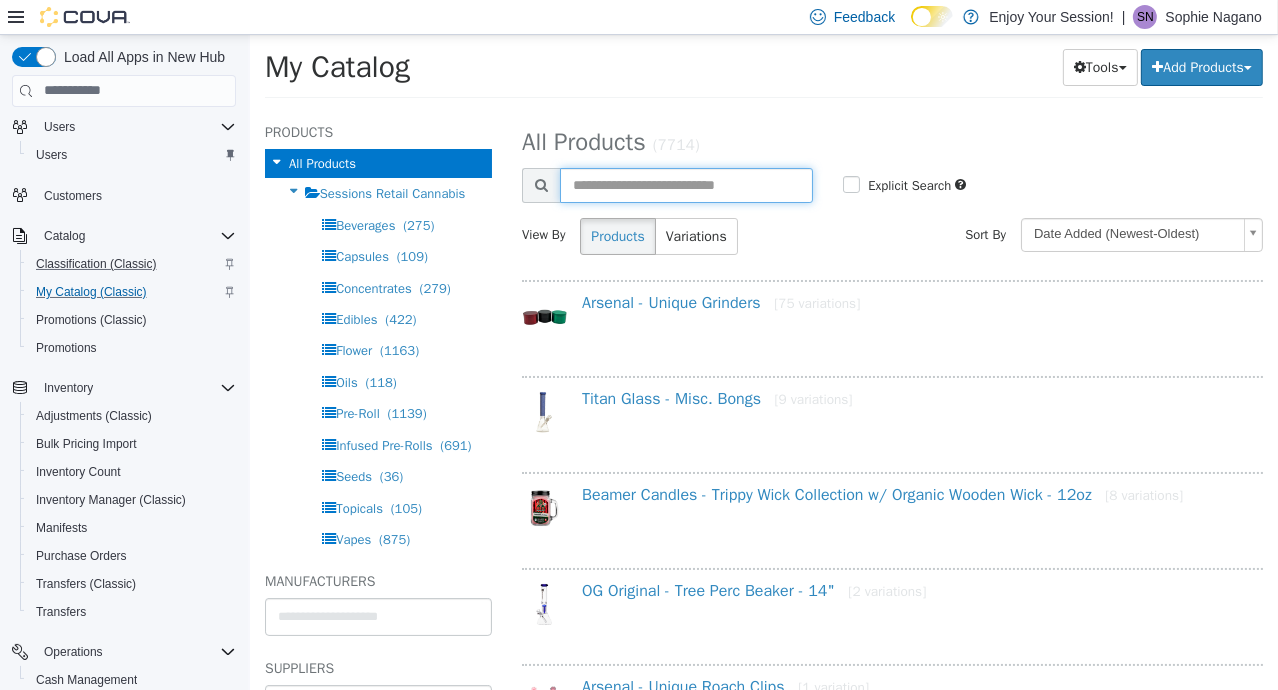 click at bounding box center [685, 184] 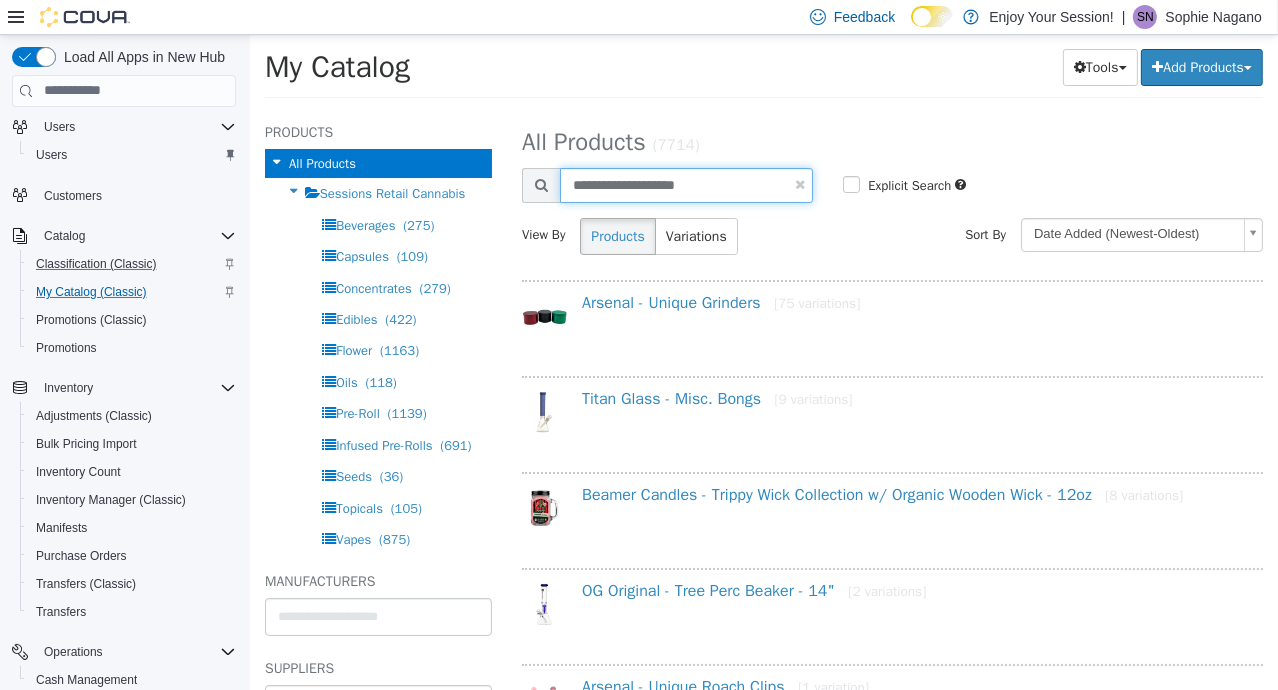 type on "**********" 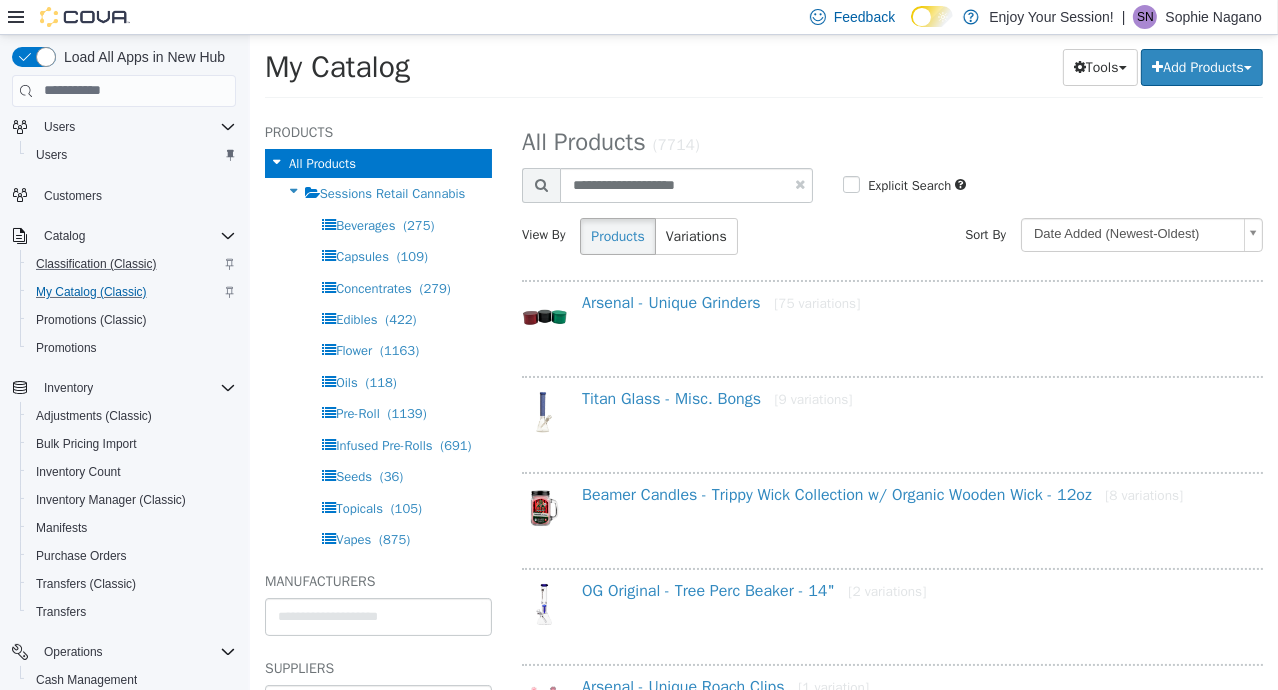 select on "**********" 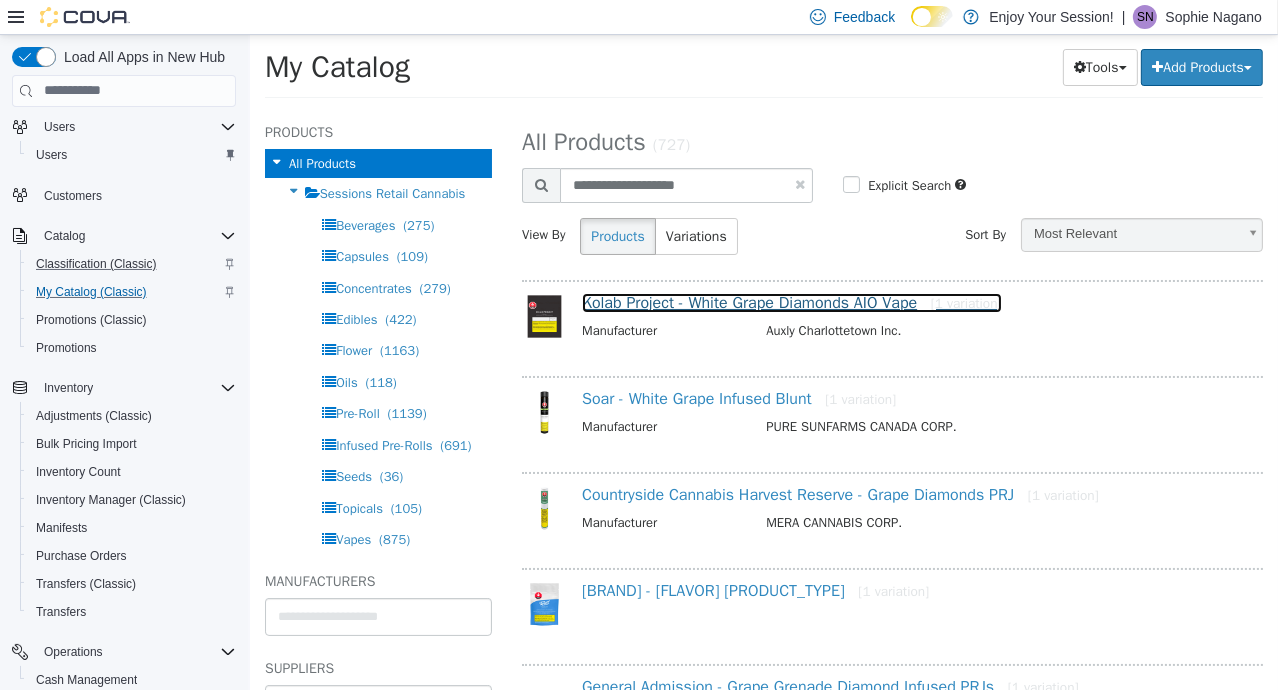 click on "[BRAND] - [FLAVOR] Diamonds AIO Vape
[1 variation]" at bounding box center (791, 302) 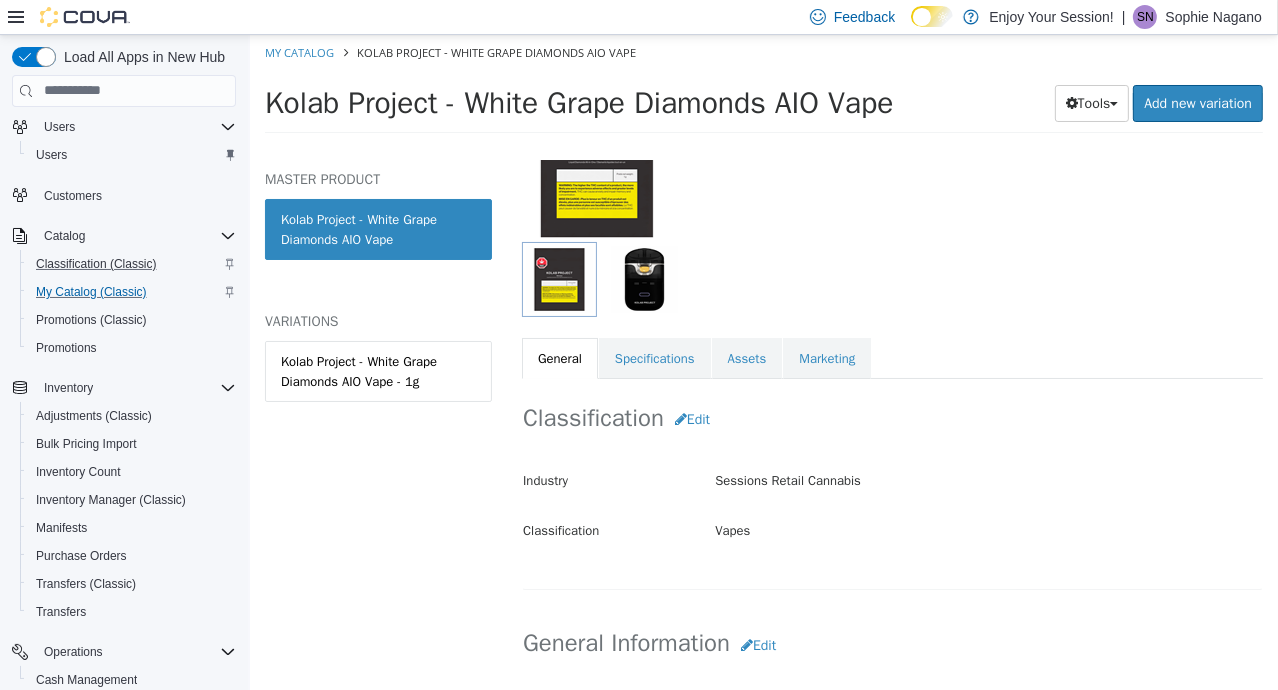 scroll, scrollTop: 4, scrollLeft: 0, axis: vertical 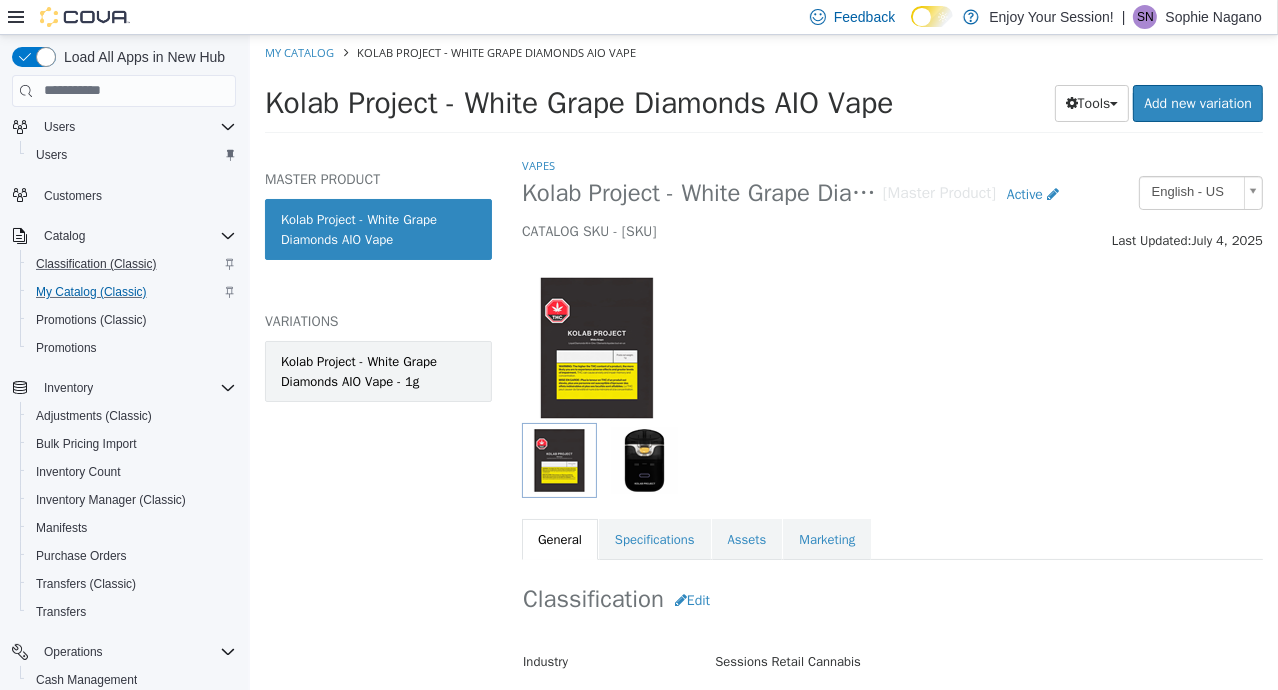 click on "Kolab Project - White Grape Diamonds AIO Vape - 1g" at bounding box center [377, 370] 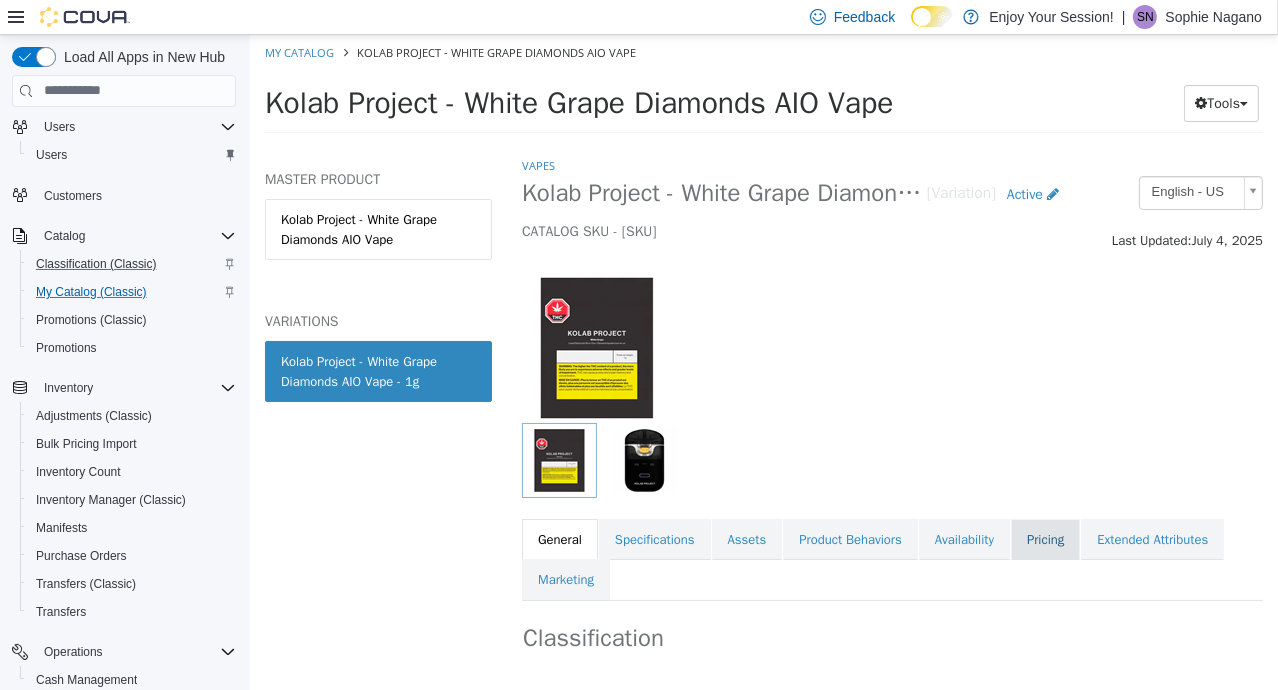 click on "Pricing" at bounding box center [1044, 539] 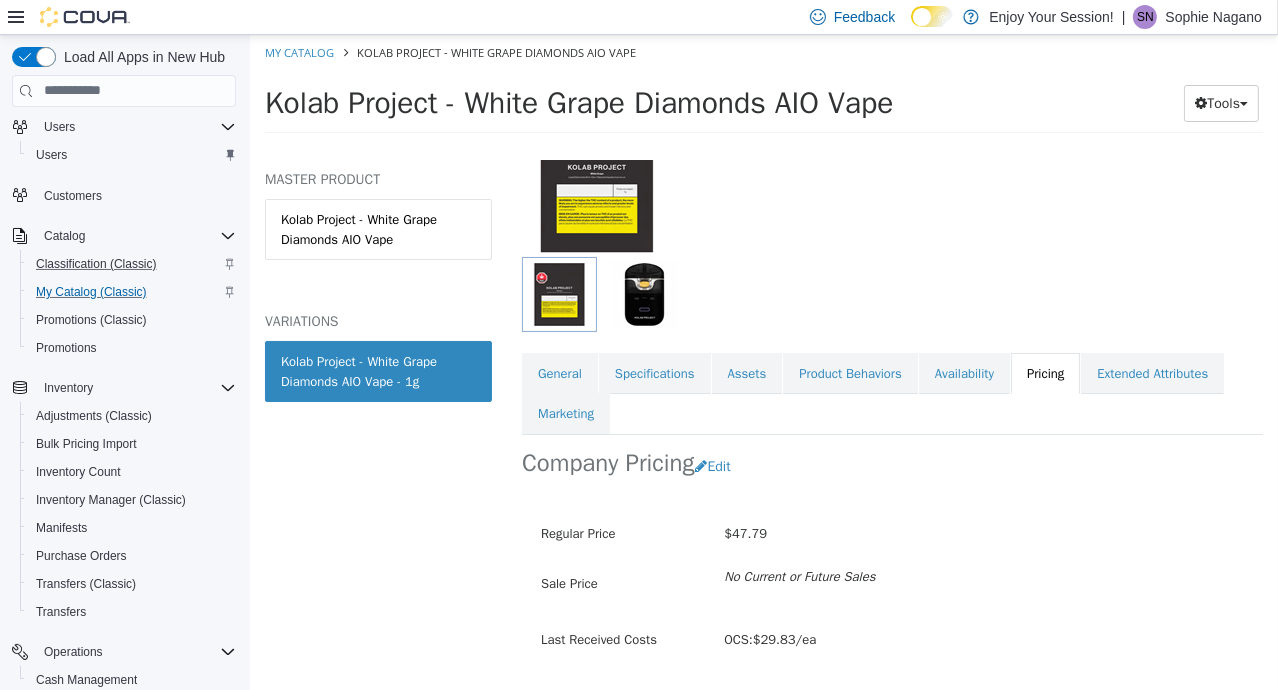 scroll, scrollTop: 225, scrollLeft: 0, axis: vertical 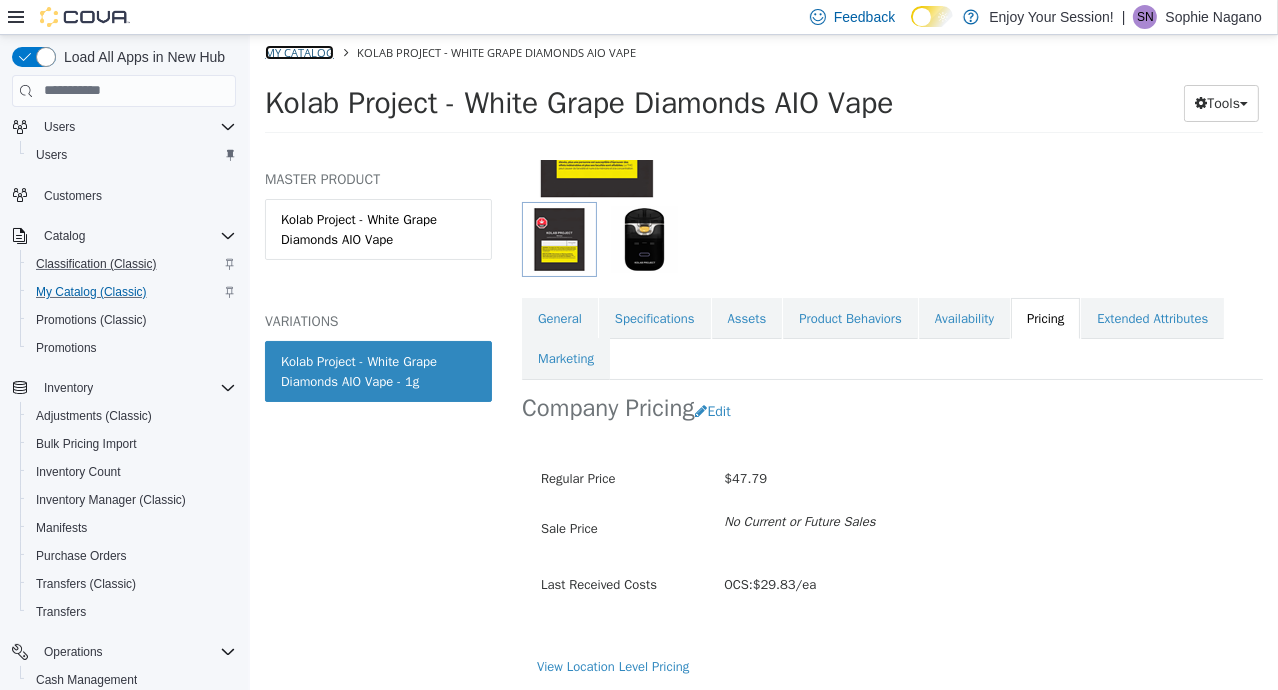 click on "My Catalog" at bounding box center (298, 51) 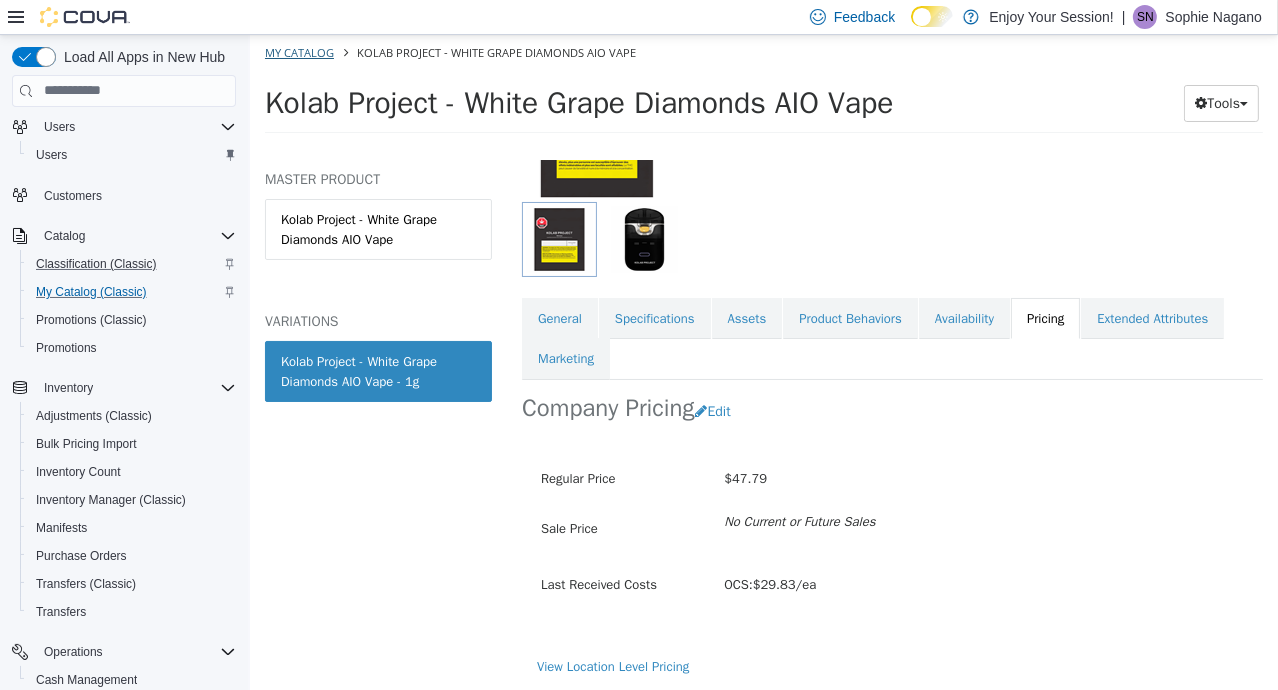 select on "**********" 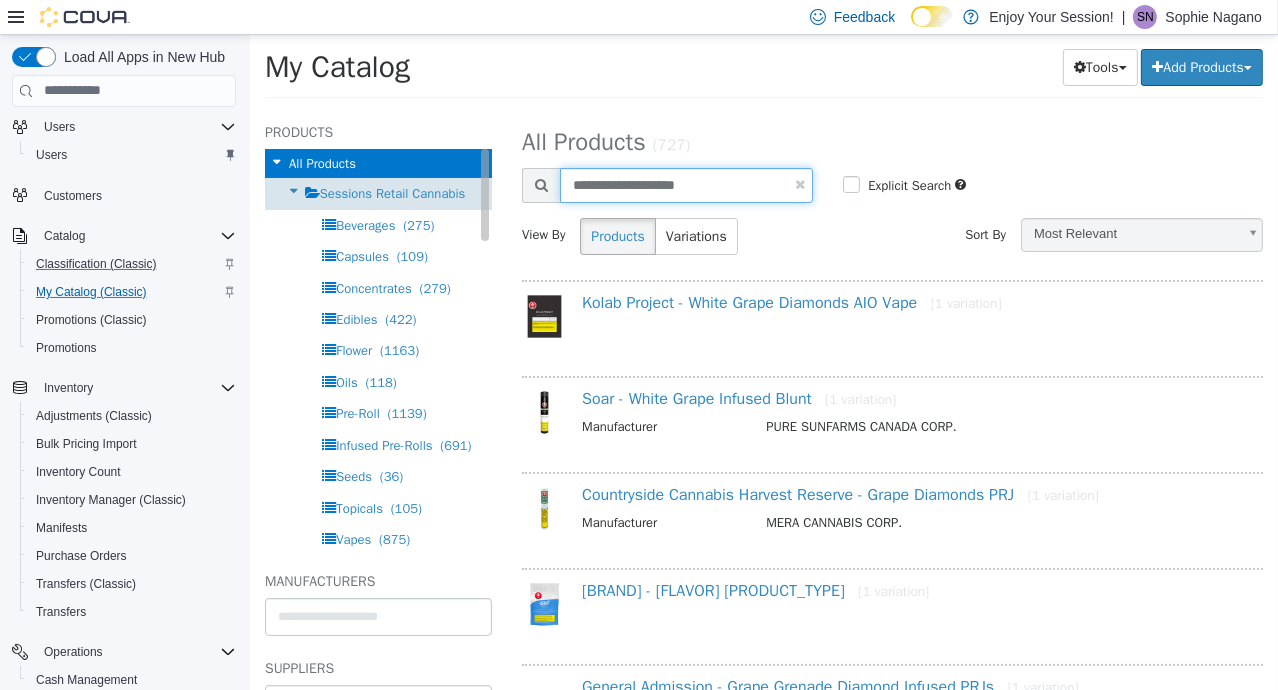 drag, startPoint x: 717, startPoint y: 186, endPoint x: 375, endPoint y: 180, distance: 342.0526 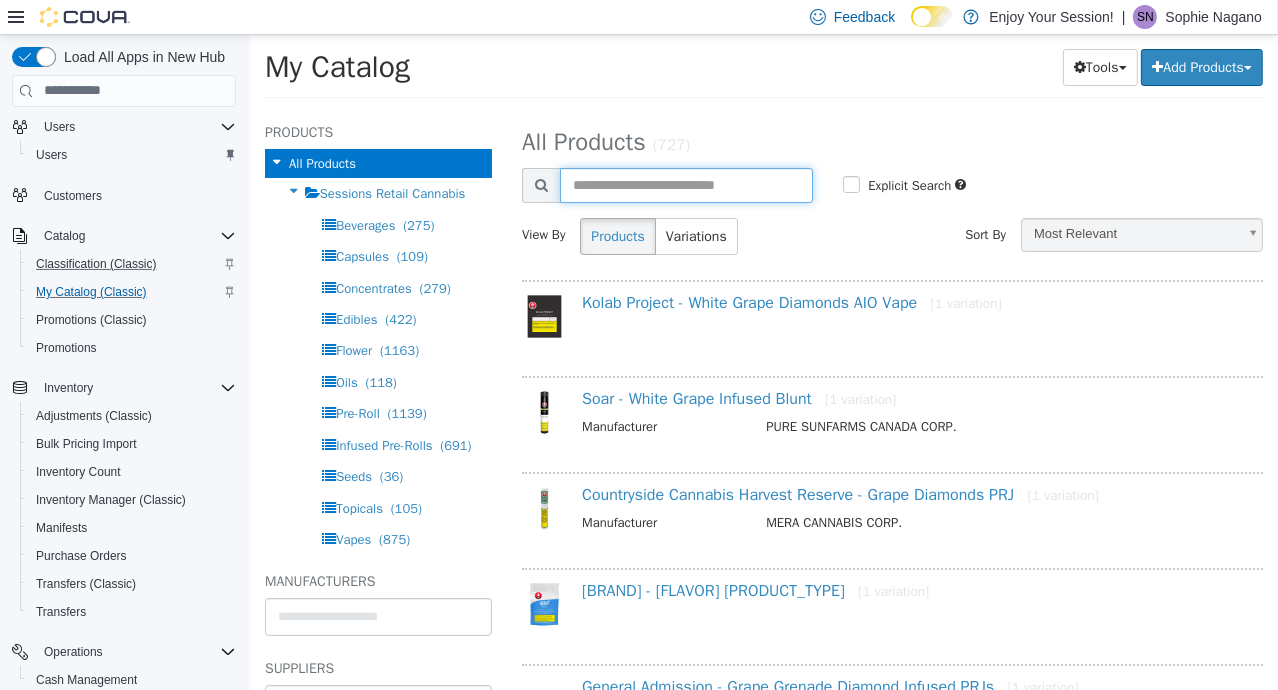 click at bounding box center (685, 184) 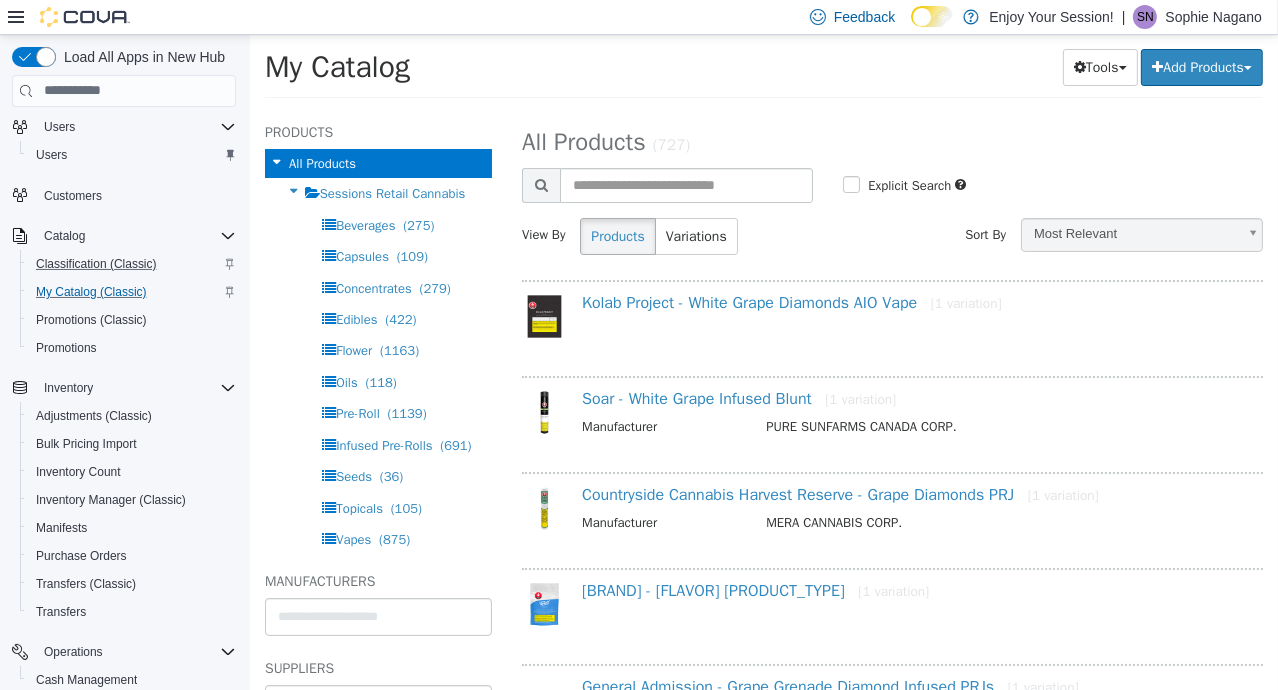 click on "All Products   ([NUMBER])" at bounding box center [891, 141] 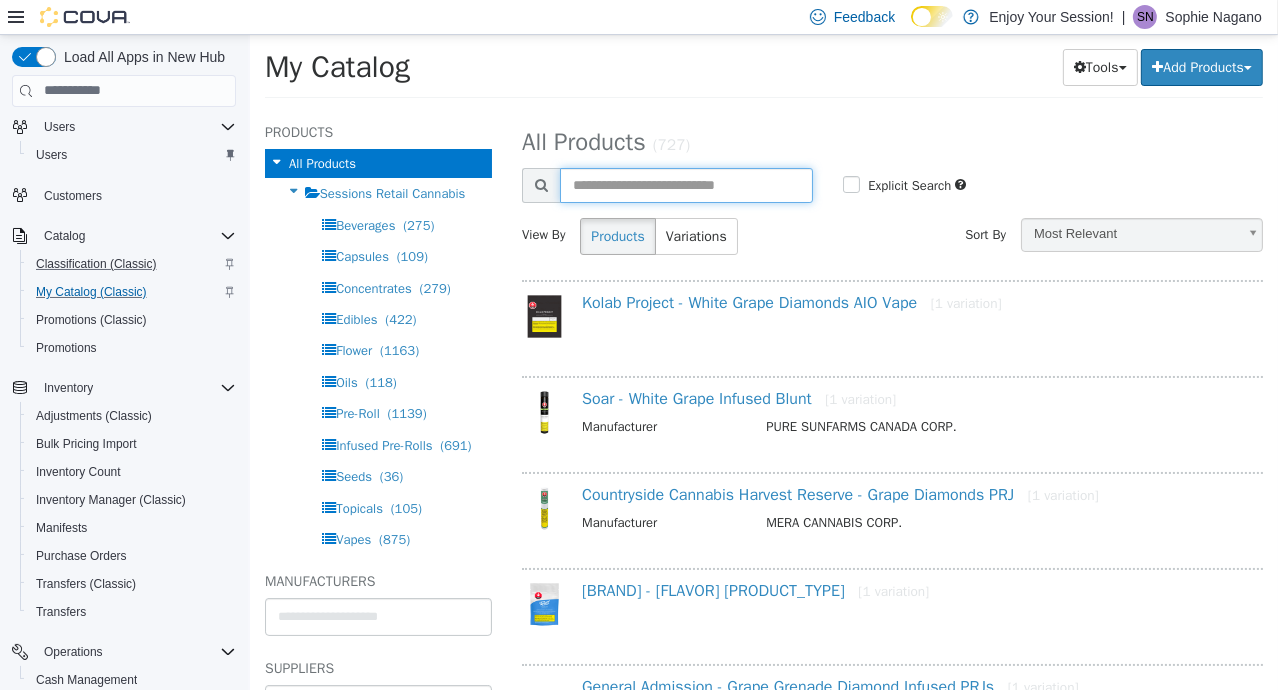 click at bounding box center (685, 184) 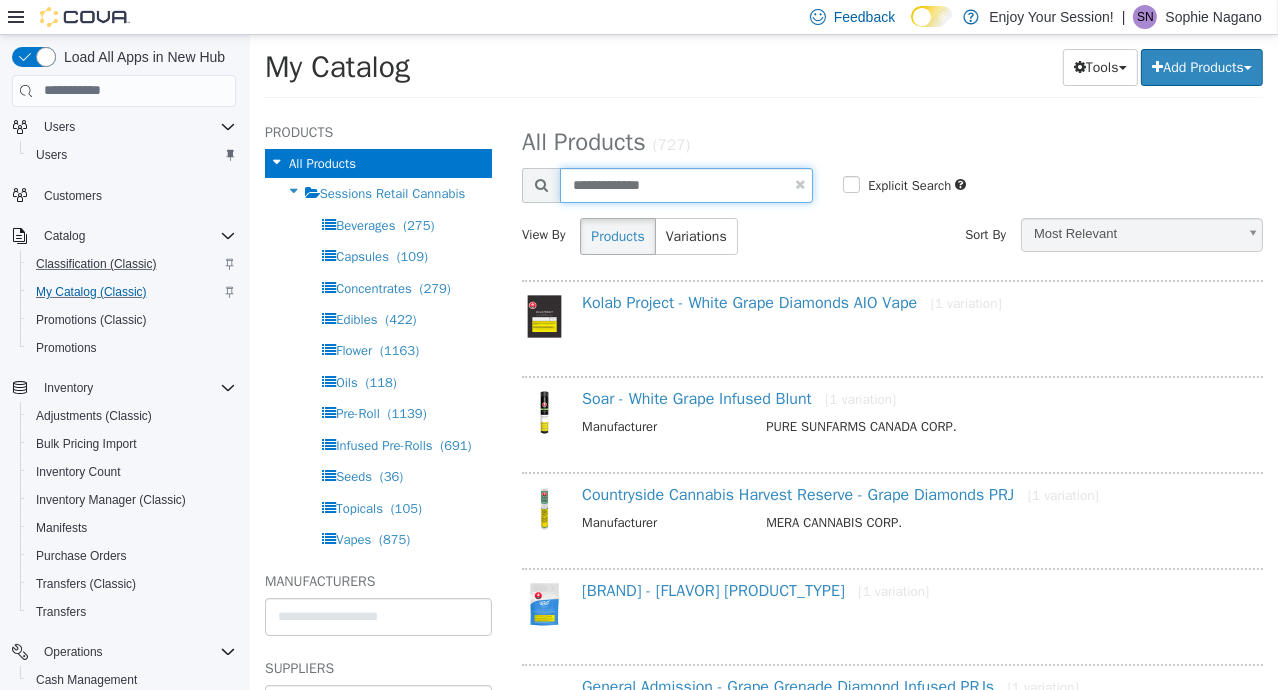 type on "**********" 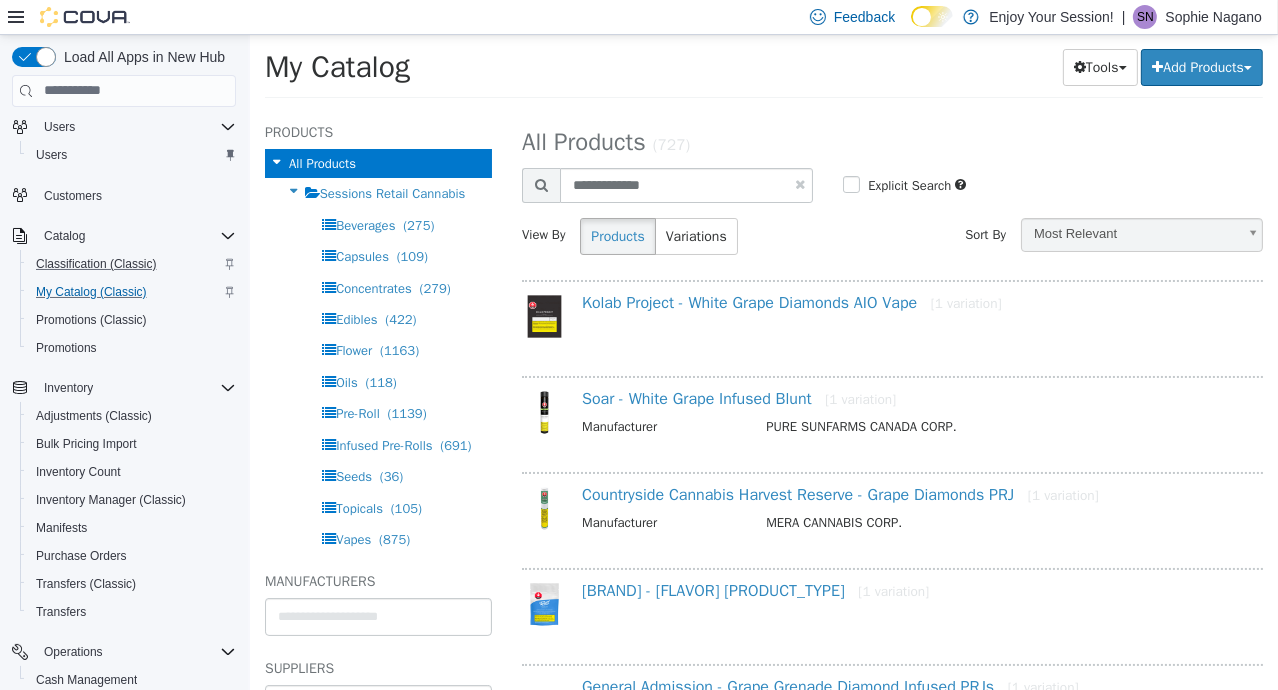 select on "**********" 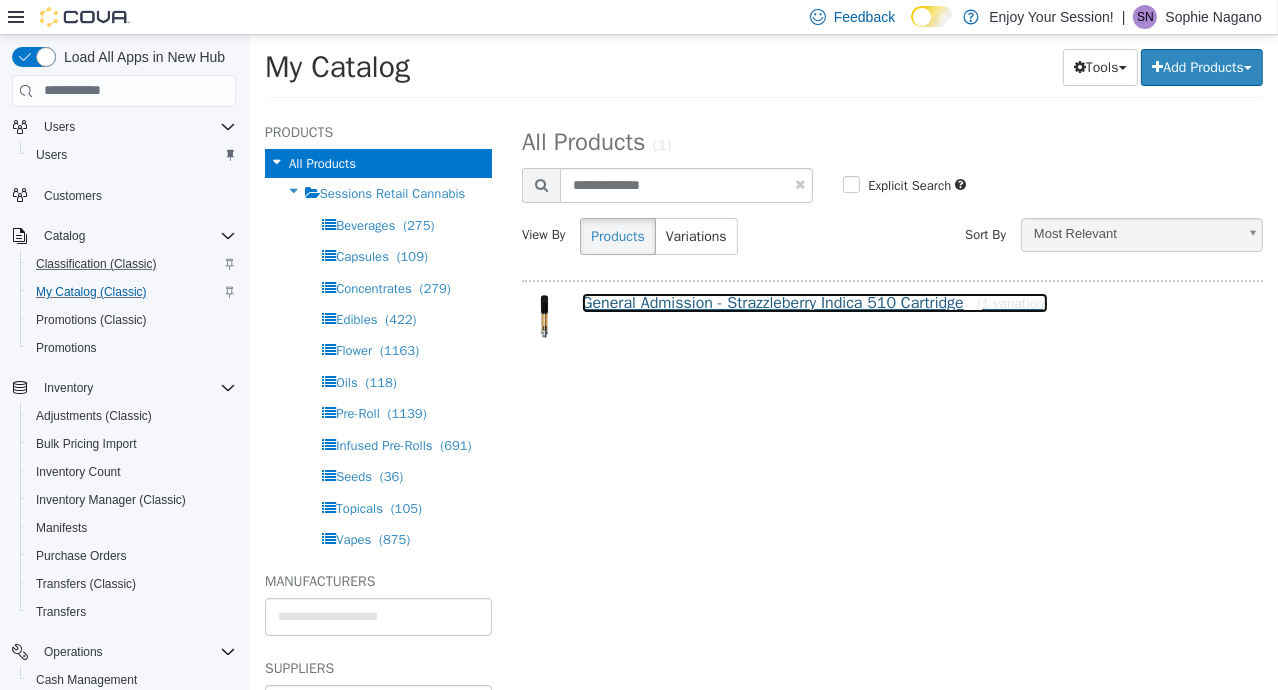 click on "General Admission - Strazzleberry Indica 510 Cartridge
[1 variation]" at bounding box center (814, 302) 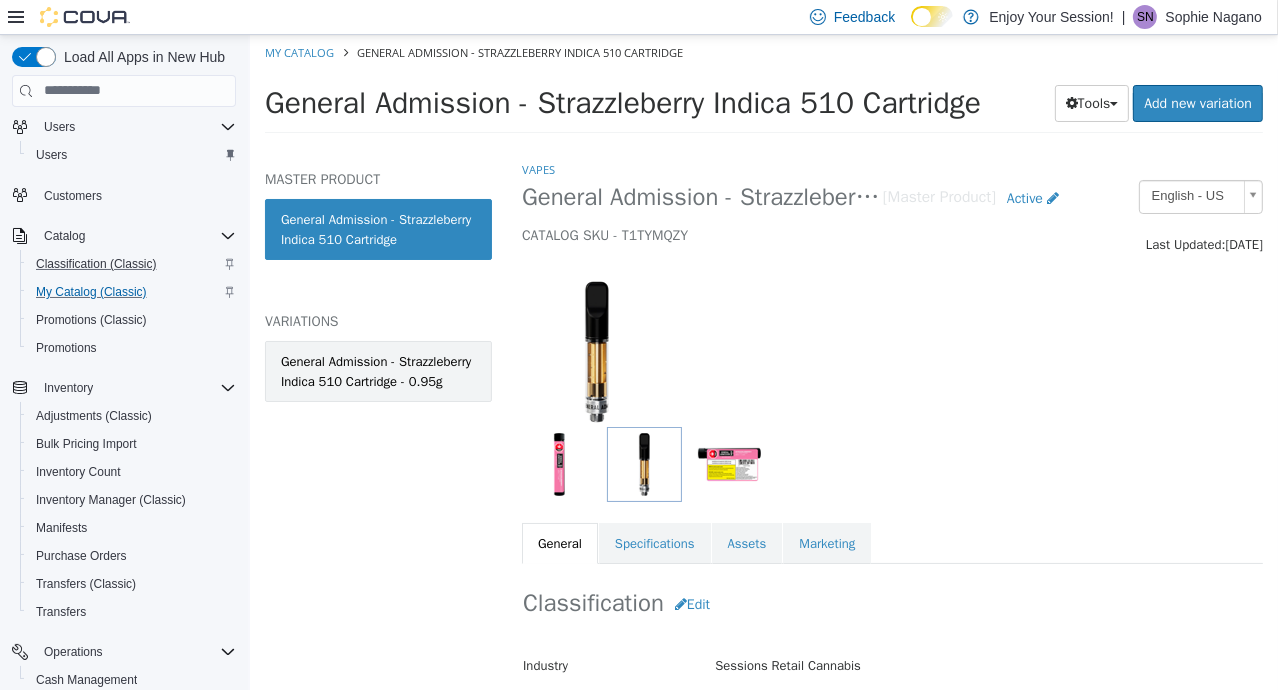 click on "General Admission - Strazzleberry Indica 510 Cartridge - 0.95g" at bounding box center [377, 370] 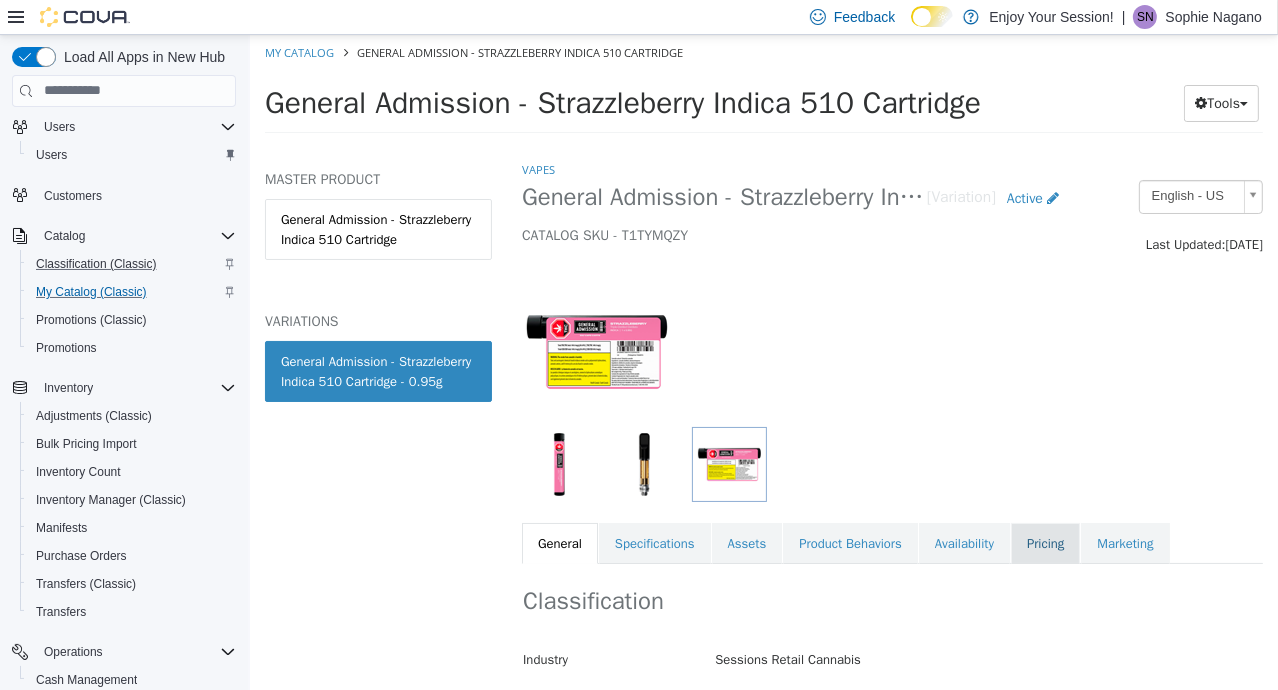 click on "Pricing" at bounding box center [1044, 543] 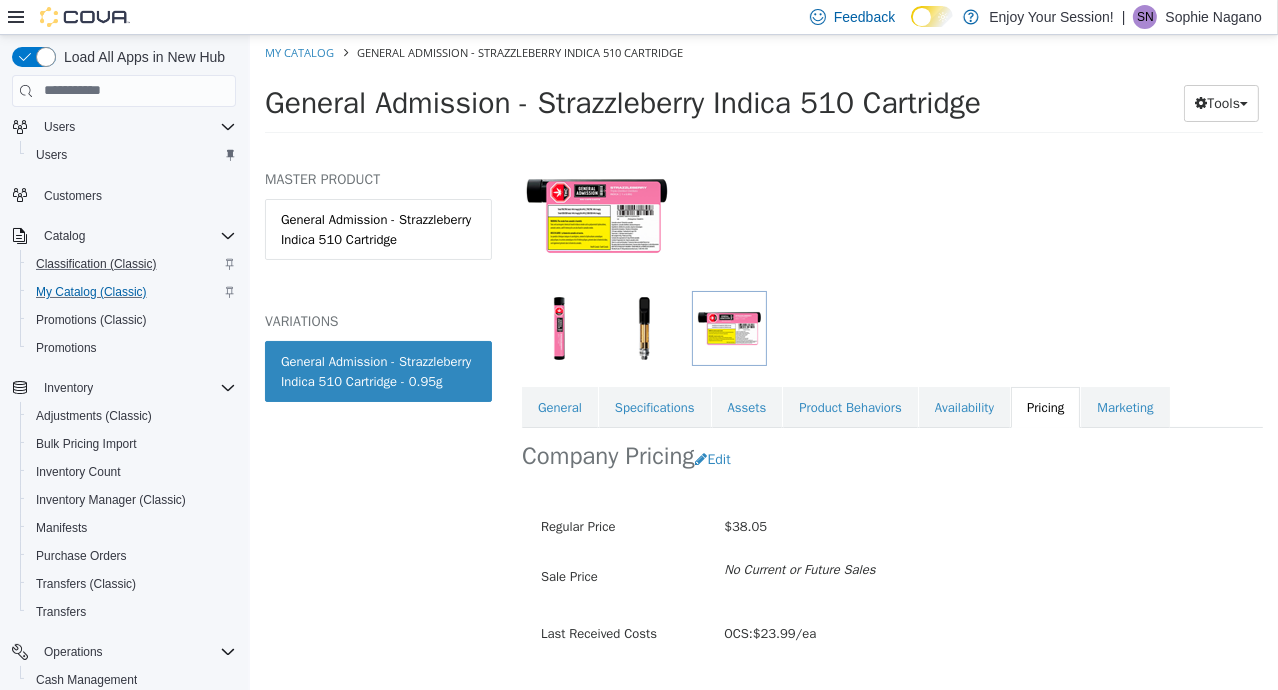 scroll, scrollTop: 185, scrollLeft: 0, axis: vertical 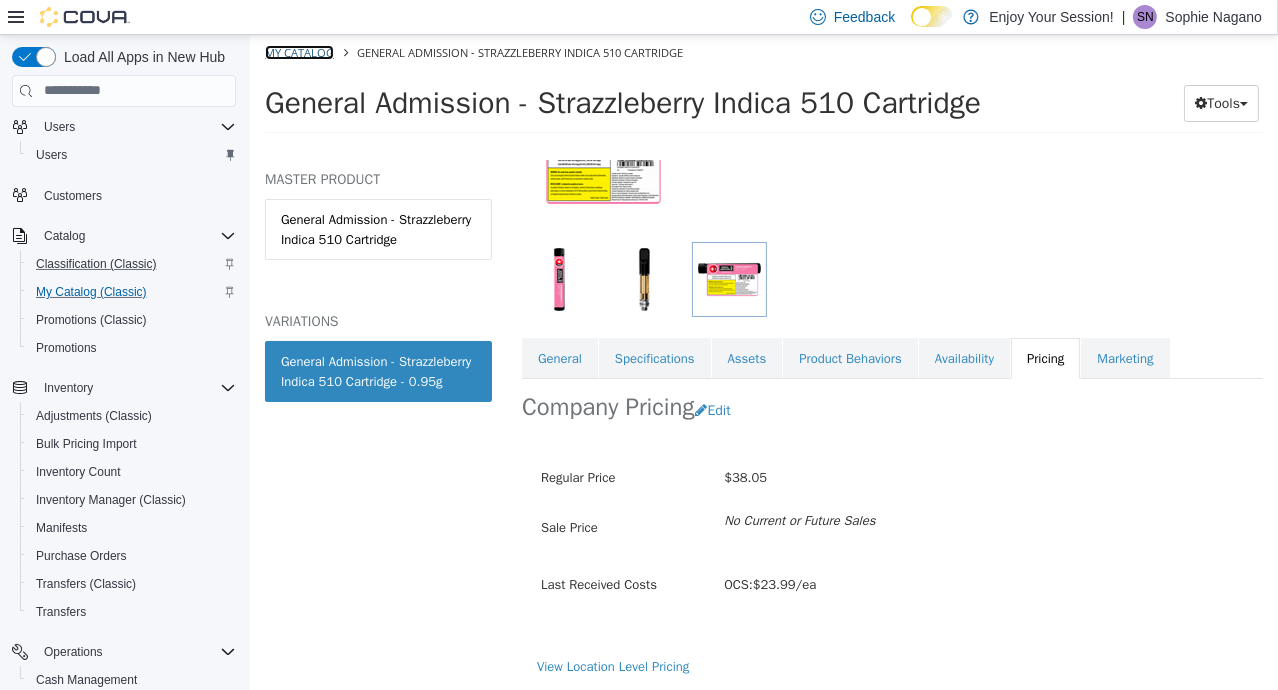 click on "My Catalog" at bounding box center [298, 51] 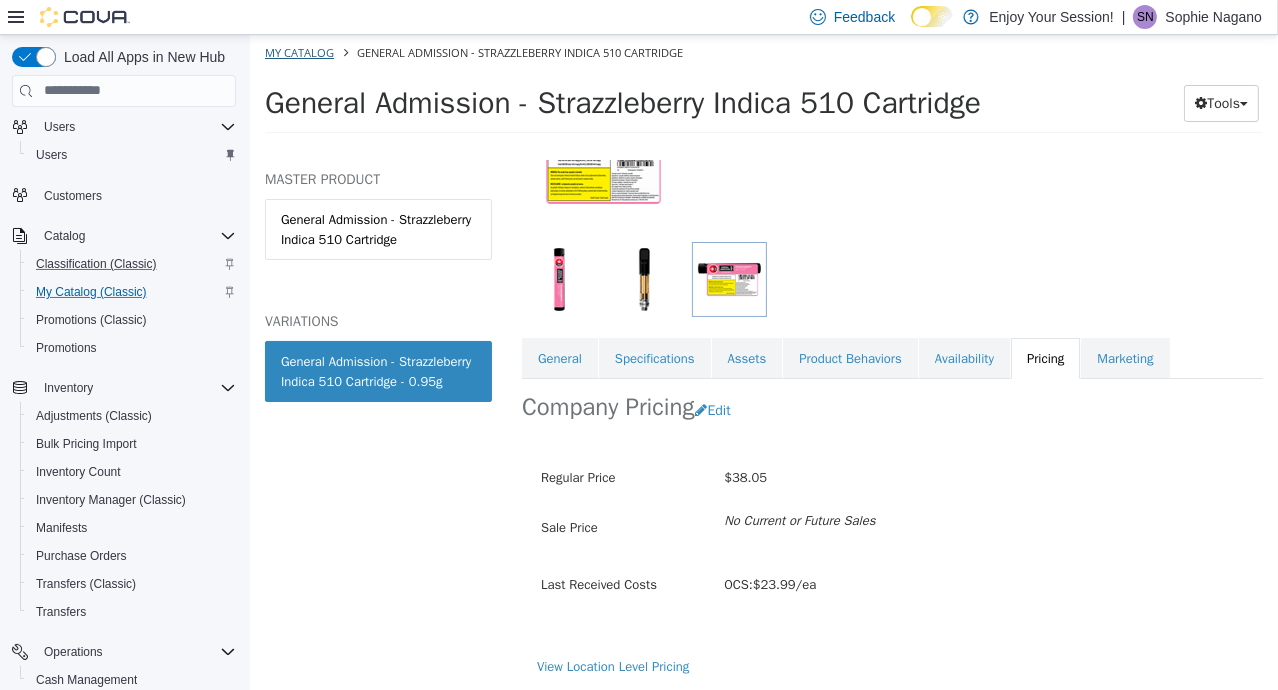 select on "**********" 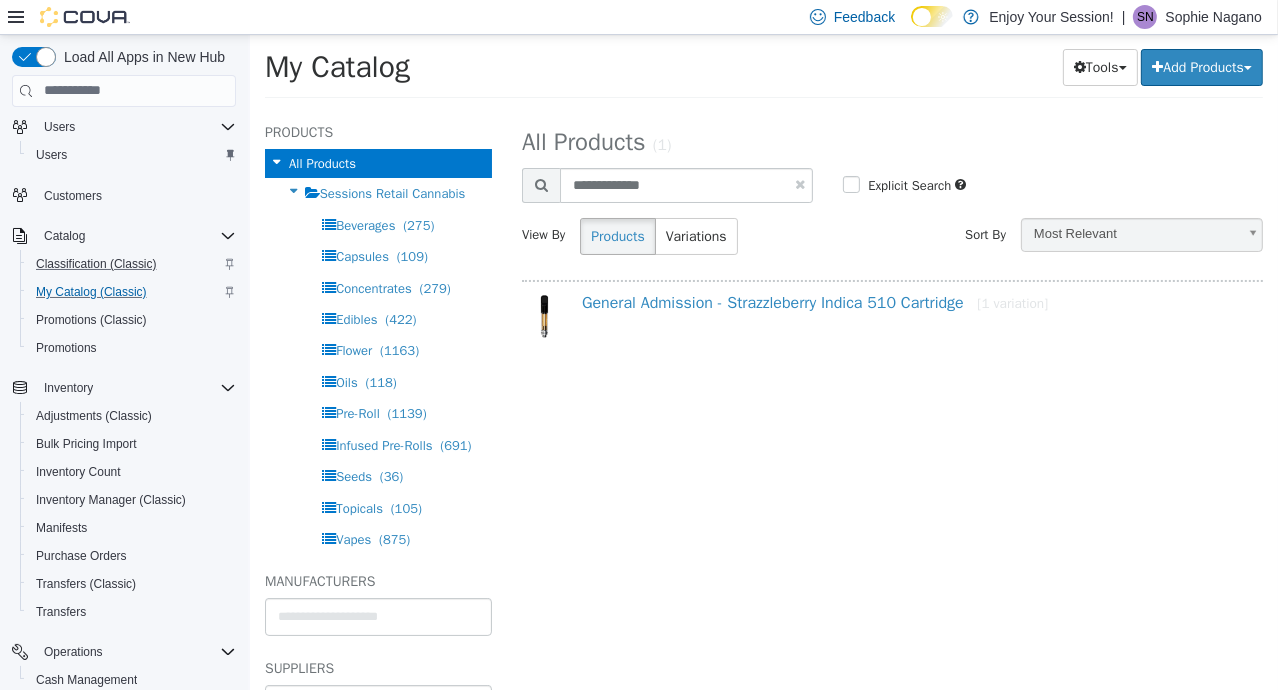 click at bounding box center (799, 183) 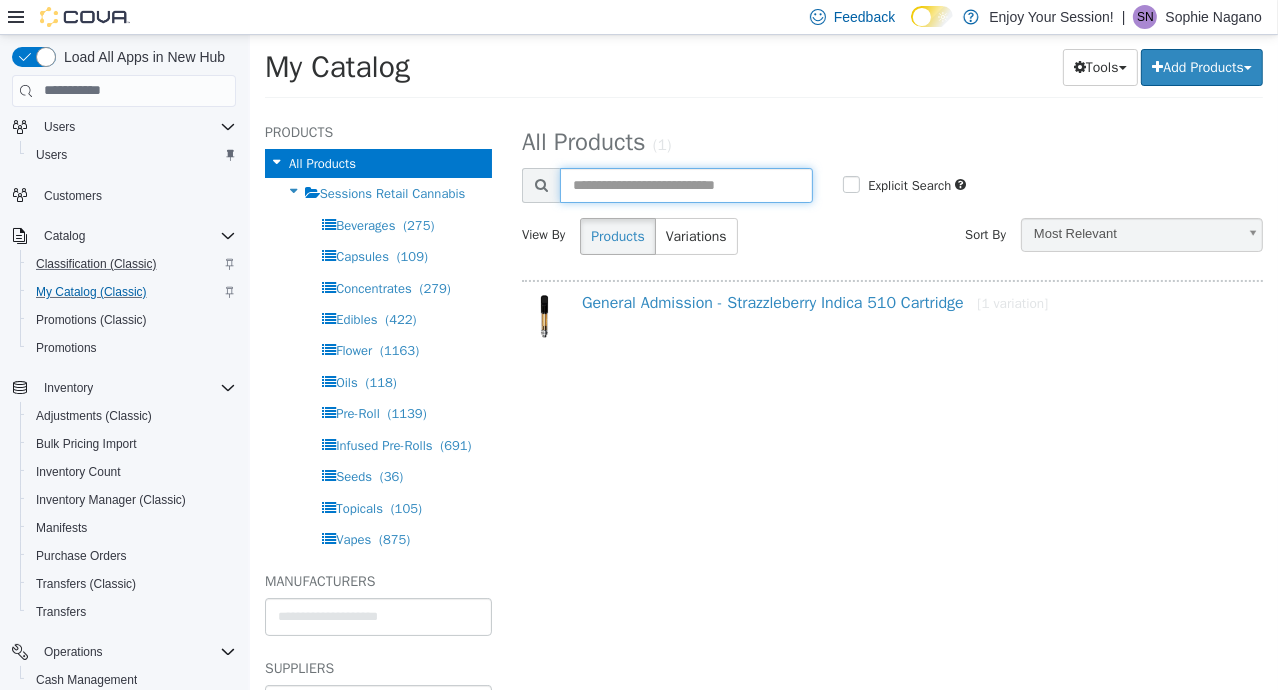 click at bounding box center [685, 184] 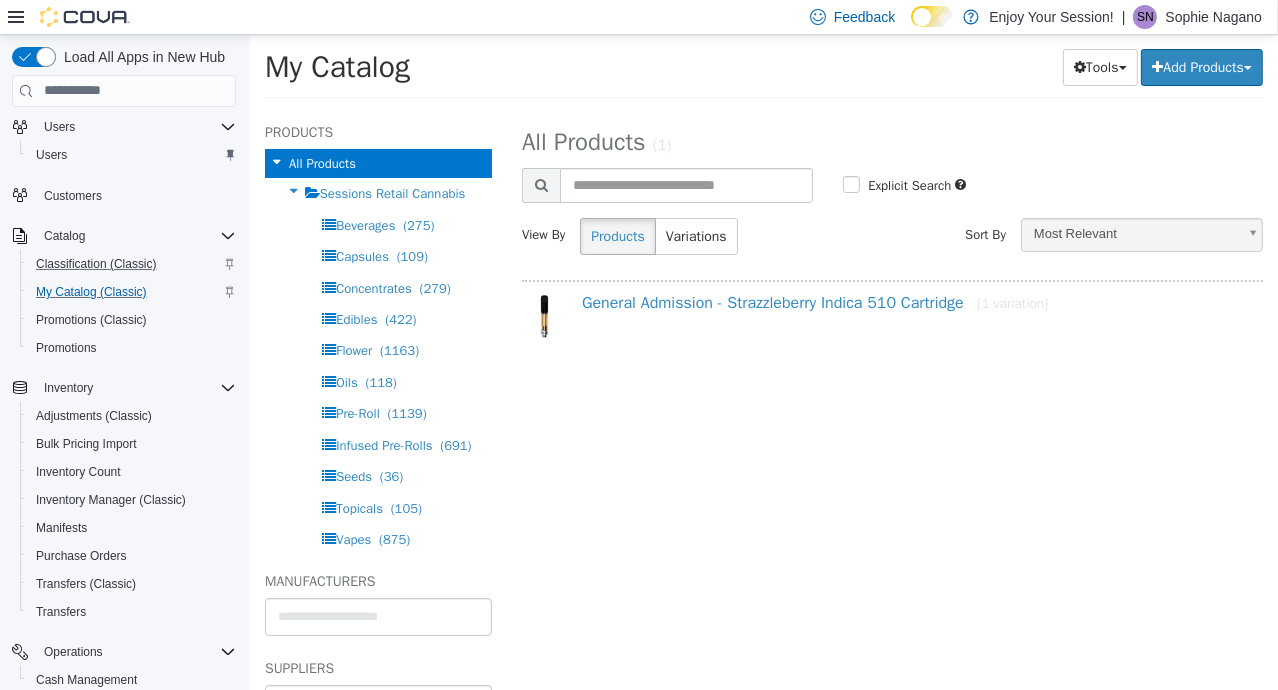 select on "**********" 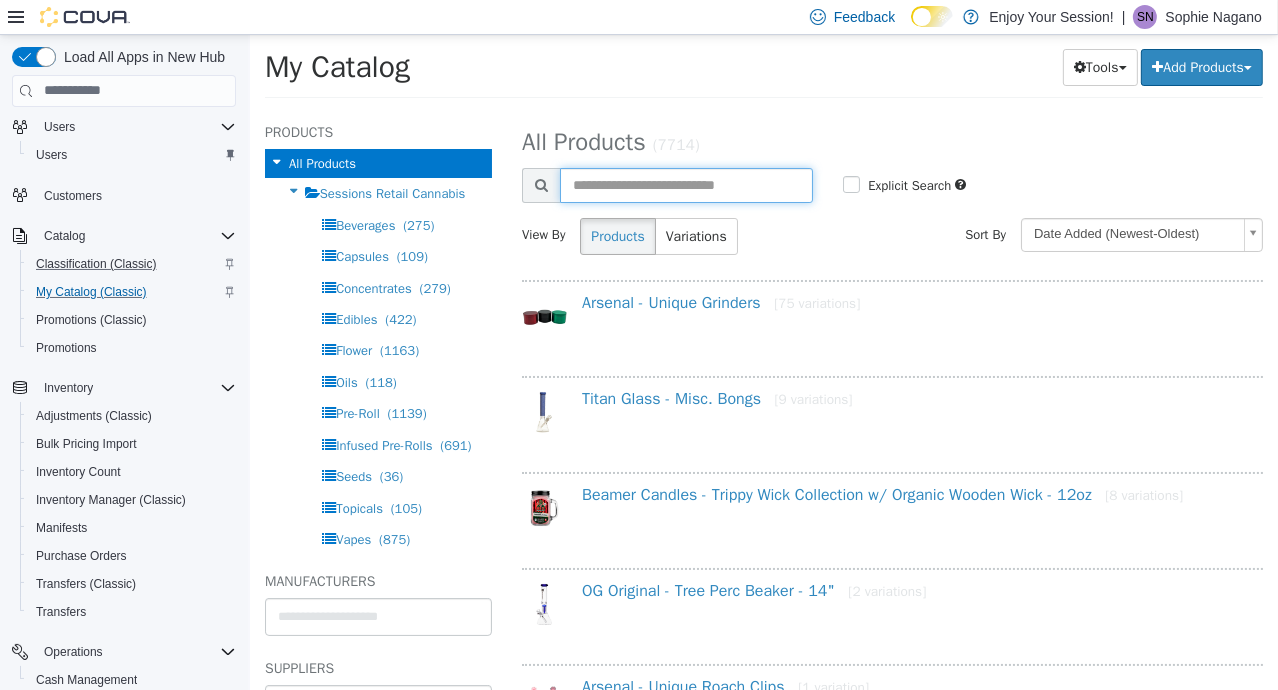click at bounding box center (685, 184) 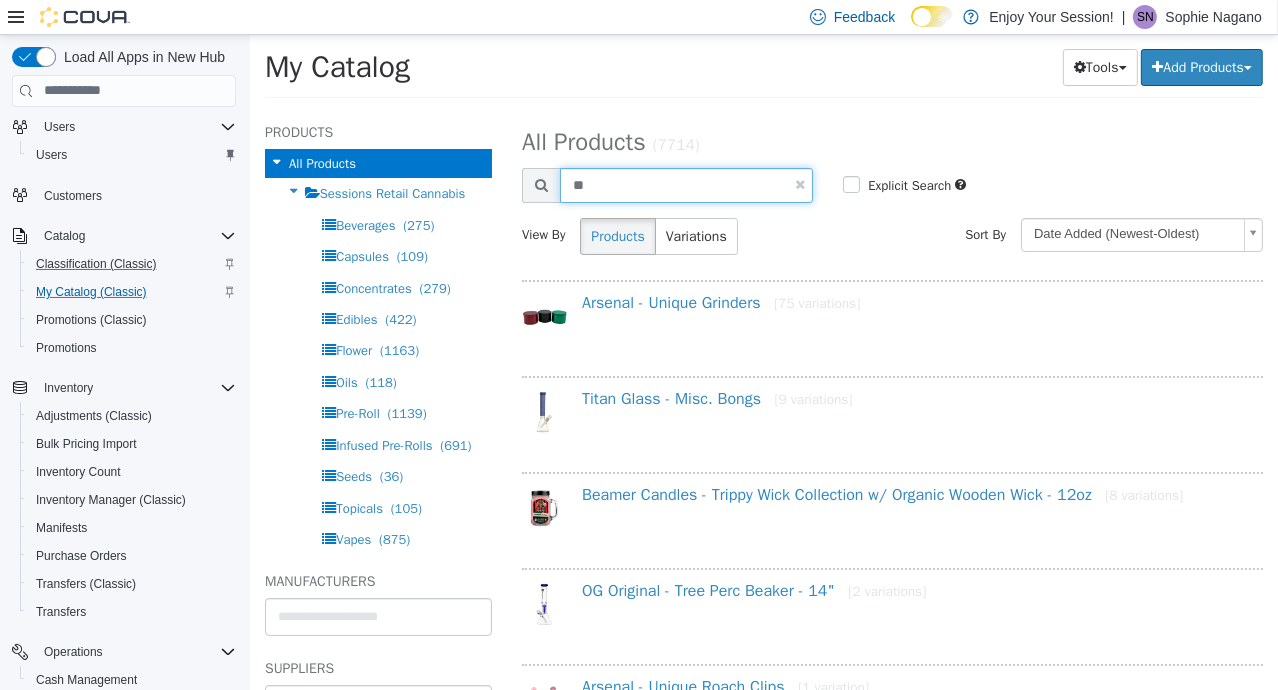 type on "*" 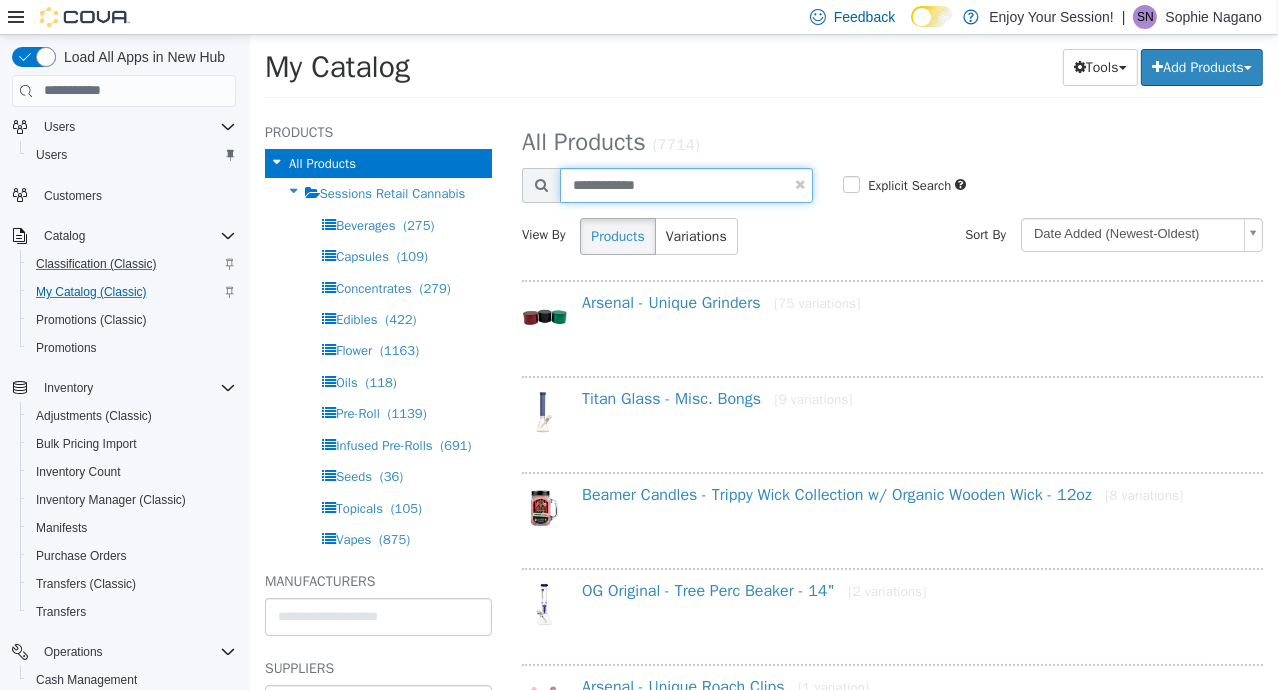 type on "**********" 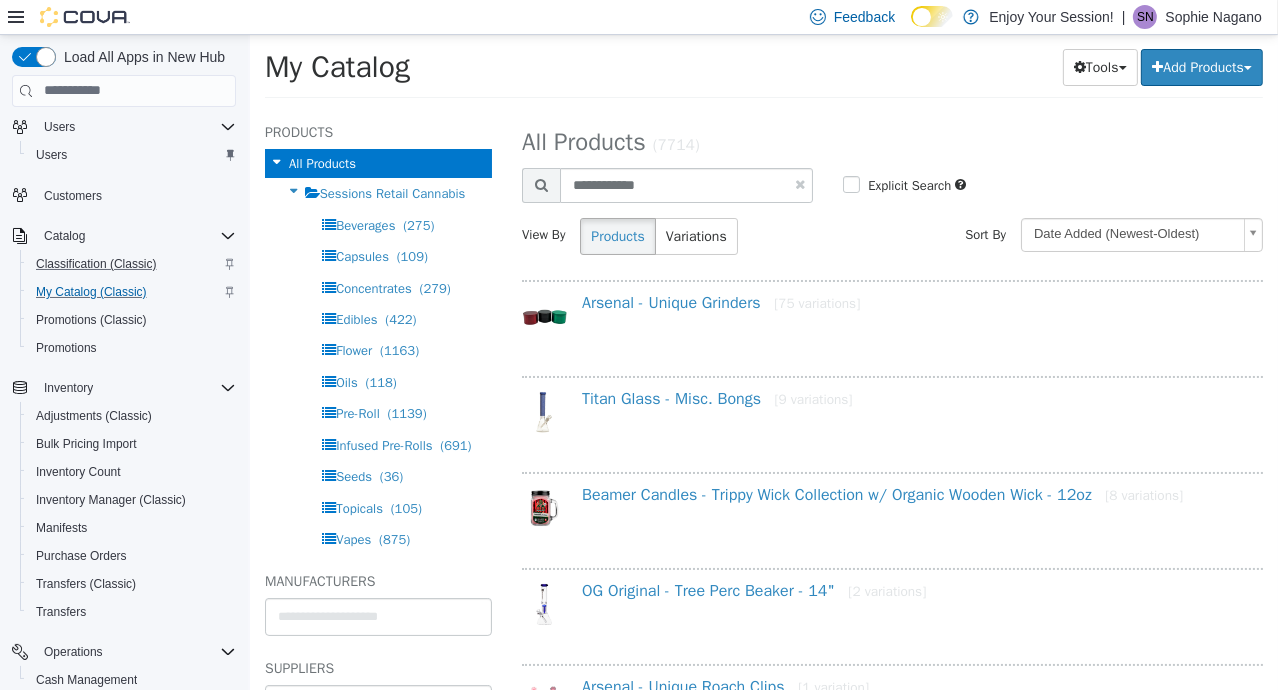 select on "**********" 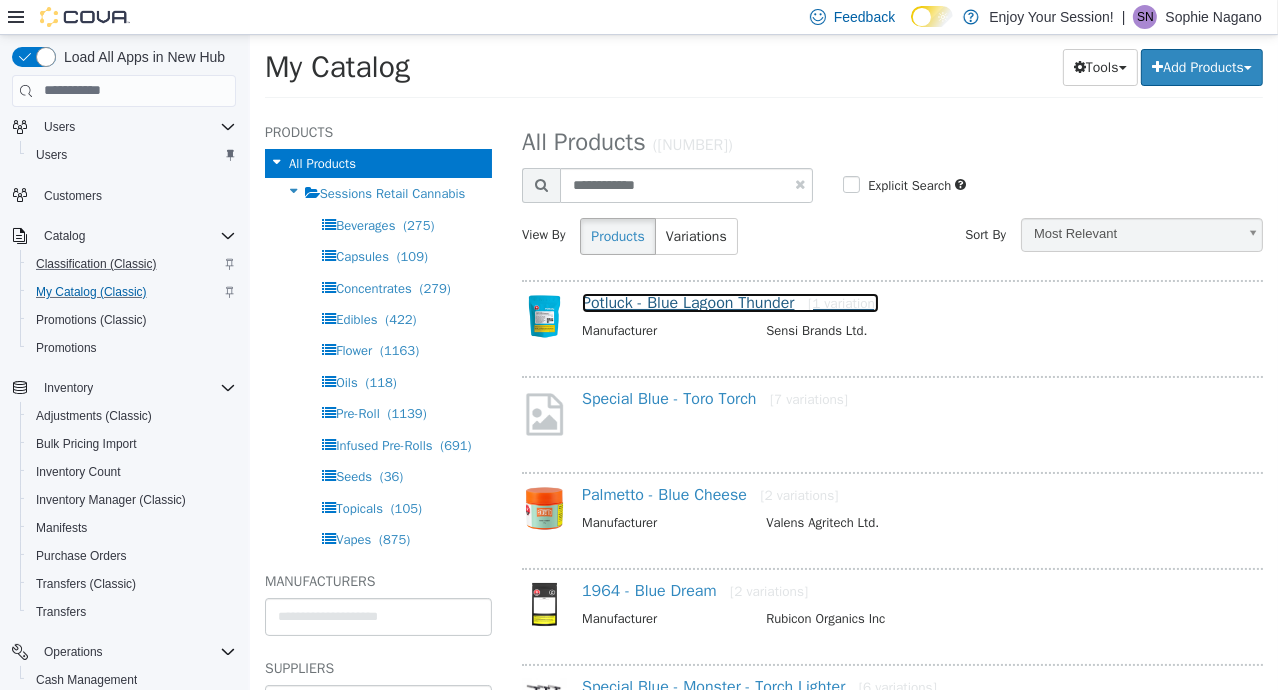 click on "Potluck - Blue Lagoon Thunder
[1 variation]" at bounding box center [729, 302] 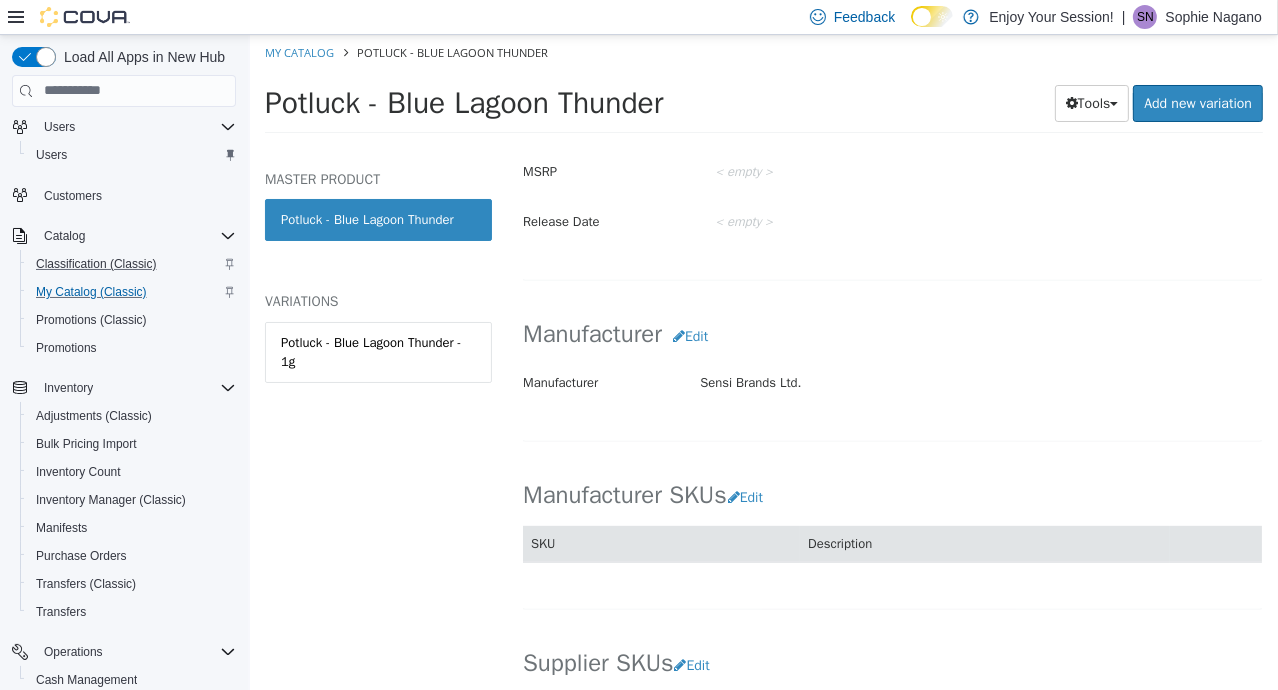 scroll, scrollTop: 856, scrollLeft: 0, axis: vertical 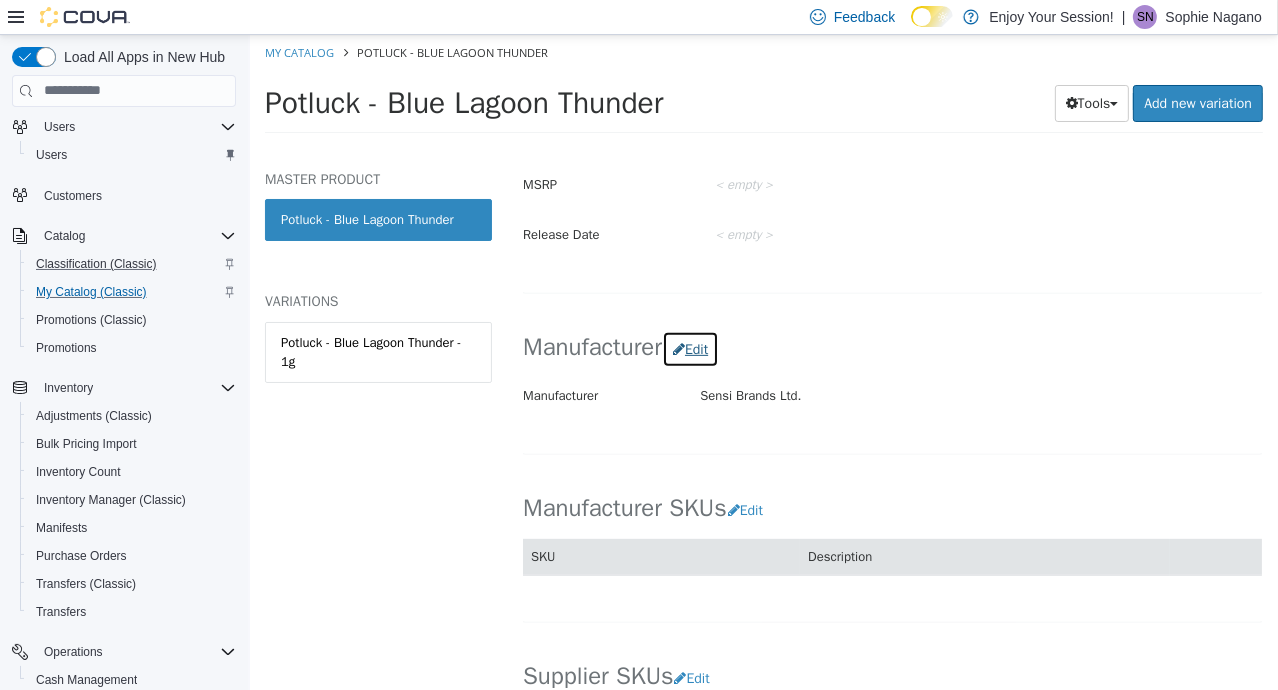 click on "Edit" at bounding box center [689, 348] 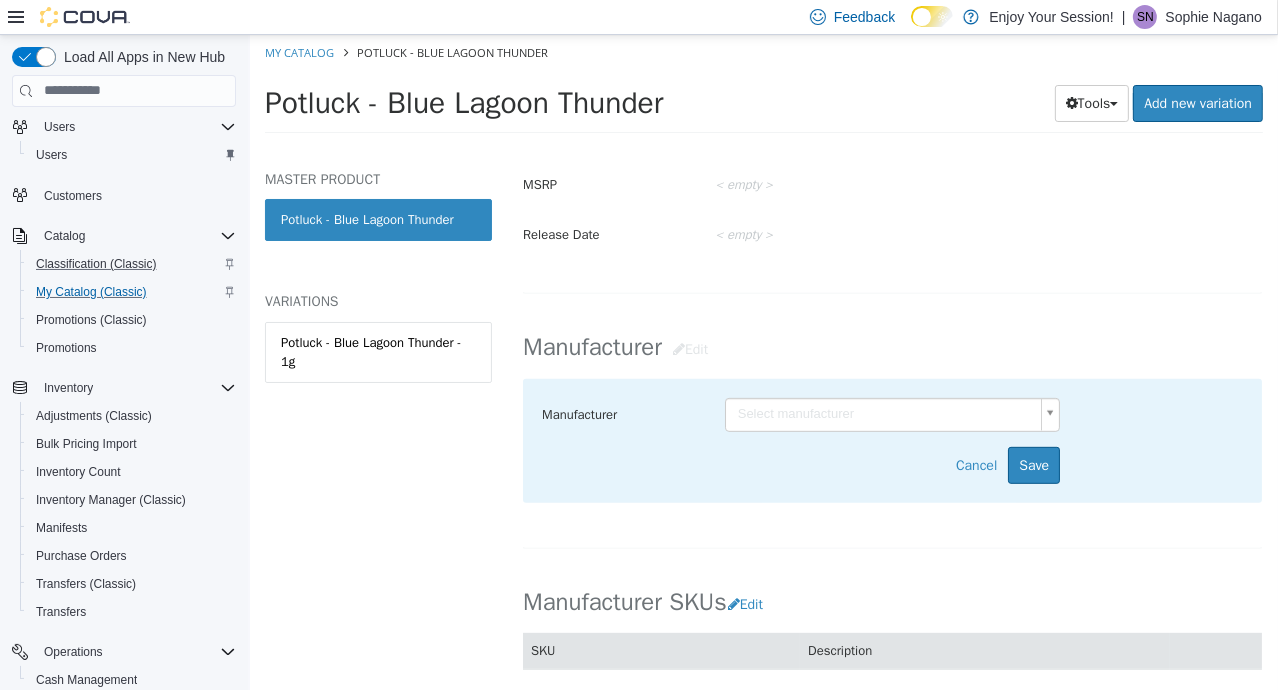 click on "Saving Bulk Changes...
×
Saved changes
My Catalog
Potluck - Blue Lagoon Thunder
Potluck - Blue Lagoon Thunder
Tools
Clone Print Labels   Add new variation
MASTER PRODUCT
Potluck - Blue Lagoon Thunder
VARIATIONS
Potluck - Blue Lagoon Thunder - 1g
Vapes
Potluck - Blue Lagoon Thunder
[Master Product] Active  CATALOG SKU - [SKU]     English - US                             Last Updated:  [DATE]
General Specifications Assets Marketing Classification  Edit Product Name
Potluck - Blue Lagoon Thunder
Short Description
< empty >
Long Description
< empty >
MSRP
< empty >
Release Date
< empty >
I only want to update the master product. Cancel Save & select variations to update Manufacturer  Edit Manufacturer     Select manufacturer" at bounding box center (763, 89) 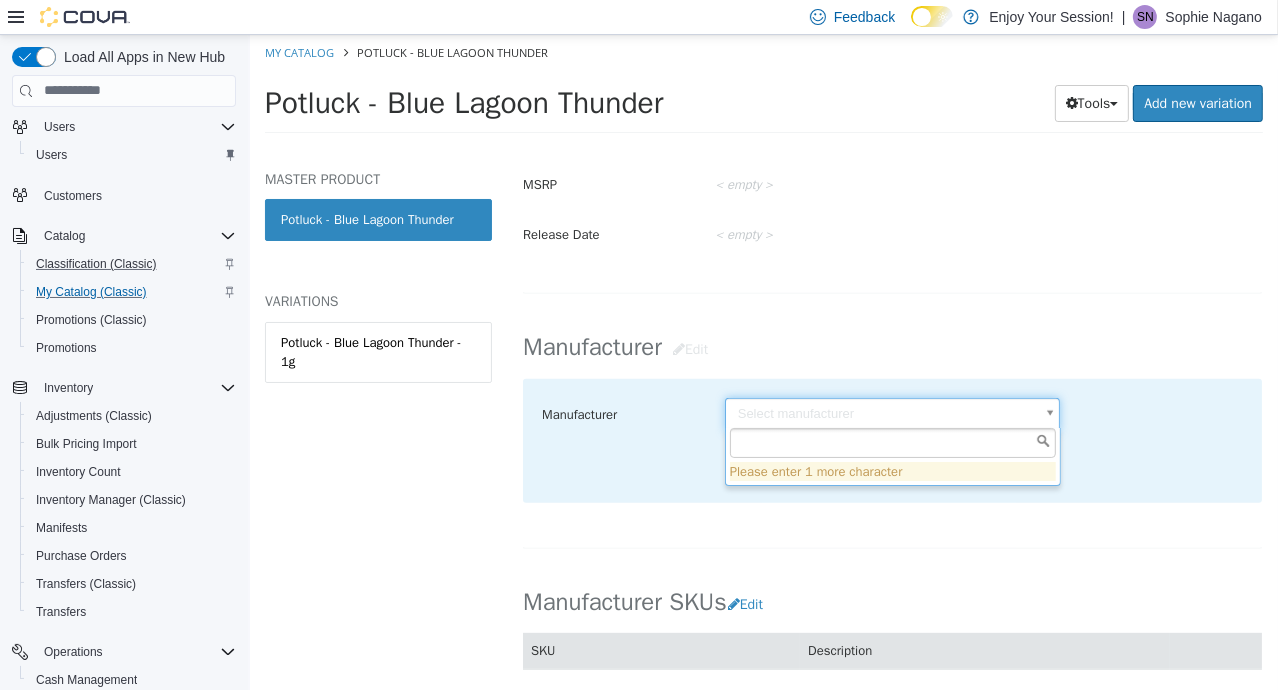 type on "******" 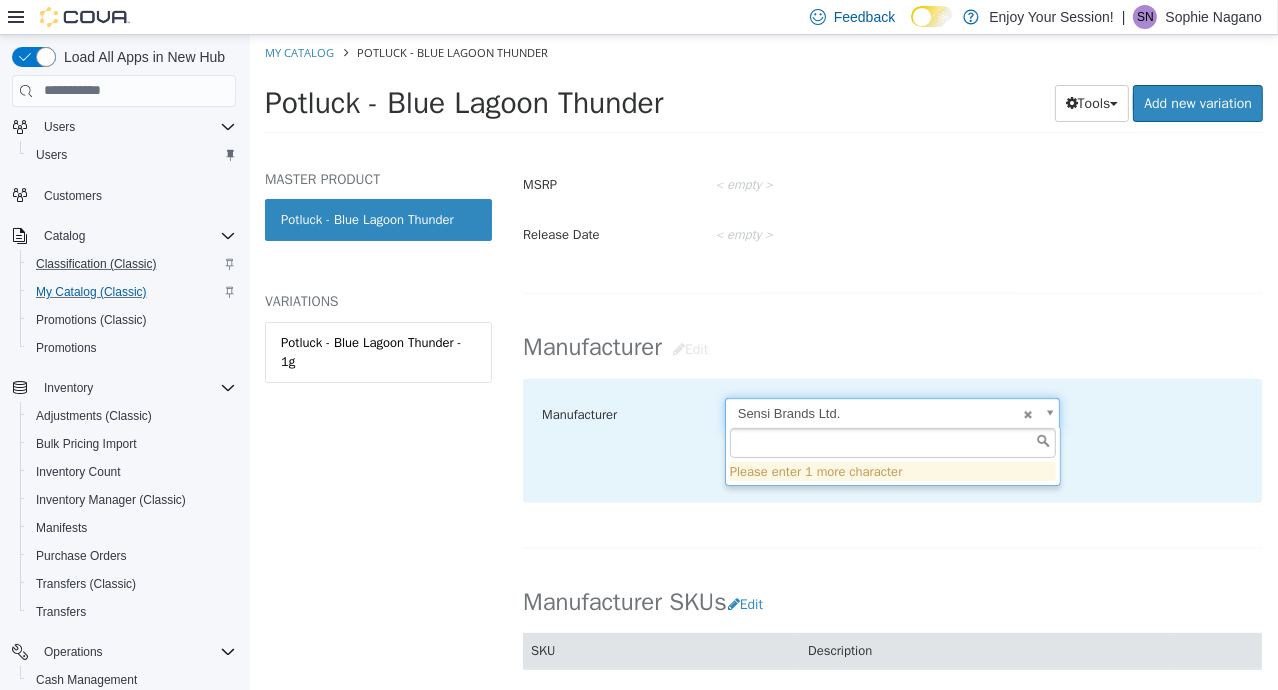 click on "CATALOG SKU - U2NE6XTQ English - US Last Updated: [DATE] General Specifications Assets Marketing Classification Edit Industry Sessions Retail Cannabis Classification Vapes Cancel Save Changes General Information Edit Product Name Short Description < empty > Long Description < empty > MSRP < empty > Release Date < empty > I only want to update the master product. Cancel Save & select variations to update Manufacturer Edit Manufacturer ****** Cancel Save" at bounding box center (763, 89) 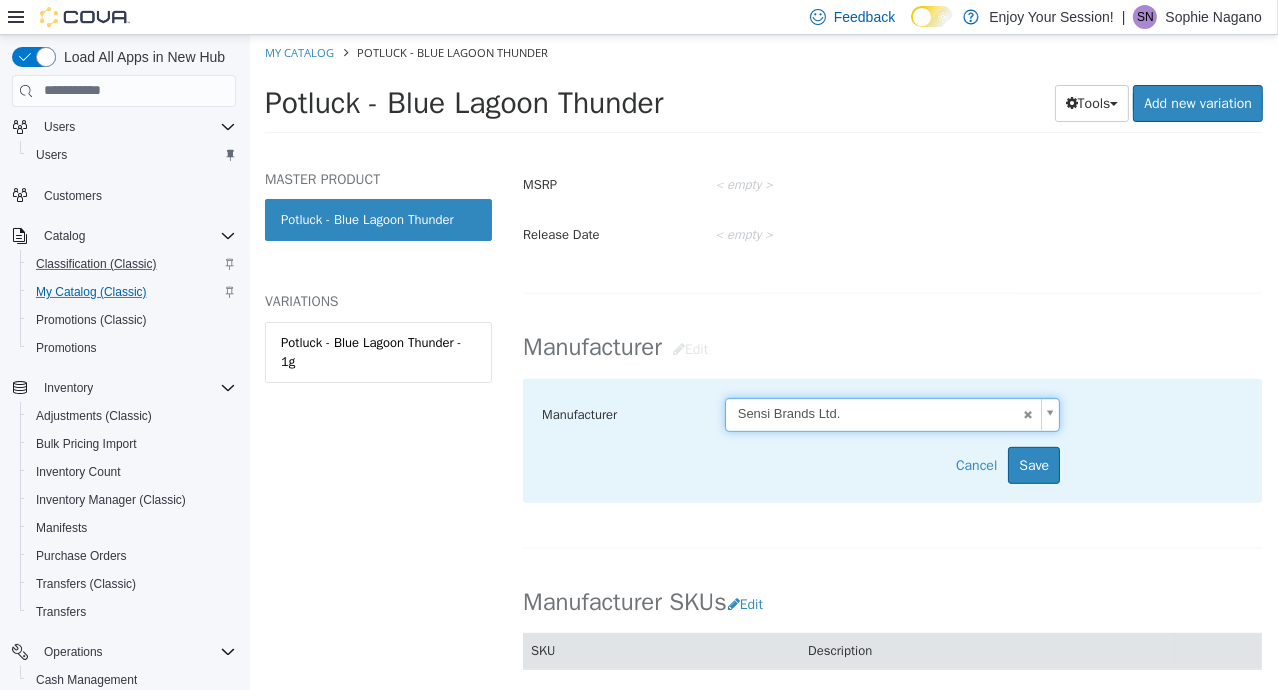 click on "CATALOG SKU - U2NE6XTQ English - US Last Updated: [DATE] General Specifications Assets Marketing Classification Edit Industry Sessions Retail Cannabis Classification Vapes Cancel Save Changes General Information Edit Product Name Short Description < empty > Long Description < empty > MSRP < empty > Release Date < empty > I only want to update the master product. Cancel Save & select variations to update Manufacturer Edit Manufacturer ****** Cancel Save" at bounding box center (763, 89) 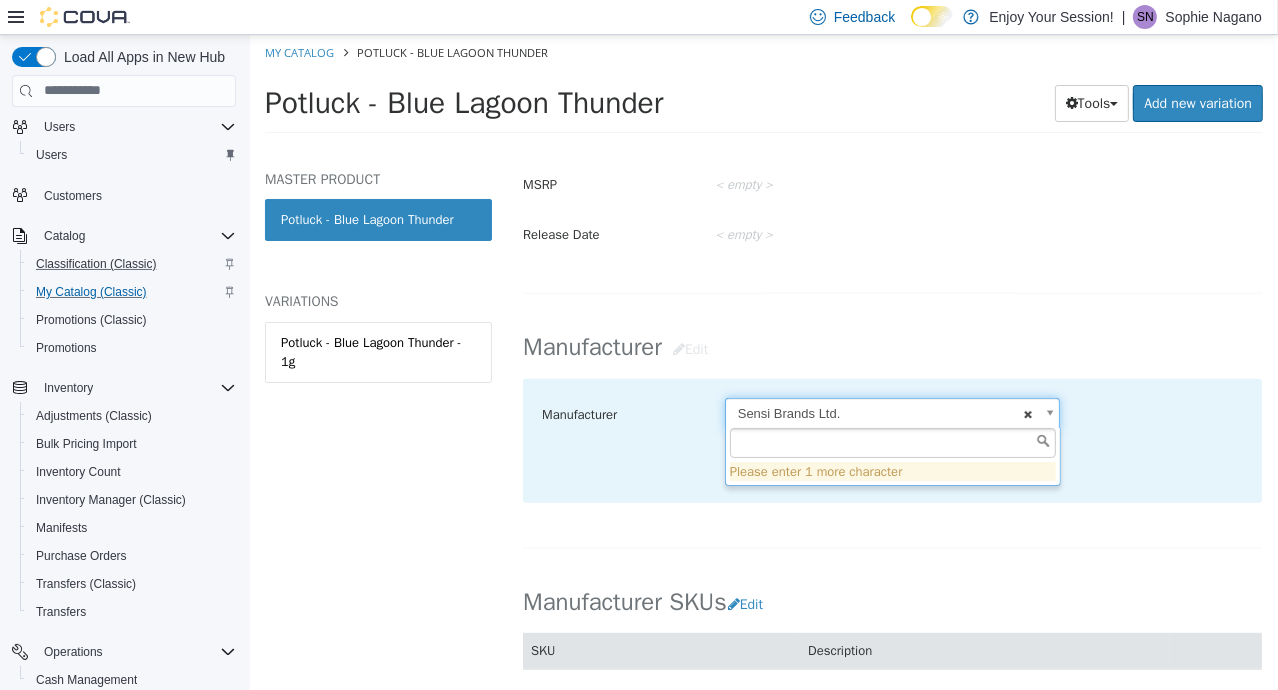 click on "CATALOG SKU - U2NE6XTQ English - US Last Updated: [DATE] General Specifications Assets Marketing Classification Edit Industry Sessions Retail Cannabis Classification Vapes Cancel Save Changes General Information Edit Product Name Short Description < empty > Long Description < empty > MSRP < empty > Release Date < empty > I only want to update the master product. Cancel Save & select variations to update Manufacturer Edit Manufacturer ****** Cancel Save" at bounding box center (763, 89) 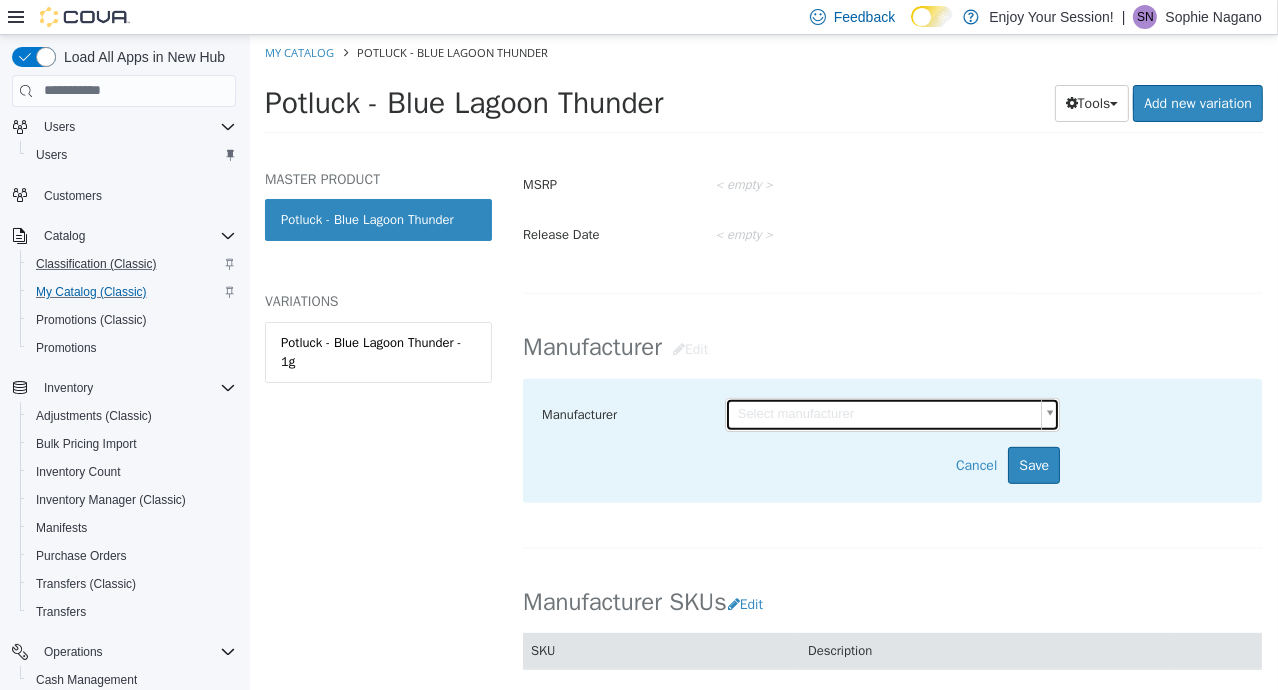 click on "Select manufacturer" at bounding box center (892, 414) 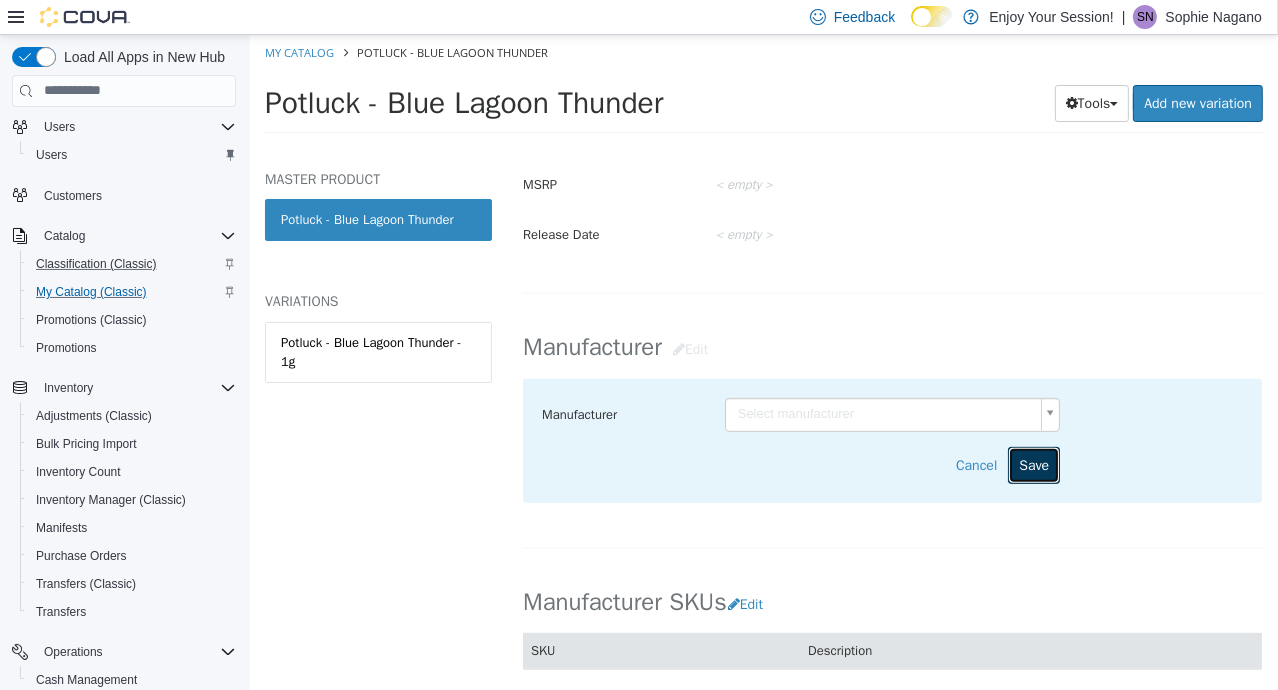 click on "Save" at bounding box center [1033, 464] 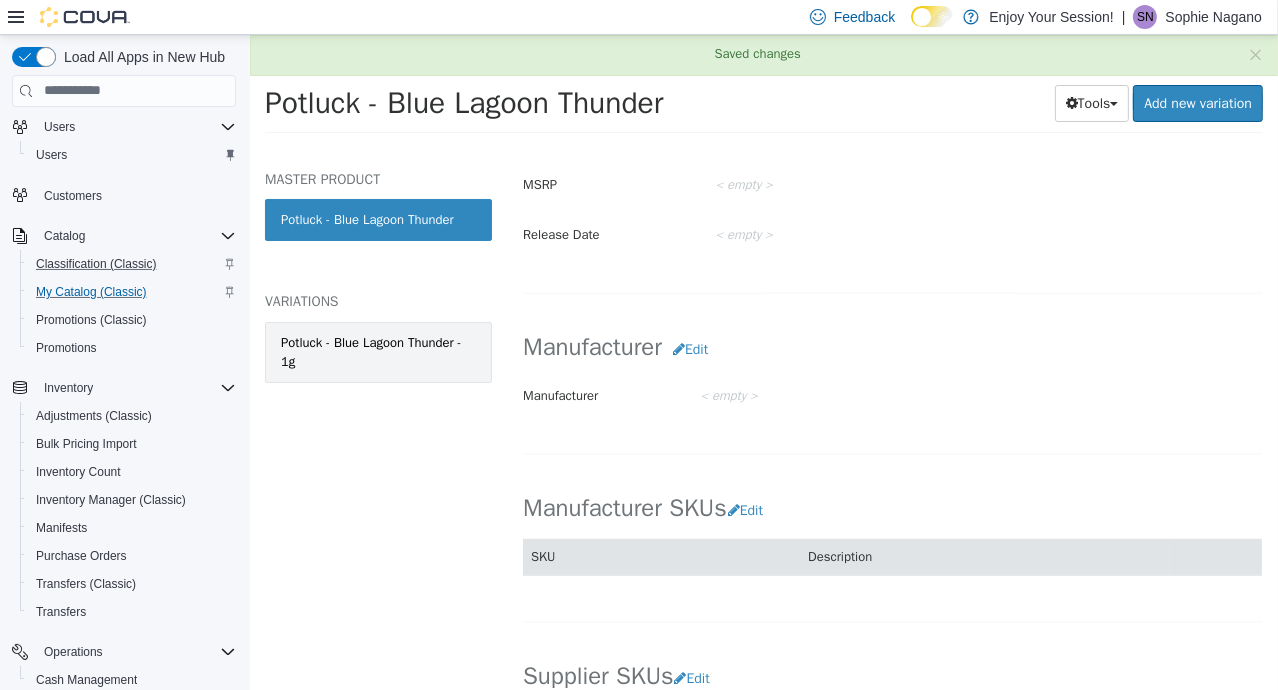 click on "Potluck - Blue Lagoon Thunder - 1g" at bounding box center [377, 351] 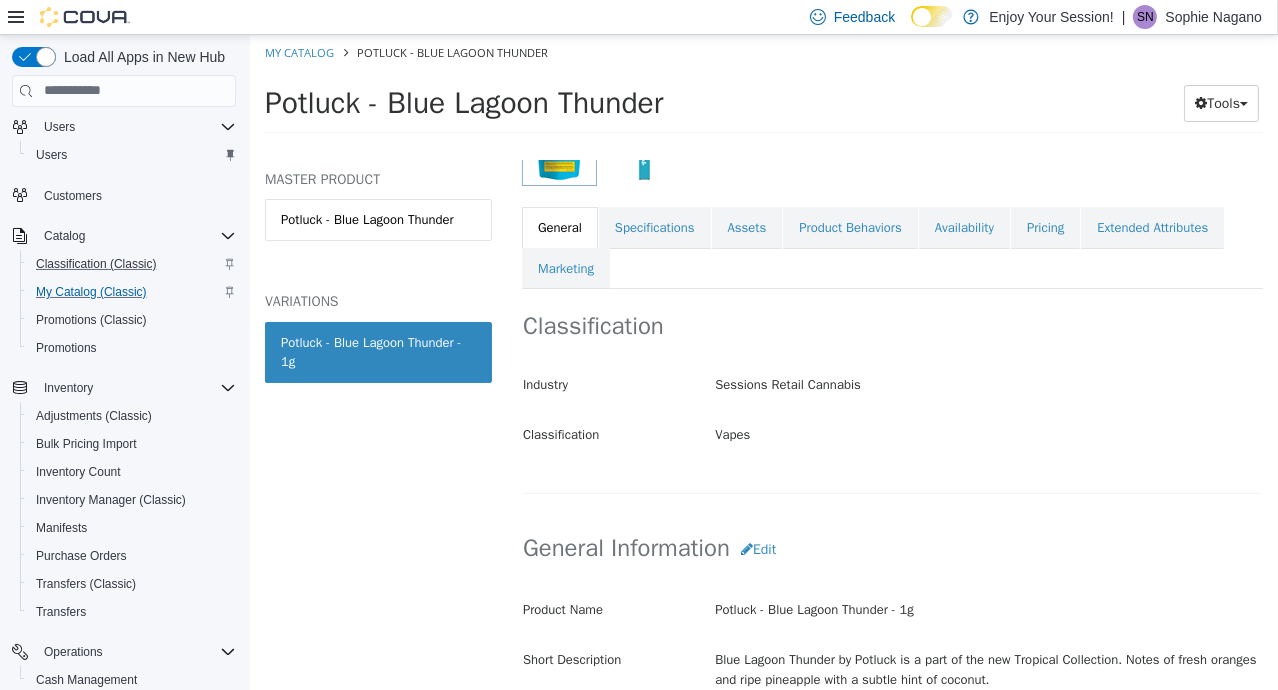 scroll, scrollTop: 315, scrollLeft: 0, axis: vertical 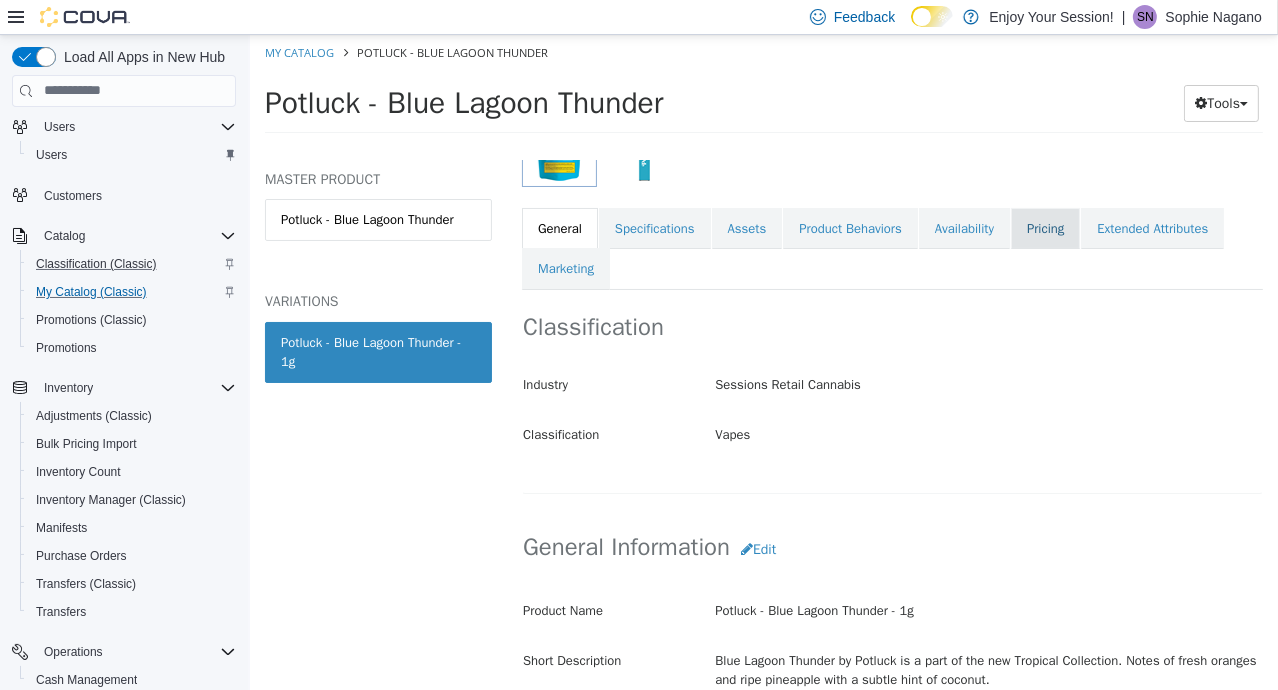 click on "Pricing" at bounding box center [1044, 228] 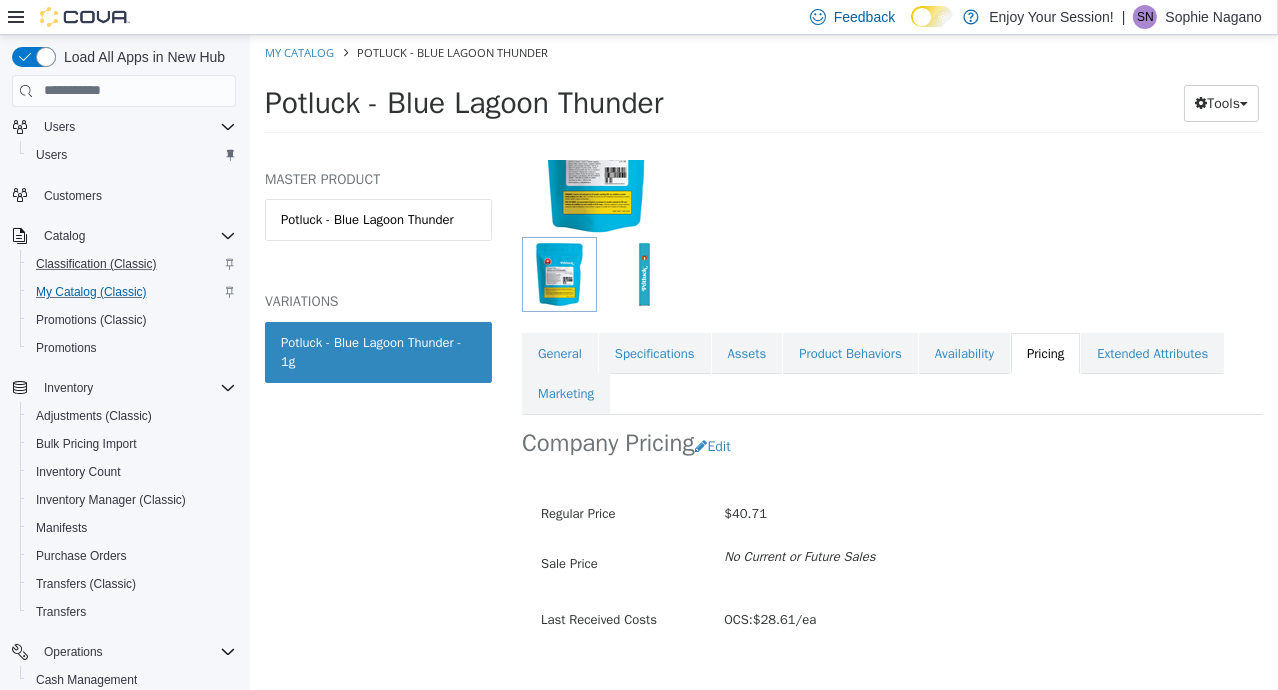 scroll, scrollTop: 160, scrollLeft: 0, axis: vertical 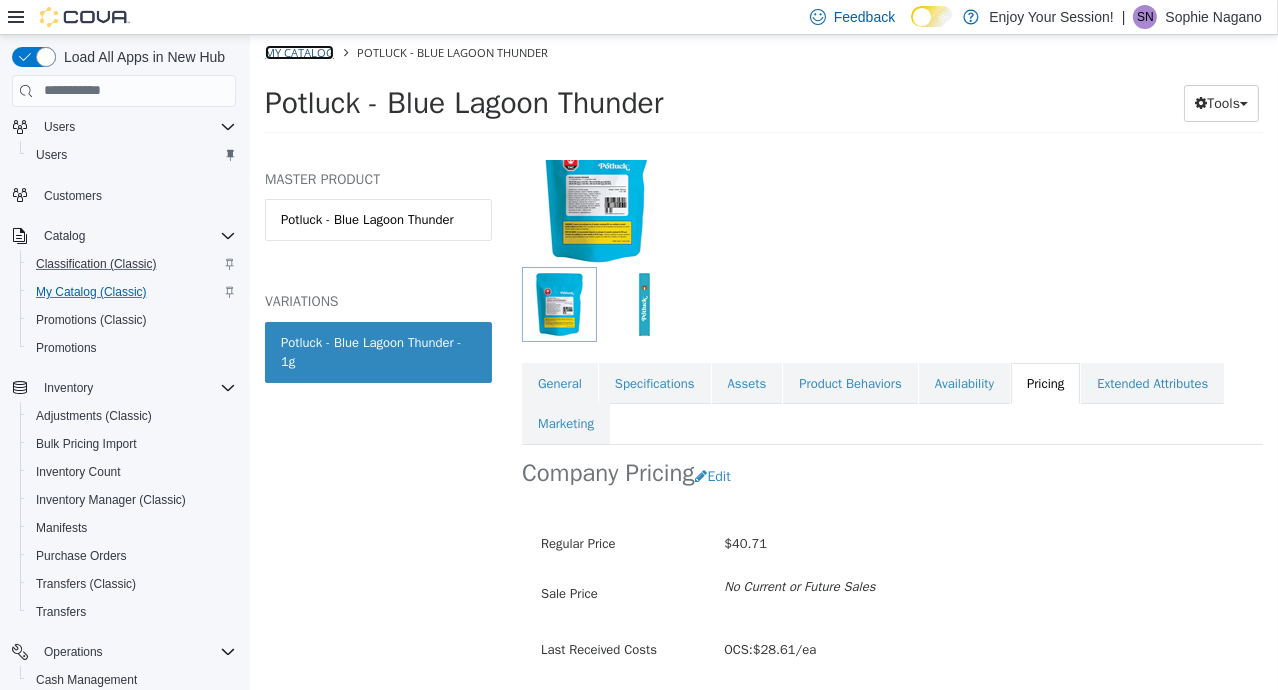 click on "My Catalog" at bounding box center (298, 51) 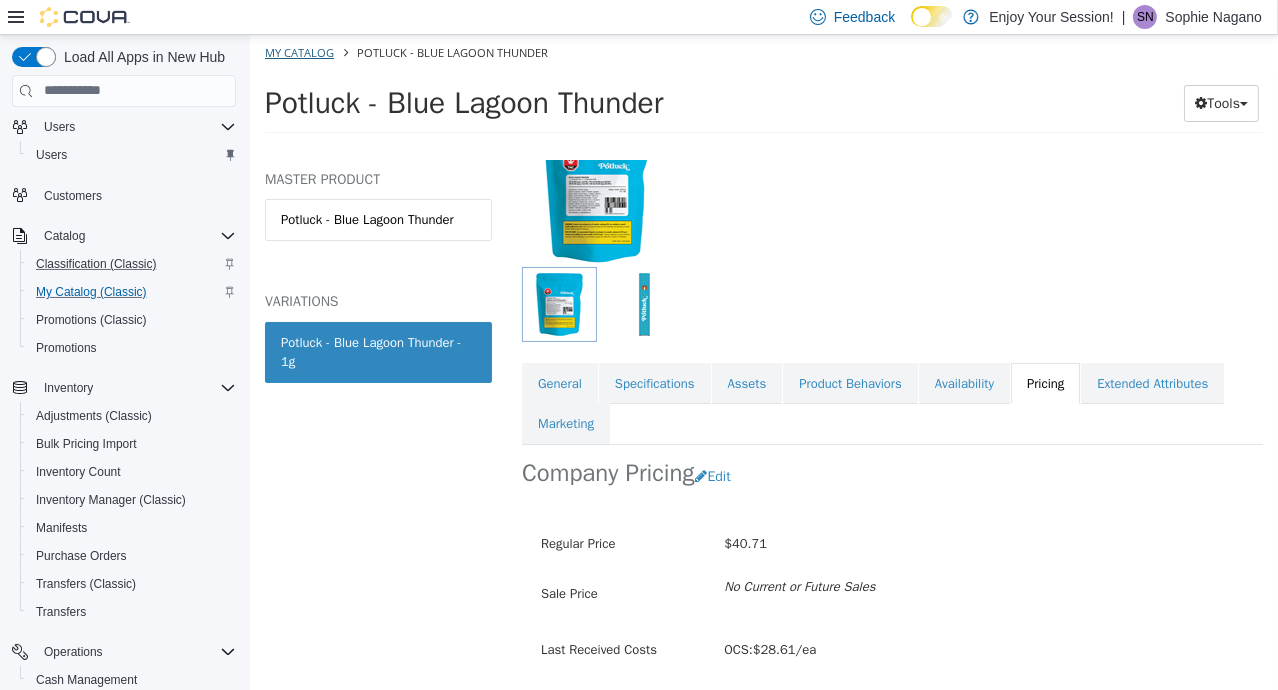 select on "**********" 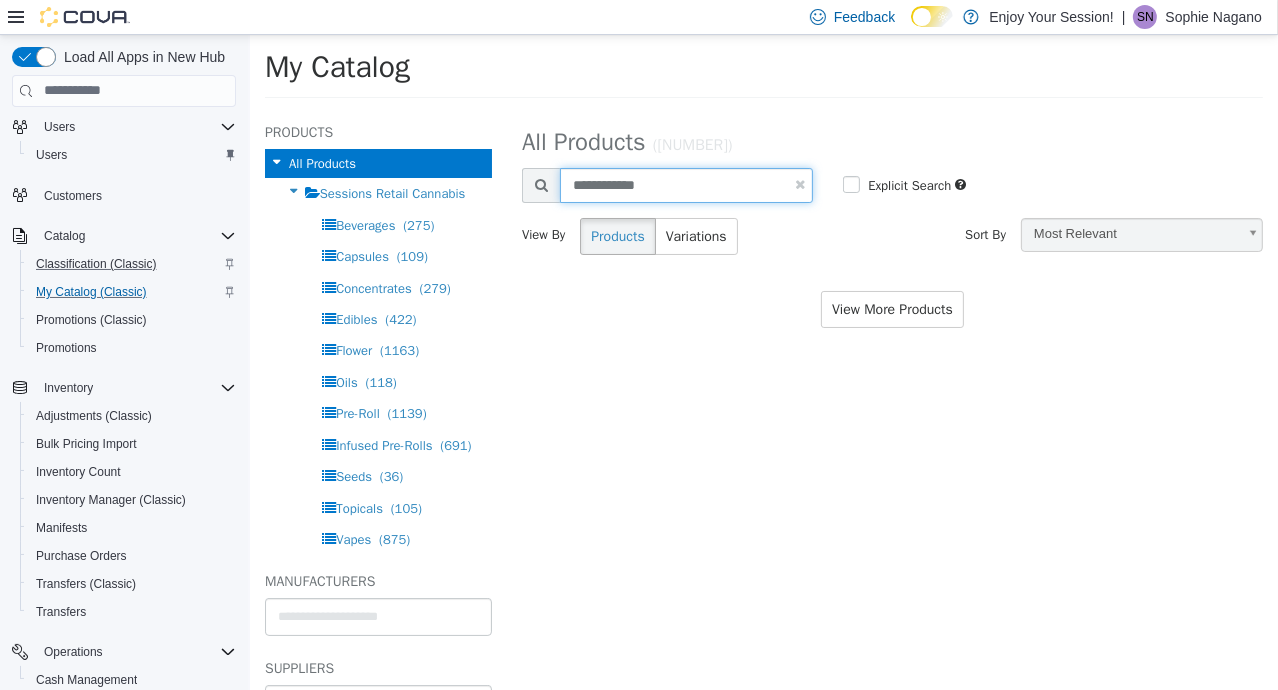 click on "**********" at bounding box center [685, 184] 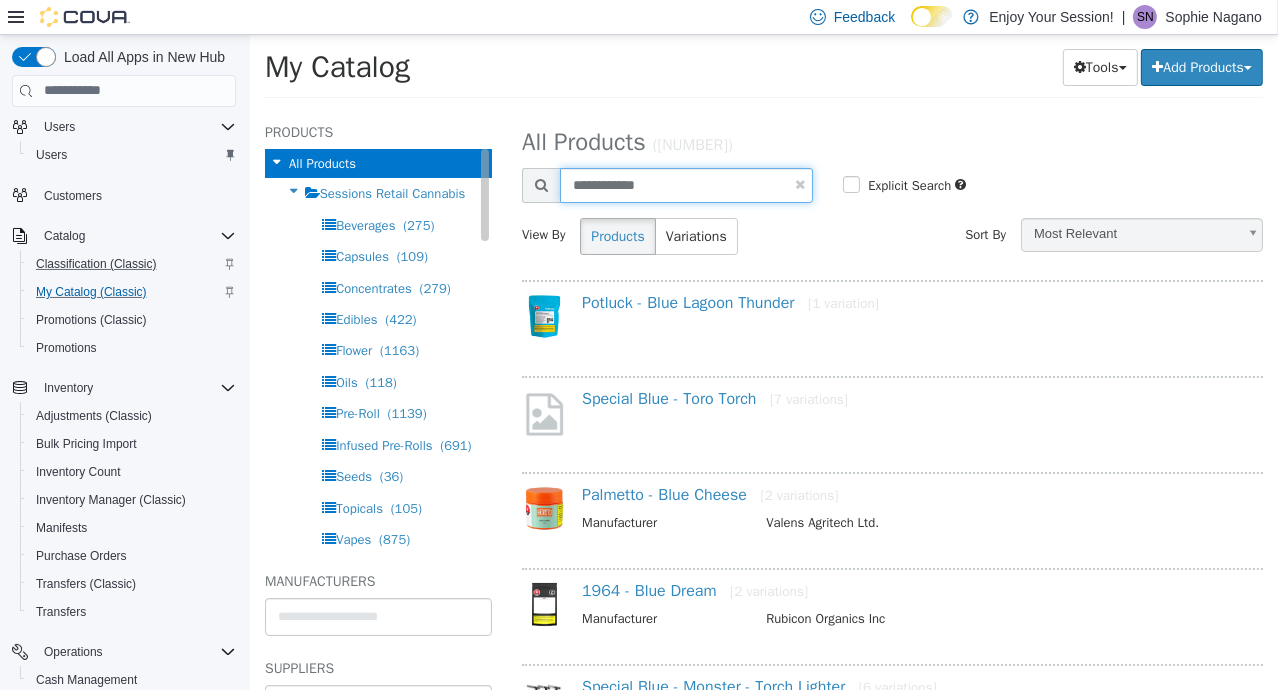 drag, startPoint x: 680, startPoint y: 183, endPoint x: 325, endPoint y: 168, distance: 355.31677 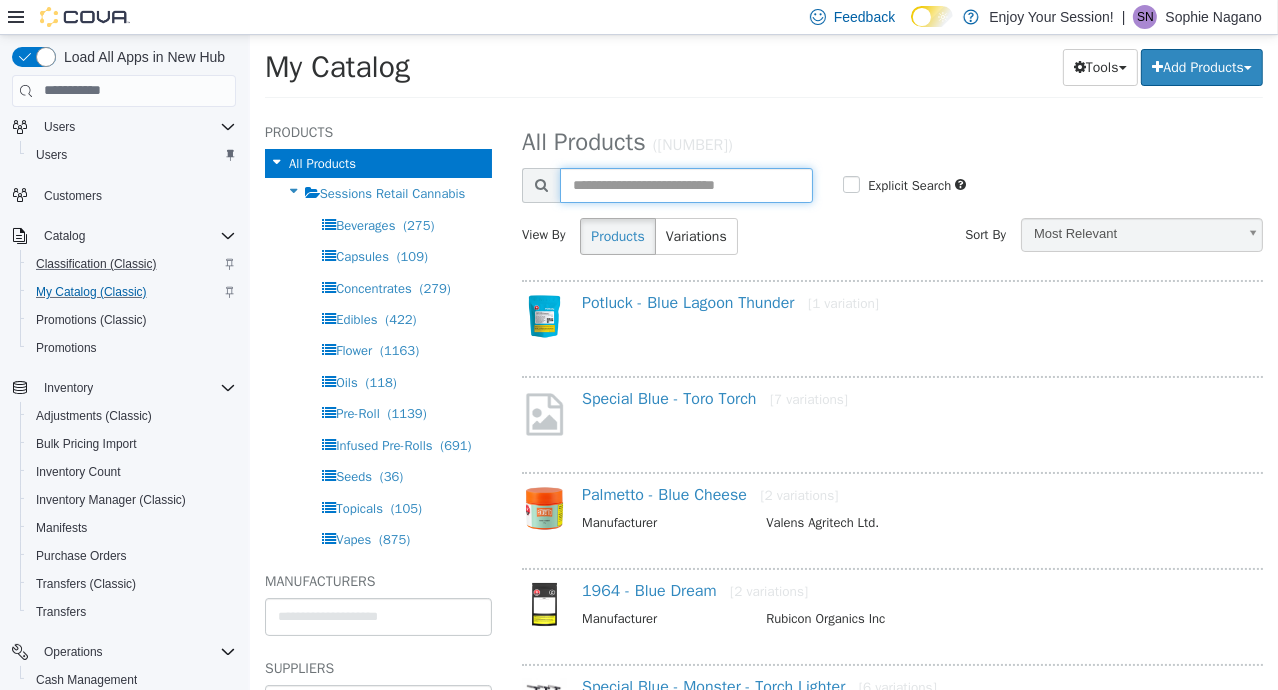 click at bounding box center [685, 184] 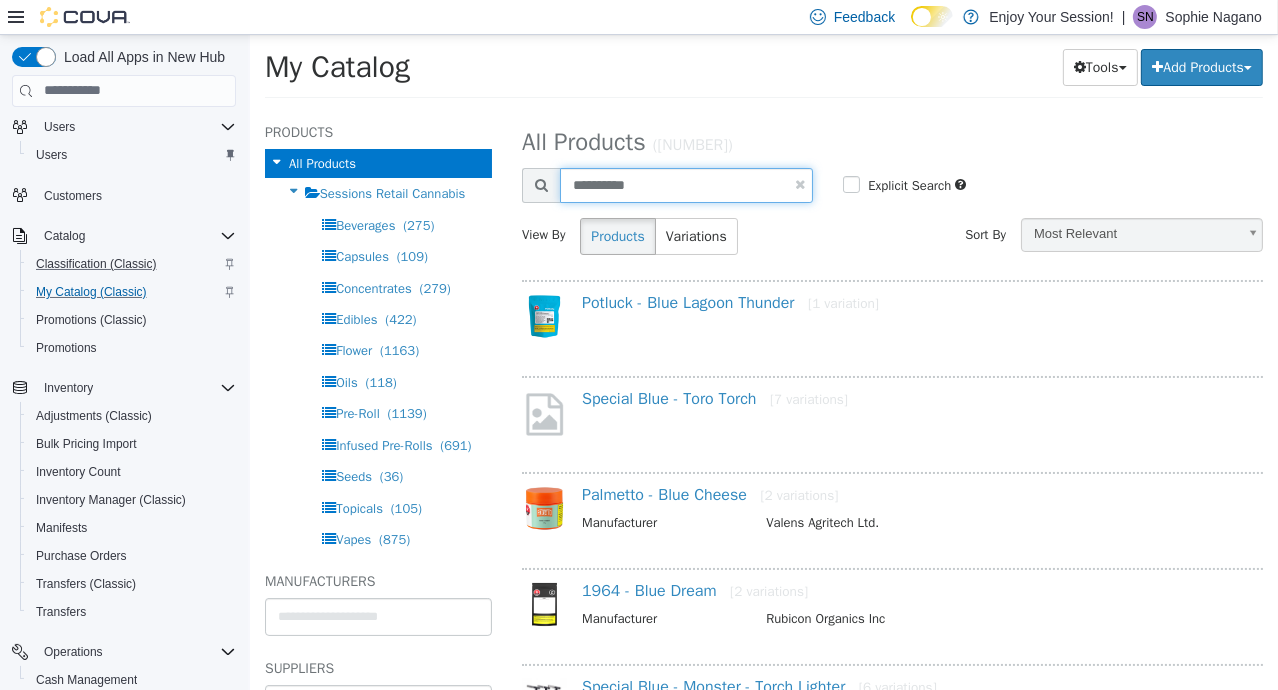 type on "**********" 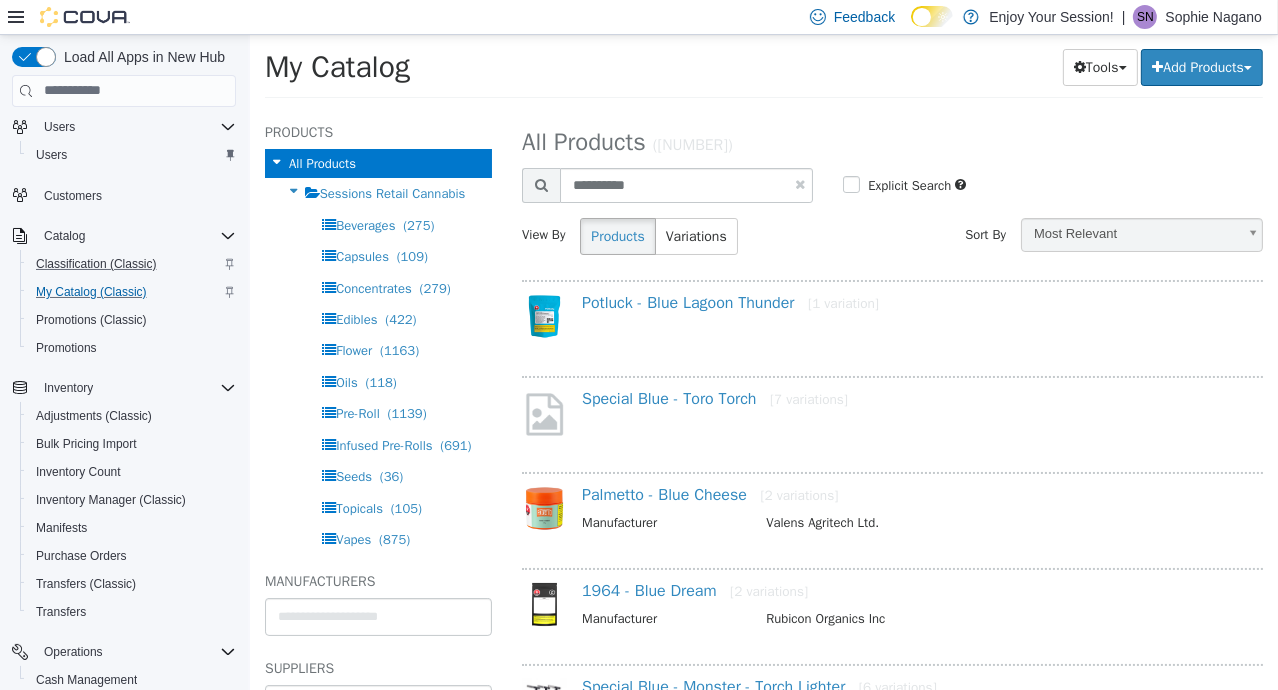 select on "**********" 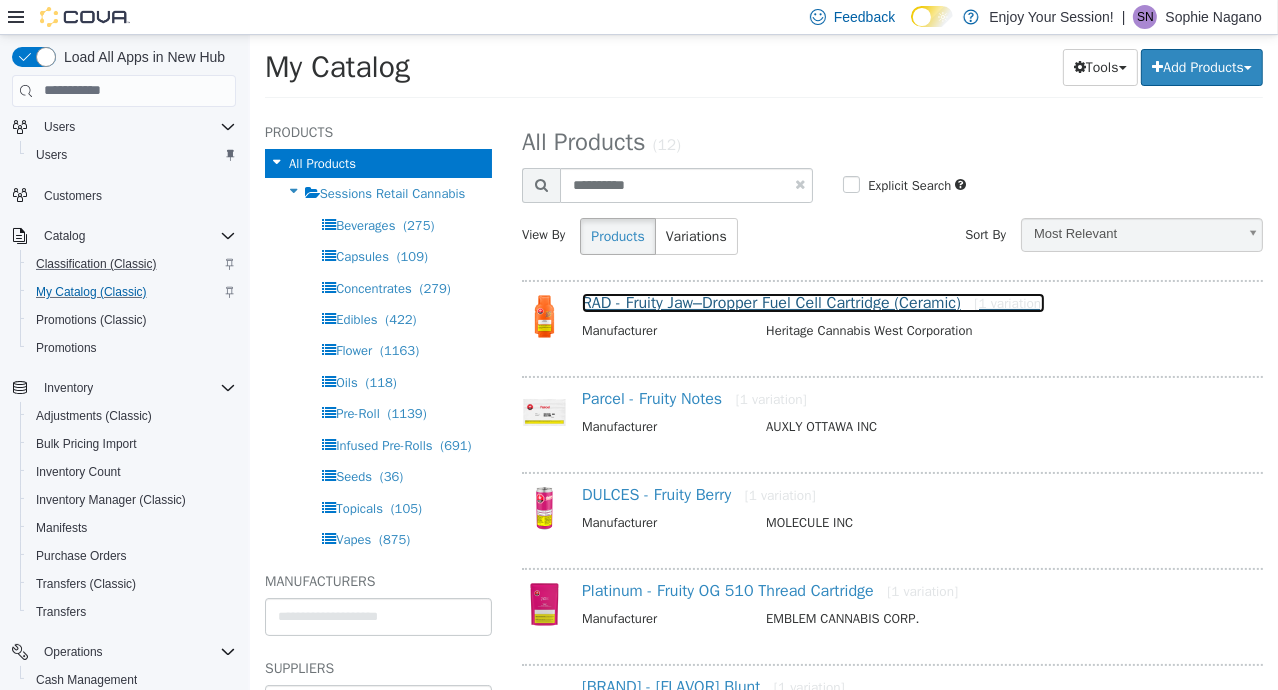 click on "RAD - Fruity  Jaw–Dropper Fuel Cell Cartridge (Ceramic)
[1 variation]" at bounding box center (812, 302) 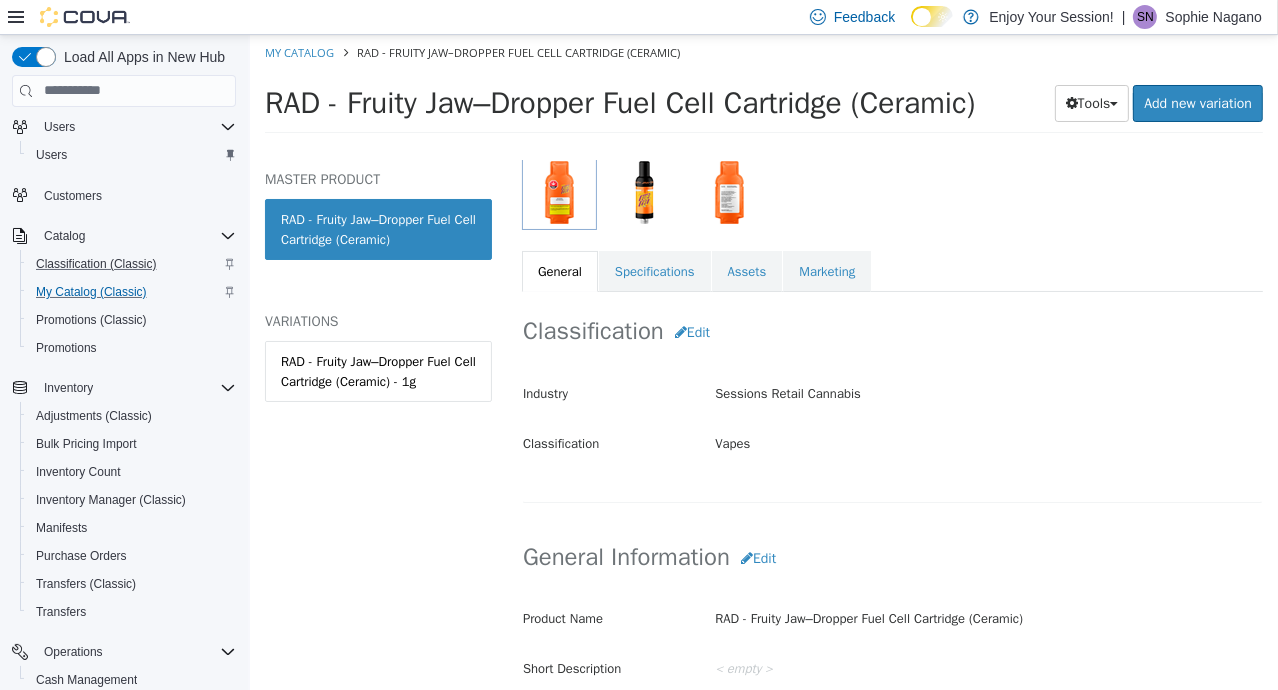 scroll, scrollTop: 746, scrollLeft: 0, axis: vertical 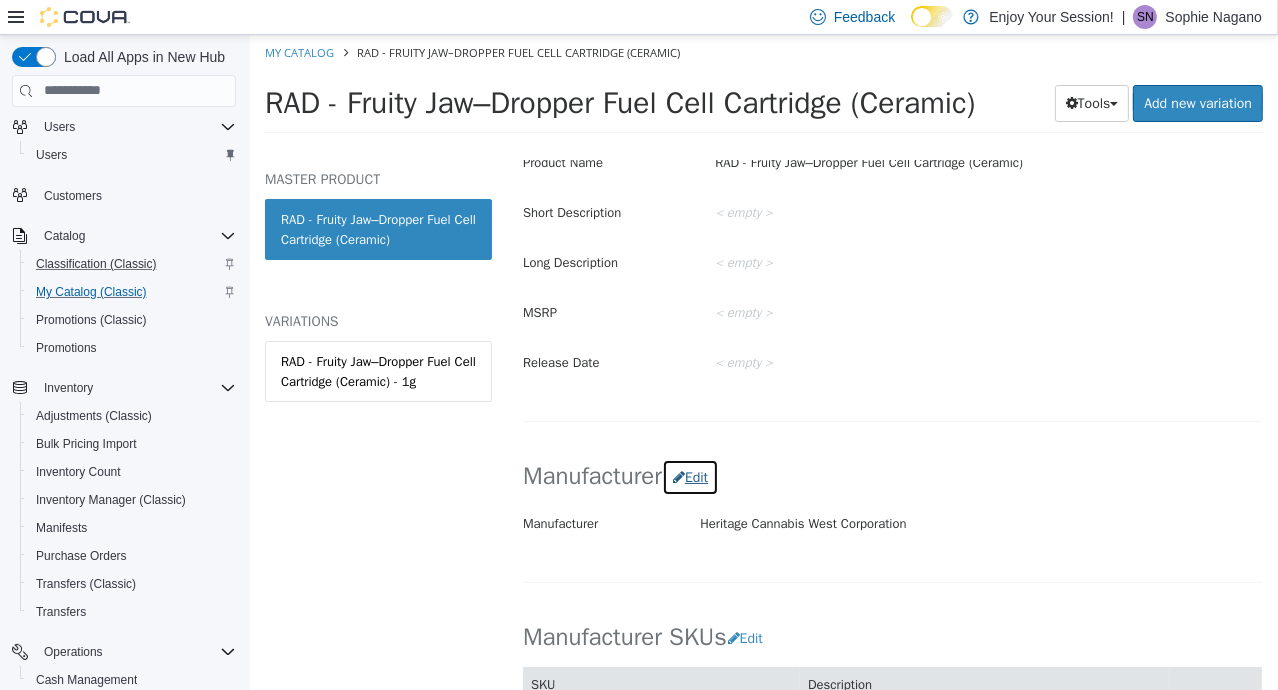 click on "Edit" at bounding box center [689, 476] 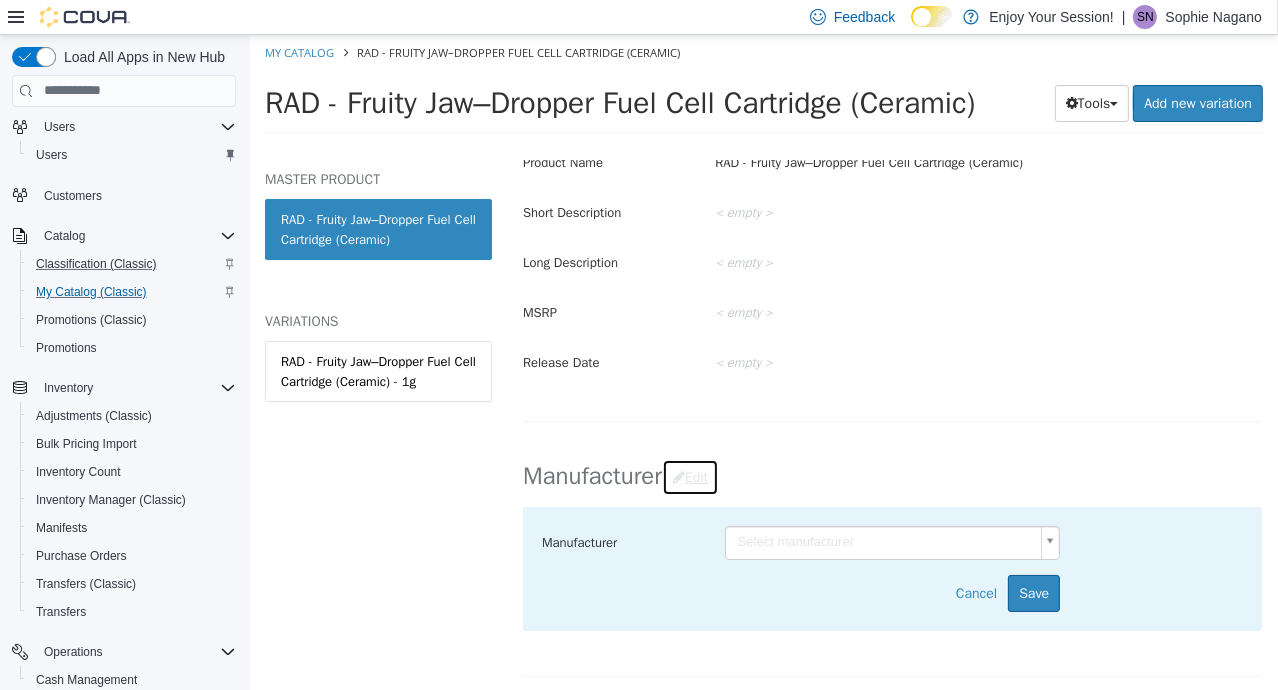 type on "******" 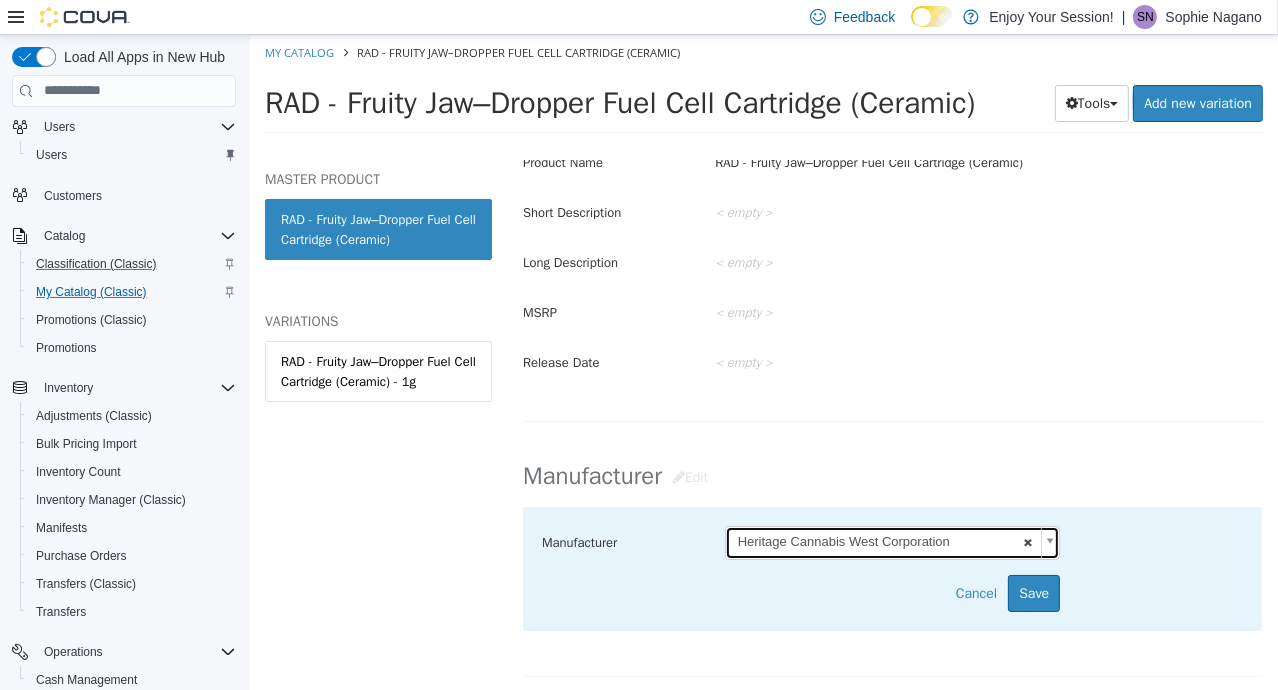 type 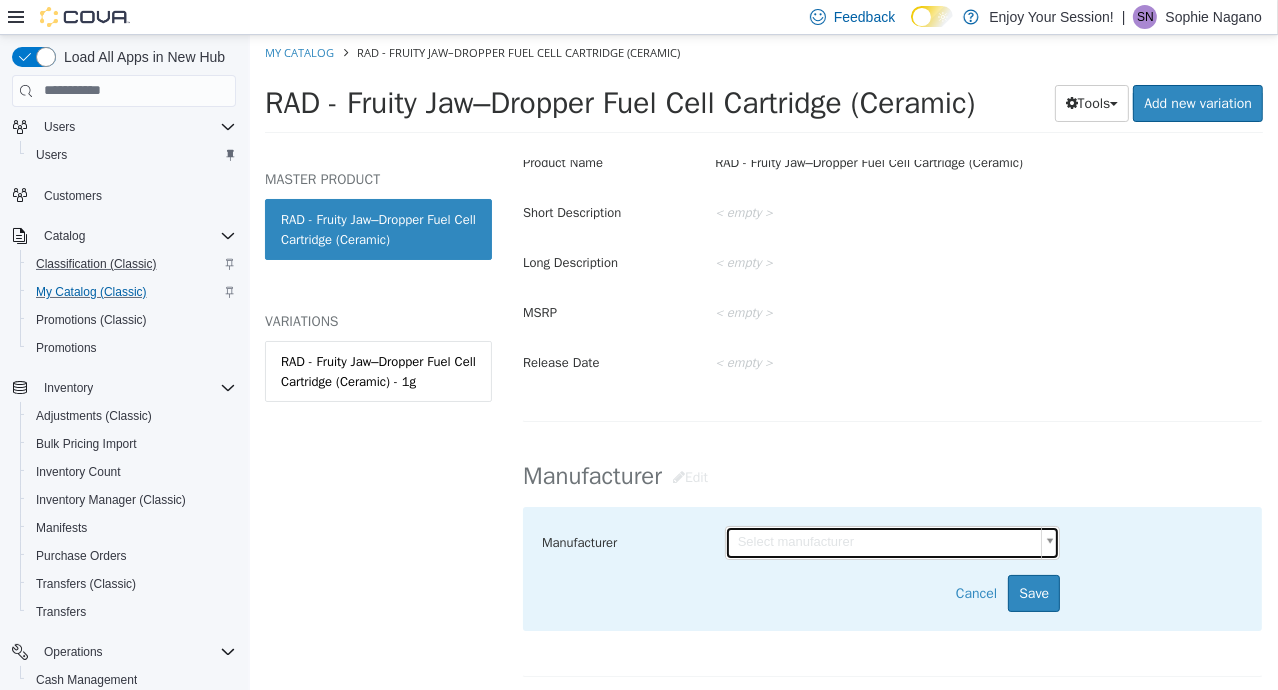 click on "Select manufacturer" at bounding box center [892, 542] 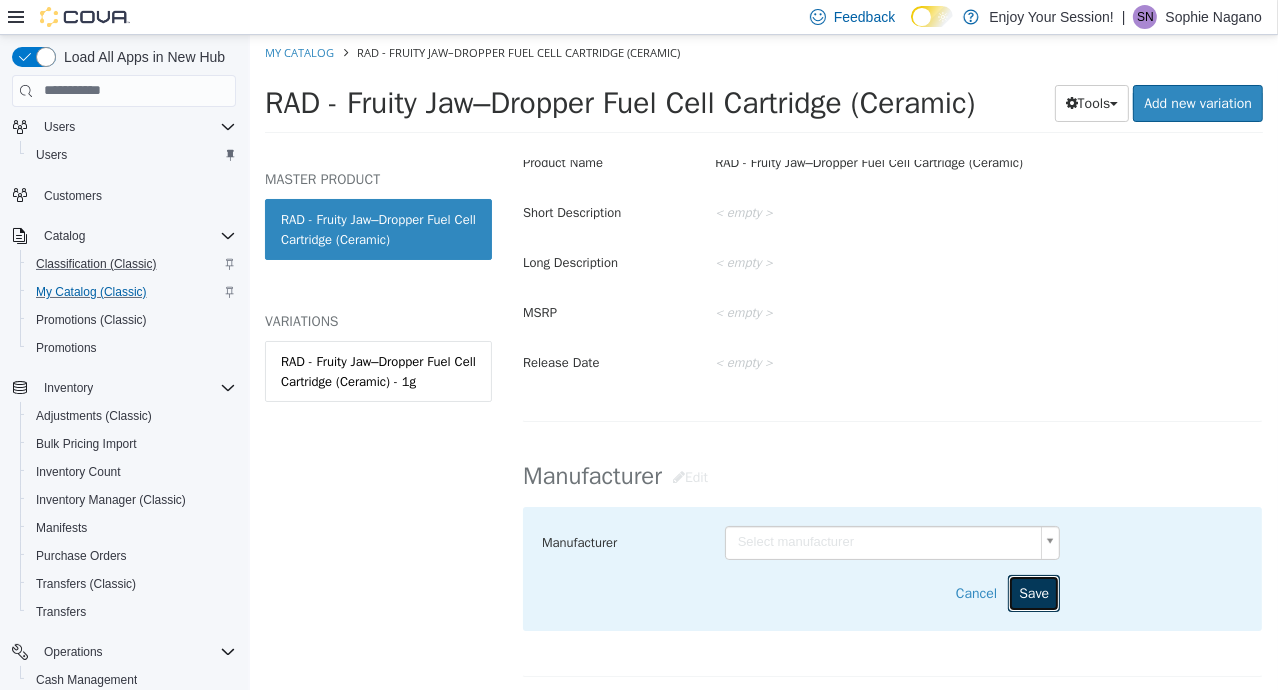 click on "Save" at bounding box center (1033, 592) 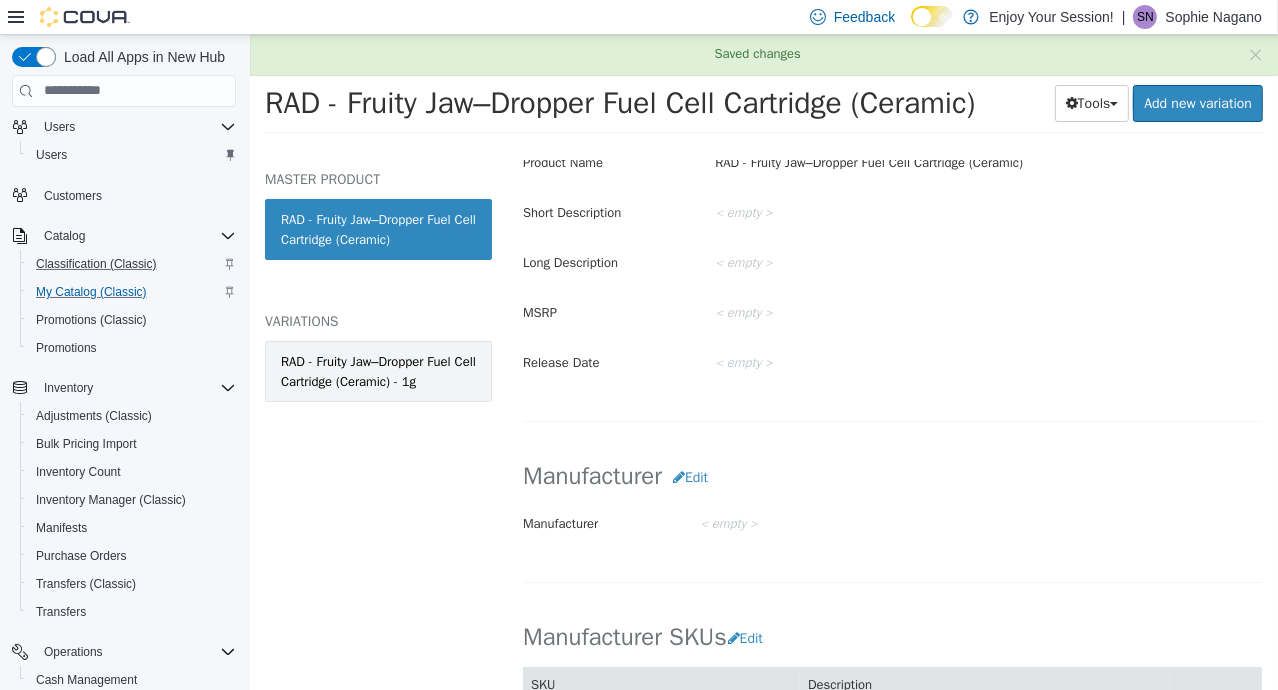 click on "RAD - Fruity Jaw–Dropper Fuel Cell Cartridge (Ceramic) - 1g" at bounding box center [377, 370] 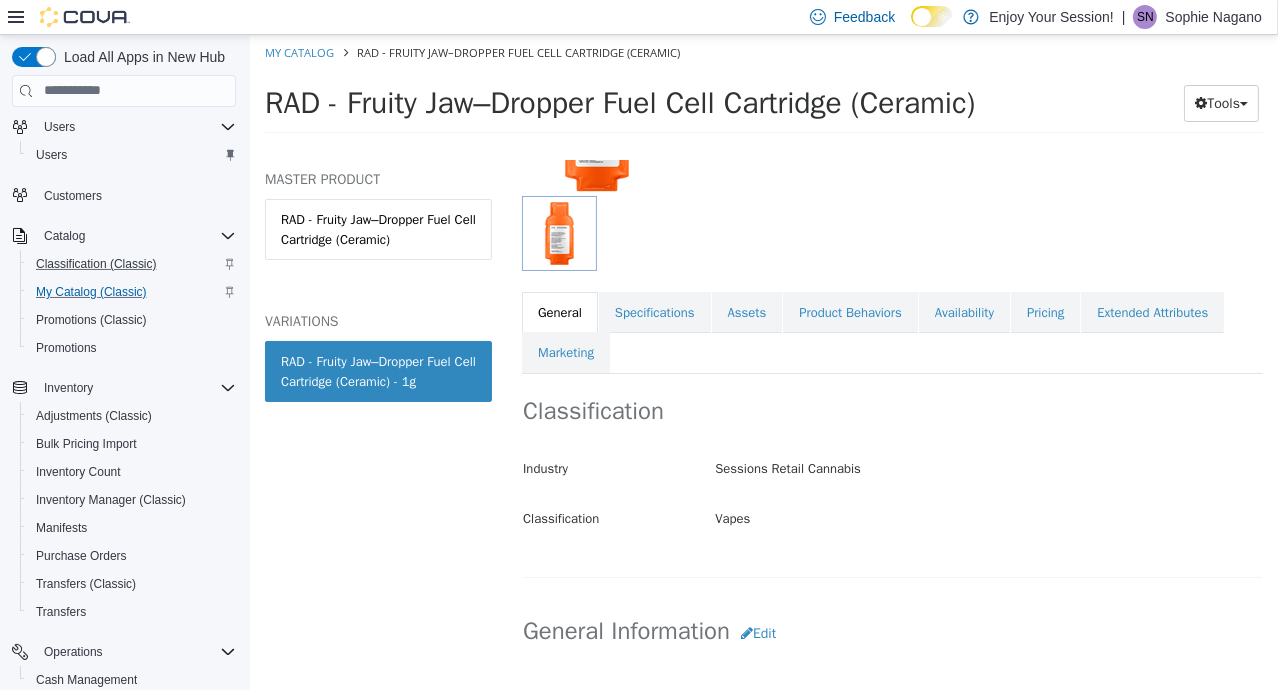 scroll, scrollTop: 46, scrollLeft: 0, axis: vertical 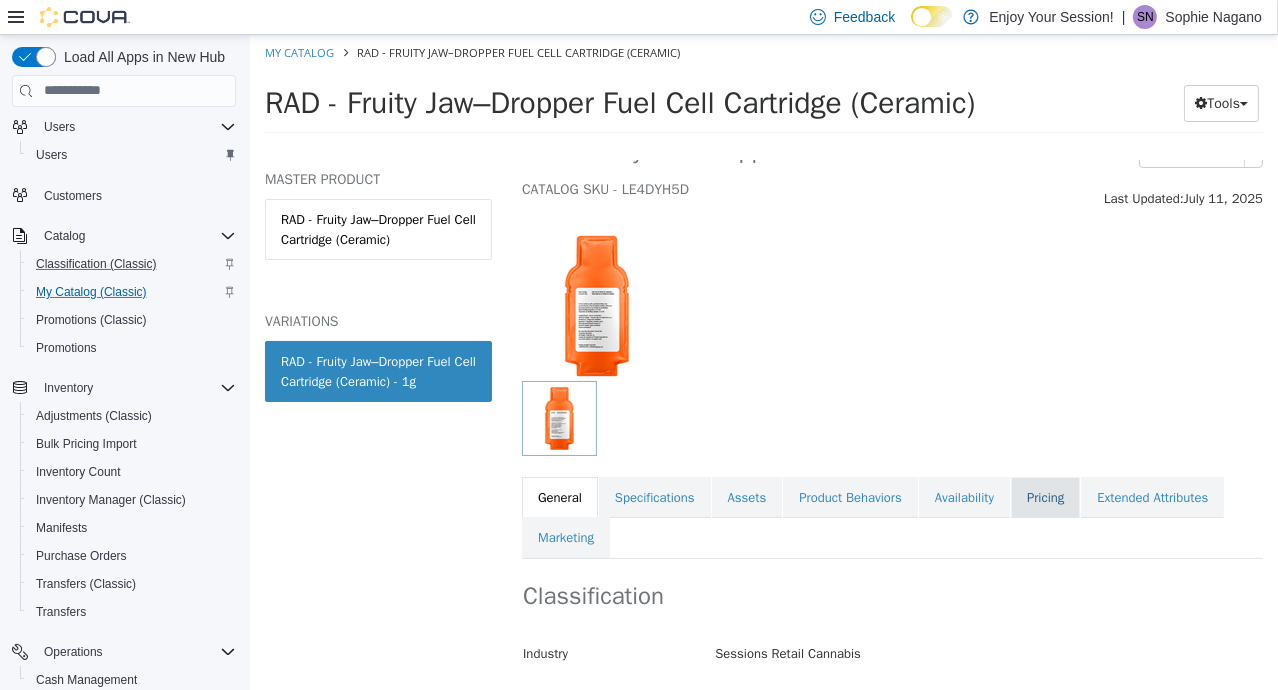 click on "Pricing" at bounding box center (1044, 497) 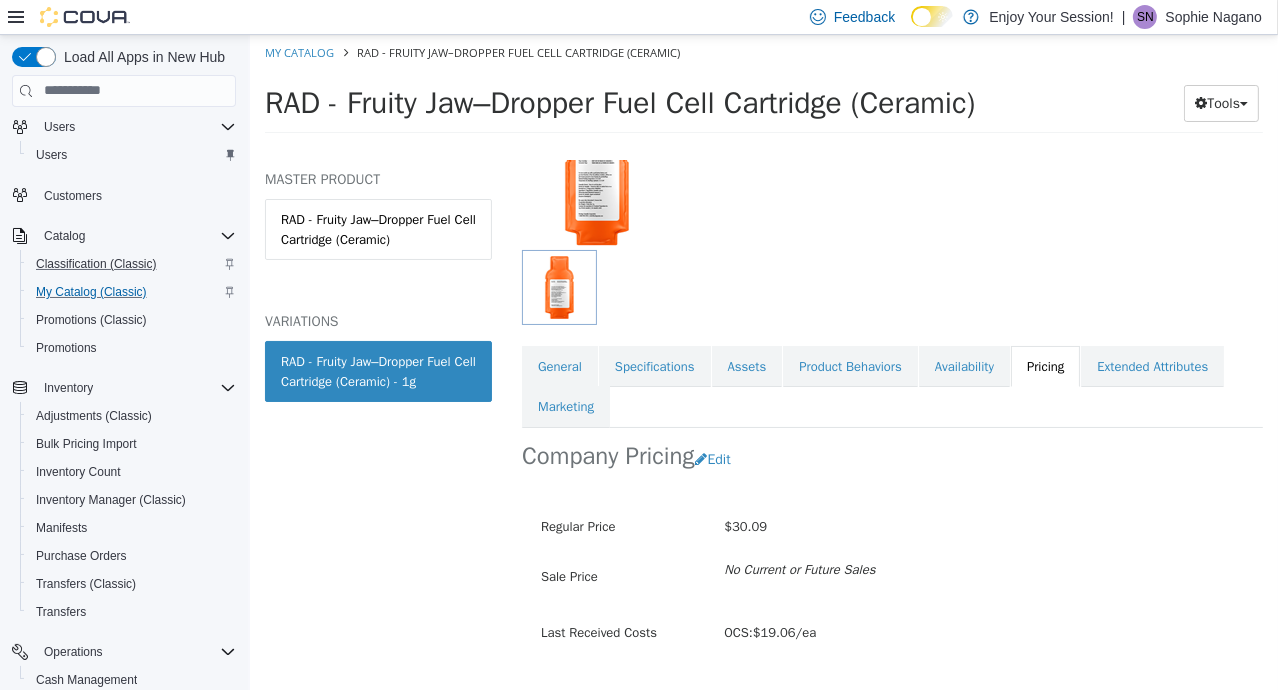 scroll, scrollTop: 225, scrollLeft: 0, axis: vertical 